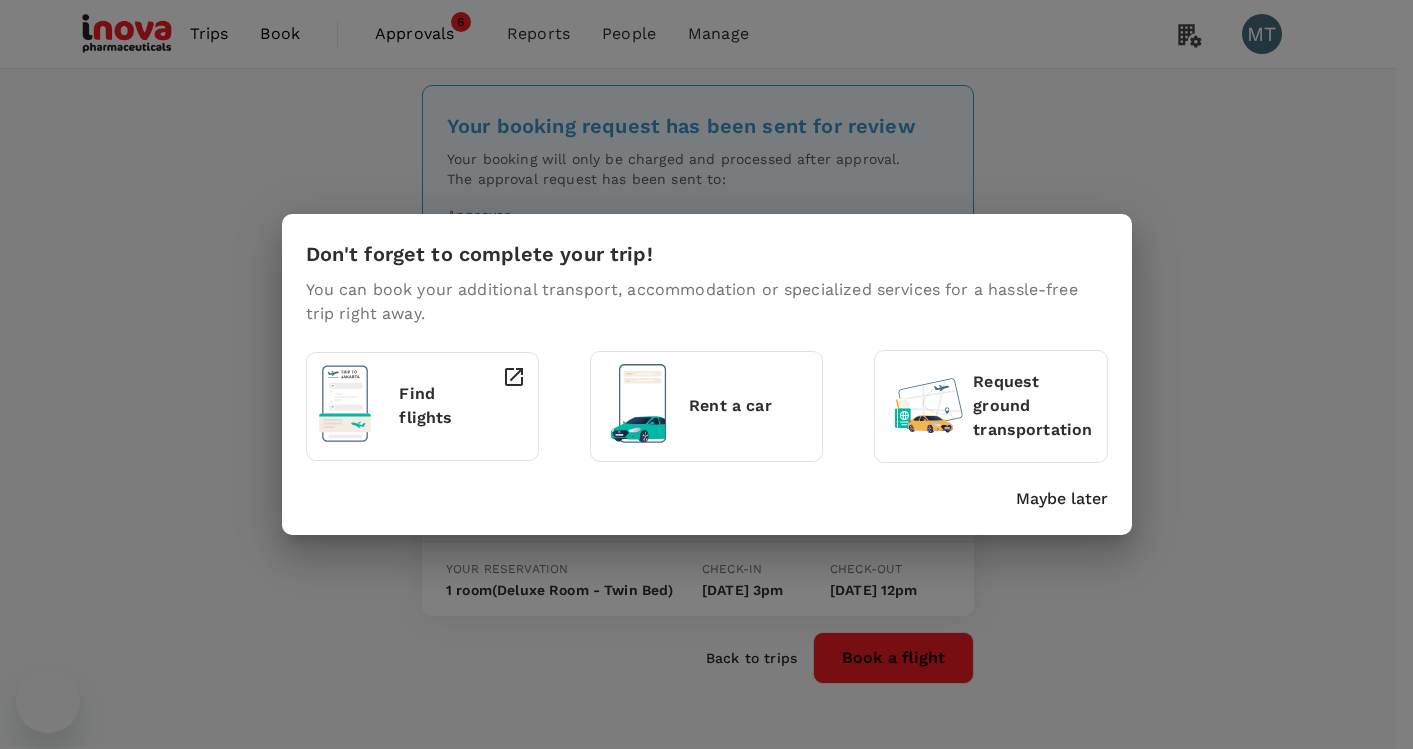 scroll, scrollTop: 0, scrollLeft: 0, axis: both 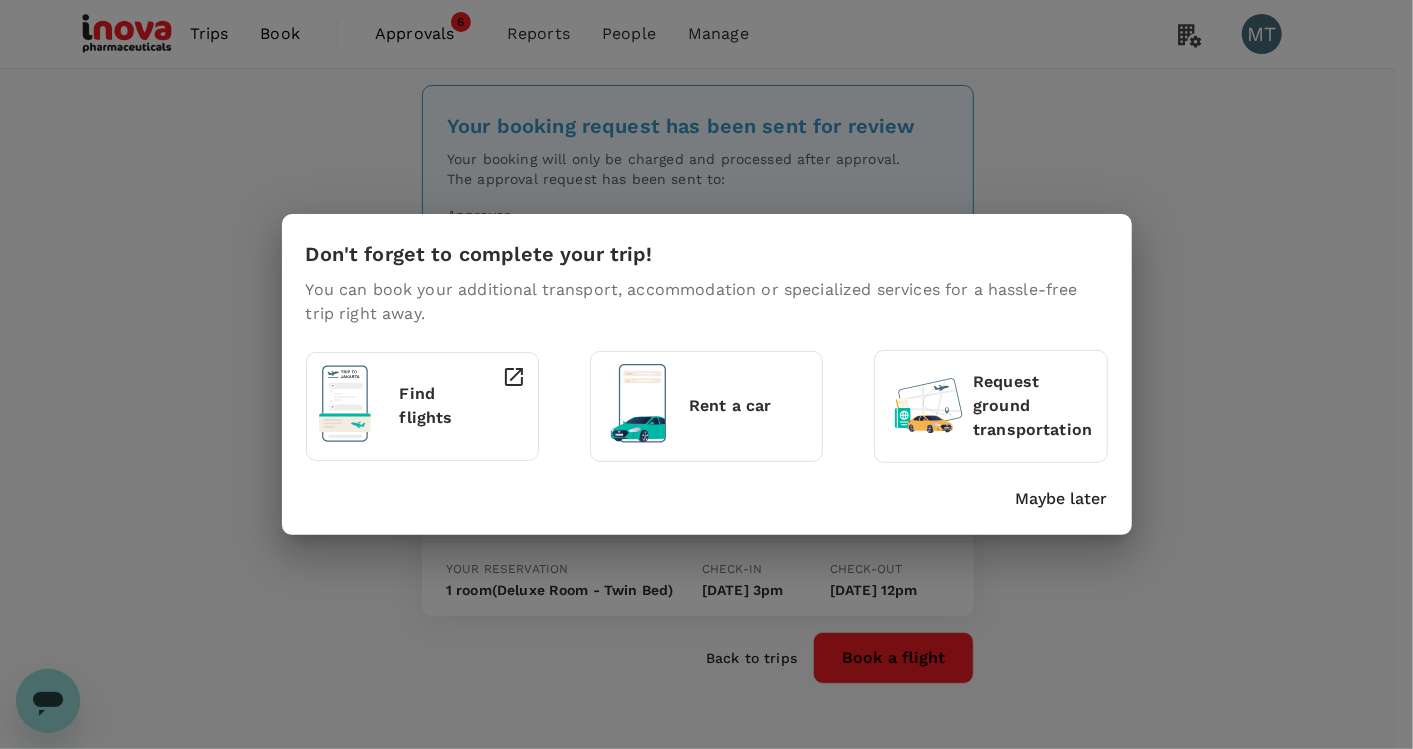 click on "Maybe later" at bounding box center [1062, 499] 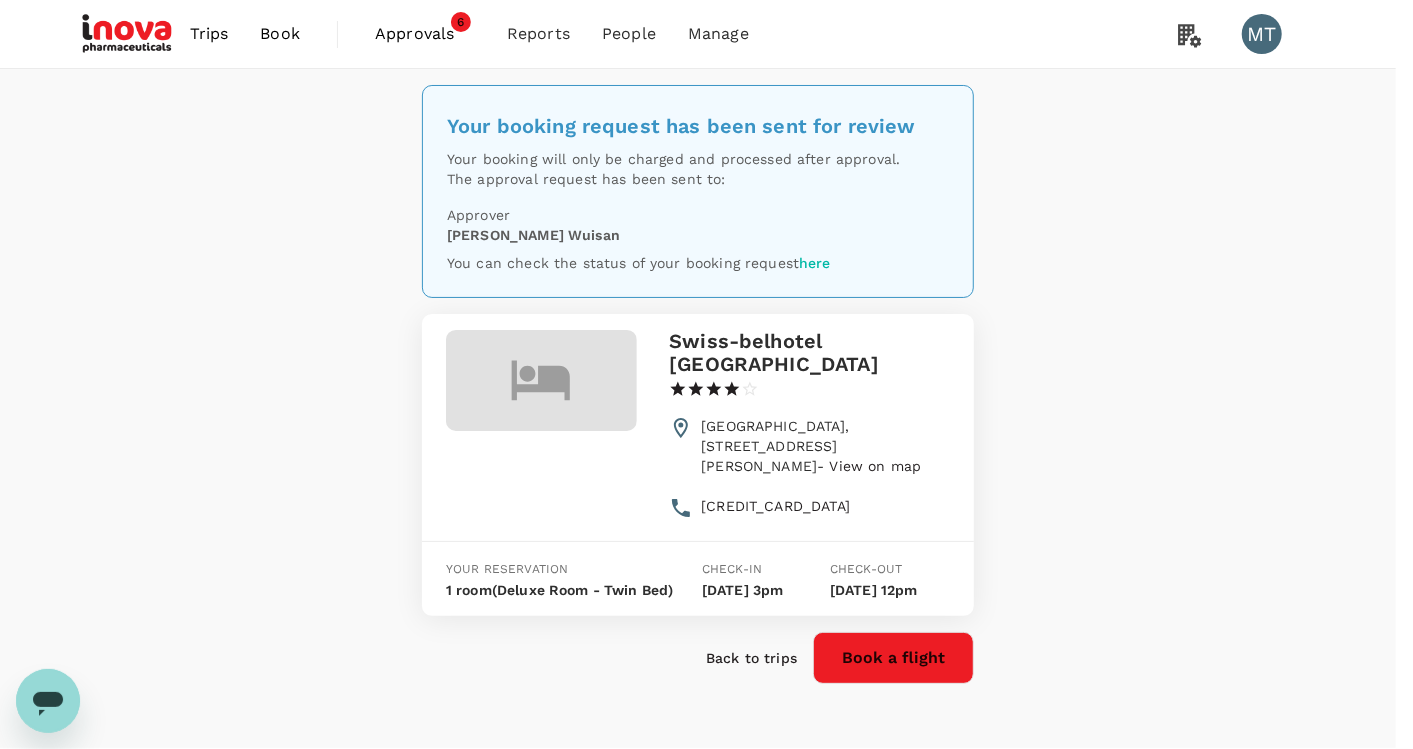 click on "Maybe later" at bounding box center [703, 495] 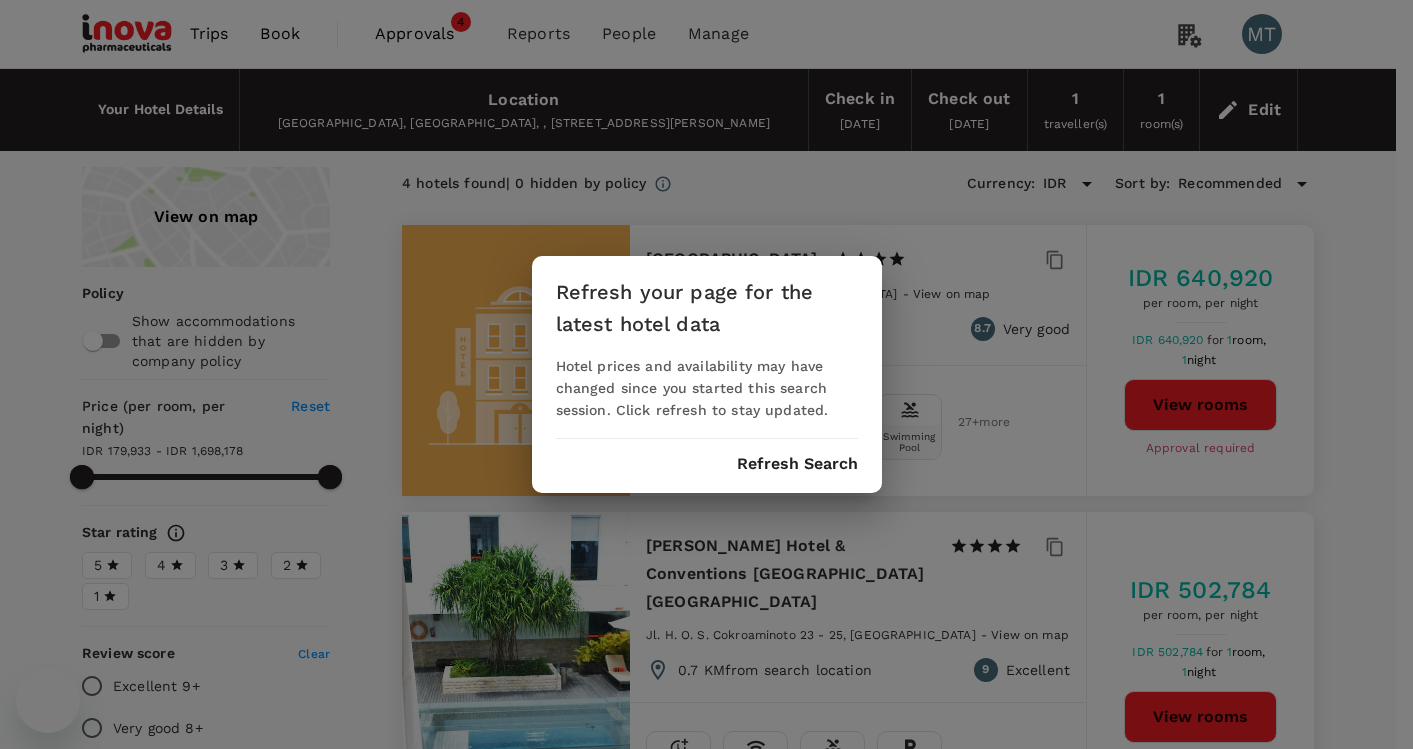 scroll, scrollTop: 0, scrollLeft: 0, axis: both 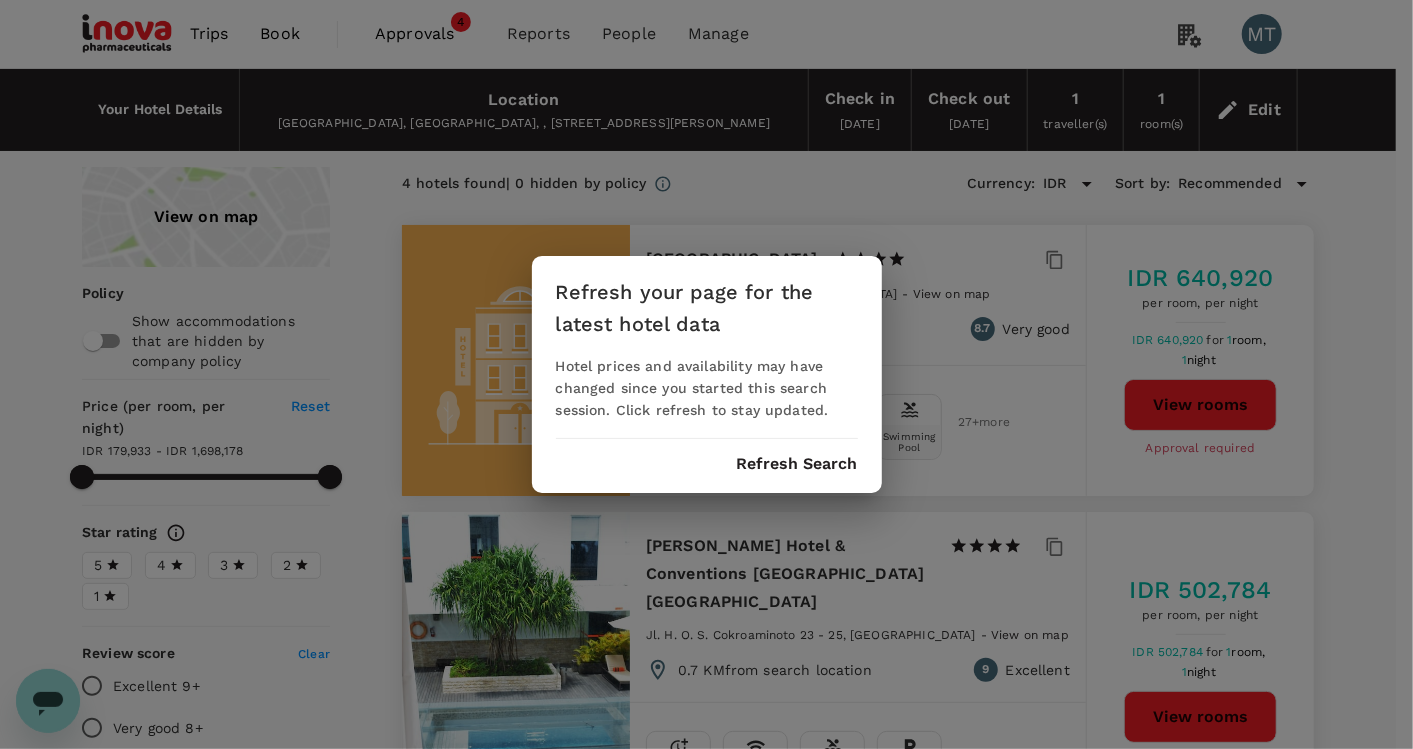 click on "Refresh your page for the latest hotel data Hotel prices and availability may have changed since you started this search session. Click refresh to stay updated. Refresh Search" at bounding box center [707, 374] 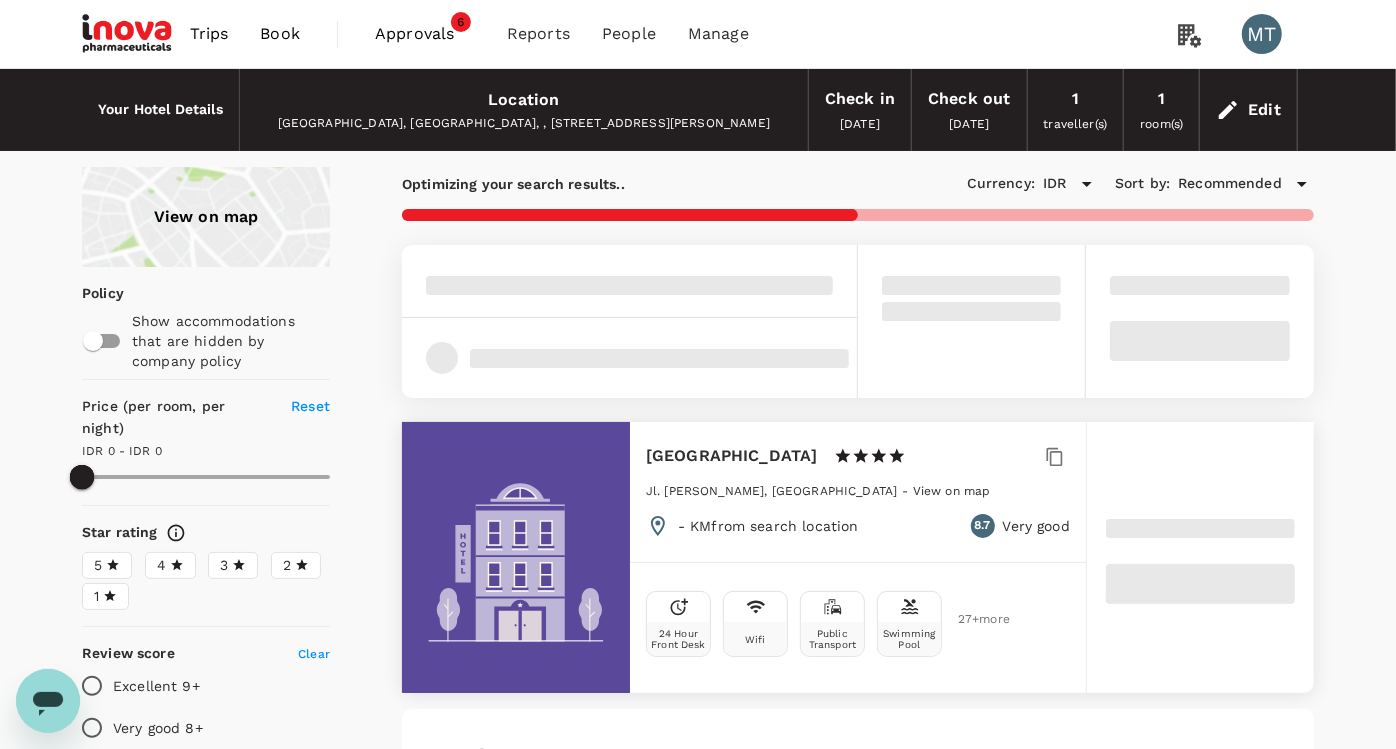 type on "1693330.7" 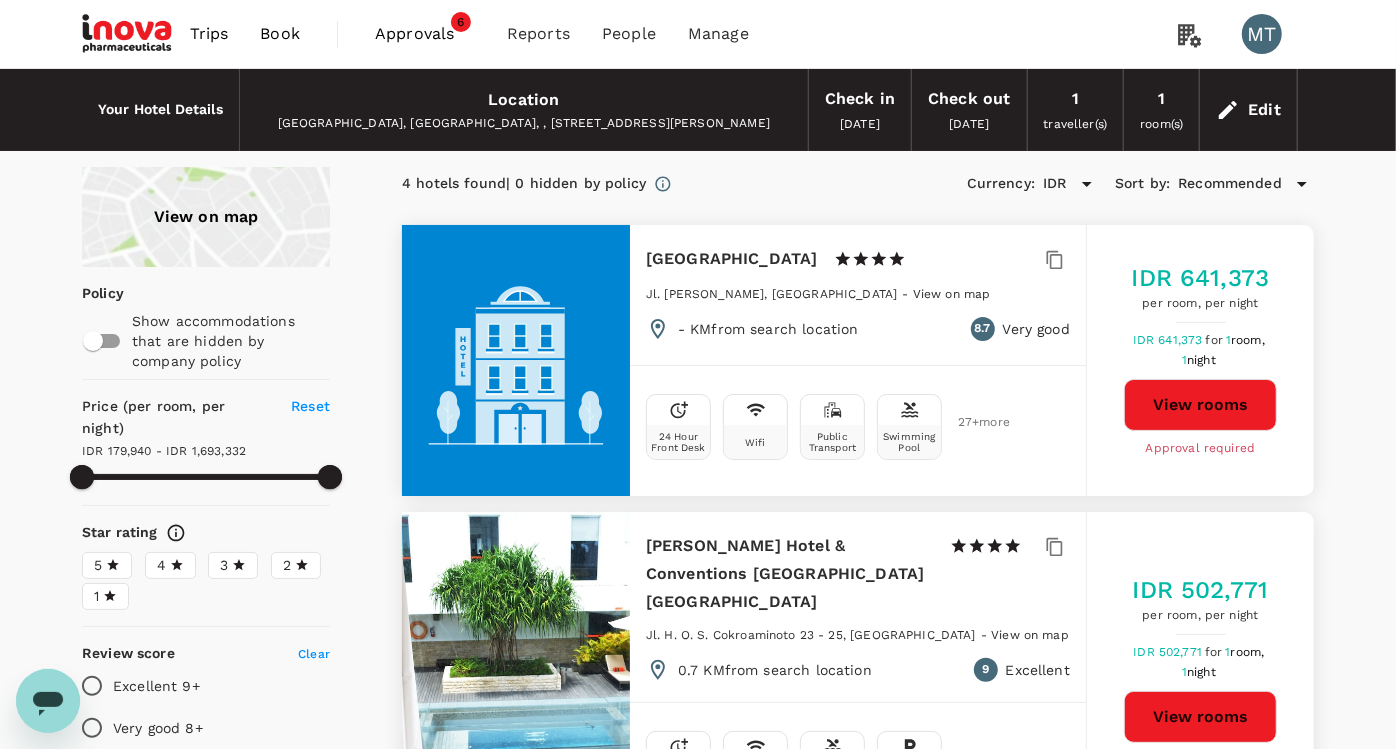 click on "Book" at bounding box center [280, 34] 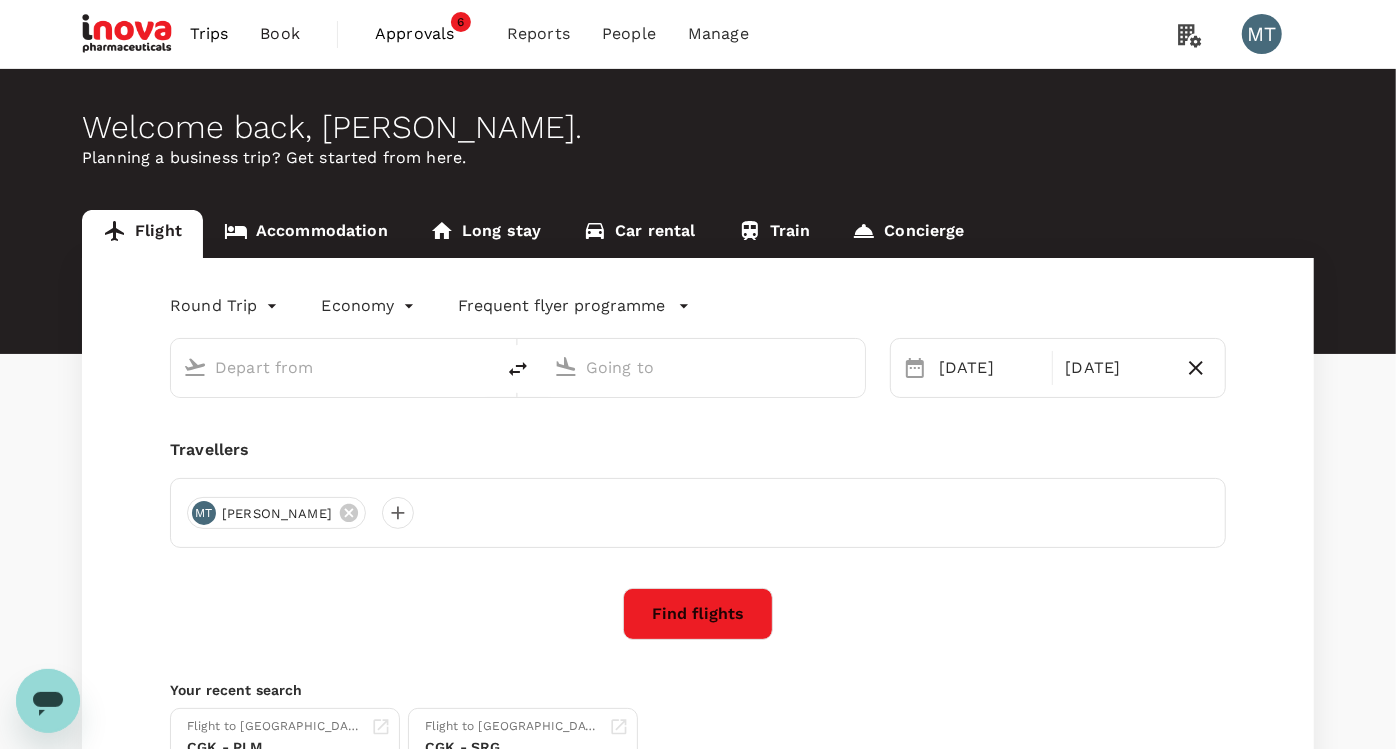 type on "Juanda Intl (SUB)" 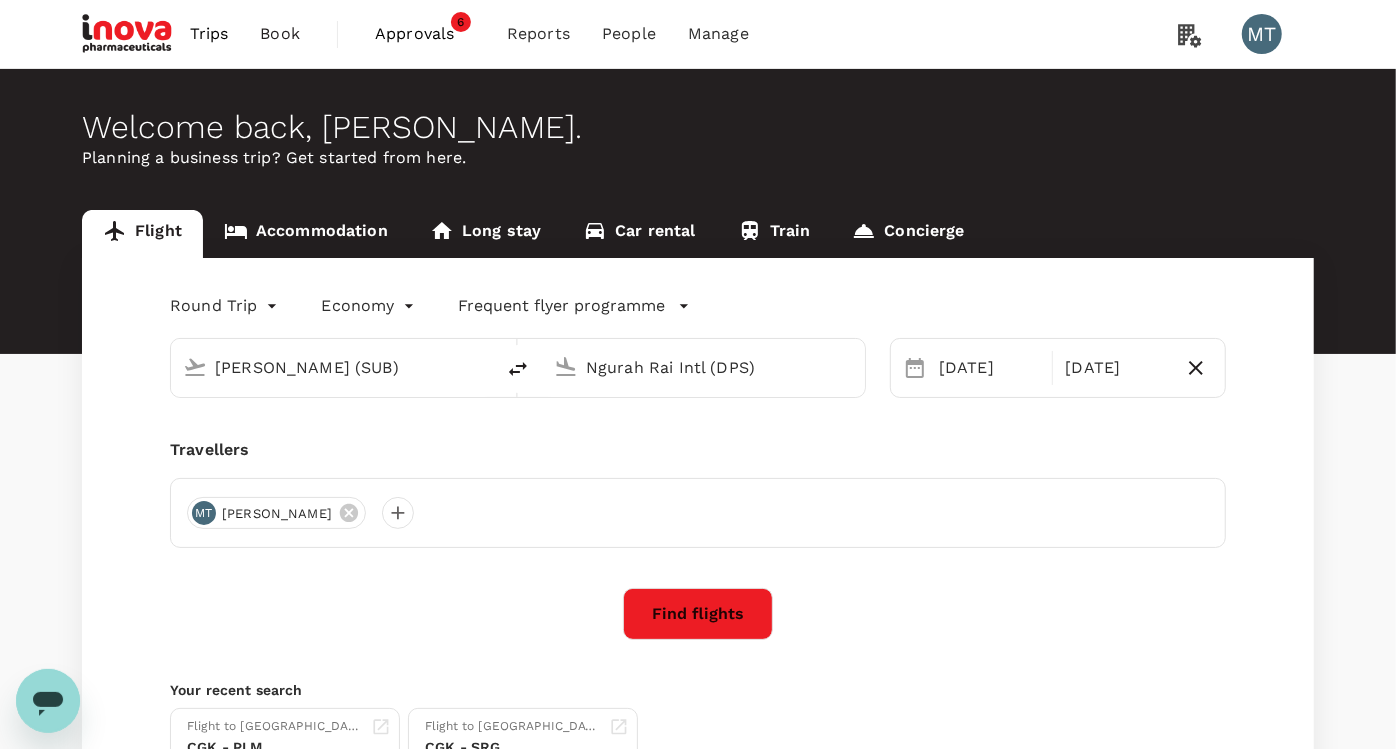type 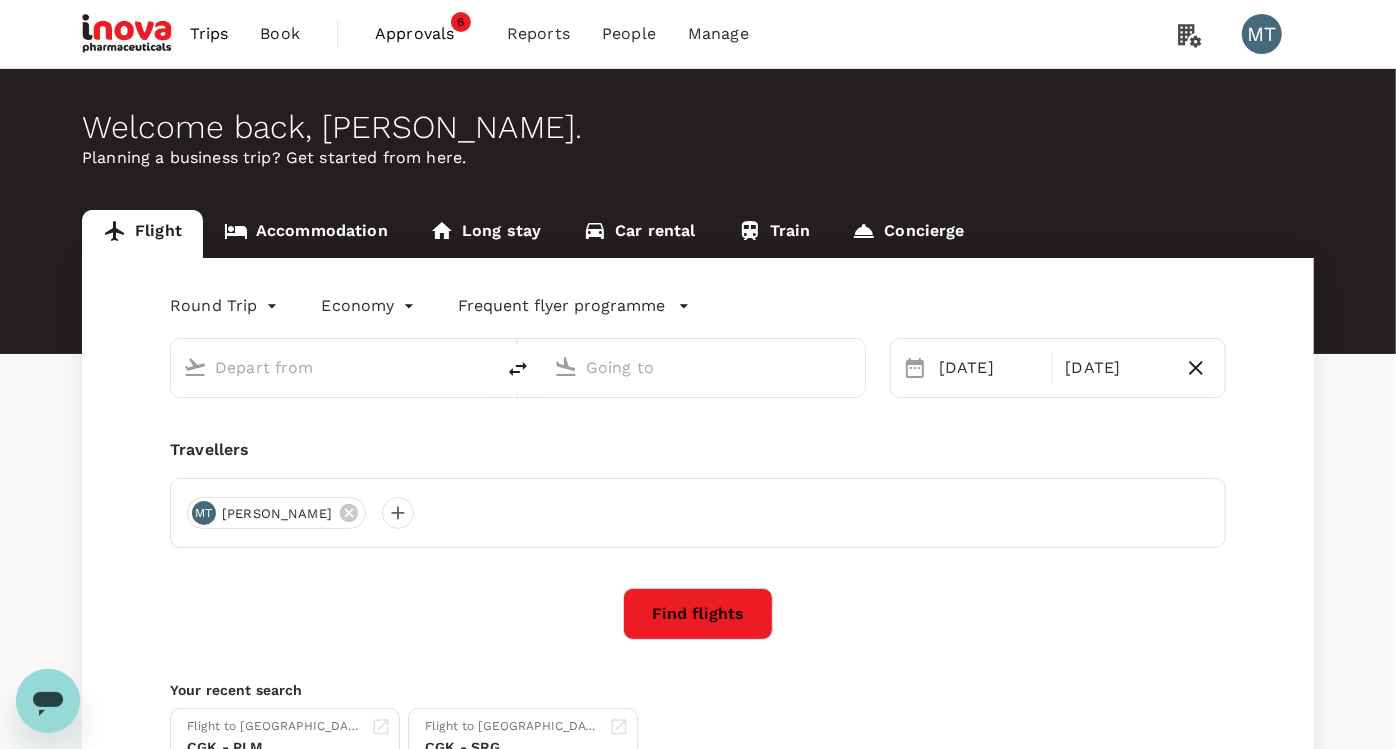 type on "[PERSON_NAME] (SUB)" 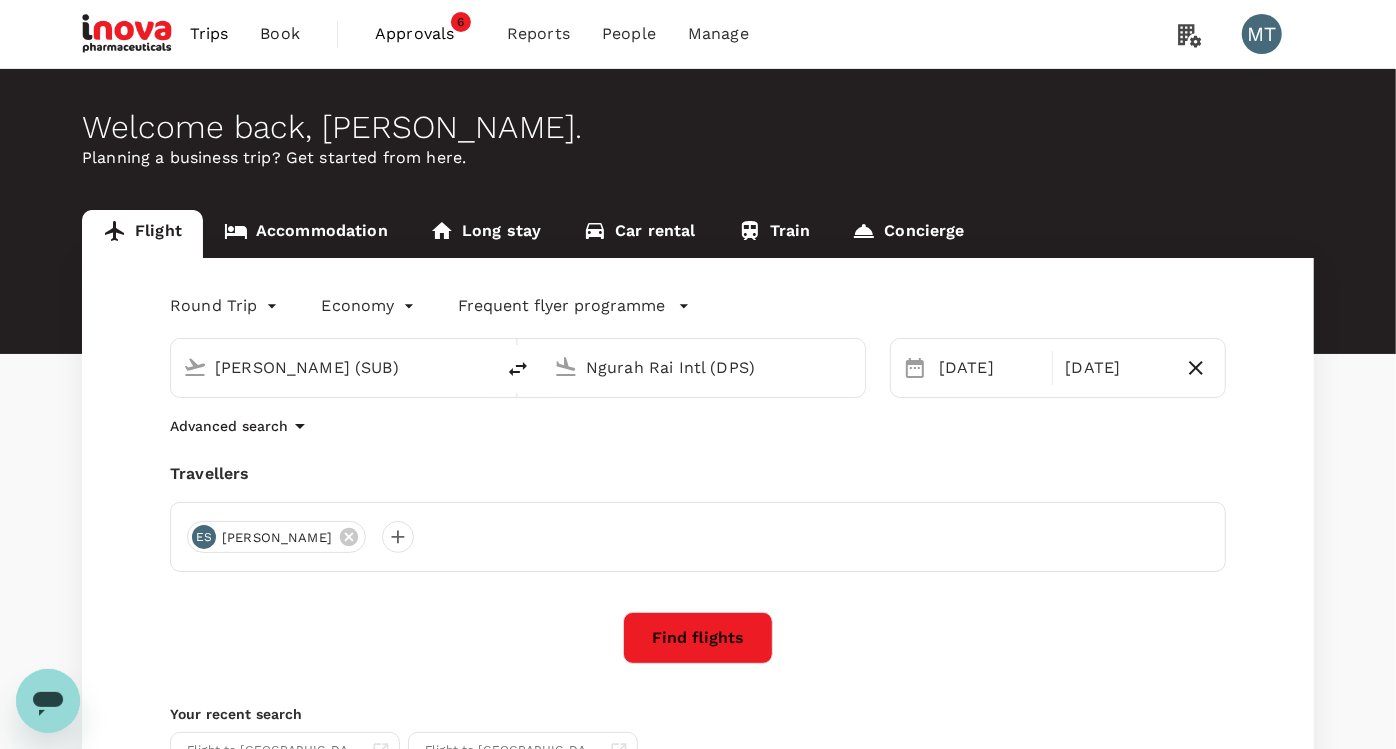 click on "Accommodation" at bounding box center [306, 234] 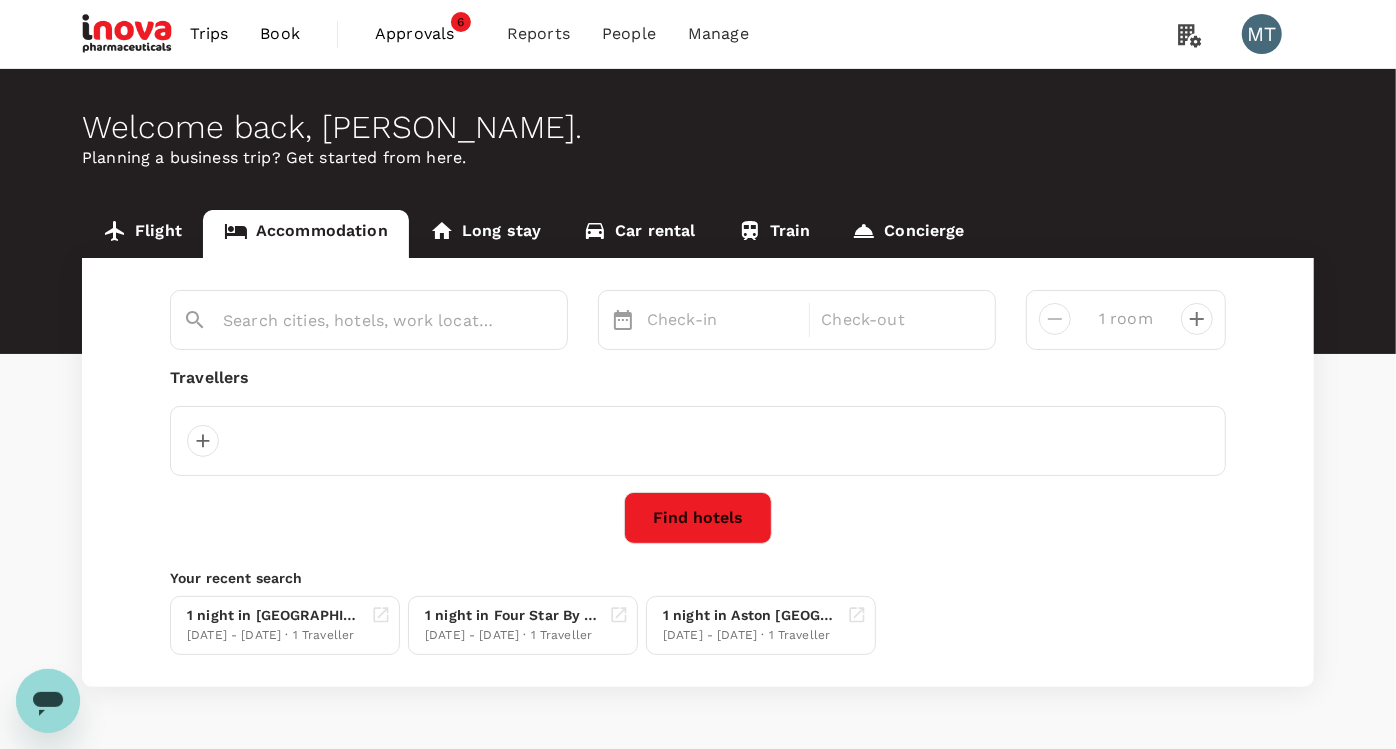 type on "[GEOGRAPHIC_DATA]" 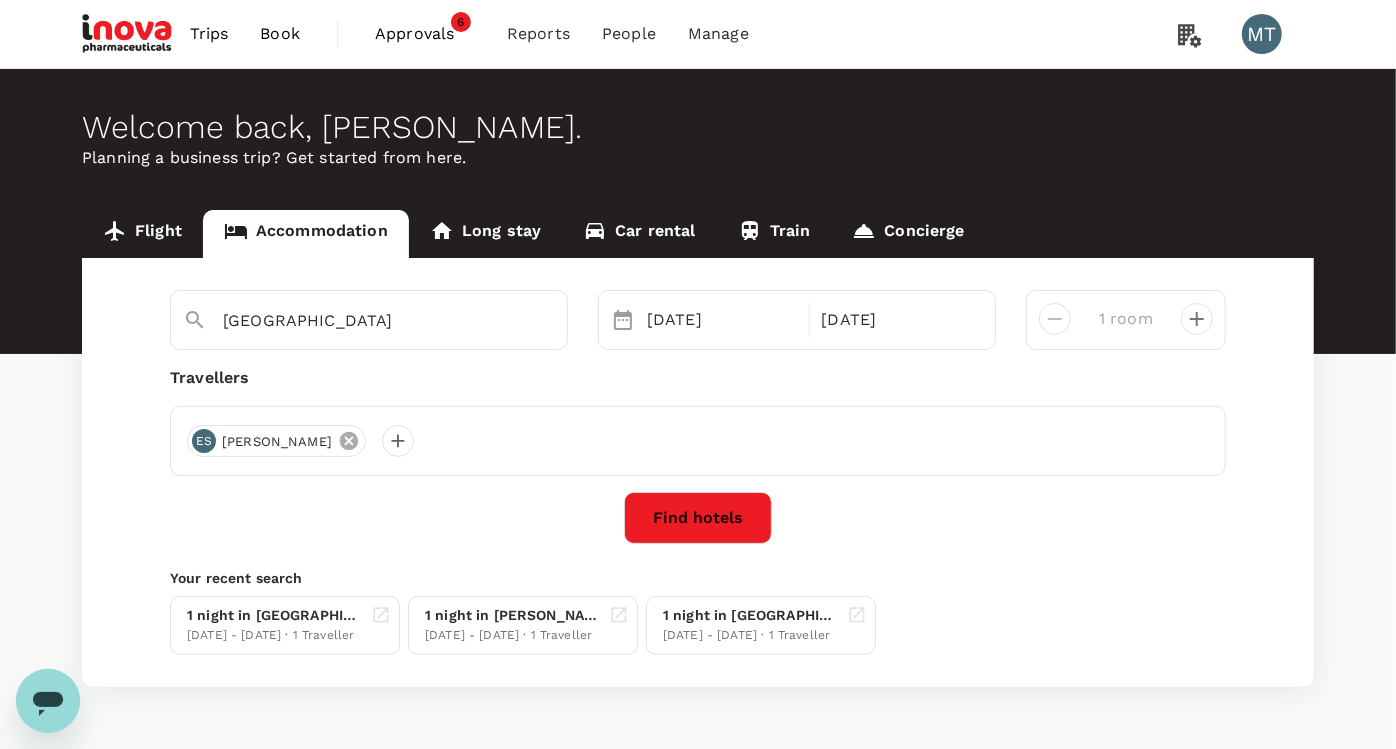 click 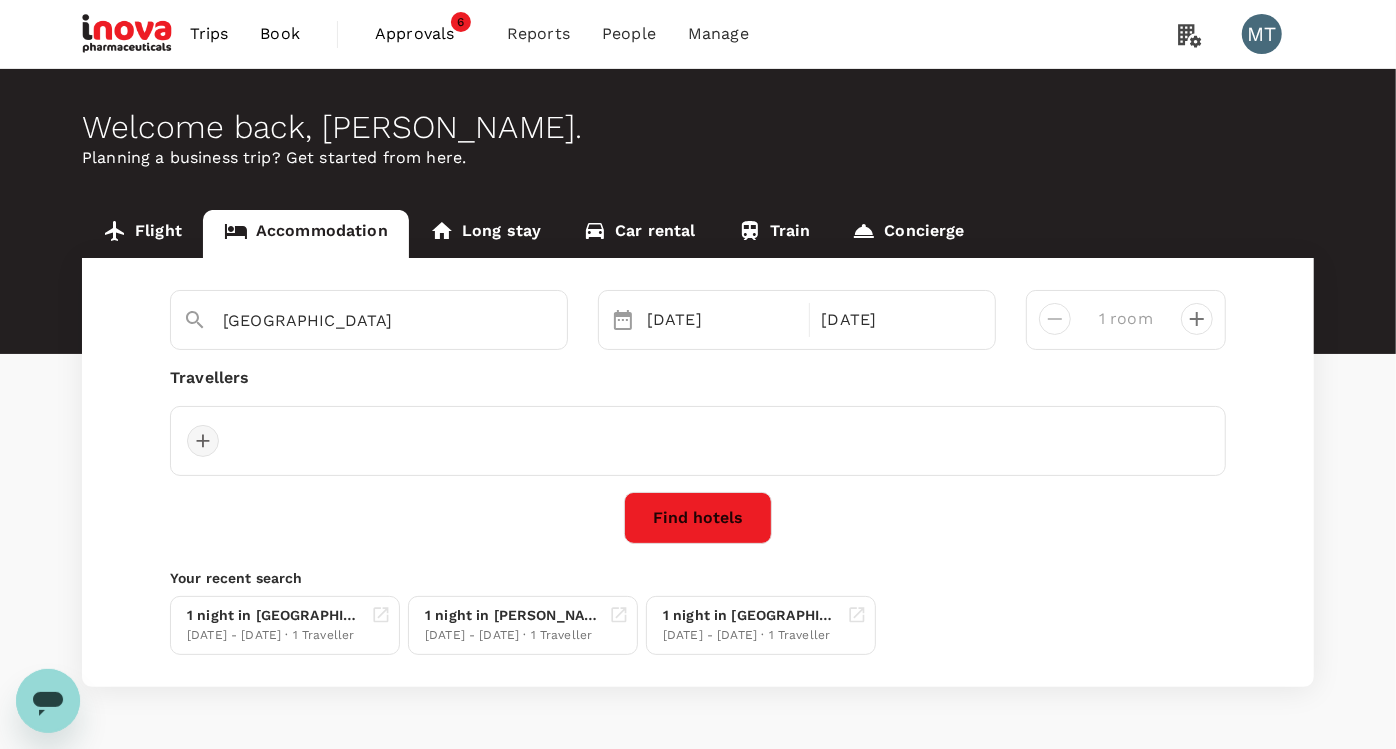 click at bounding box center [203, 441] 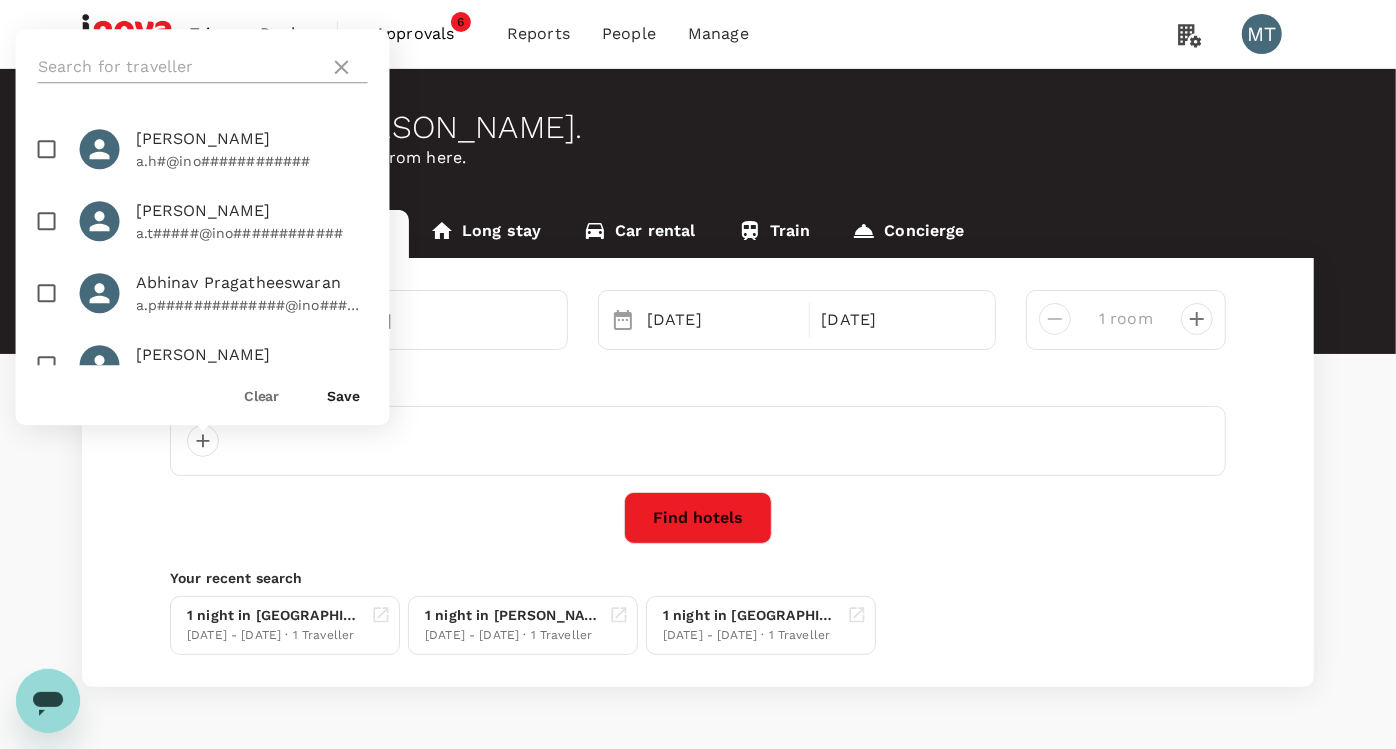 click at bounding box center [180, 67] 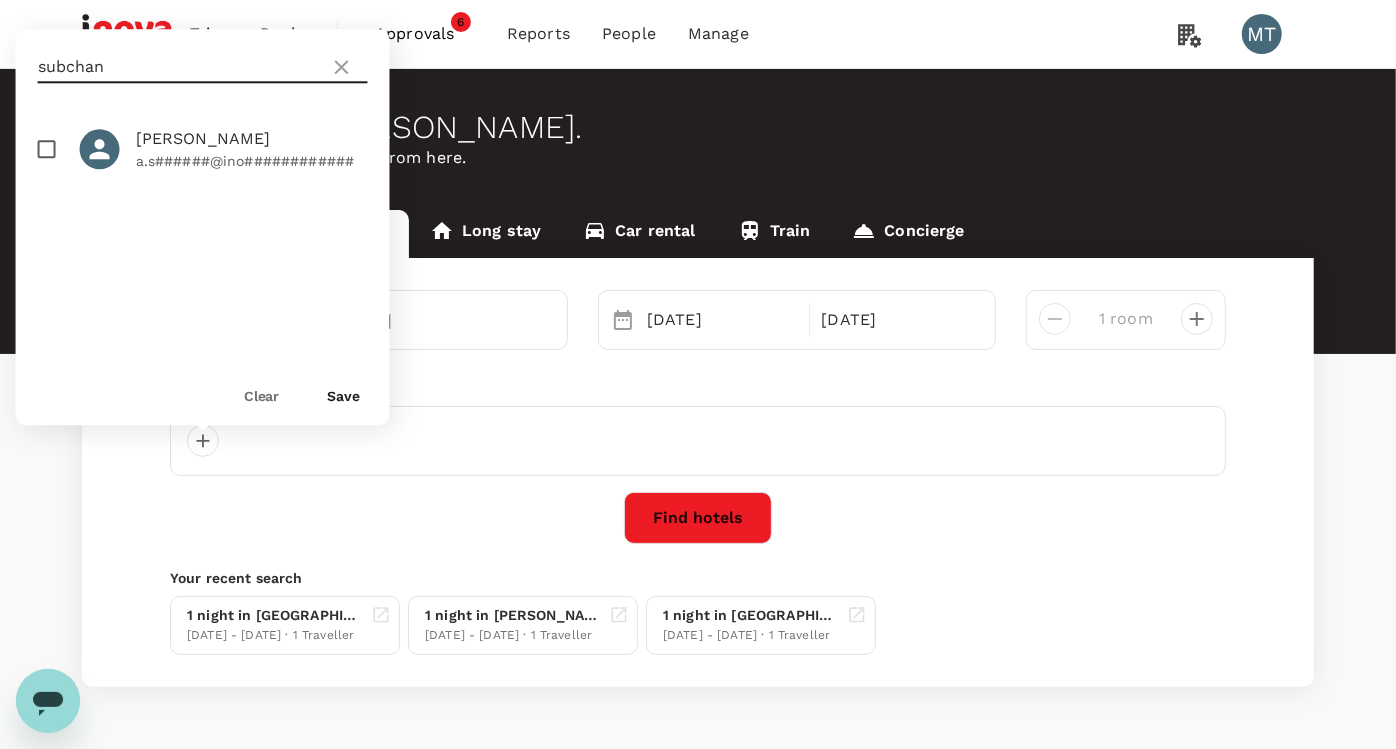 type on "subchan" 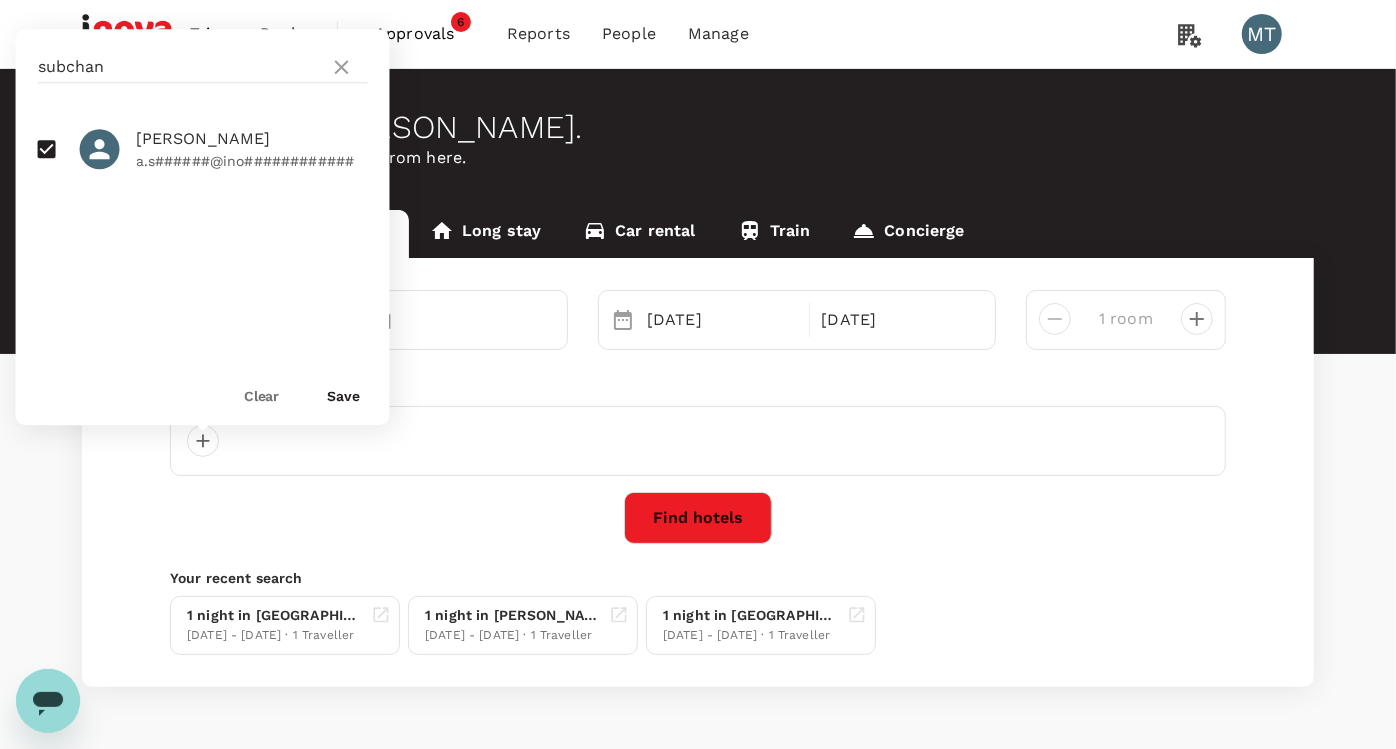click on "[PERSON_NAME]" at bounding box center [252, 139] 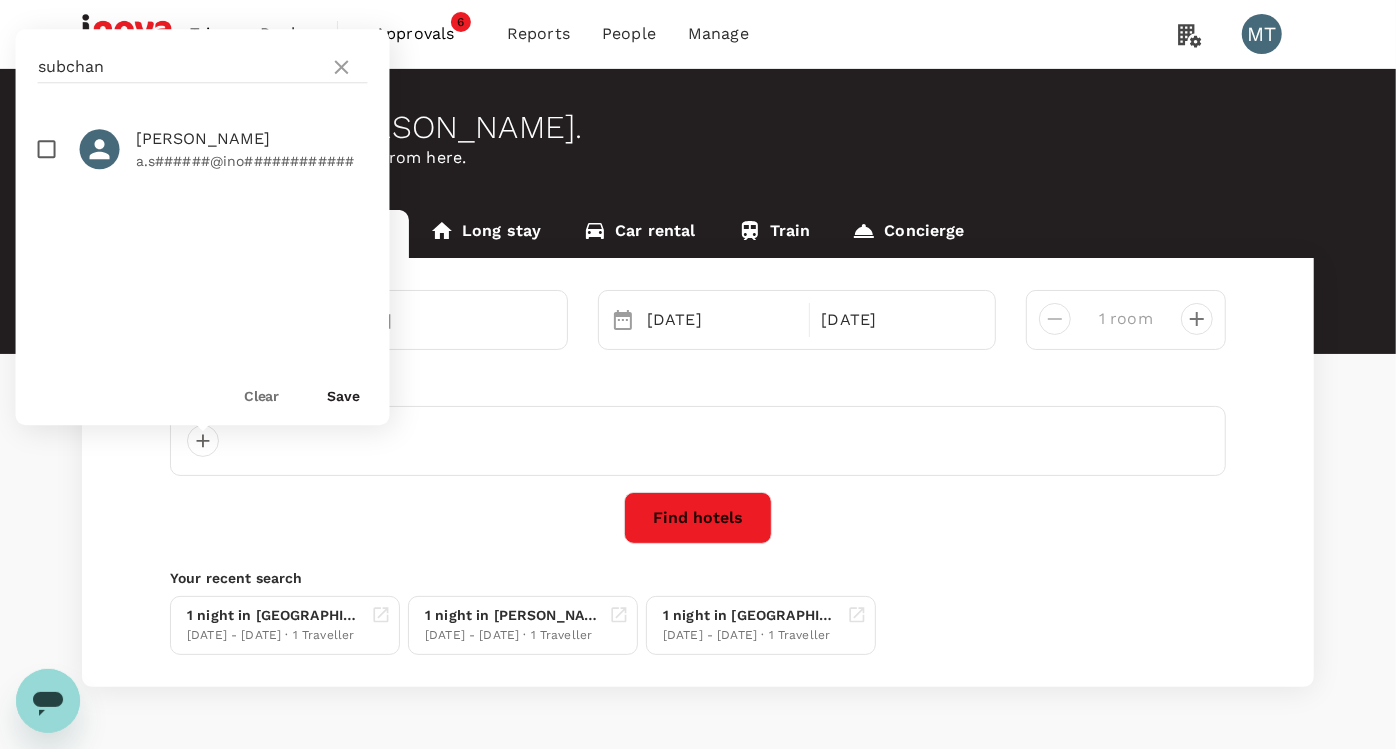 click at bounding box center (47, 149) 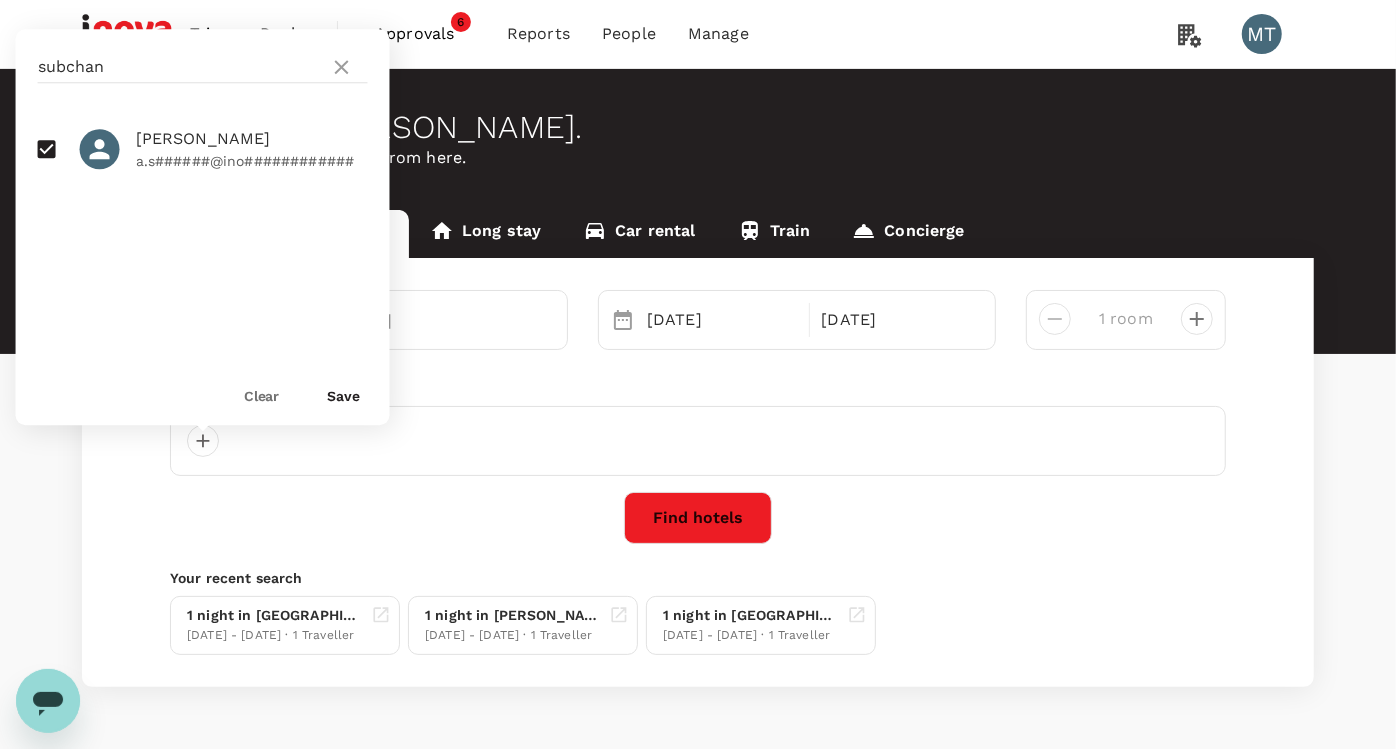 click on "Save" at bounding box center (344, 396) 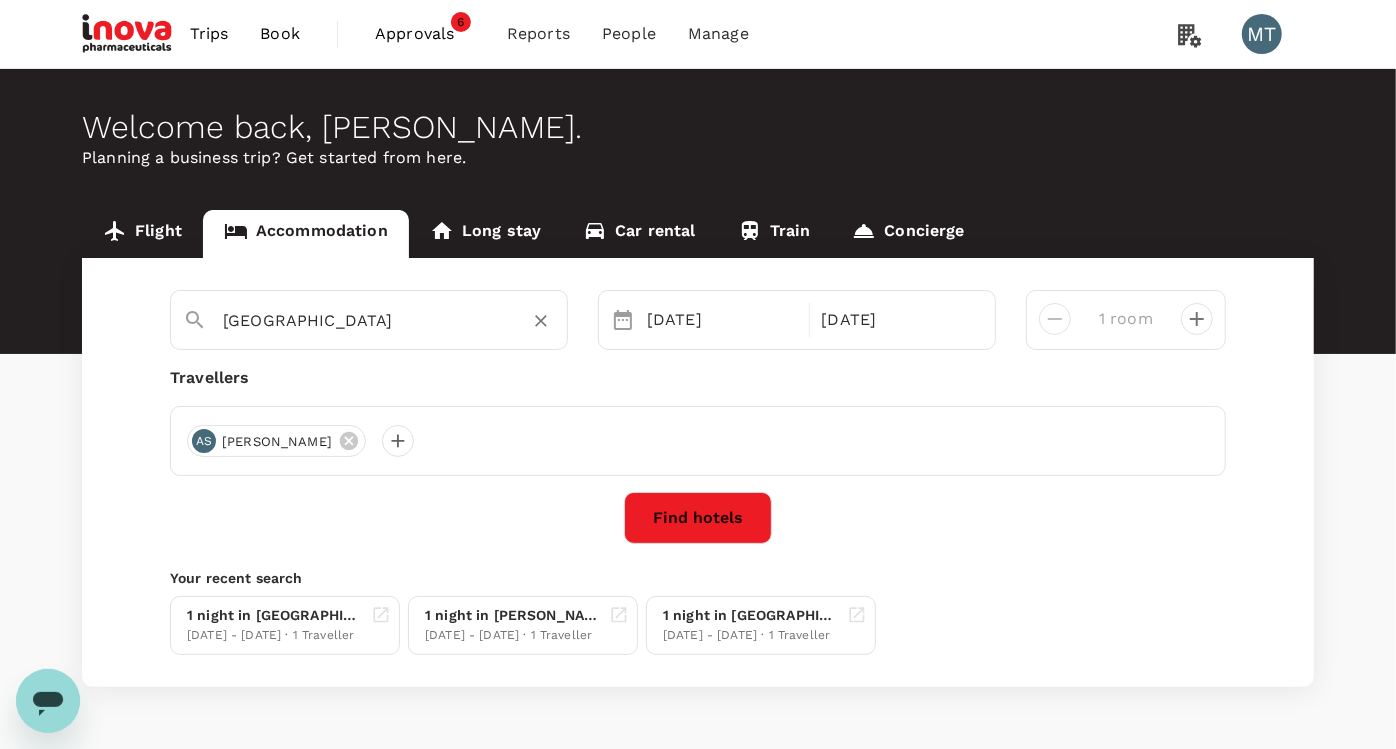 click on "Aston Denpasar Hotel & Convention Center" at bounding box center (361, 320) 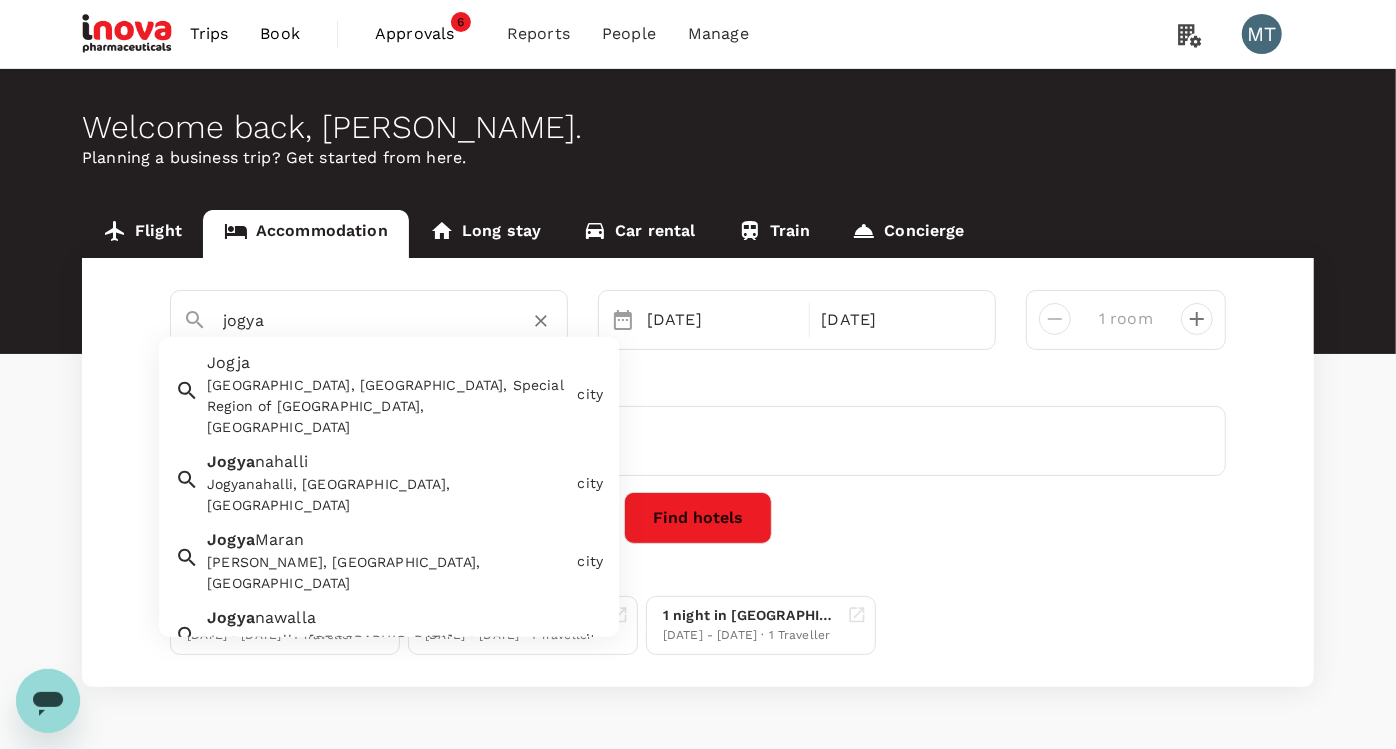 click on "Jogja, Yogyakarta City, Special Region of Yogyakarta, Indonesia" at bounding box center [388, 406] 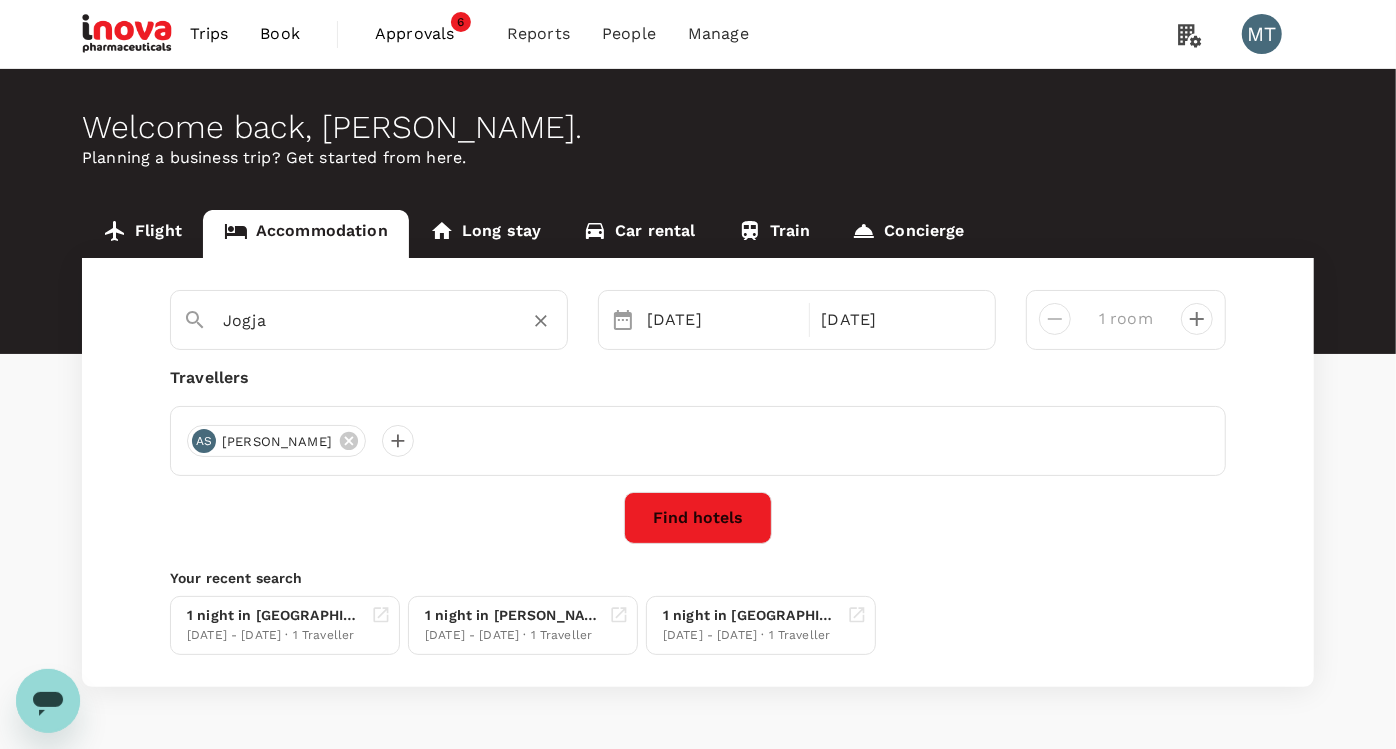 type on "Jogja" 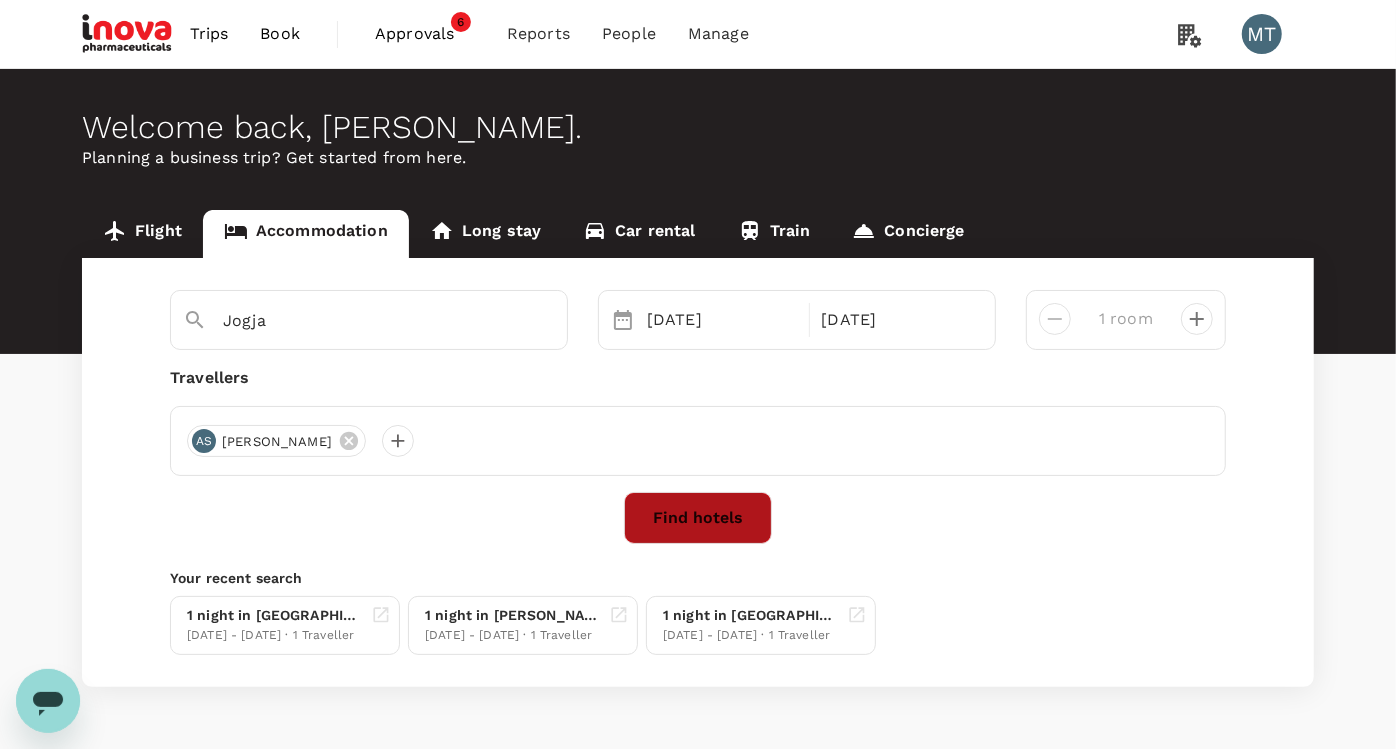 click on "Find hotels" at bounding box center [698, 518] 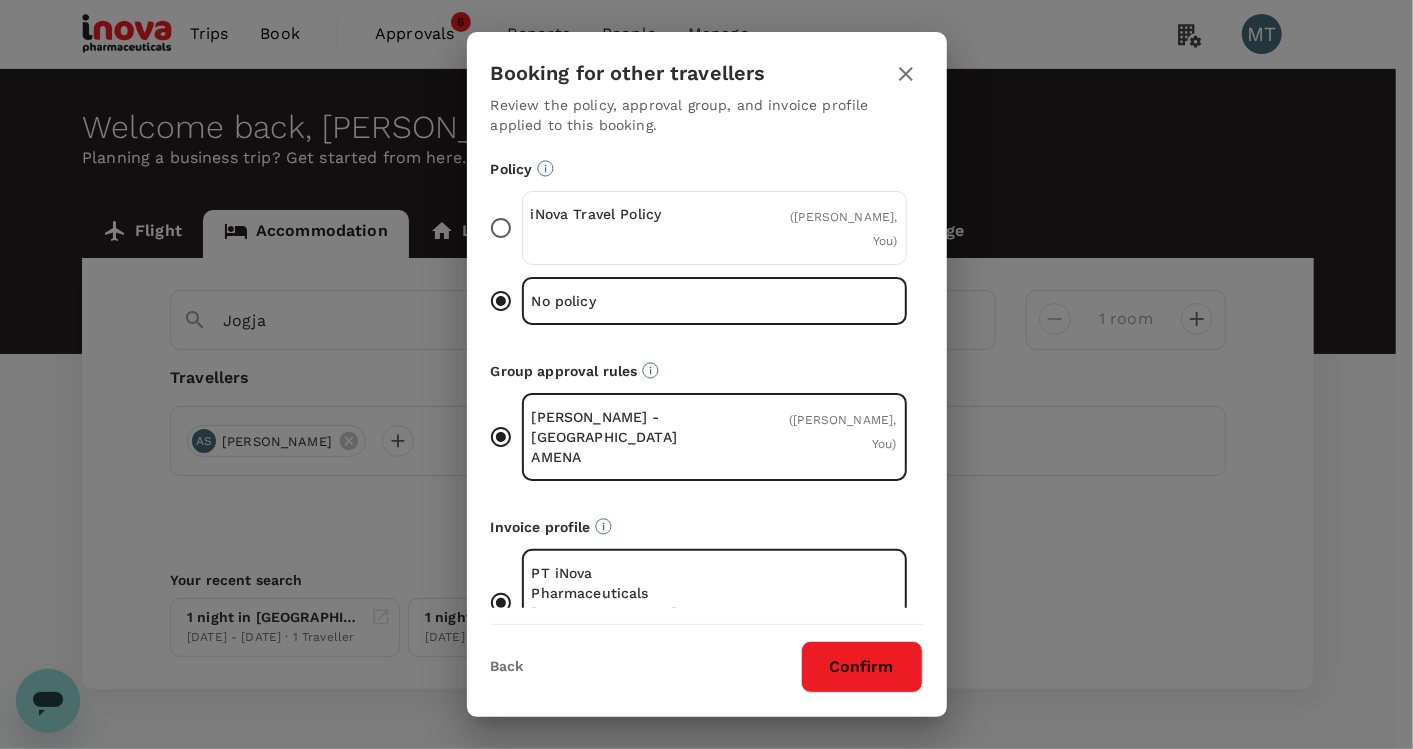 click on "iNova Travel Policy ( Achmad Subchan, You )" at bounding box center [501, 228] 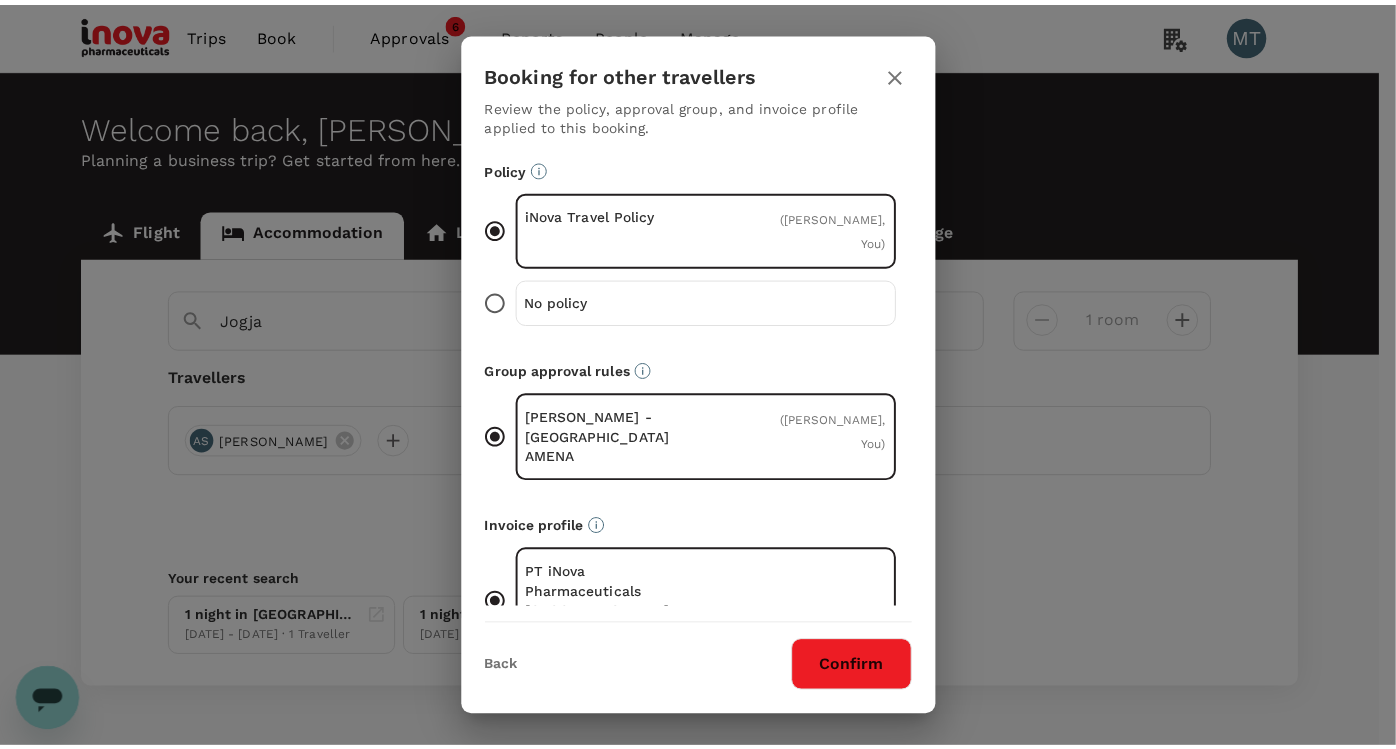 scroll, scrollTop: 23, scrollLeft: 0, axis: vertical 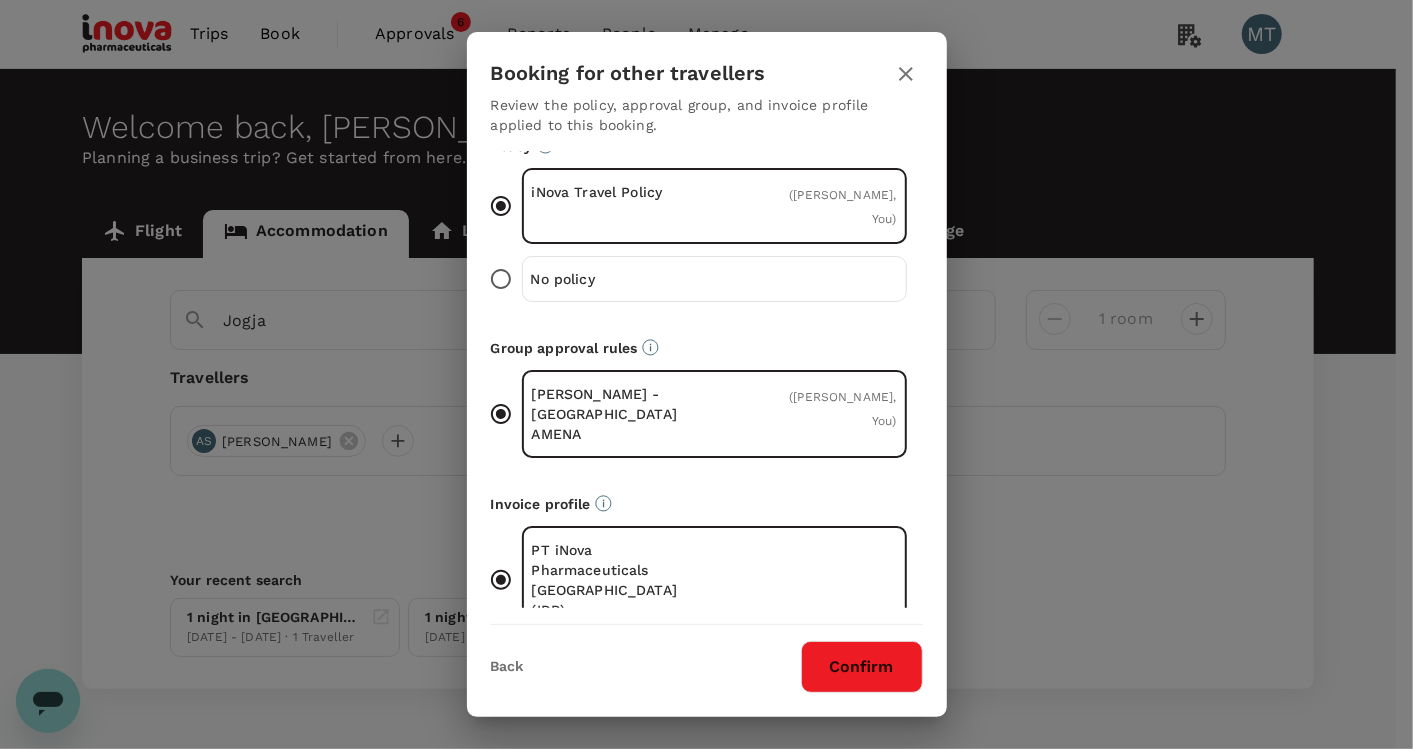click on "Confirm" at bounding box center [862, 667] 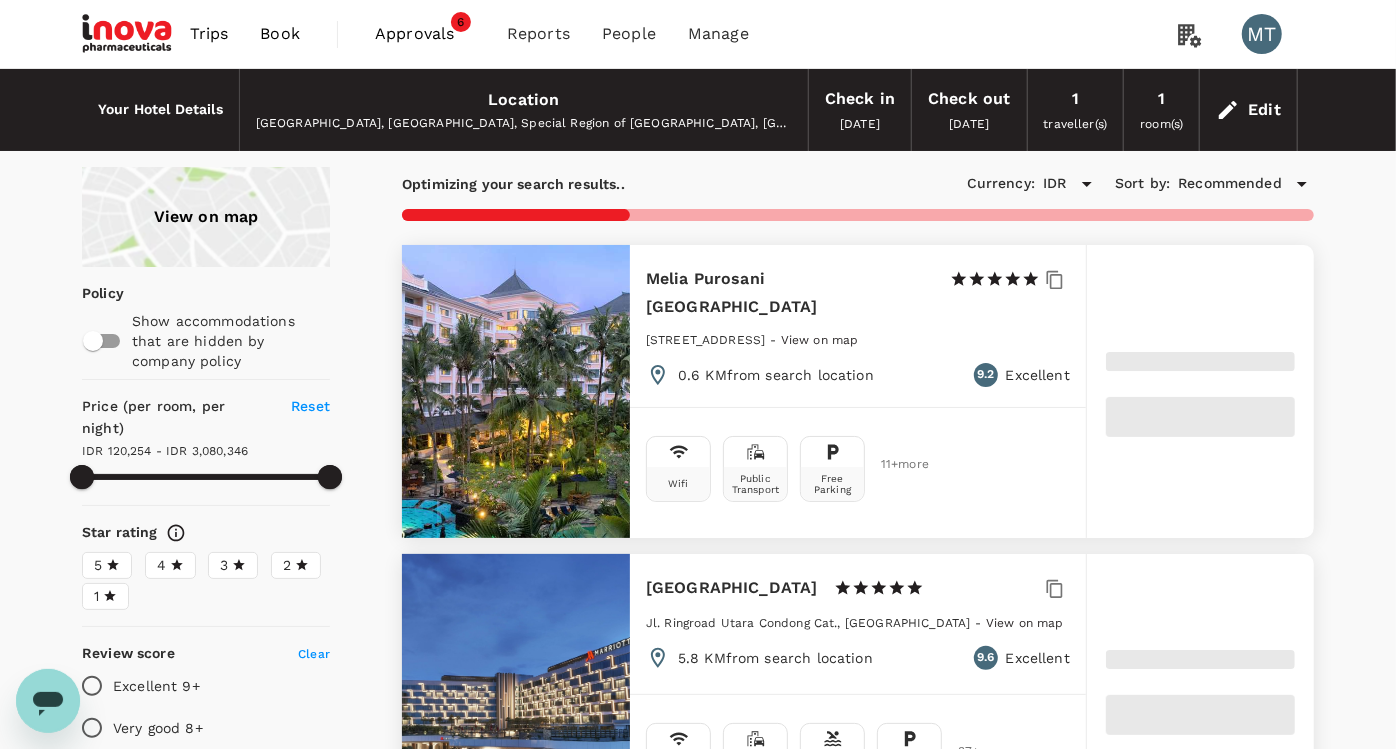 type on "3080345.99" 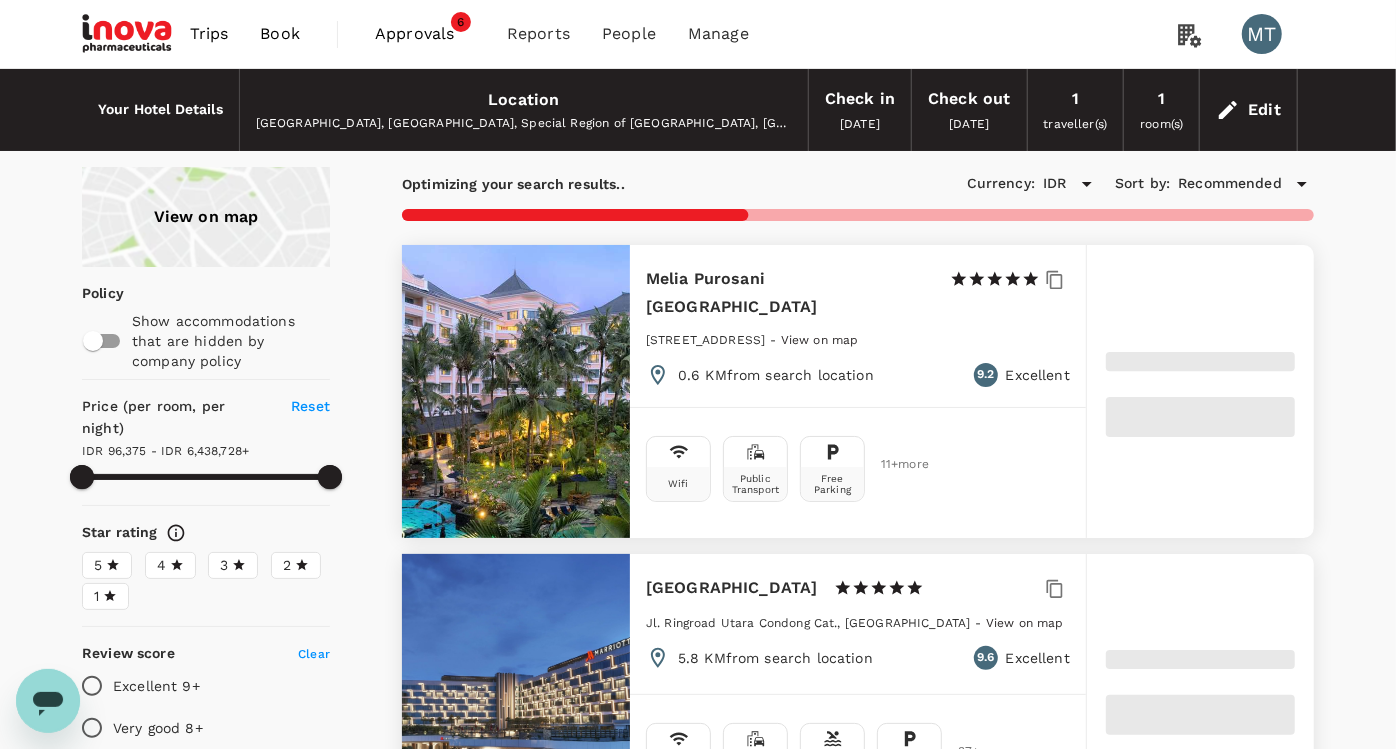 type on "96374.99" 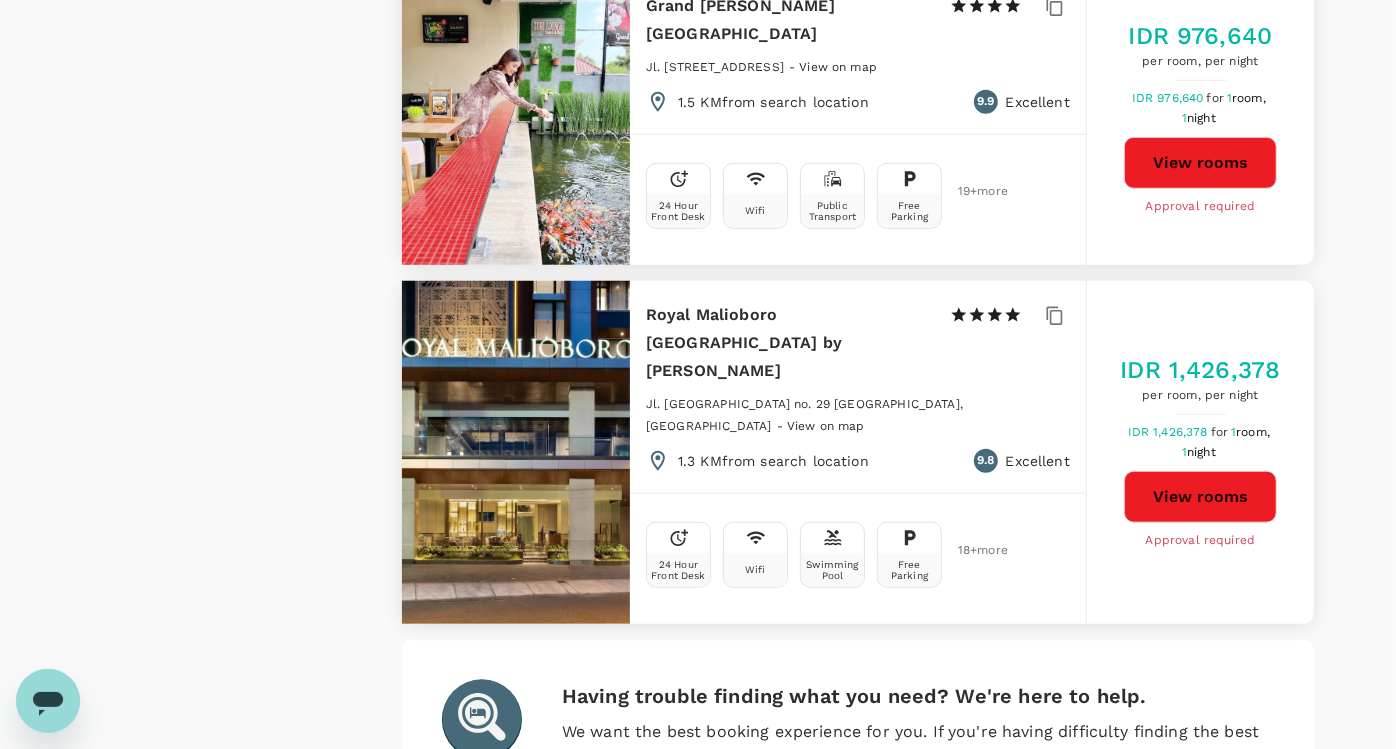 scroll, scrollTop: 5666, scrollLeft: 0, axis: vertical 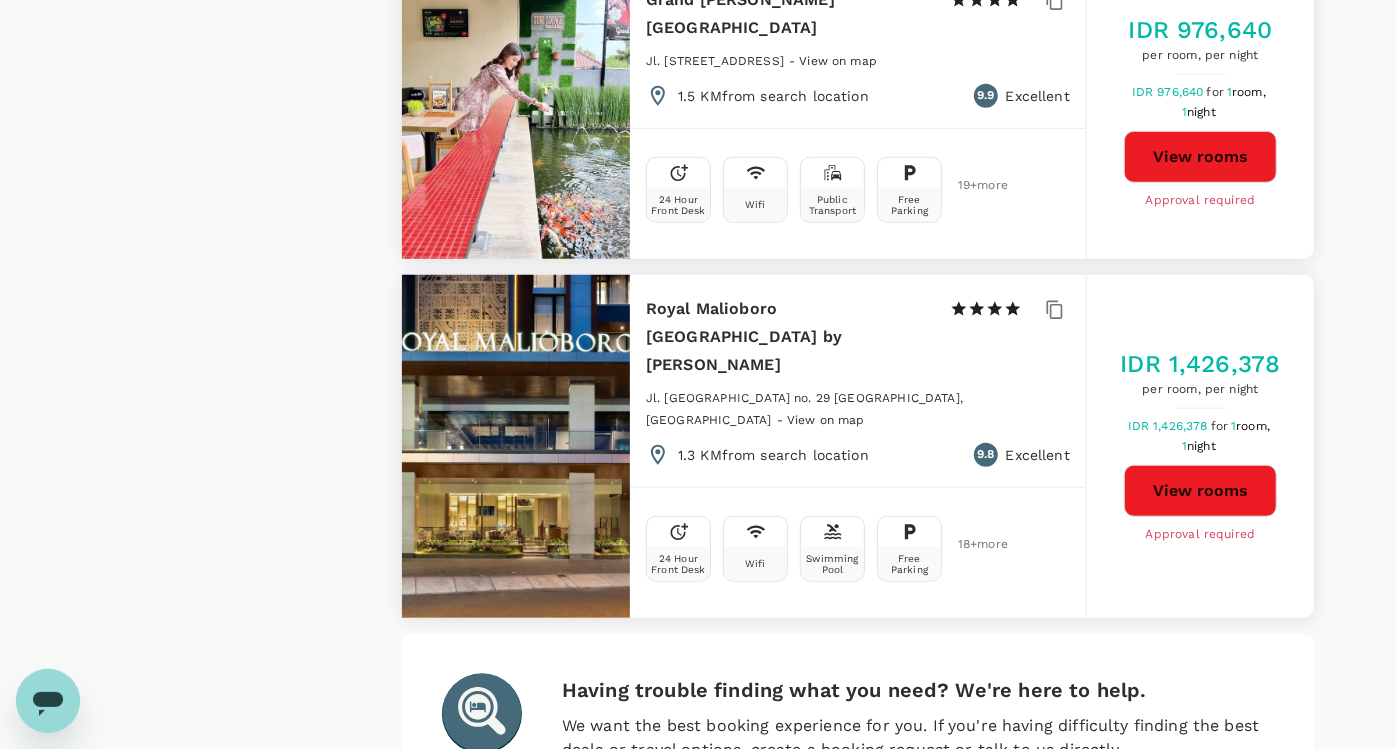 click on "2" at bounding box center [549, 892] 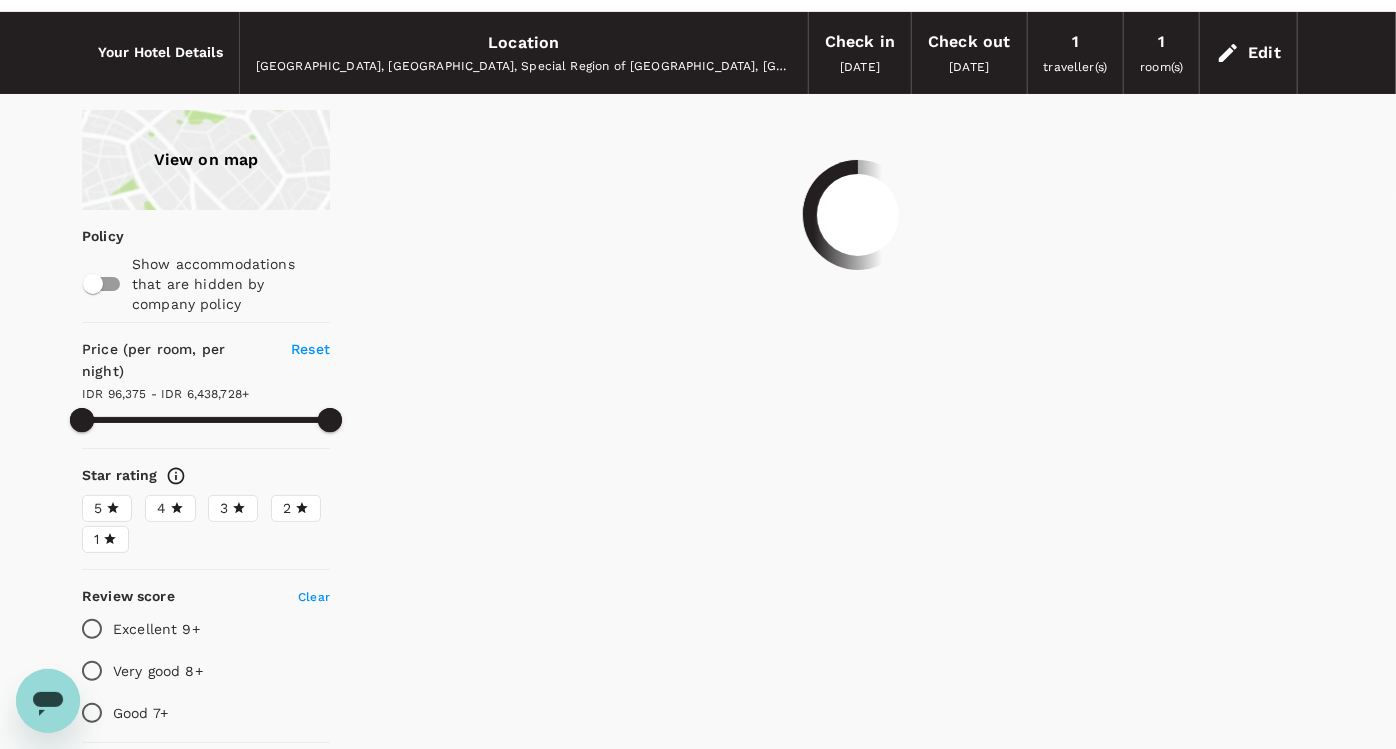 scroll, scrollTop: 0, scrollLeft: 0, axis: both 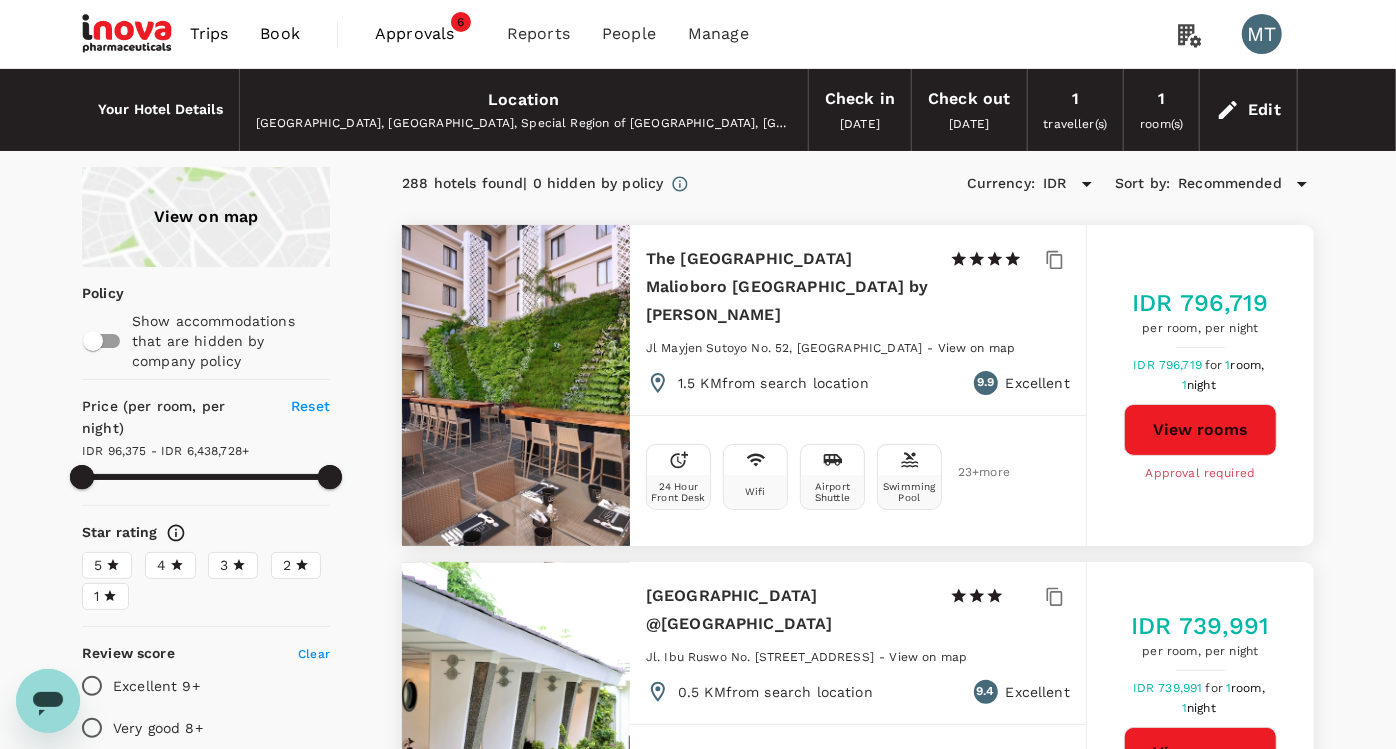 click on "View rooms" at bounding box center (1200, 430) 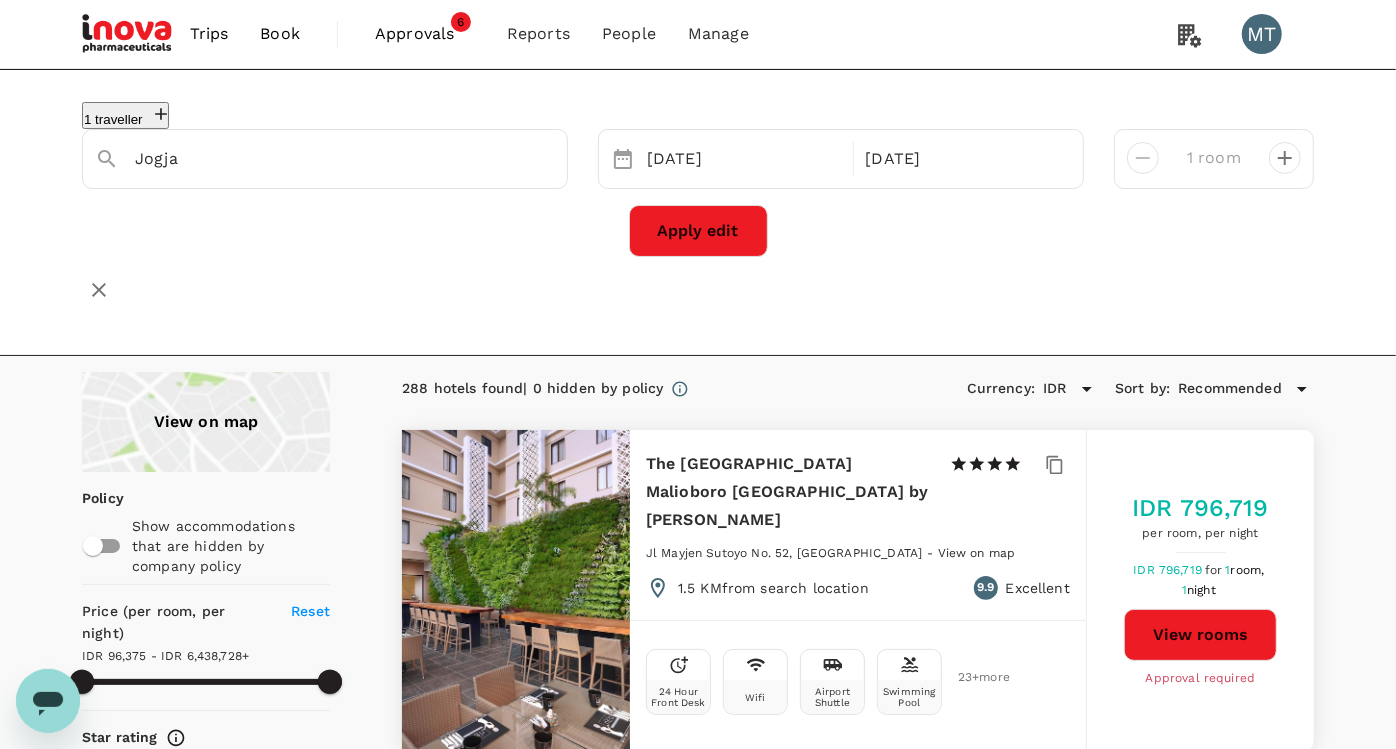 type on "Yogyakarta" 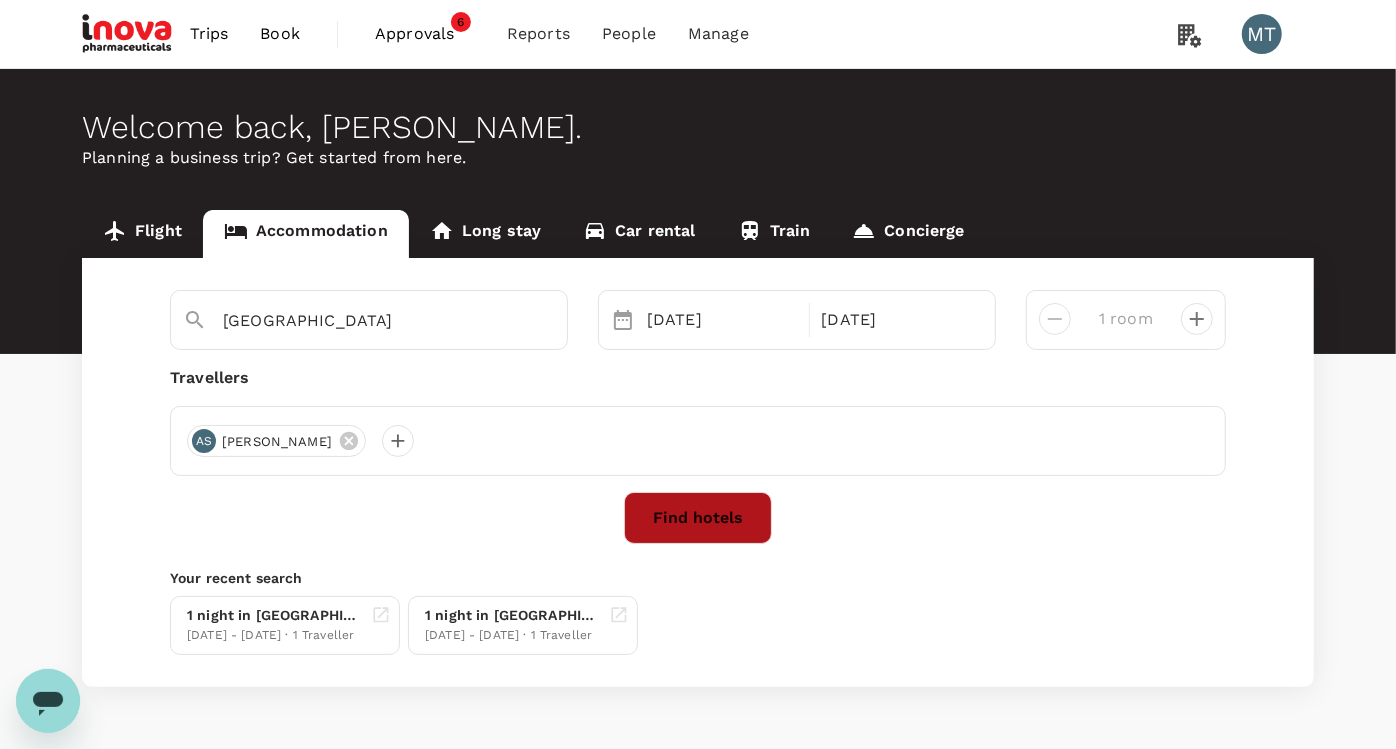 click on "Find hotels" at bounding box center (698, 518) 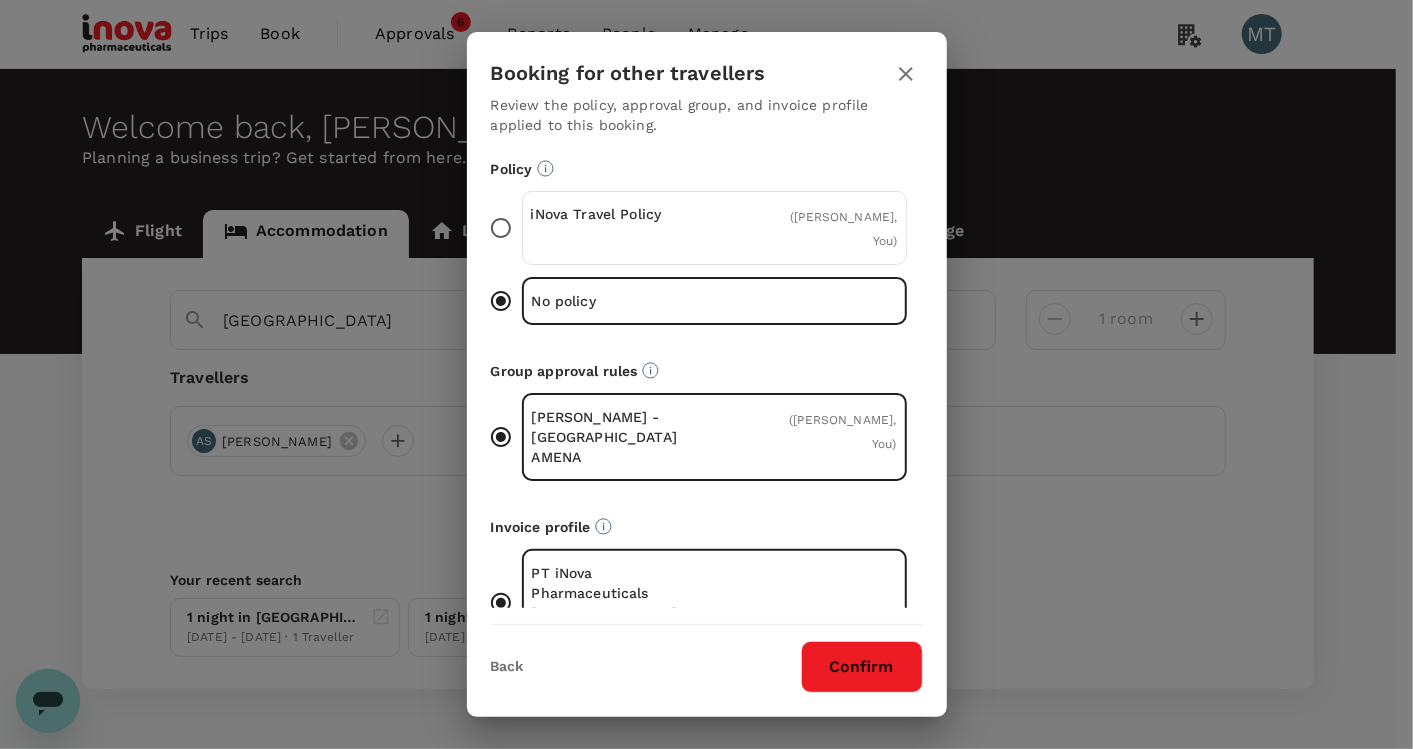 click on "iNova Travel Policy" at bounding box center (623, 214) 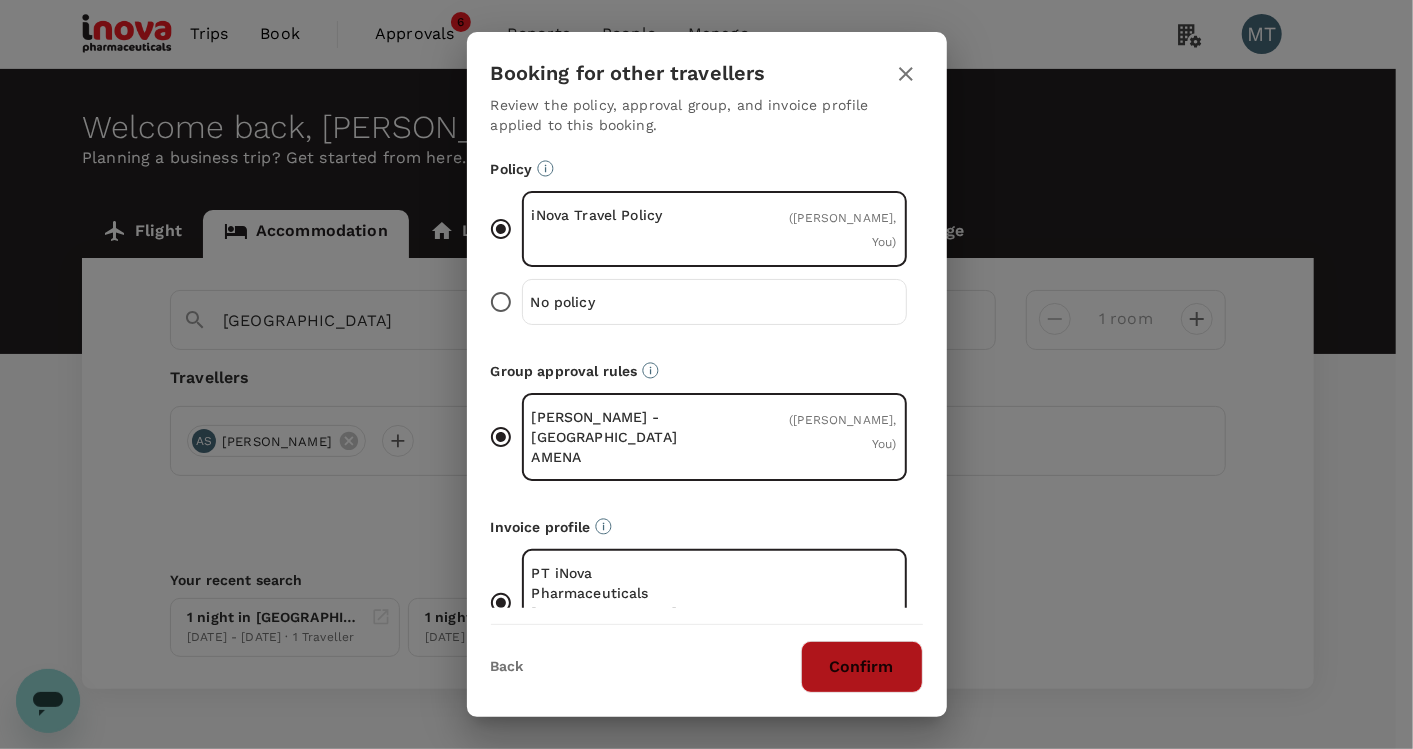 click on "Confirm" at bounding box center [862, 667] 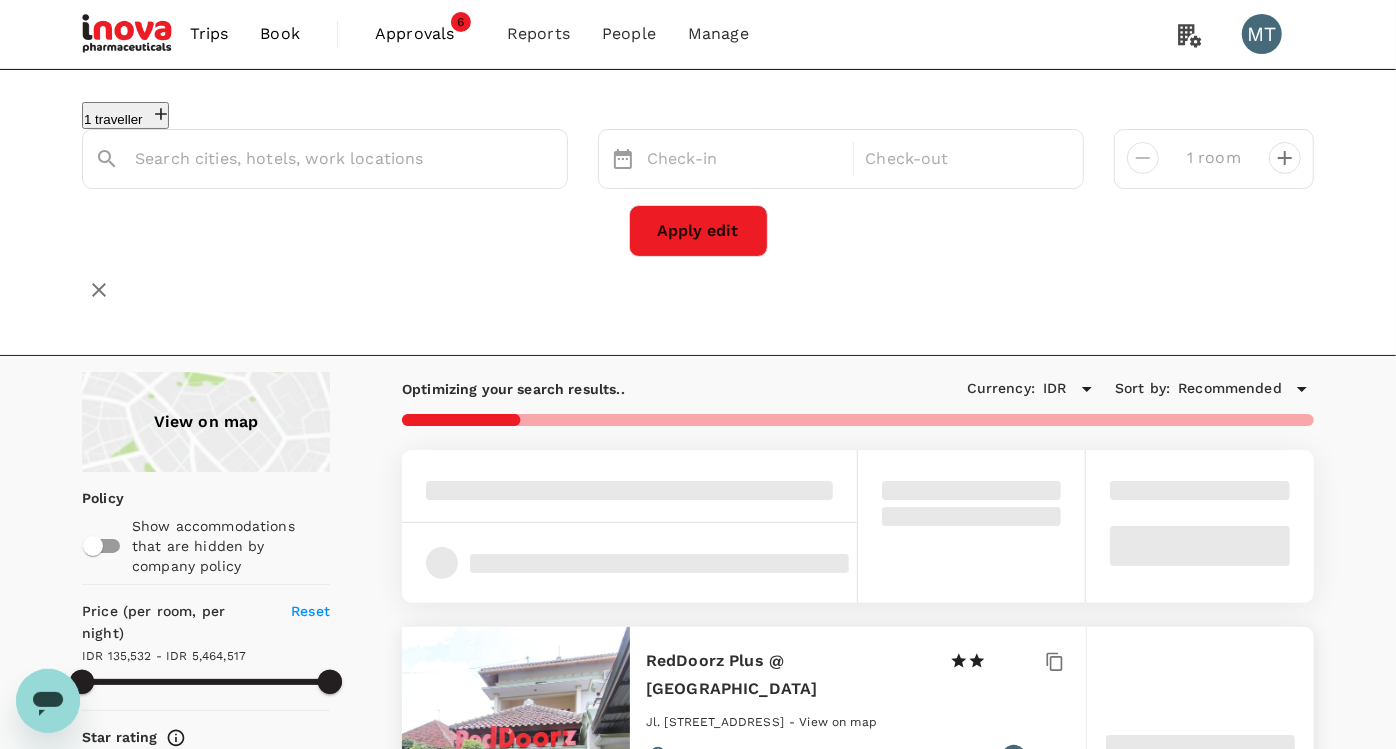 type on "Yogyakarta" 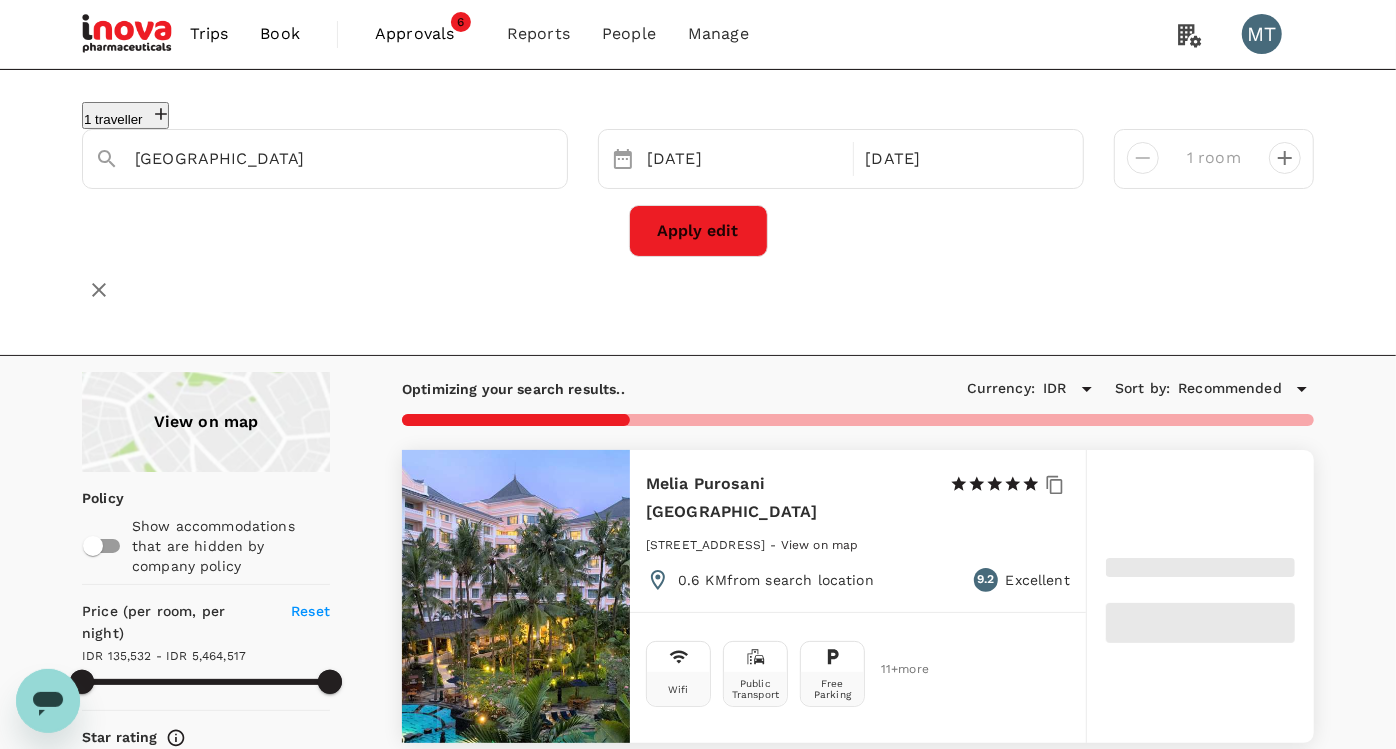 type on "5464516.48" 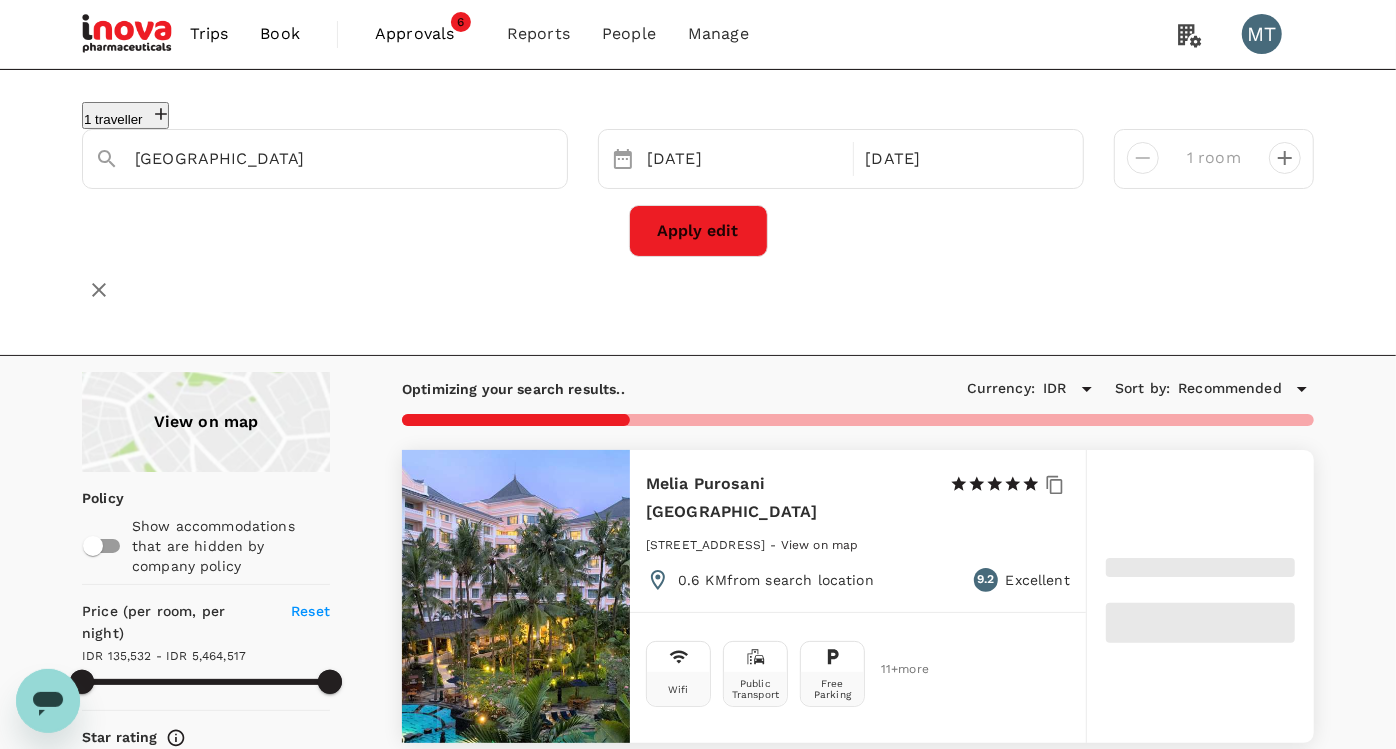 type on "124938.48" 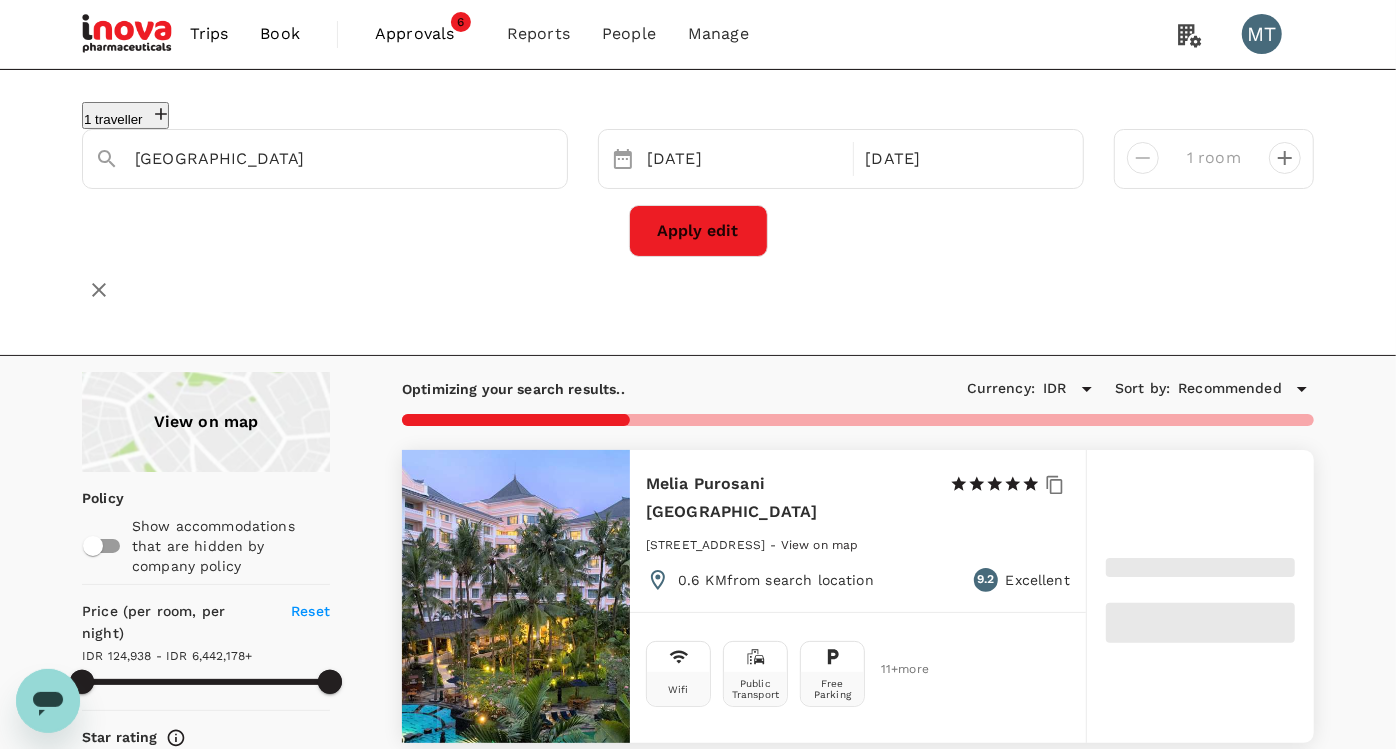 type on "6442177.25" 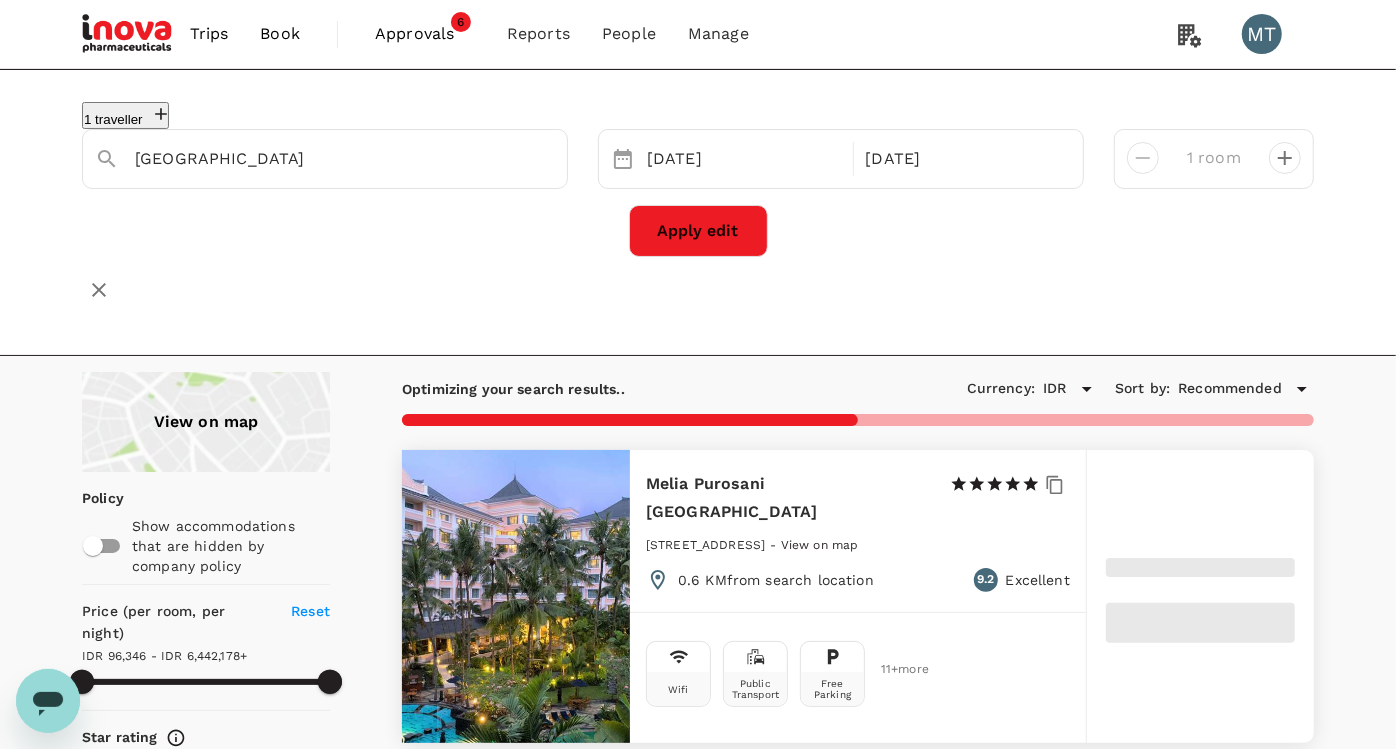 type on "96346.25" 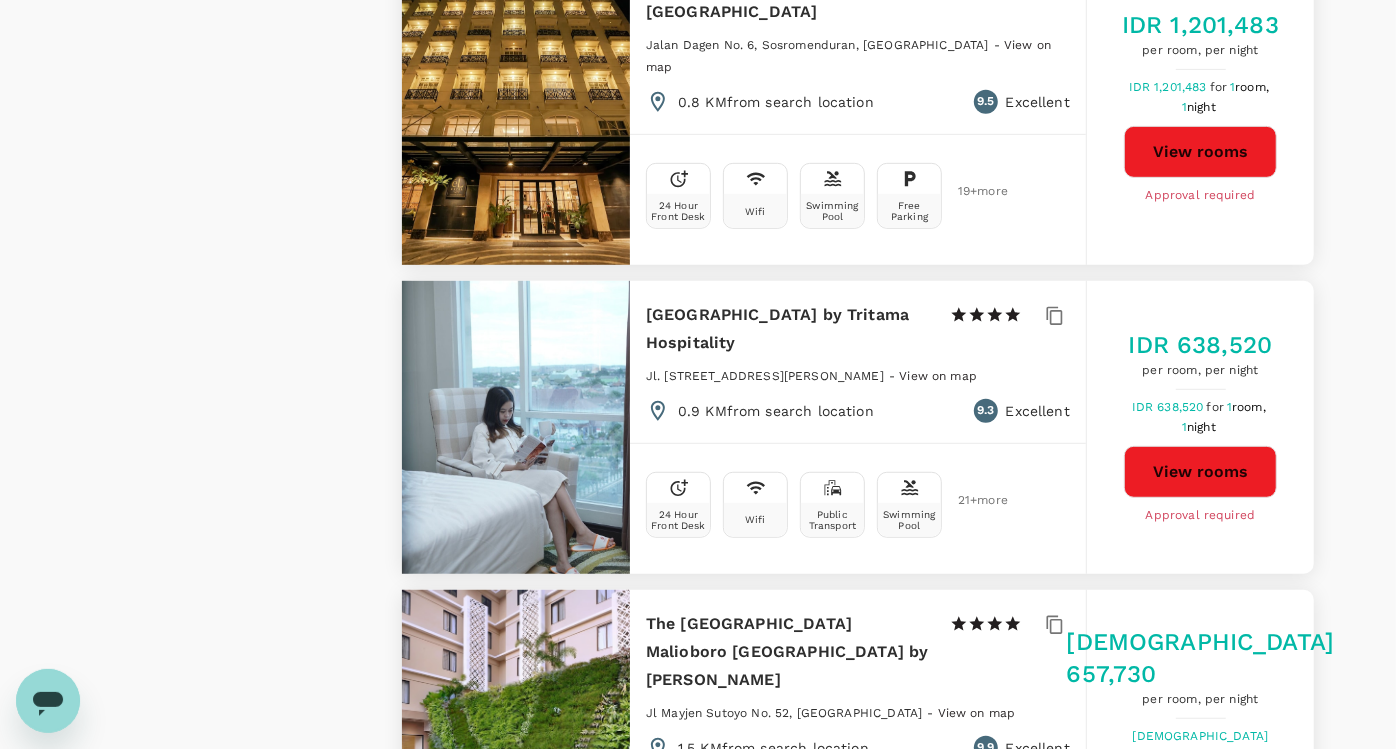 scroll, scrollTop: 5333, scrollLeft: 0, axis: vertical 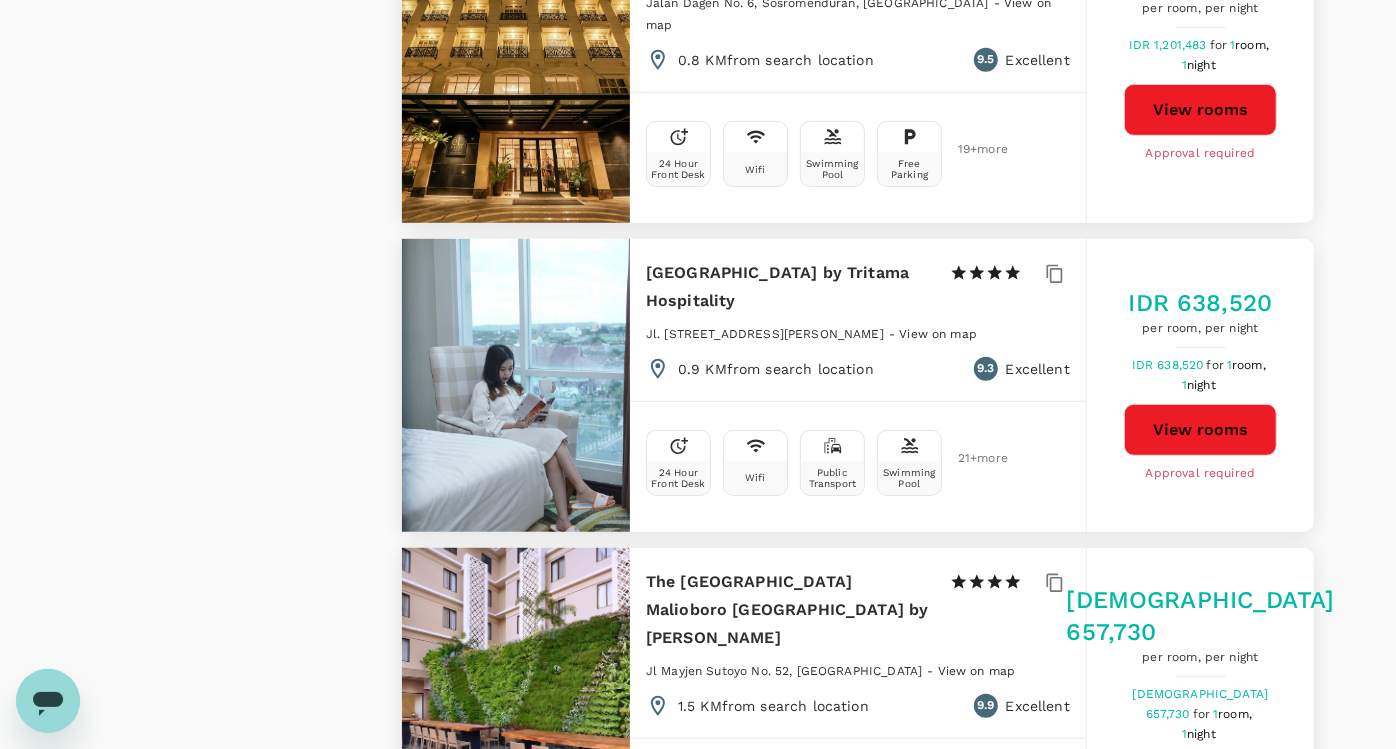click on "View rooms" at bounding box center [1200, 779] 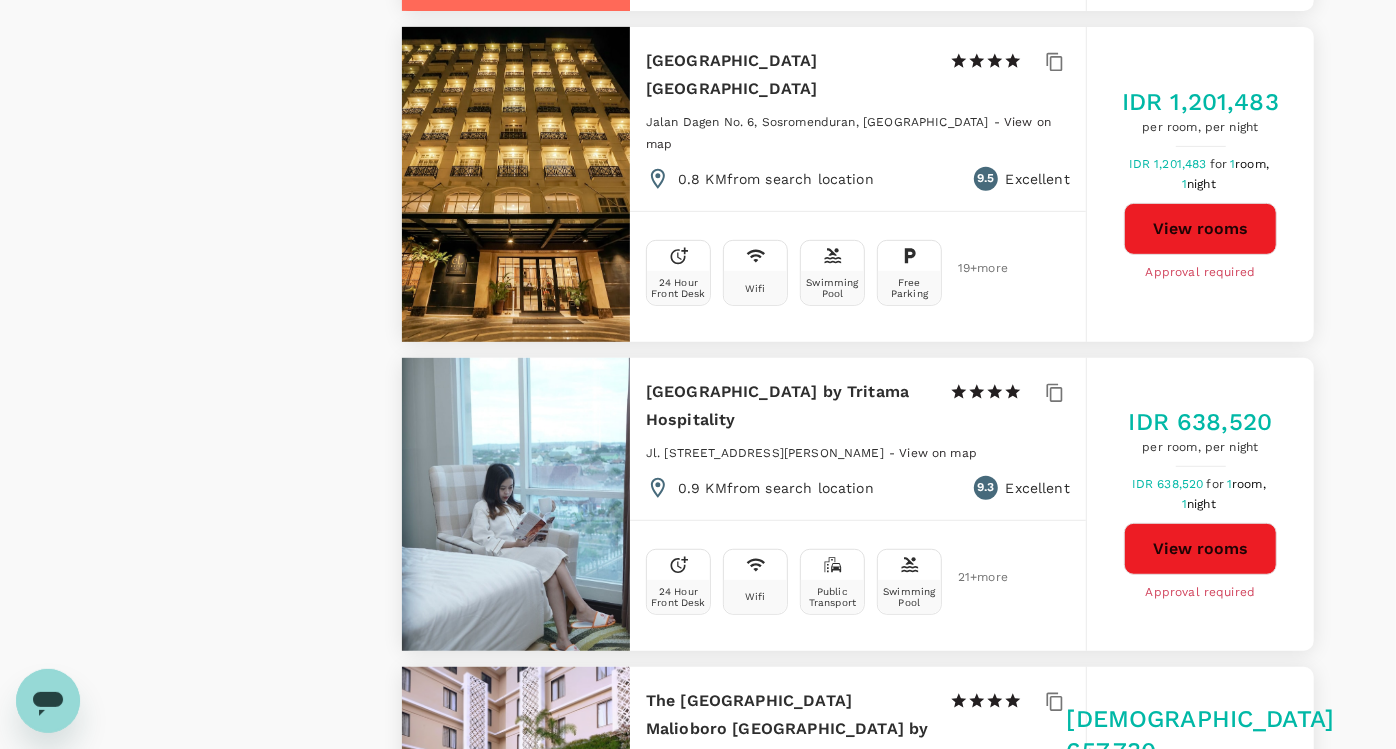 scroll, scrollTop: 5111, scrollLeft: 0, axis: vertical 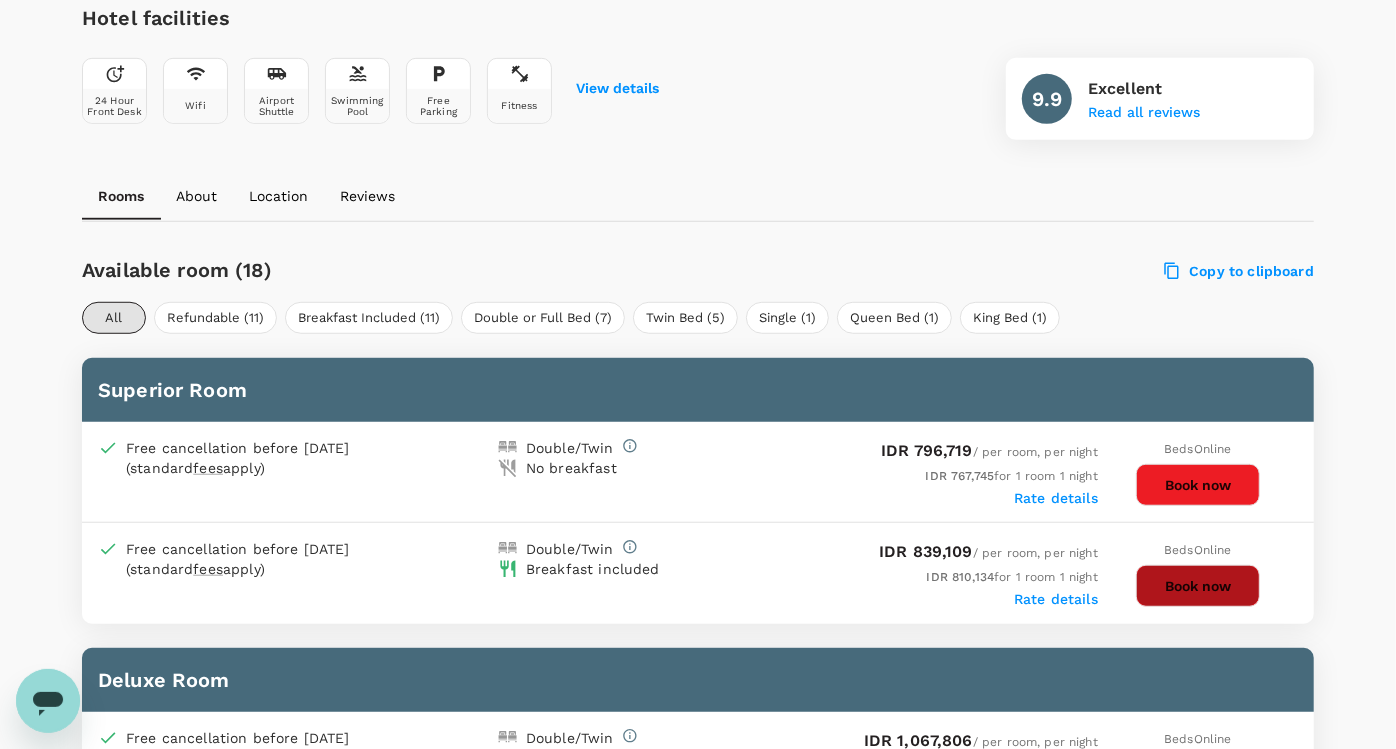 click on "Book now" at bounding box center [1198, 586] 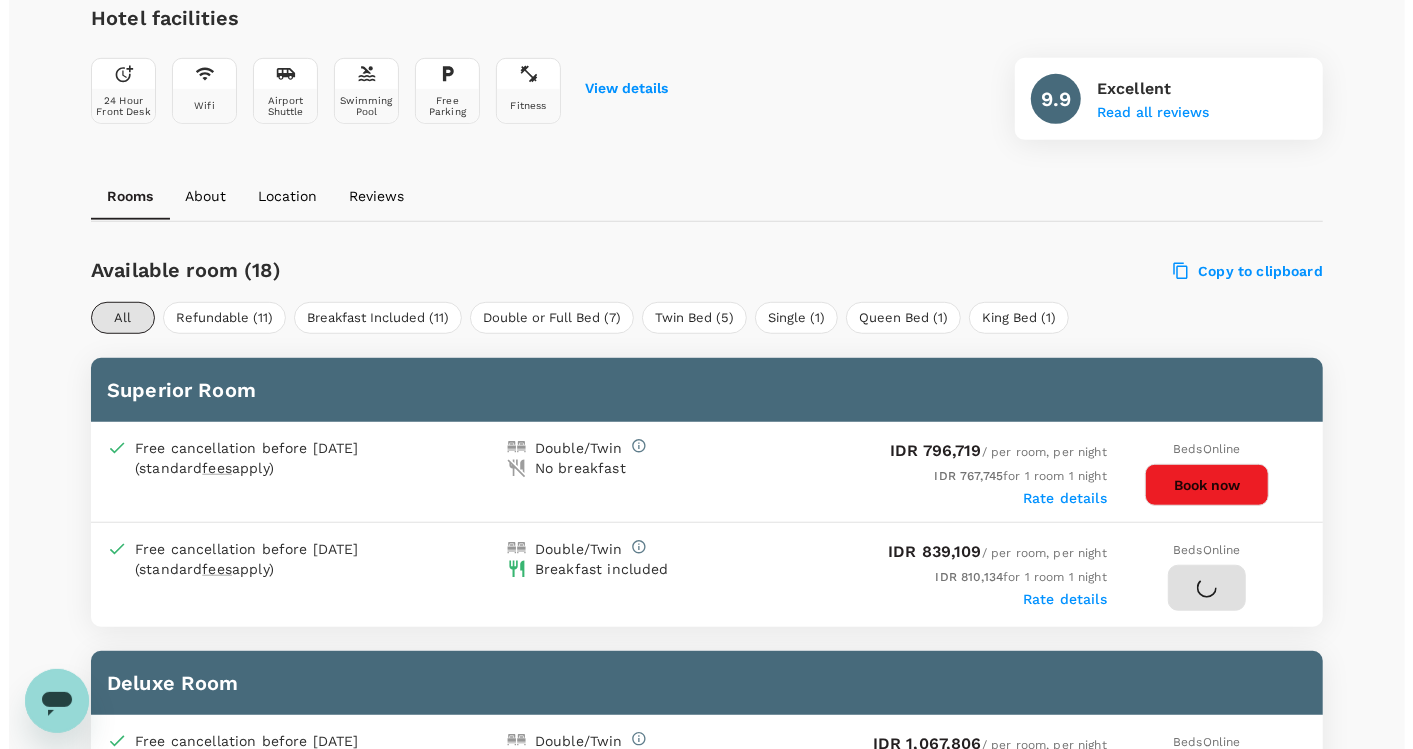 scroll, scrollTop: 0, scrollLeft: 0, axis: both 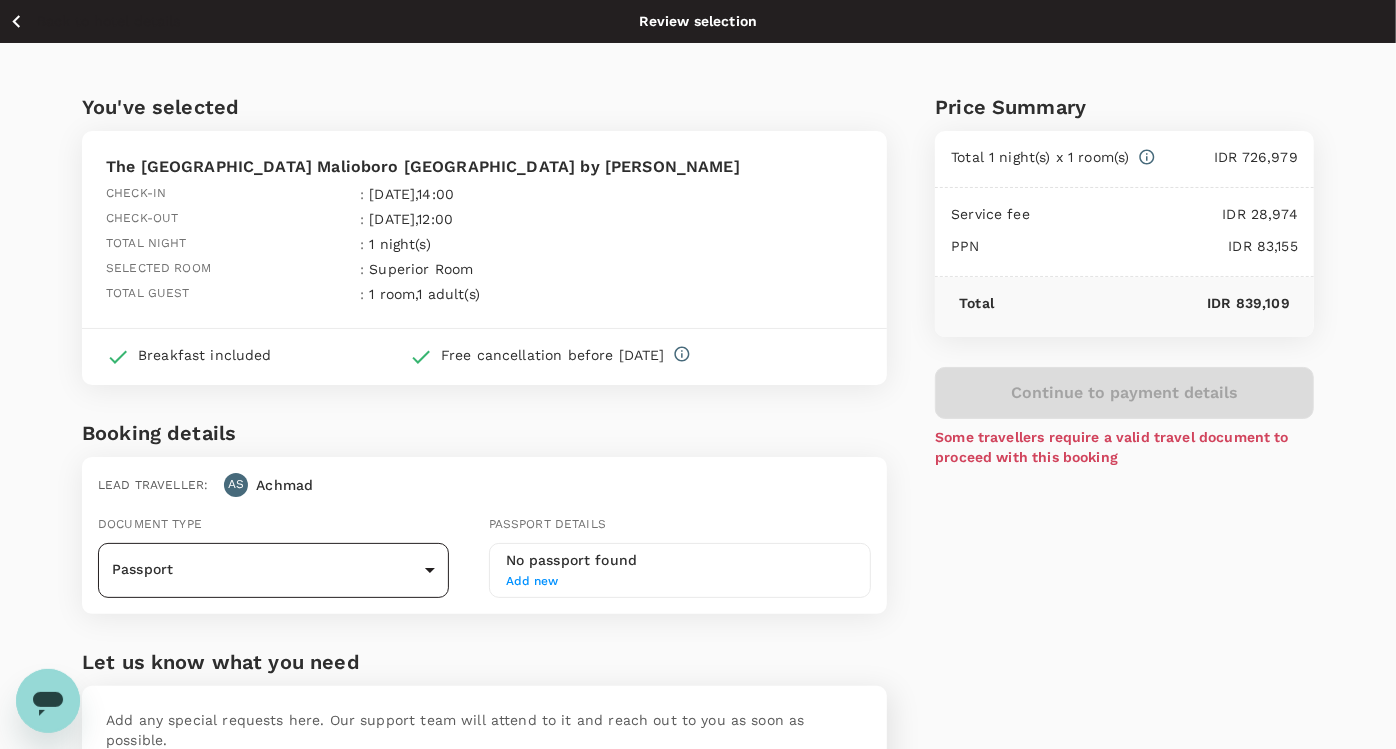 click on "Back to hotel details Review selection You've selected The Alana Hotel & Conference Center Malioboro Yogyakarta by ASTON Check-in : 24 Jul 2025 ,  14:00 Check-out : 25 Jul 2025 ,  12:00 Total night : 1   night(s) Selected room : Superior Room Total guest : 1   room ,  1   adult(s) Breakfast included Free cancellation before 20 Jul 2025 Booking details Lead traveller : AS Achmad Document type Passport Passport ​ Passport details No passport found Add new Let us know what you need Add any special requests here. Our support team will attend to it and reach out to you as soon as possible. x ​ Price Summary Total 1 night(s) x 1 room(s) IDR 726,979 Service fee IDR 28,974 PPN IDR 83,155 Total IDR 839,109 Continue to payment details Some travellers require a valid travel document to proceed with this booking Version 3.47.1 Privacy Policy Terms of Use Help Centre Edit View details" at bounding box center [698, 474] 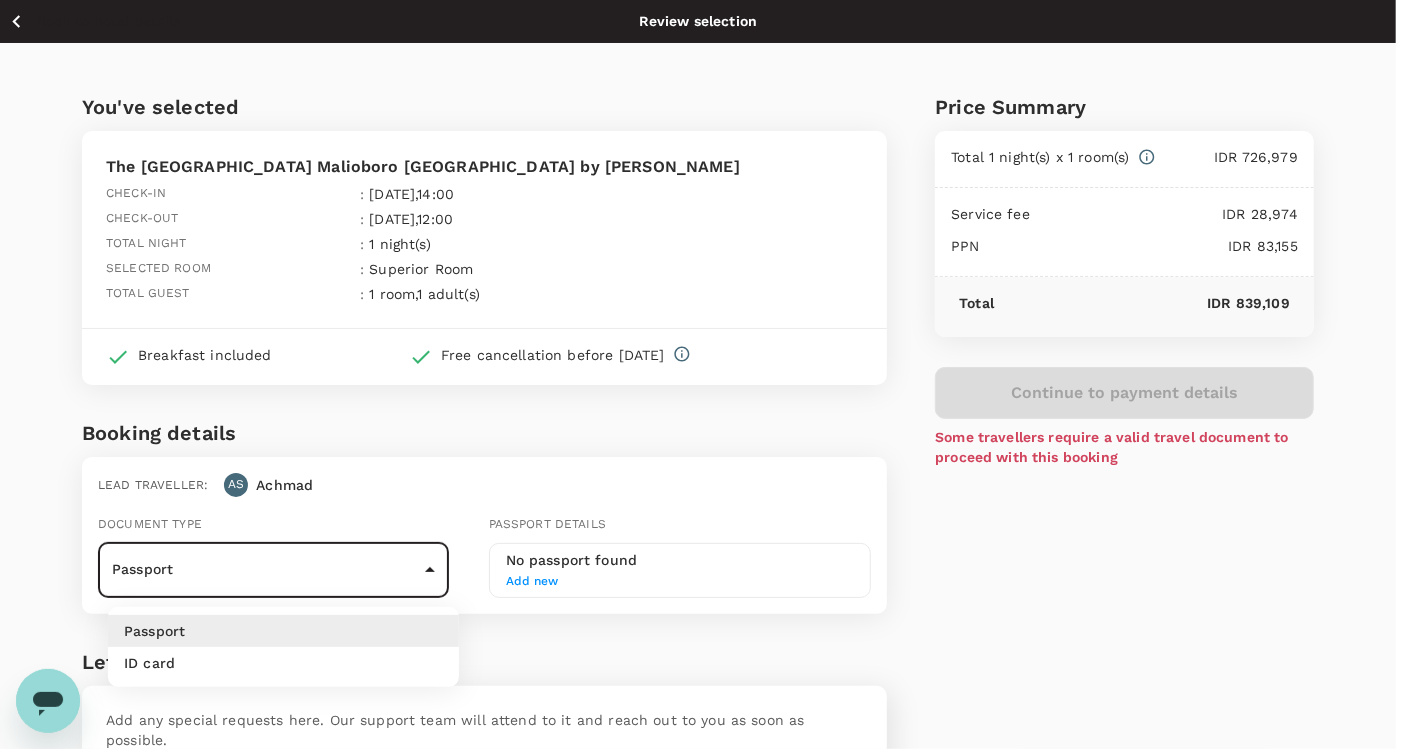 click on "ID card" at bounding box center [283, 663] 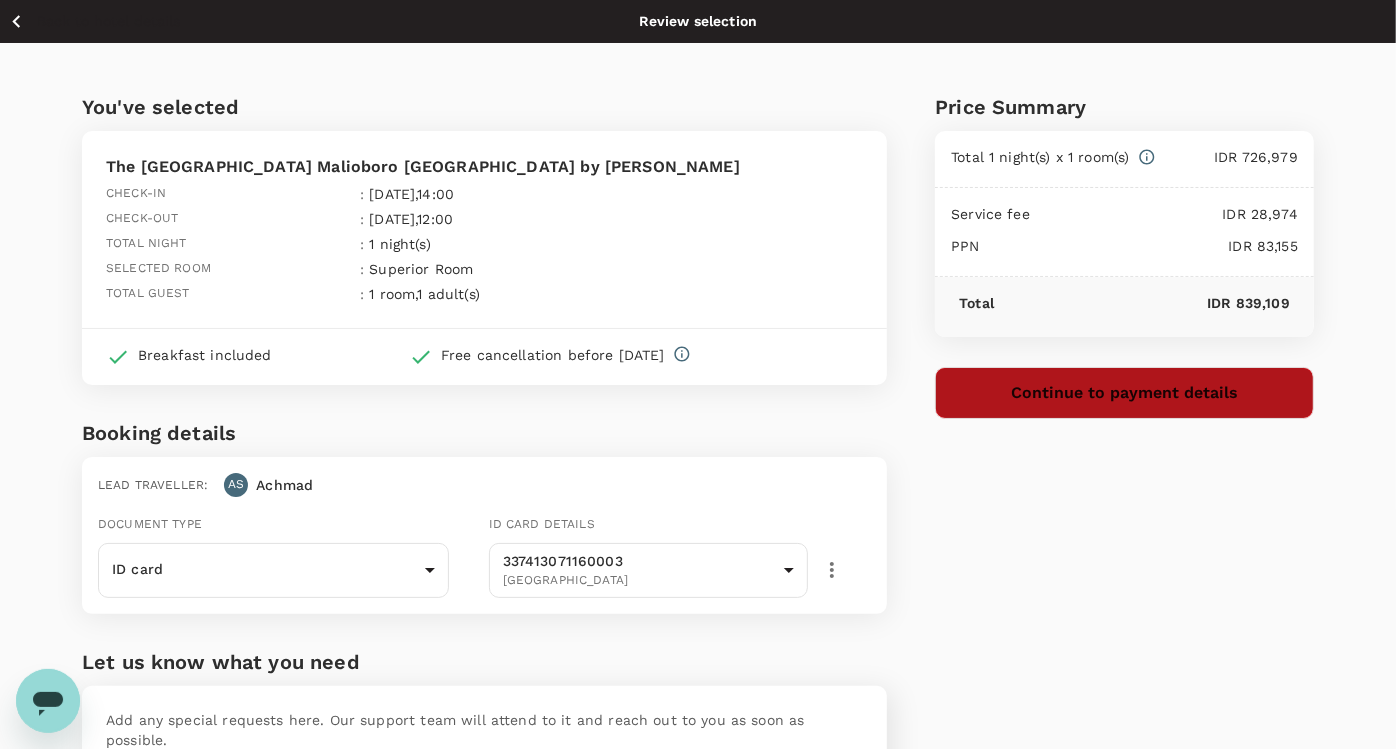 click on "Continue to payment details" at bounding box center (1124, 393) 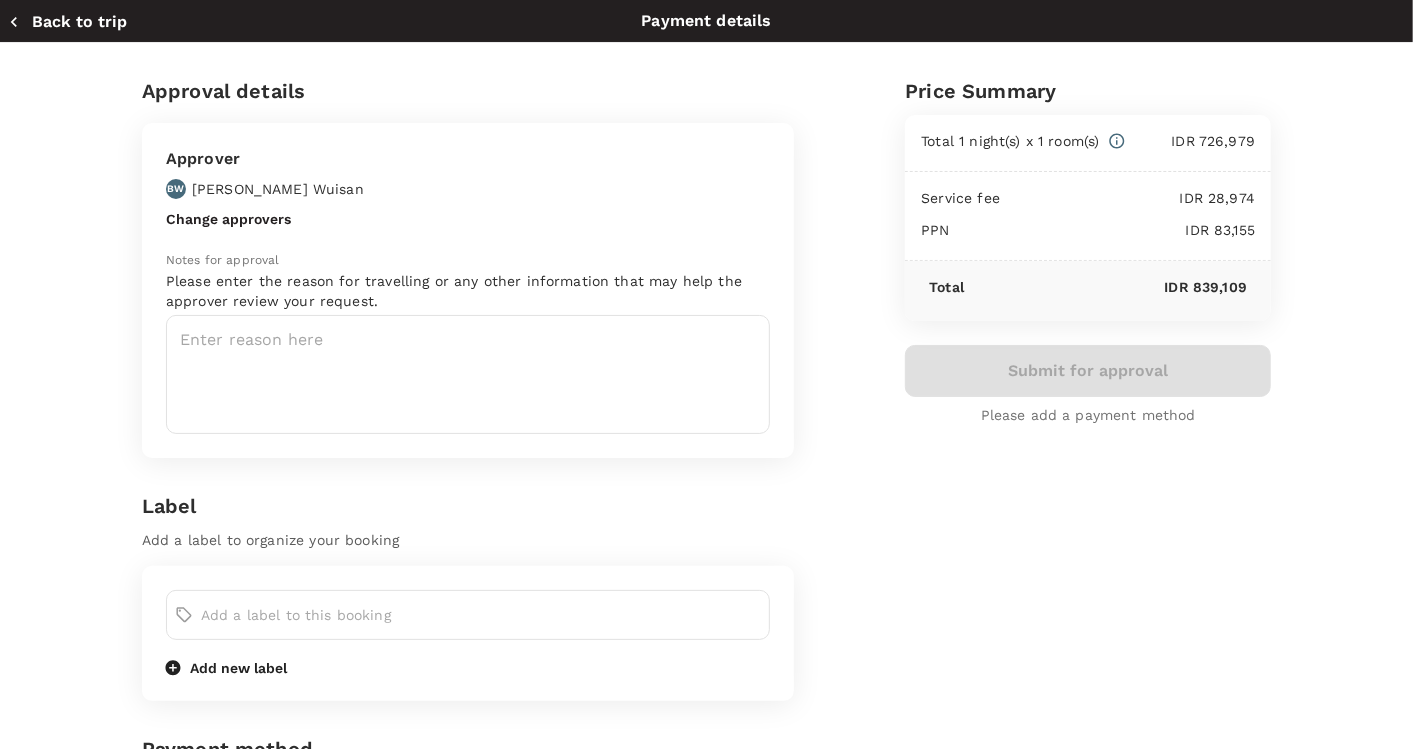 scroll, scrollTop: 333, scrollLeft: 0, axis: vertical 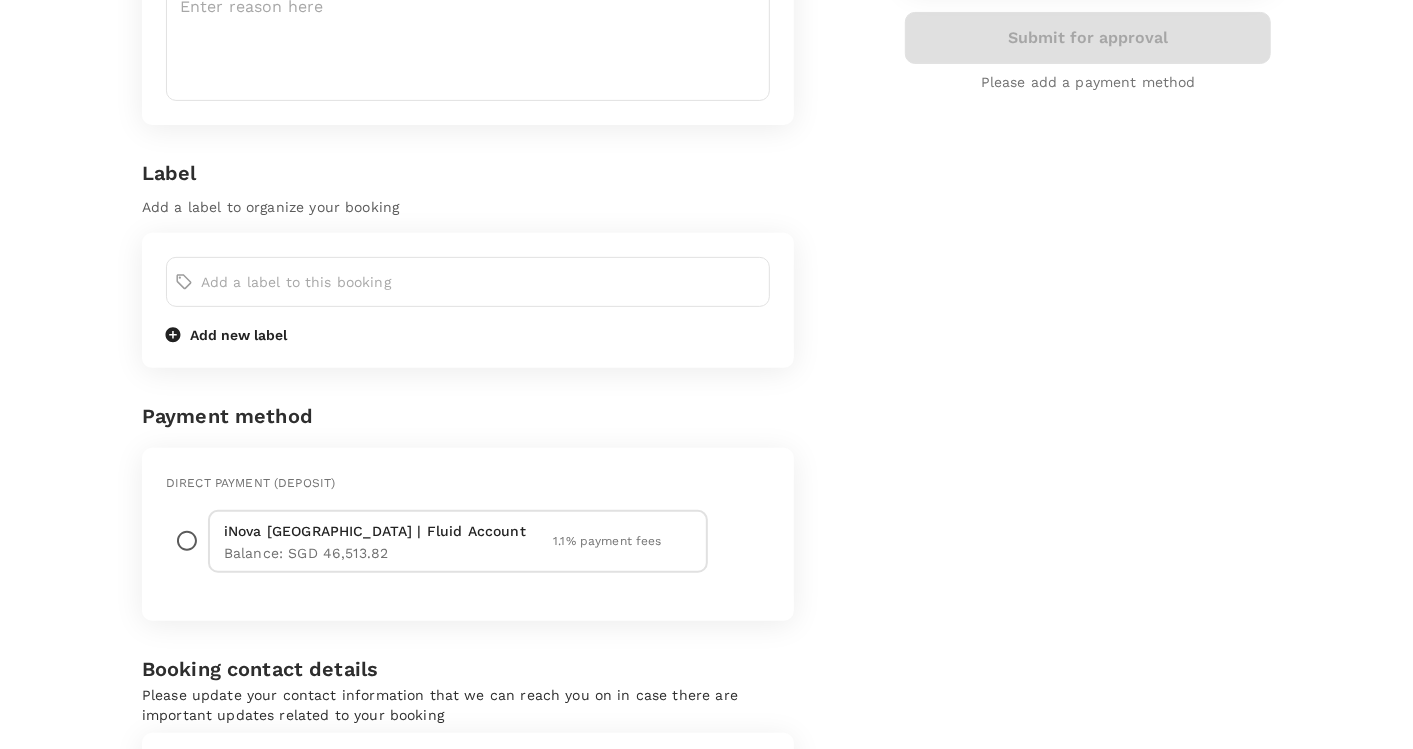 click at bounding box center [187, 541] 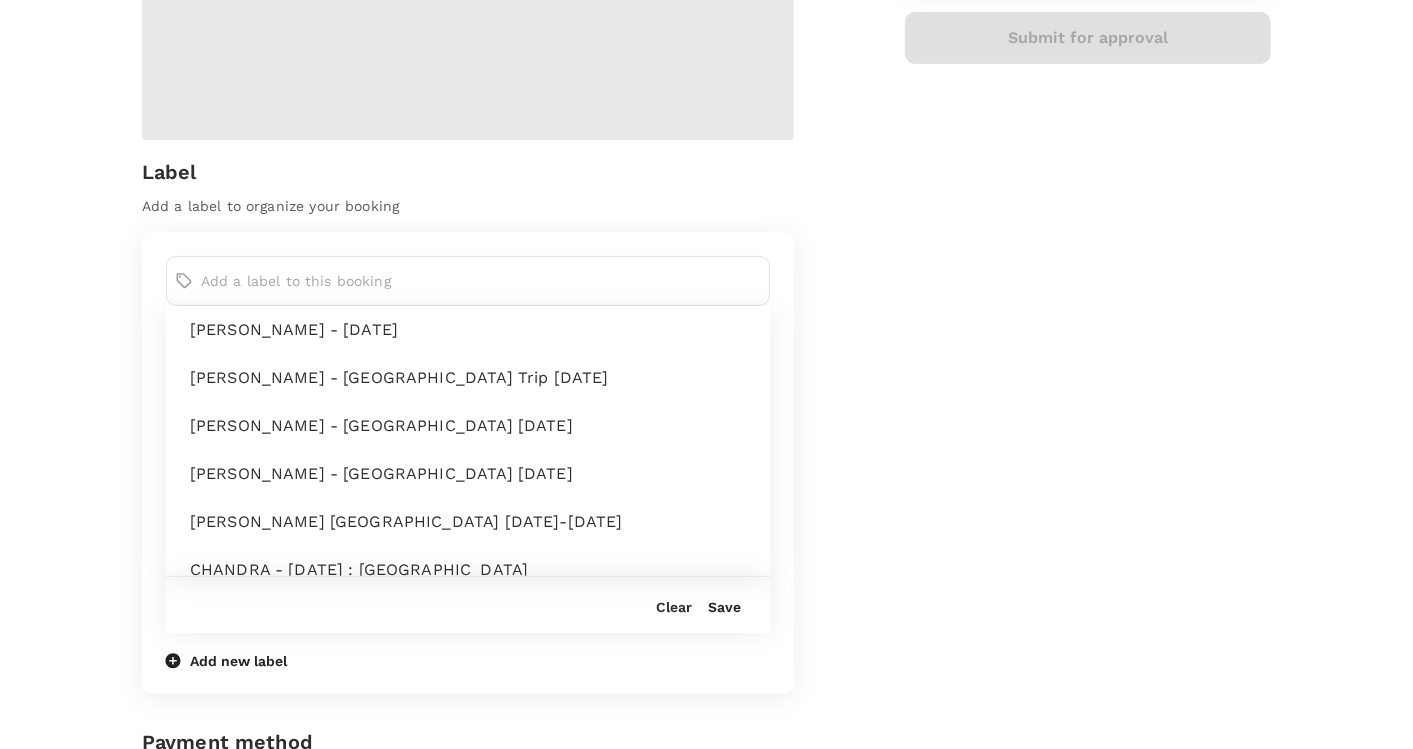 click at bounding box center (481, 281) 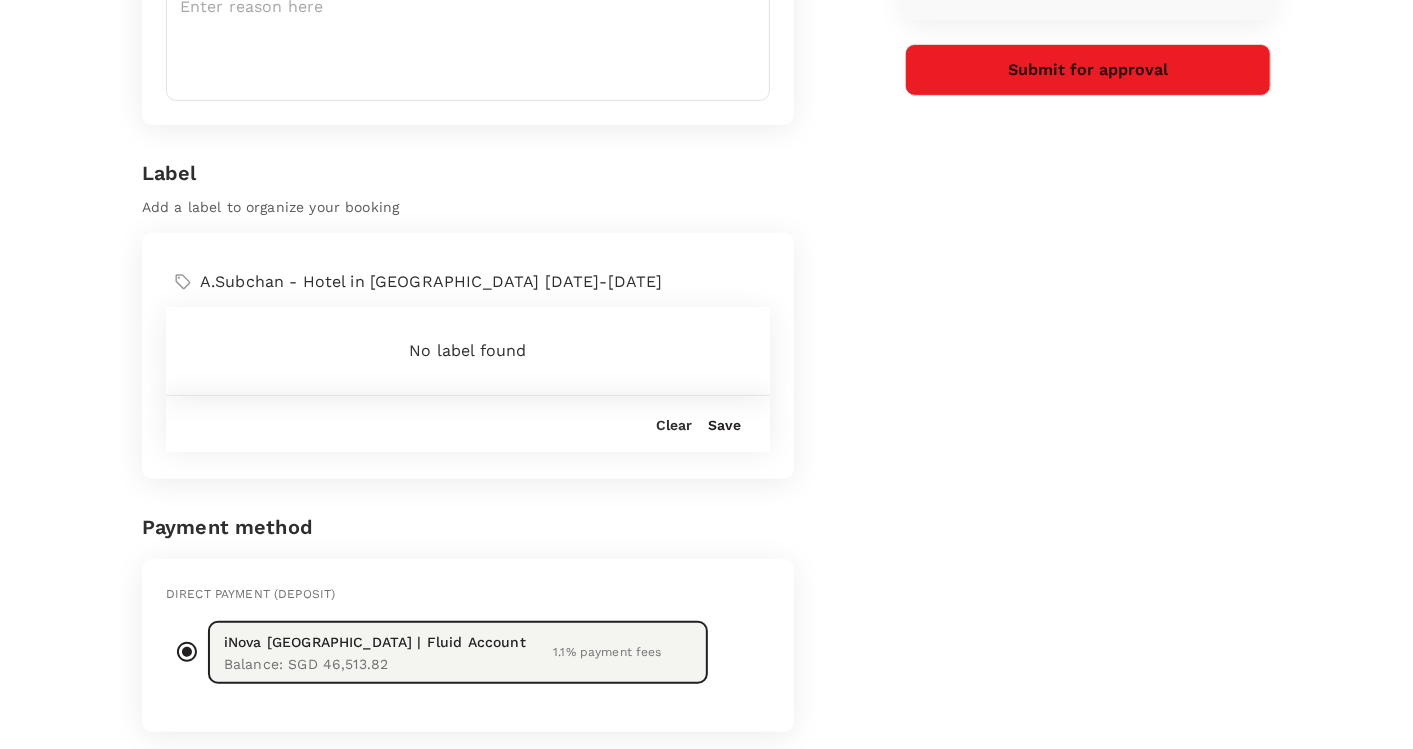 type on "A.Subchan - Hotel in Jogyakarta 24-25 Jul 2025" 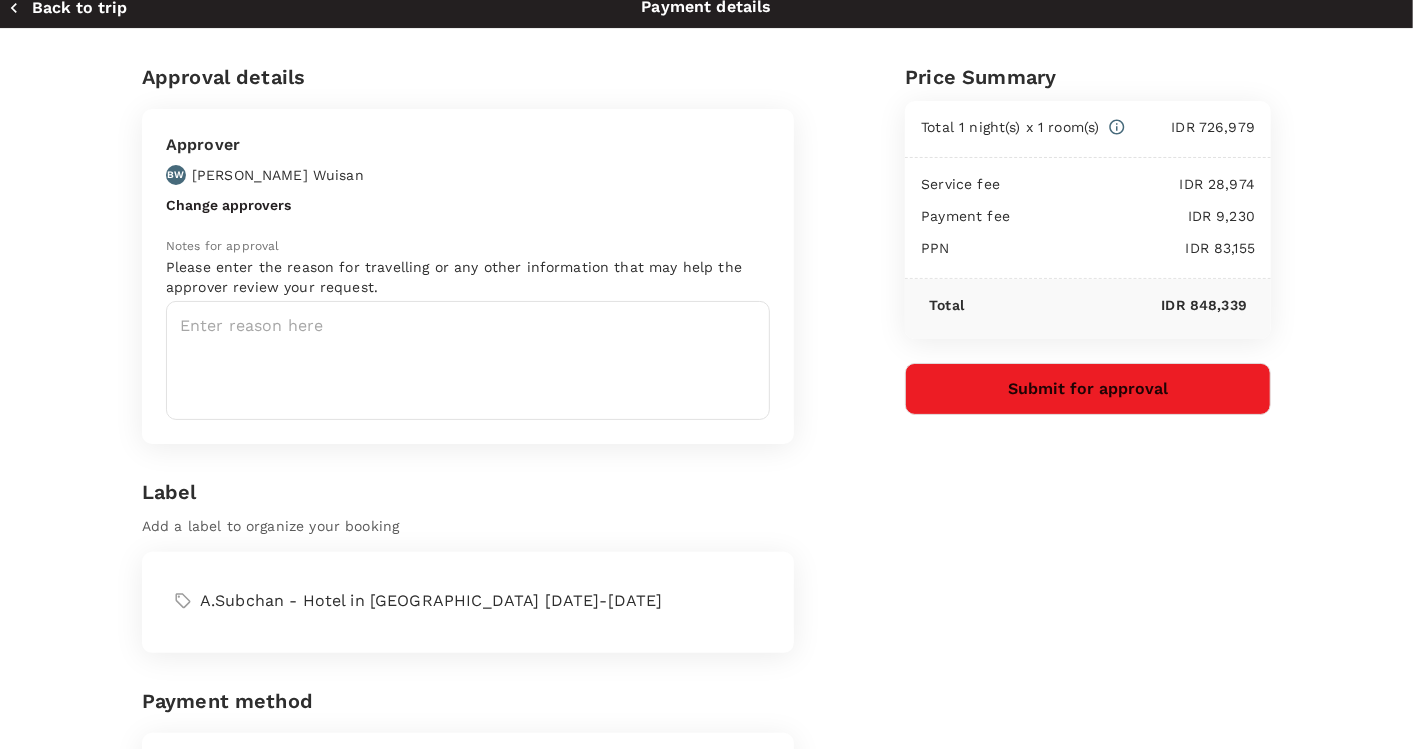 scroll, scrollTop: 0, scrollLeft: 0, axis: both 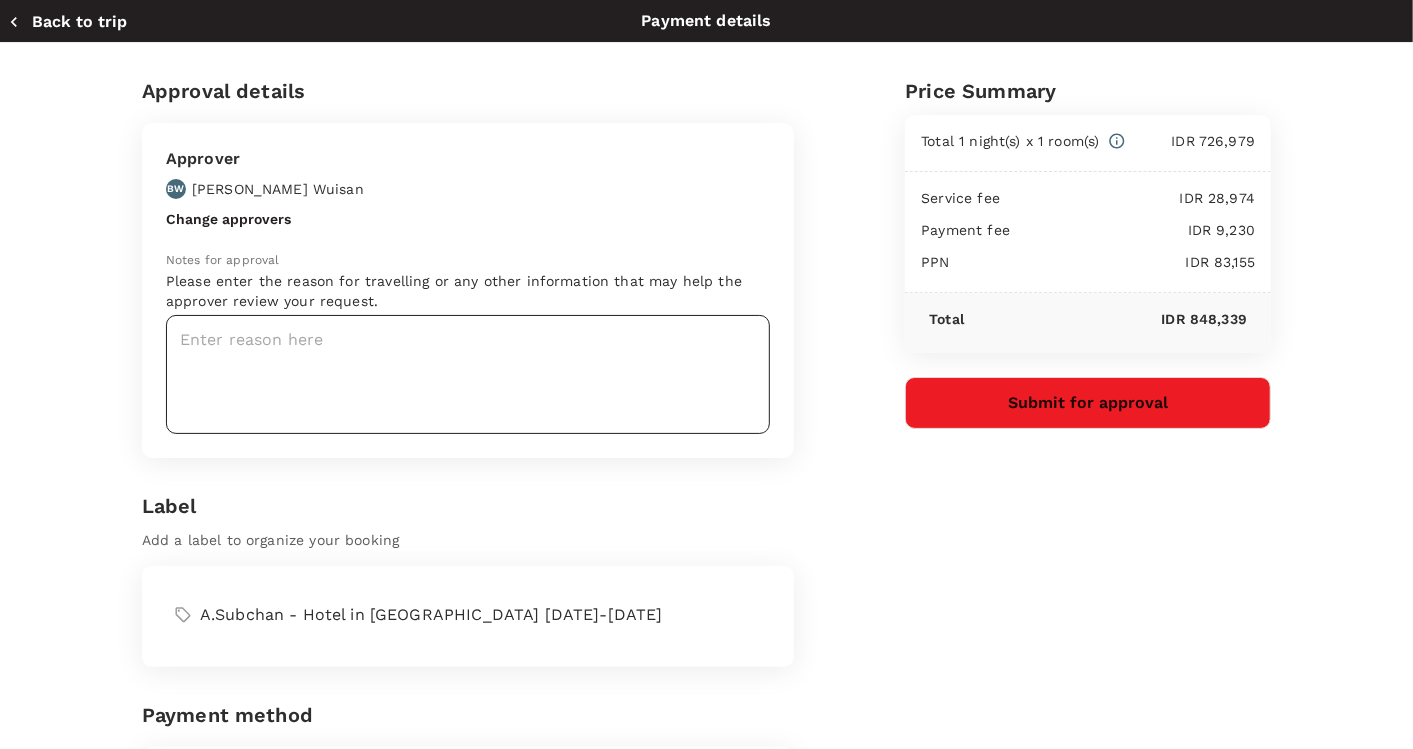 click at bounding box center (468, 374) 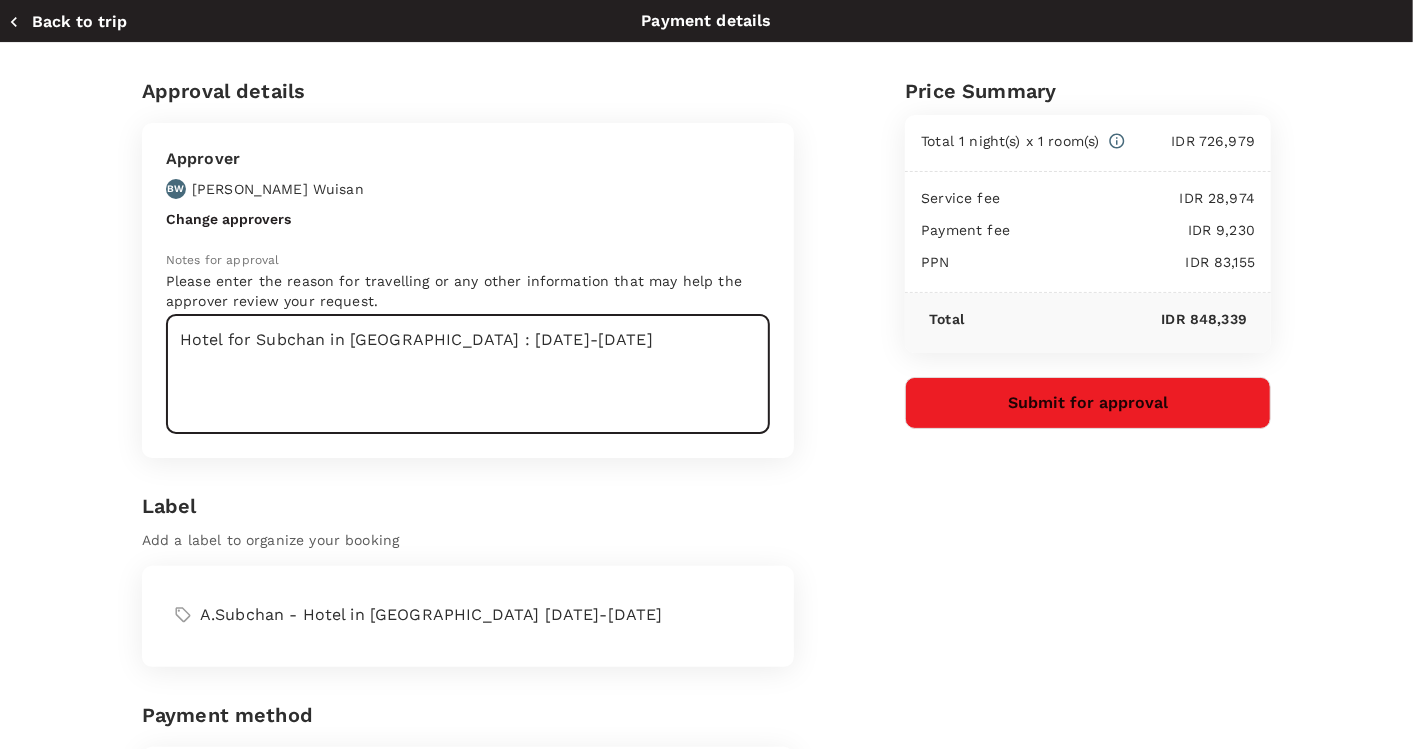 type on "Hotel for Subchan in Jogyakarta : 24-25 Jul 2025" 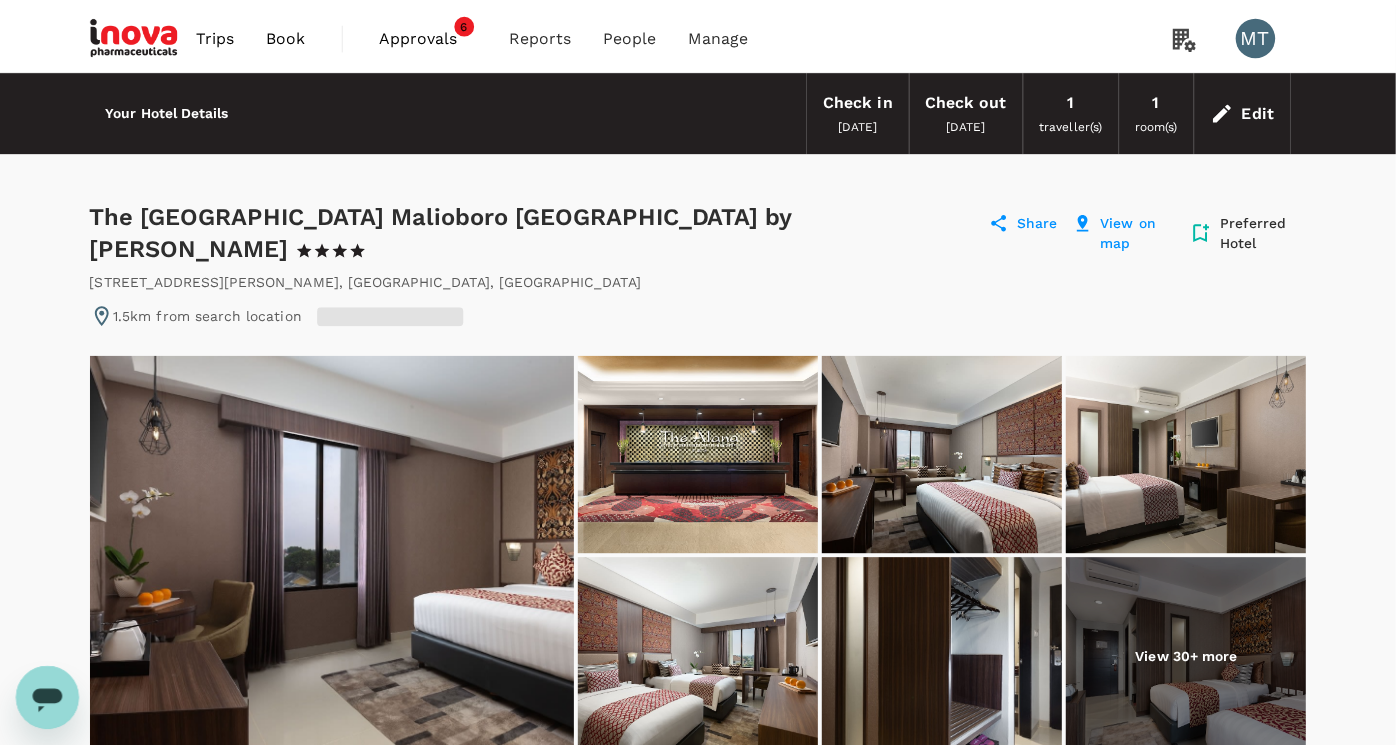 scroll, scrollTop: 1, scrollLeft: 0, axis: vertical 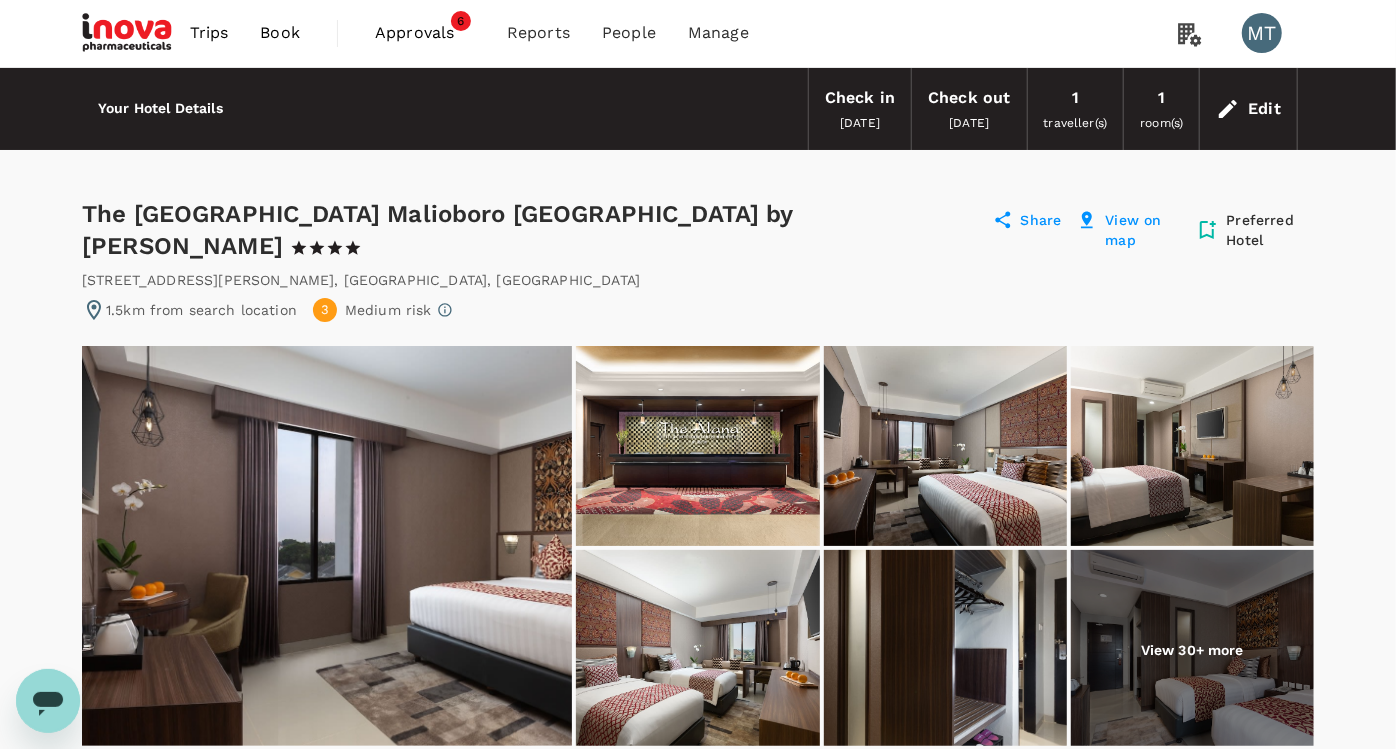 click on "24 Jul 2025" at bounding box center [860, 123] 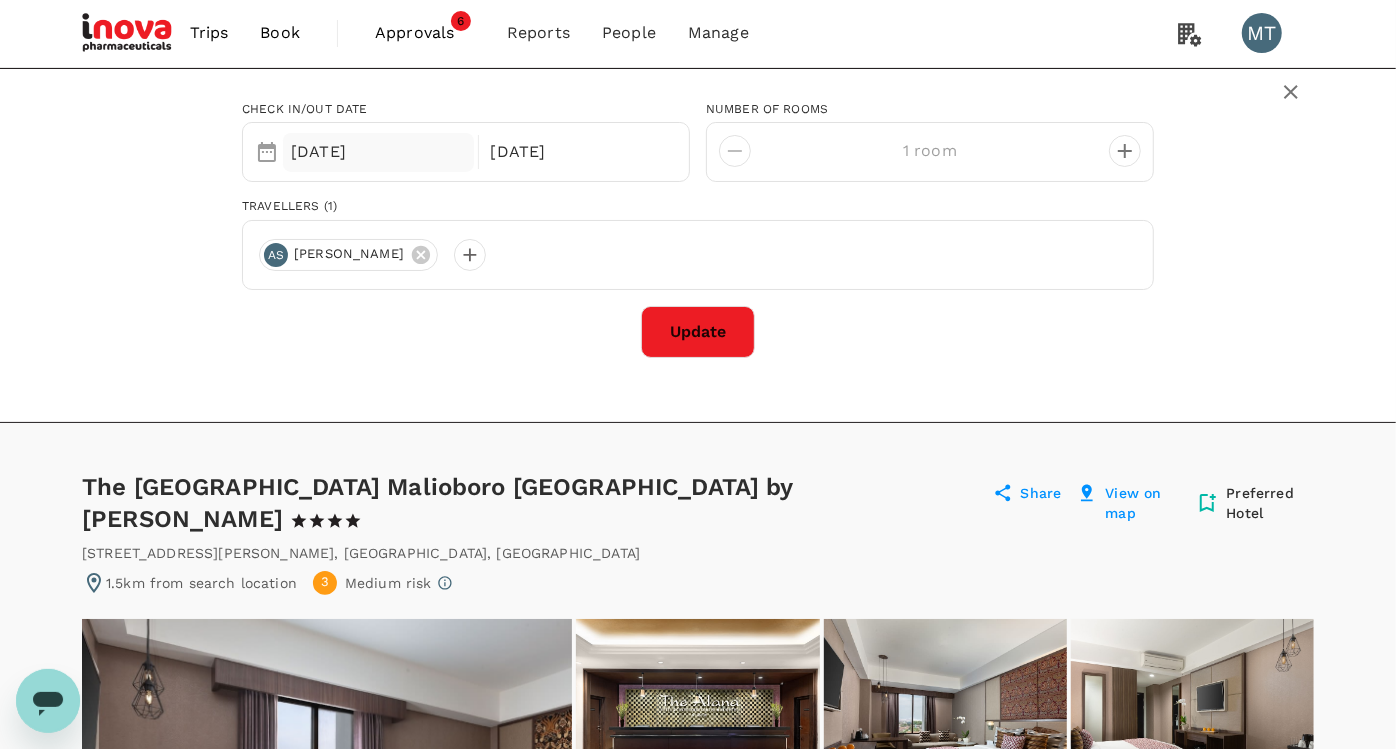 click on "[DATE]" at bounding box center [378, 152] 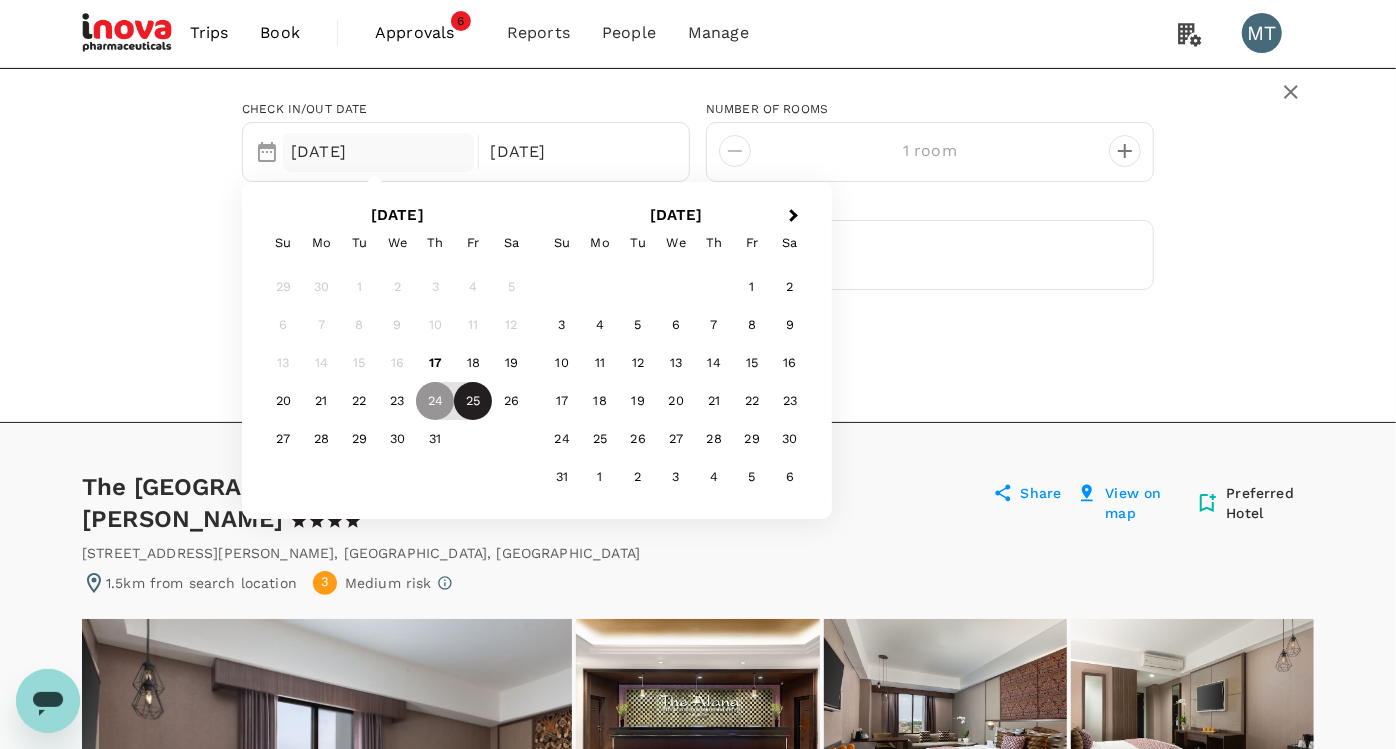 click on "25" at bounding box center [473, 401] 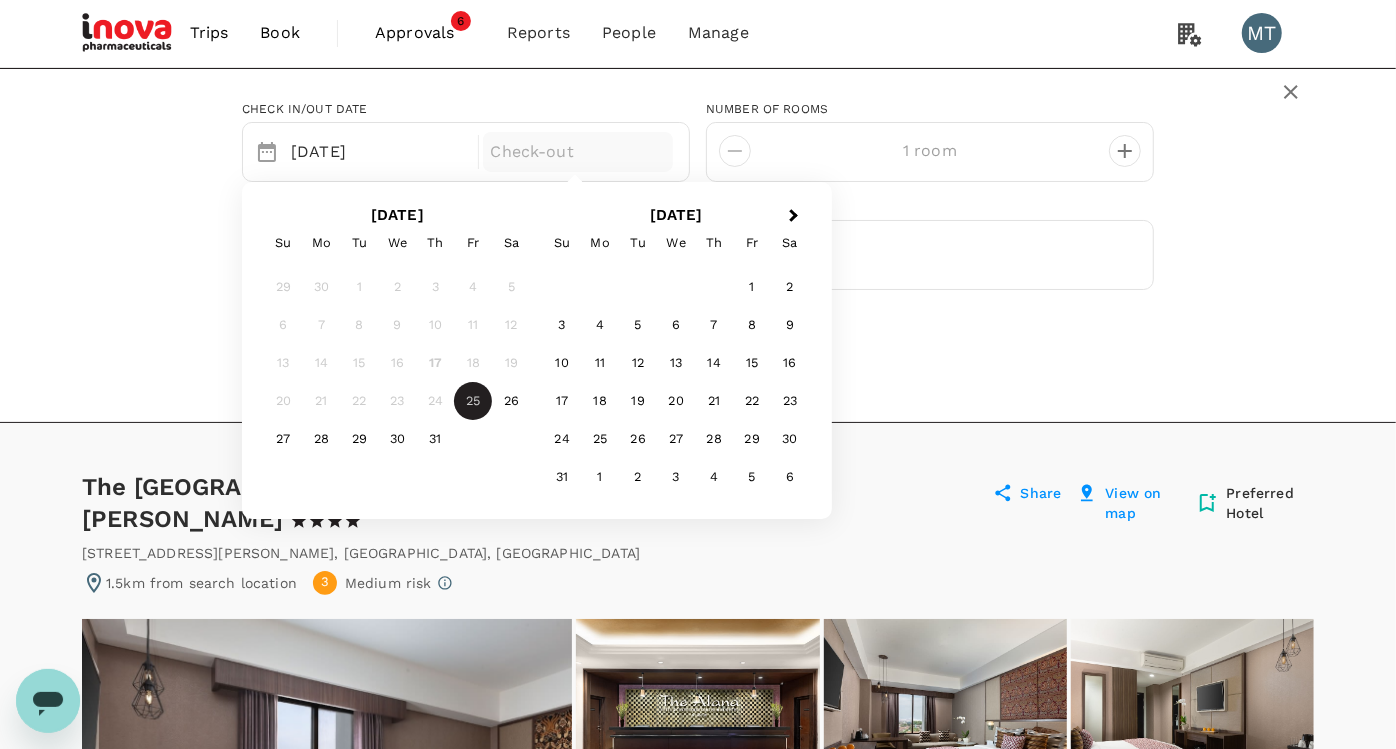 click on "25" at bounding box center [473, 401] 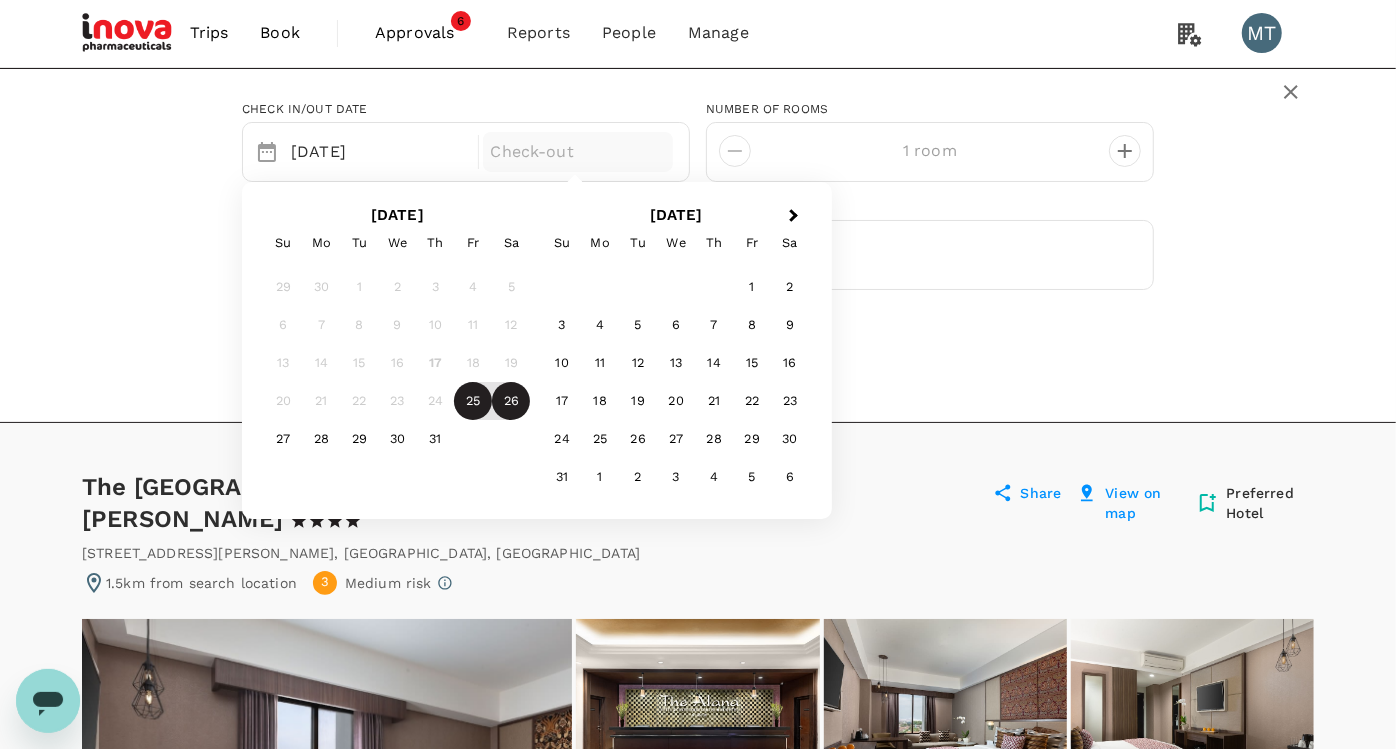 click on "26" at bounding box center (511, 401) 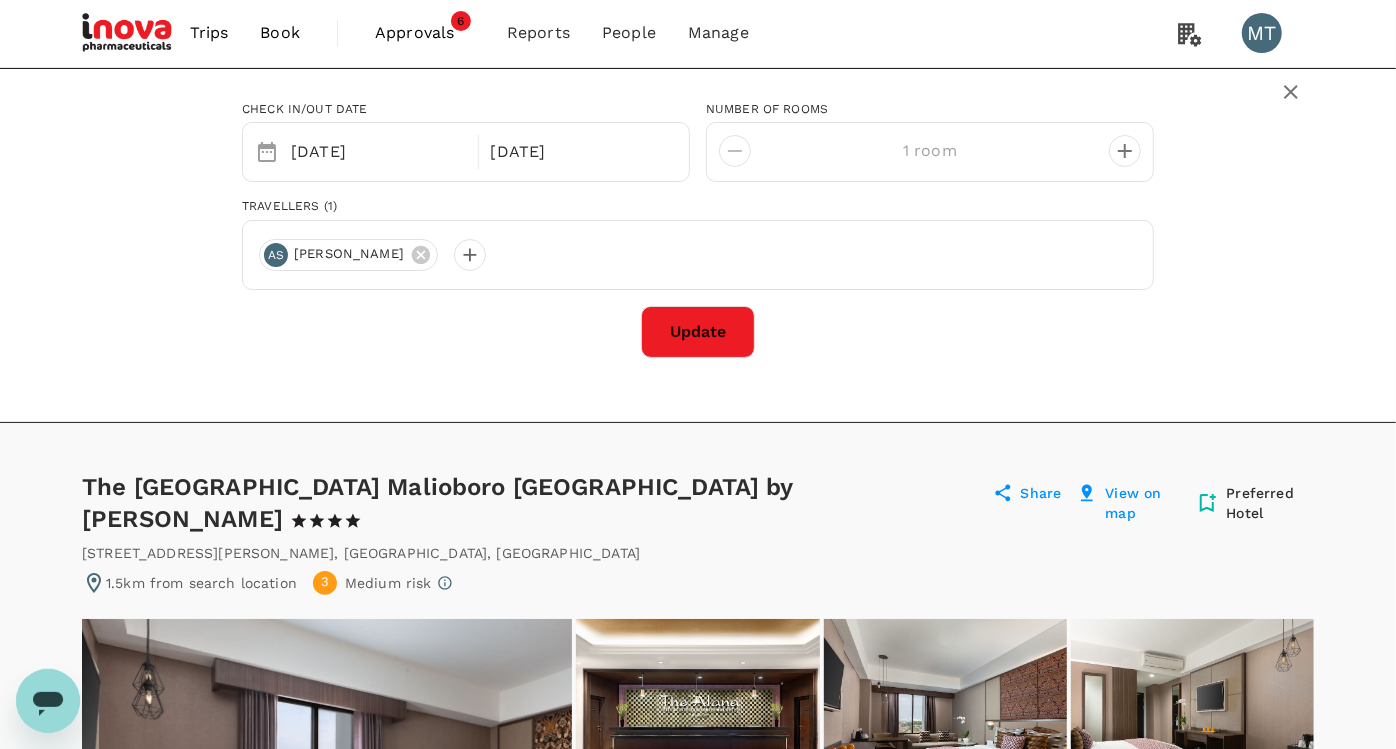 click on "Update" at bounding box center (698, 332) 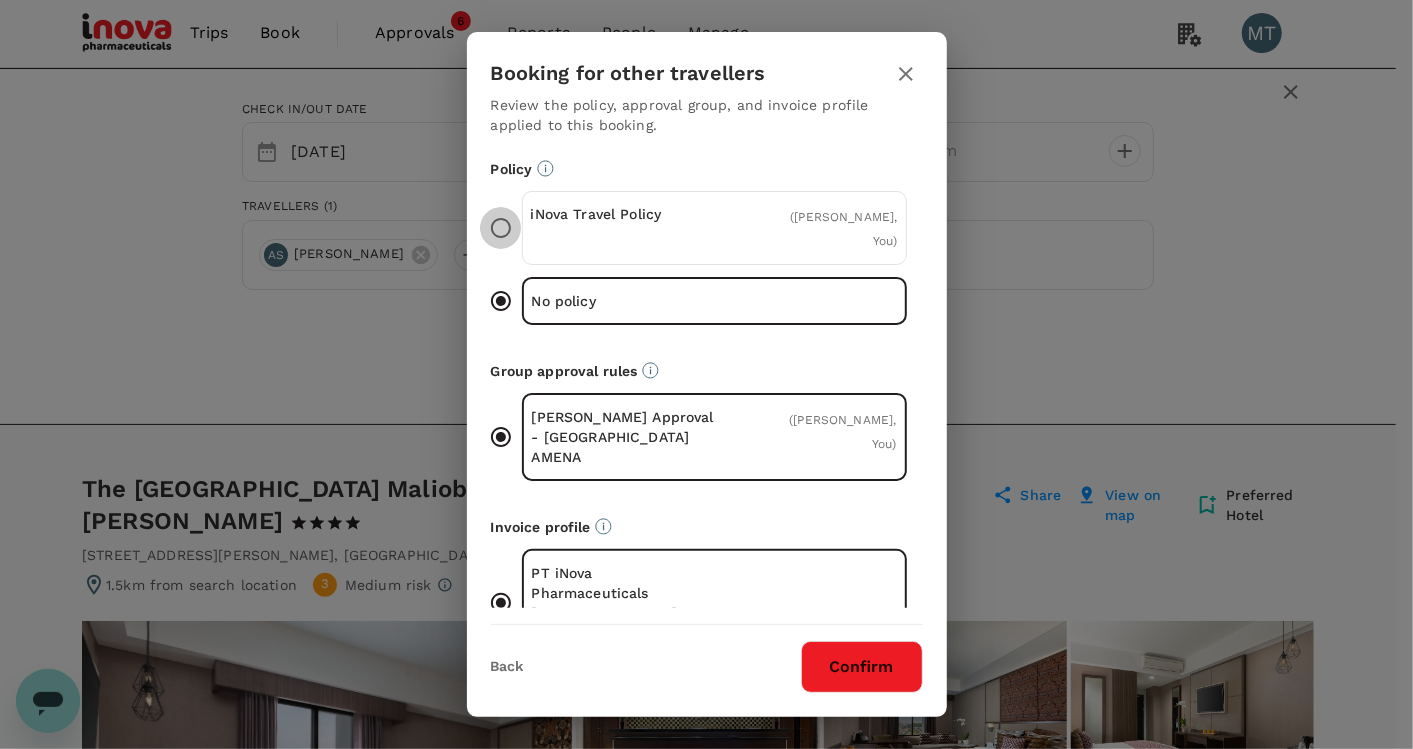 click on "iNova Travel Policy ( Achmad Subchan, You )" at bounding box center [501, 228] 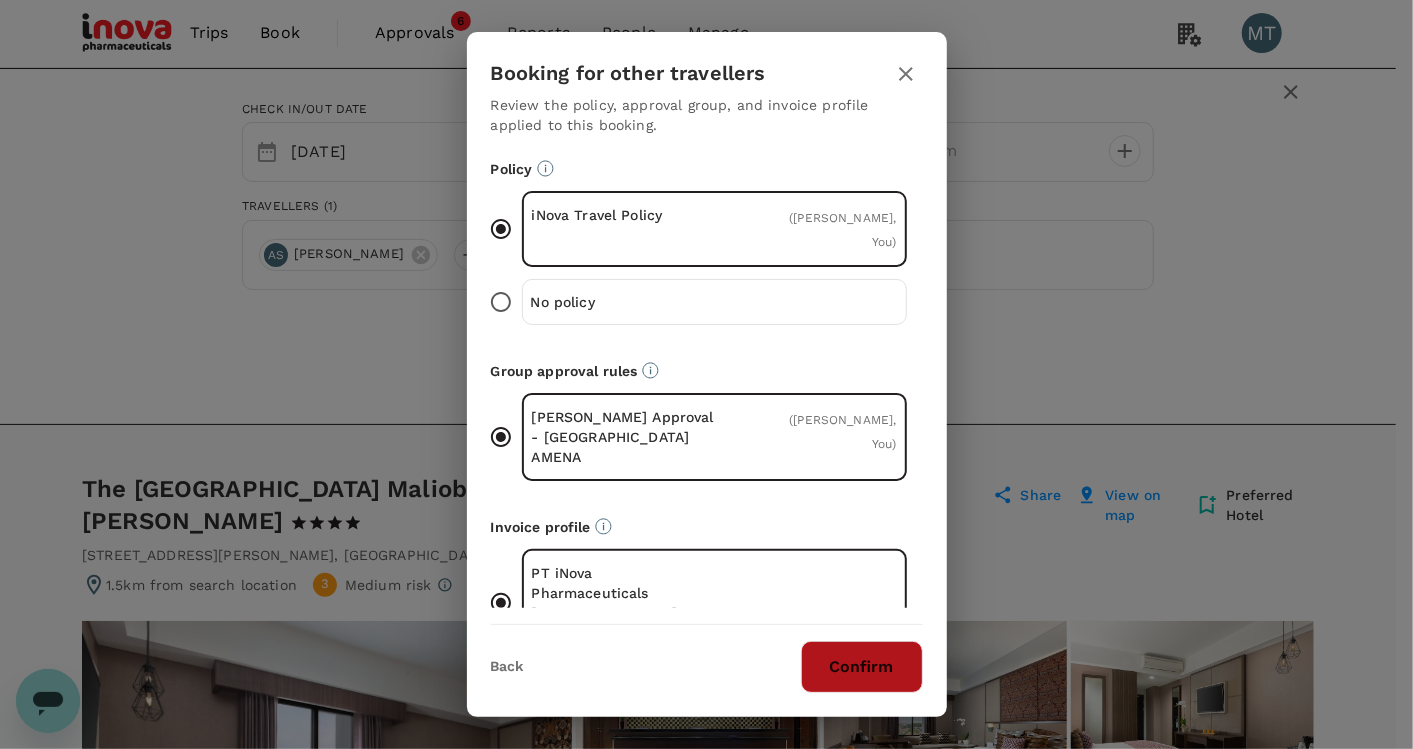 click on "Confirm" at bounding box center (862, 667) 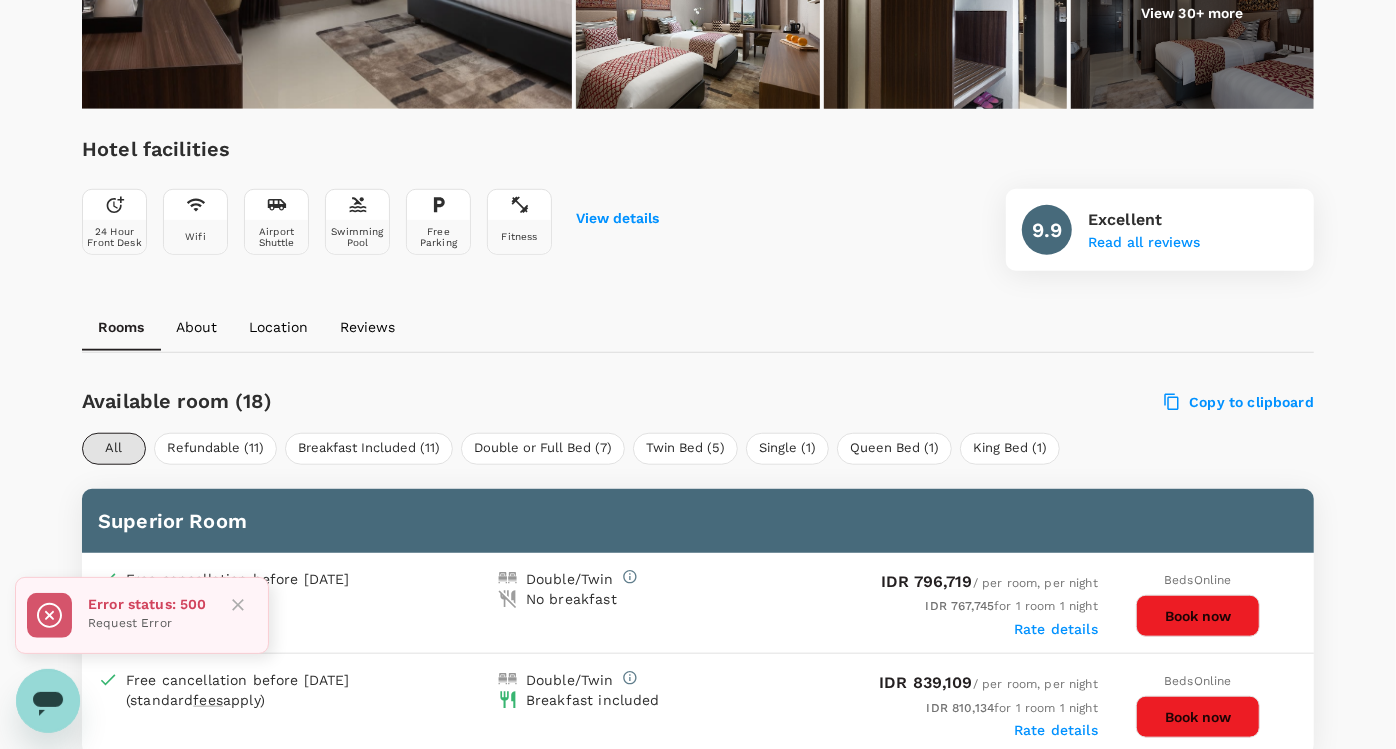 scroll, scrollTop: 445, scrollLeft: 0, axis: vertical 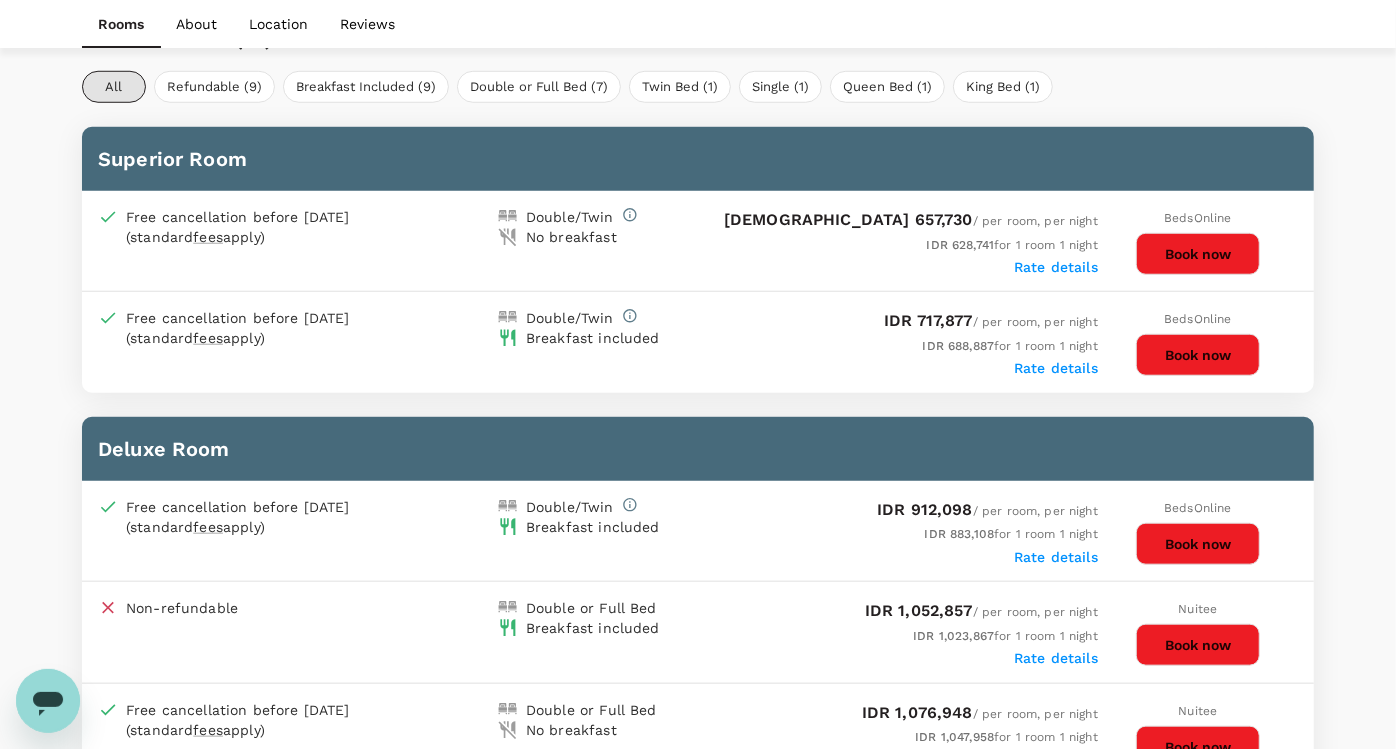 click on "Book now" at bounding box center (1198, 544) 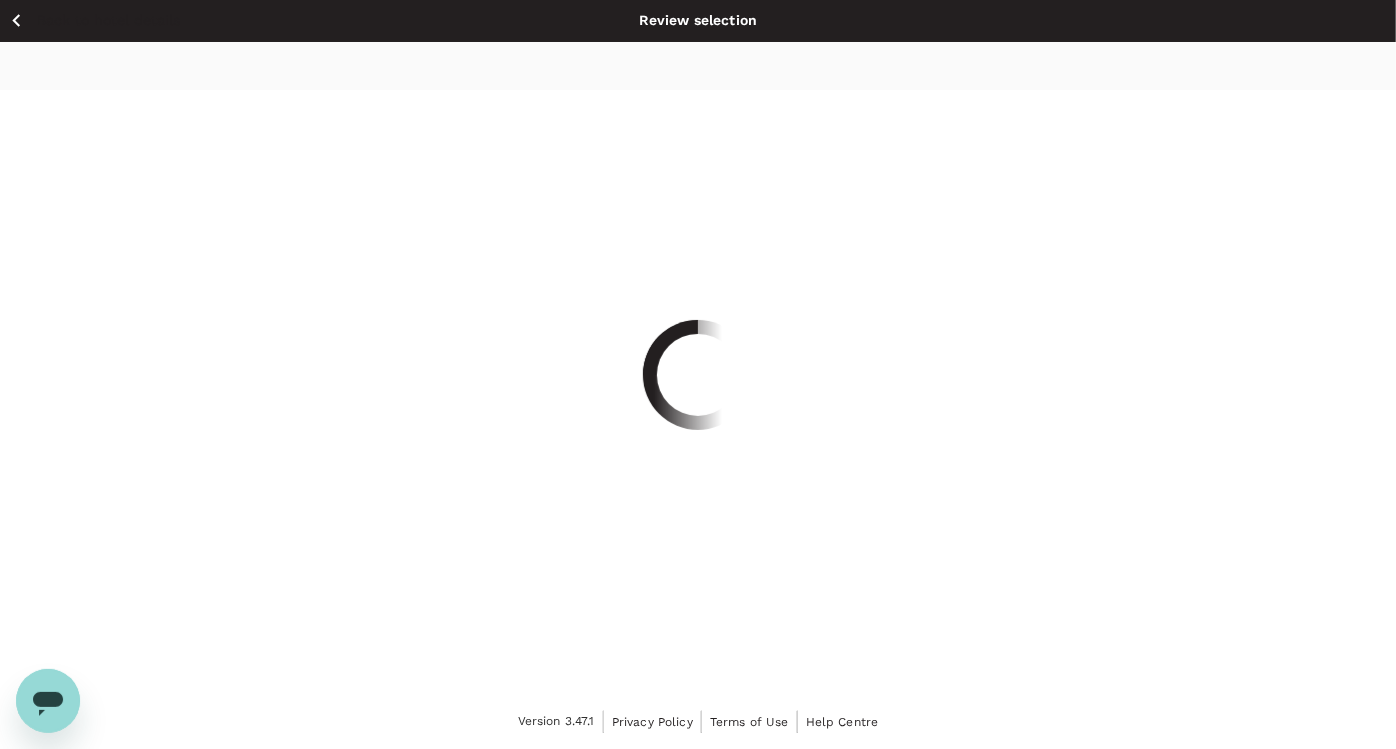 scroll, scrollTop: 0, scrollLeft: 0, axis: both 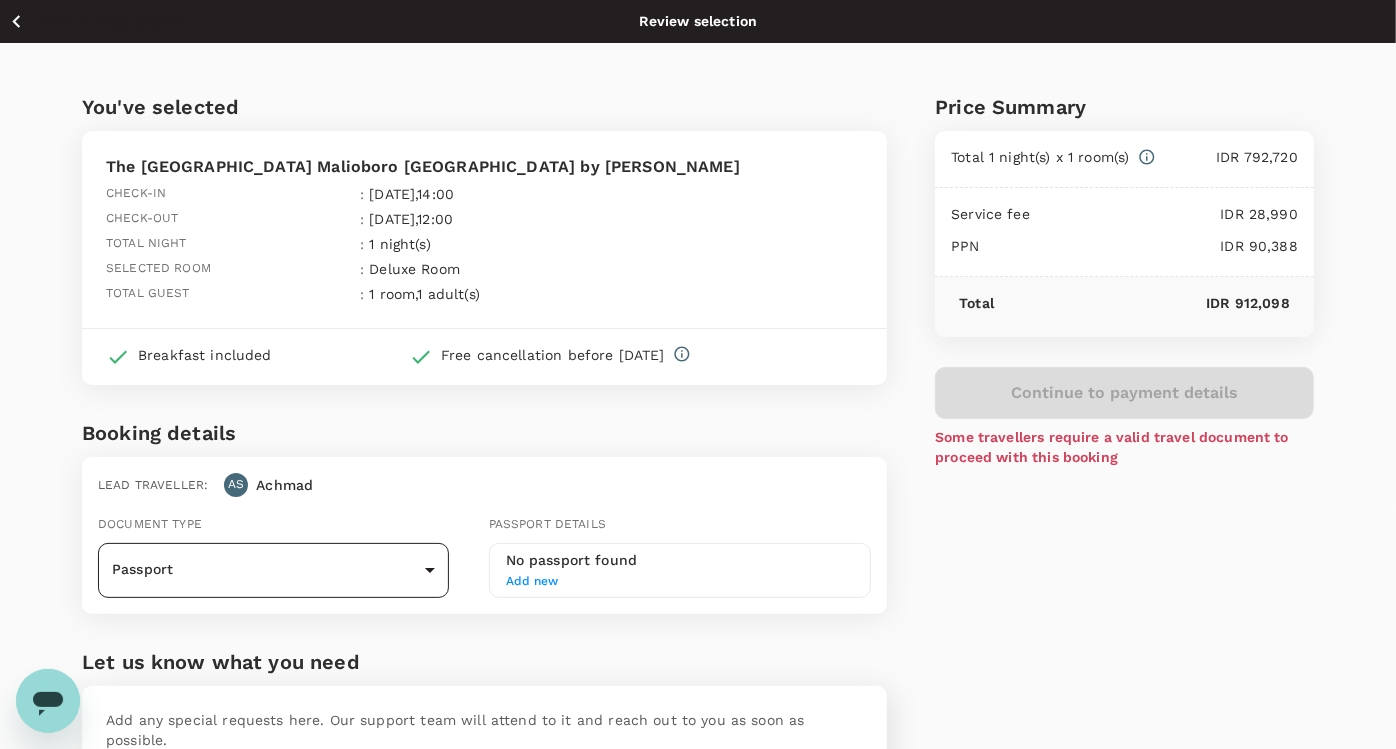 click on "Back to hotel details Review selection You've selected The Alana Hotel & Conference Center Malioboro Yogyakarta by ASTON Check-in : 25 Jul 2025 ,  14:00 Check-out : 26 Jul 2025 ,  12:00 Total night : 1   night(s) Selected room : Deluxe Room Total guest : 1   room ,  1   adult(s) Breakfast included Free cancellation before 21 Jul 2025 Booking details Lead traveller : AS Achmad Document type Passport Passport ​ Passport details No passport found Add new Let us know what you need Add any special requests here. Our support team will attend to it and reach out to you as soon as possible. x ​ Price Summary Total 1 night(s) x 1 room(s) IDR 792,720 Service fee IDR 28,990 PPN IDR 90,388 Total IDR 912,098 Continue to payment details Some travellers require a valid travel document to proceed with this booking Version 3.47.1 Privacy Policy Terms of Use Help Centre Edit View details" at bounding box center [698, 474] 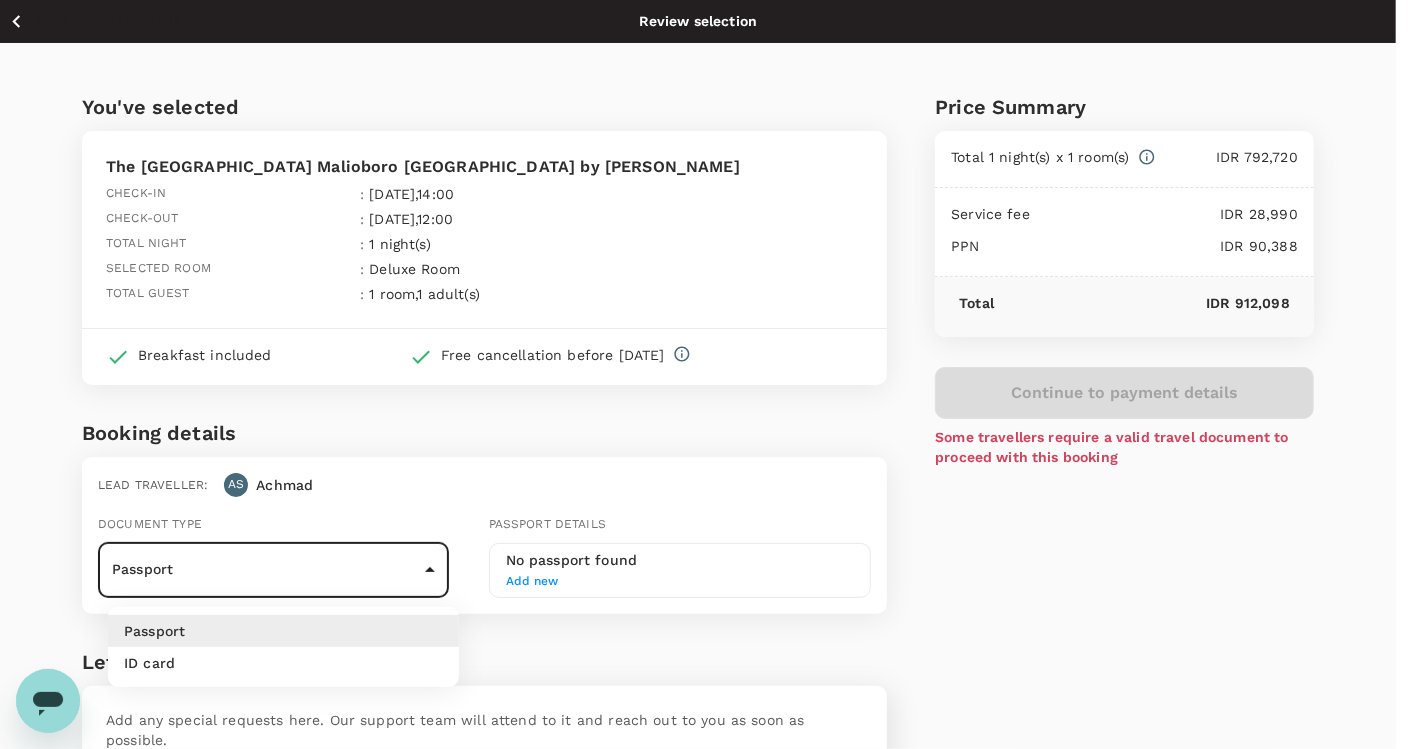 click at bounding box center [706, 374] 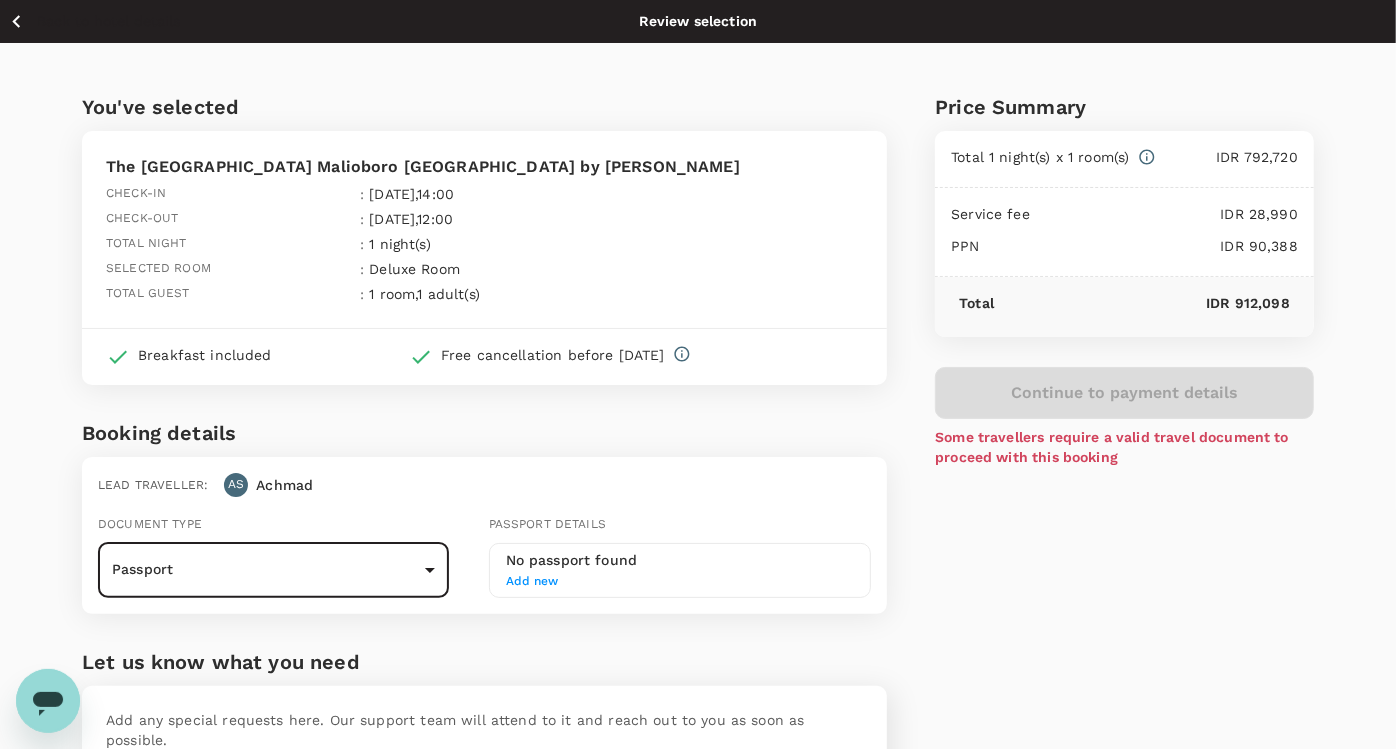 click on "Back to hotel details Review selection You've selected The Alana Hotel & Conference Center Malioboro Yogyakarta by ASTON Check-in : 25 Jul 2025 ,  14:00 Check-out : 26 Jul 2025 ,  12:00 Total night : 1   night(s) Selected room : Deluxe Room Total guest : 1   room ,  1   adult(s) Breakfast included Free cancellation before 21 Jul 2025 Booking details Lead traveller : AS Achmad Document type Passport Passport ​ Passport details No passport found Add new Let us know what you need Add any special requests here. Our support team will attend to it and reach out to you as soon as possible. x ​ Price Summary Total 1 night(s) x 1 room(s) IDR 792,720 Service fee IDR 28,990 PPN IDR 90,388 Total IDR 912,098 Continue to payment details Some travellers require a valid travel document to proceed with this booking Version 3.47.1 Privacy Policy Terms of Use Help Centre Edit View details" at bounding box center [698, 474] 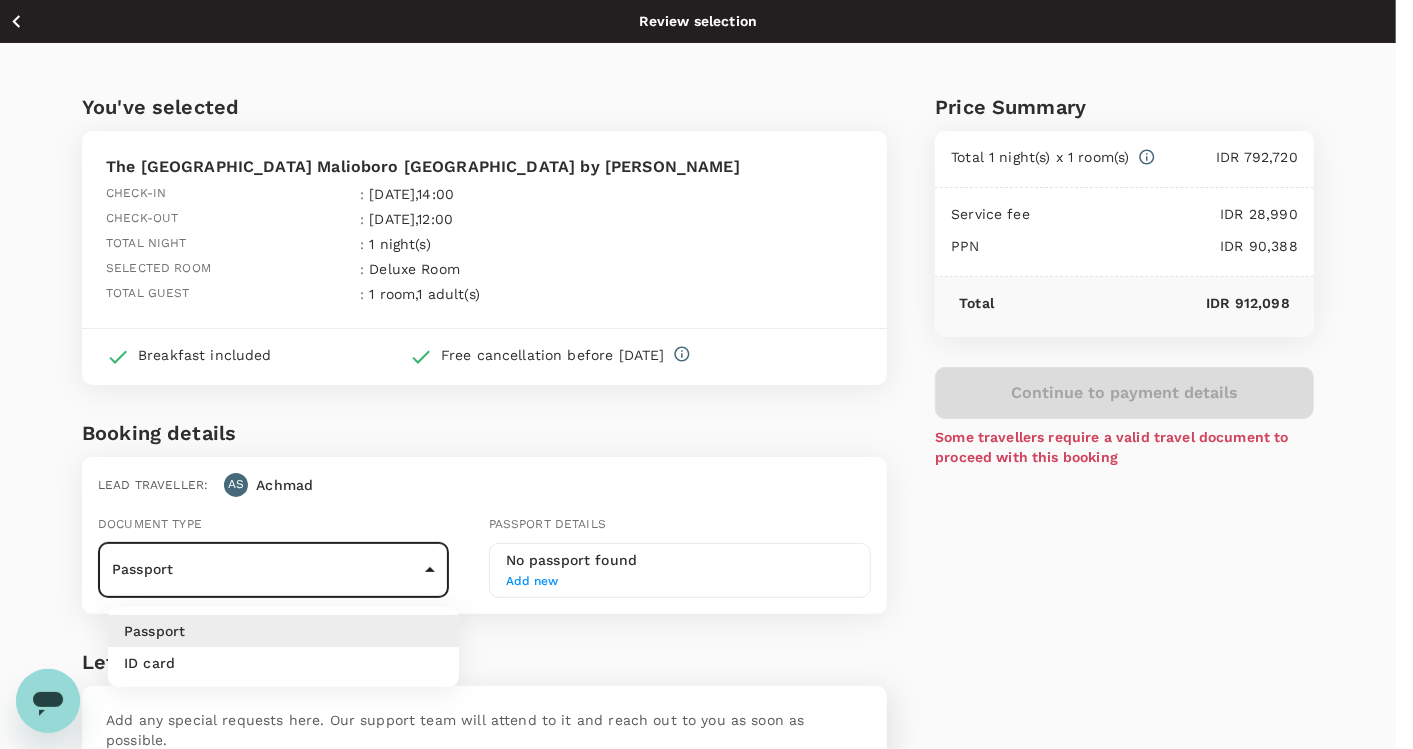 click on "ID card" at bounding box center (283, 663) 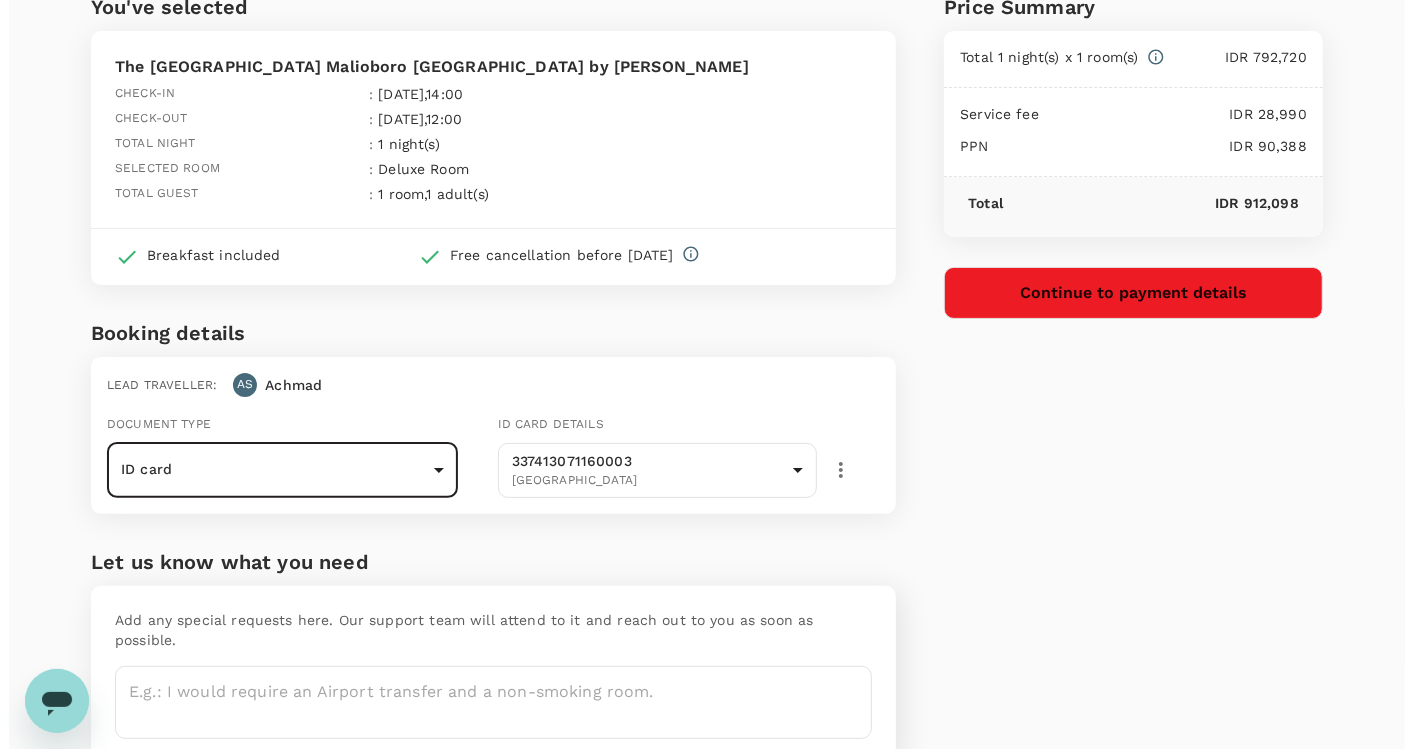 scroll, scrollTop: 0, scrollLeft: 0, axis: both 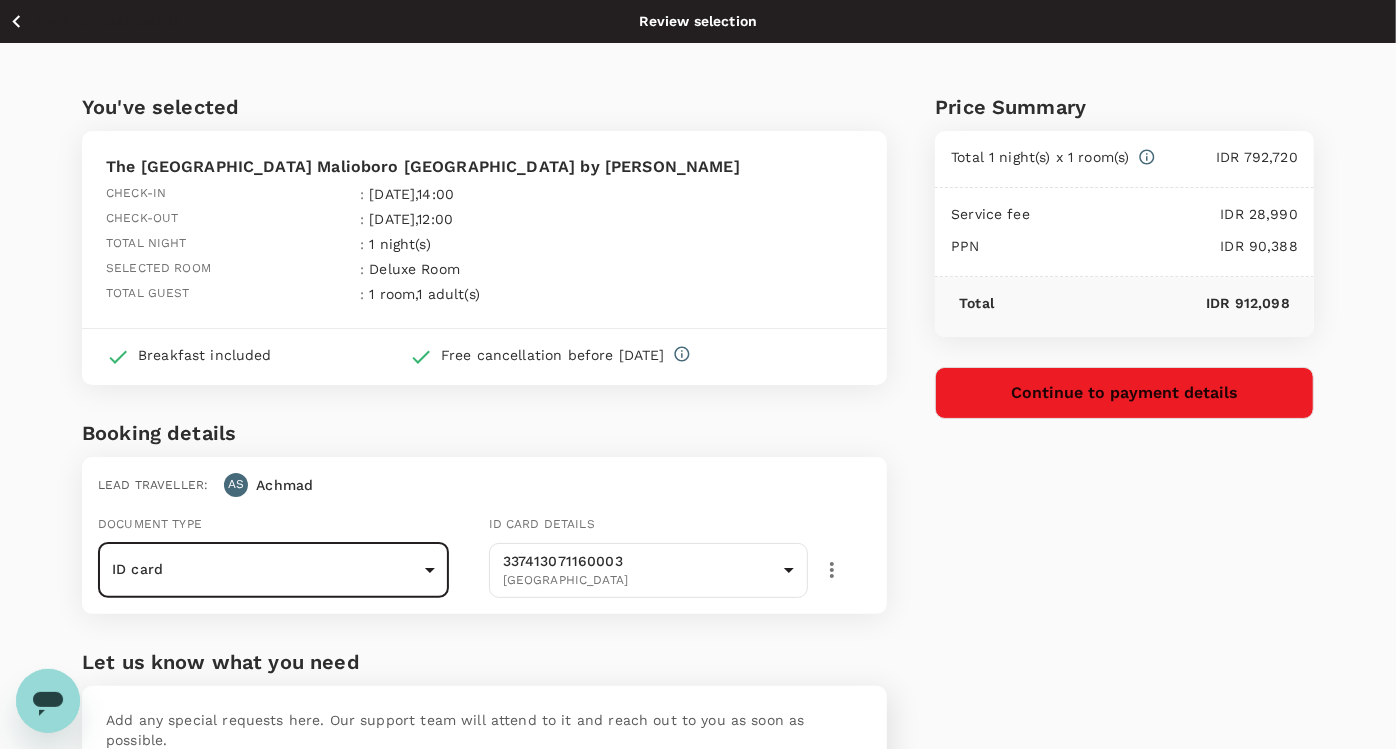 click on "Continue to payment details" at bounding box center (1124, 393) 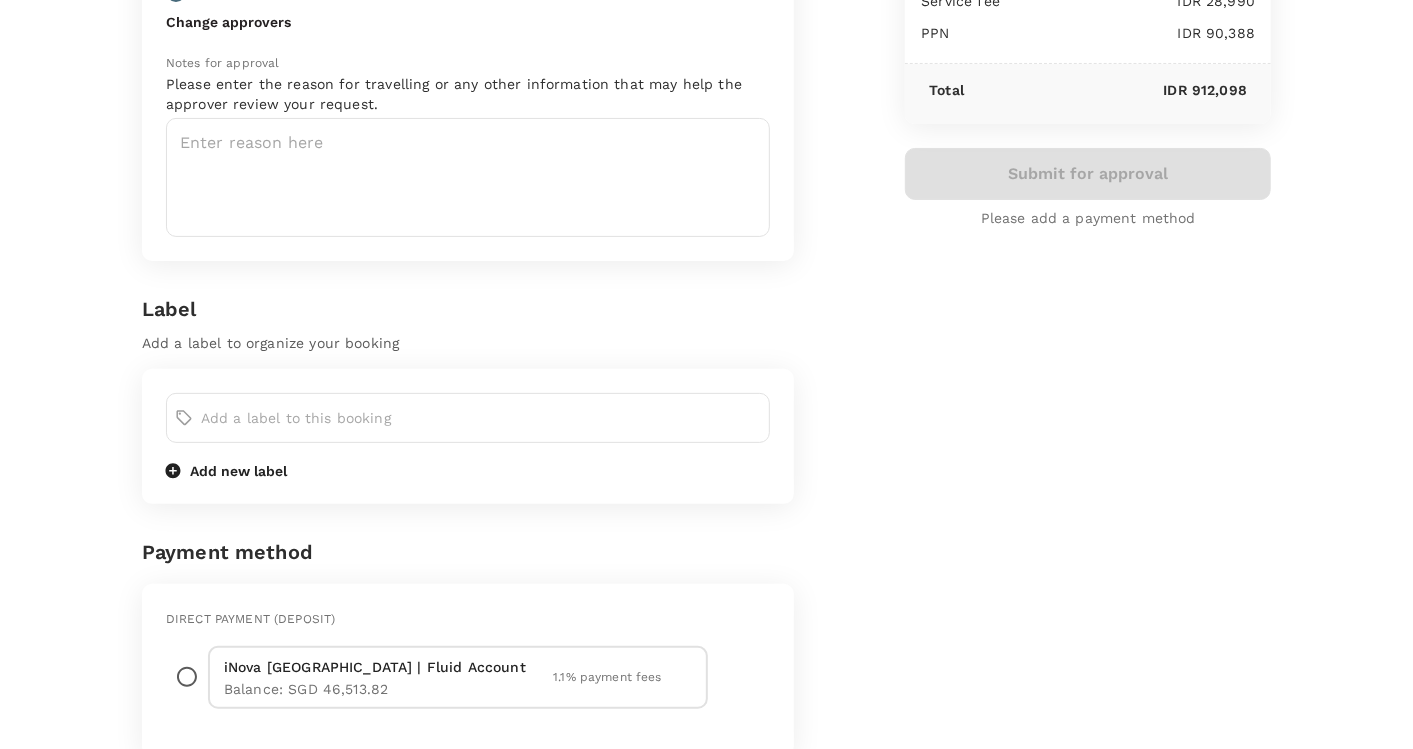 scroll, scrollTop: 444, scrollLeft: 0, axis: vertical 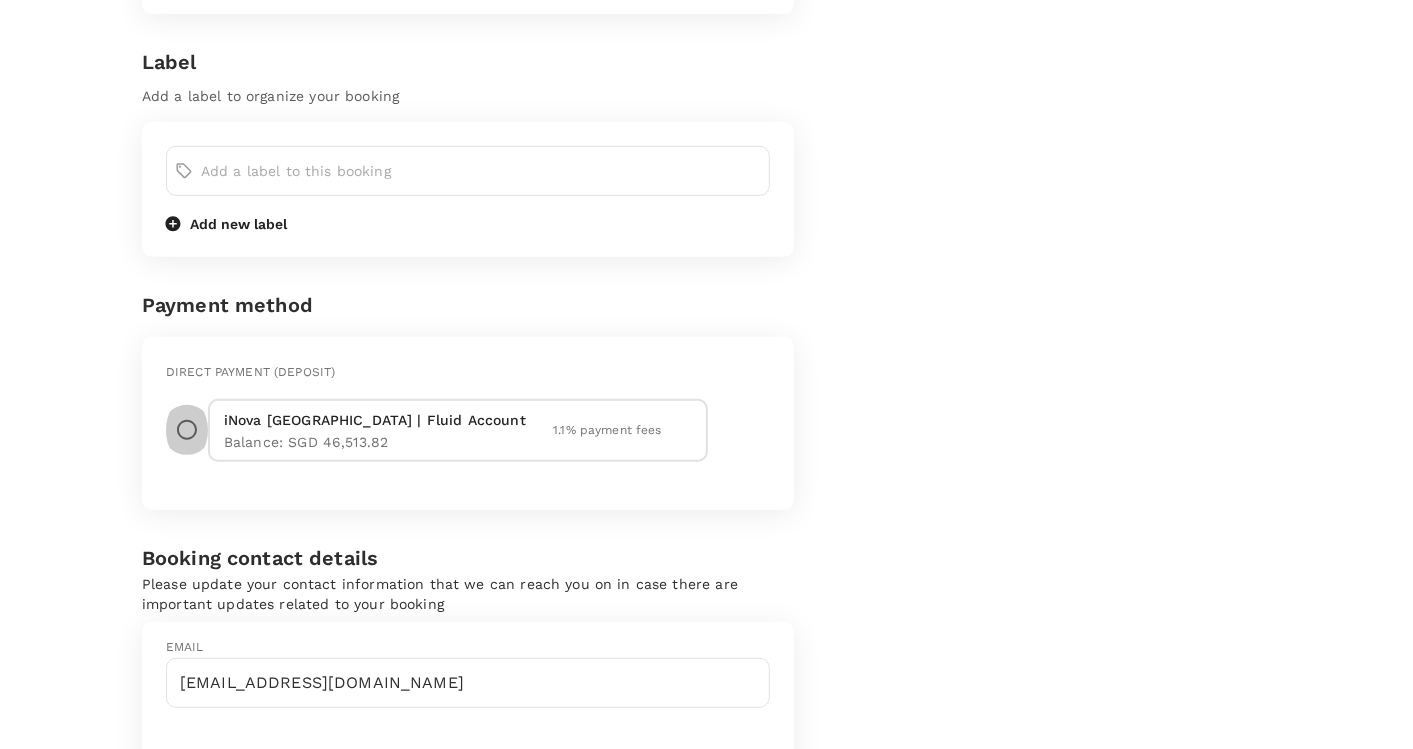 click at bounding box center [187, 430] 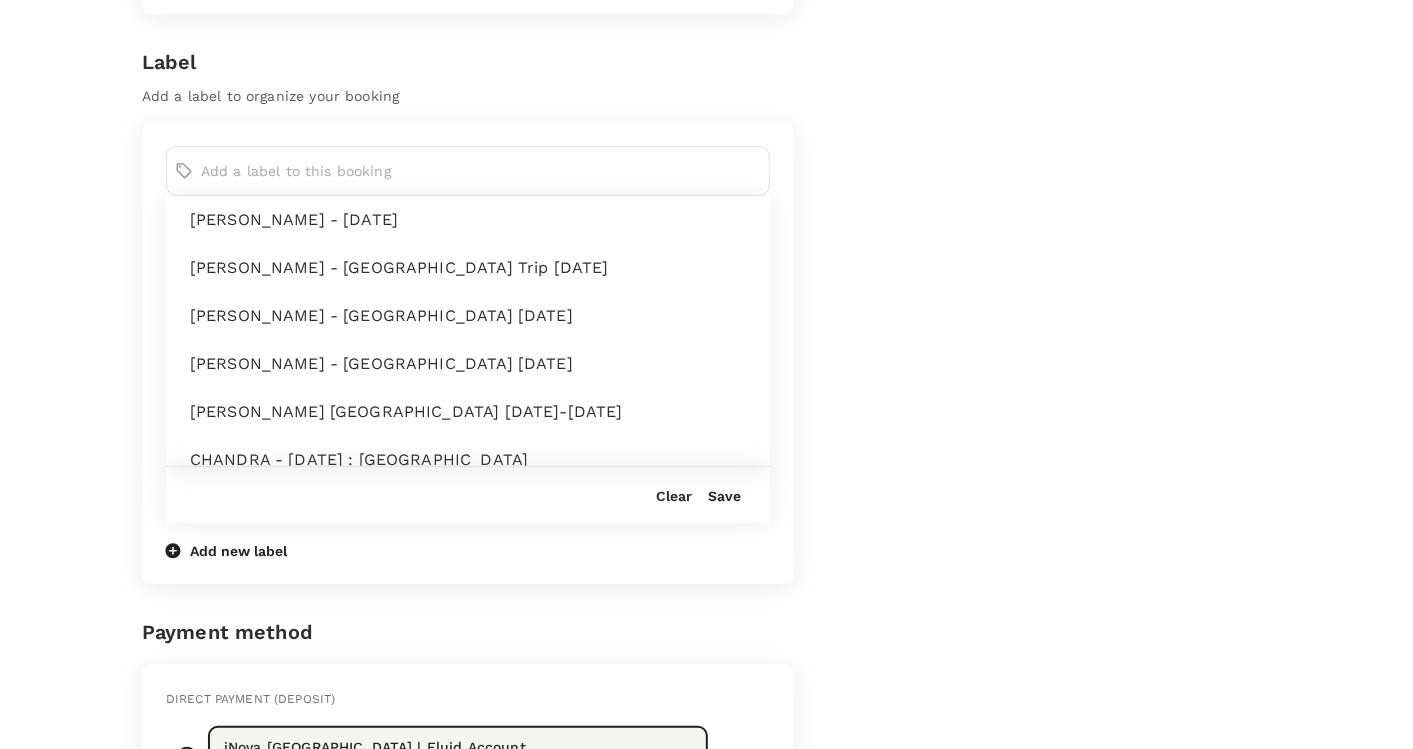 click at bounding box center (481, 171) 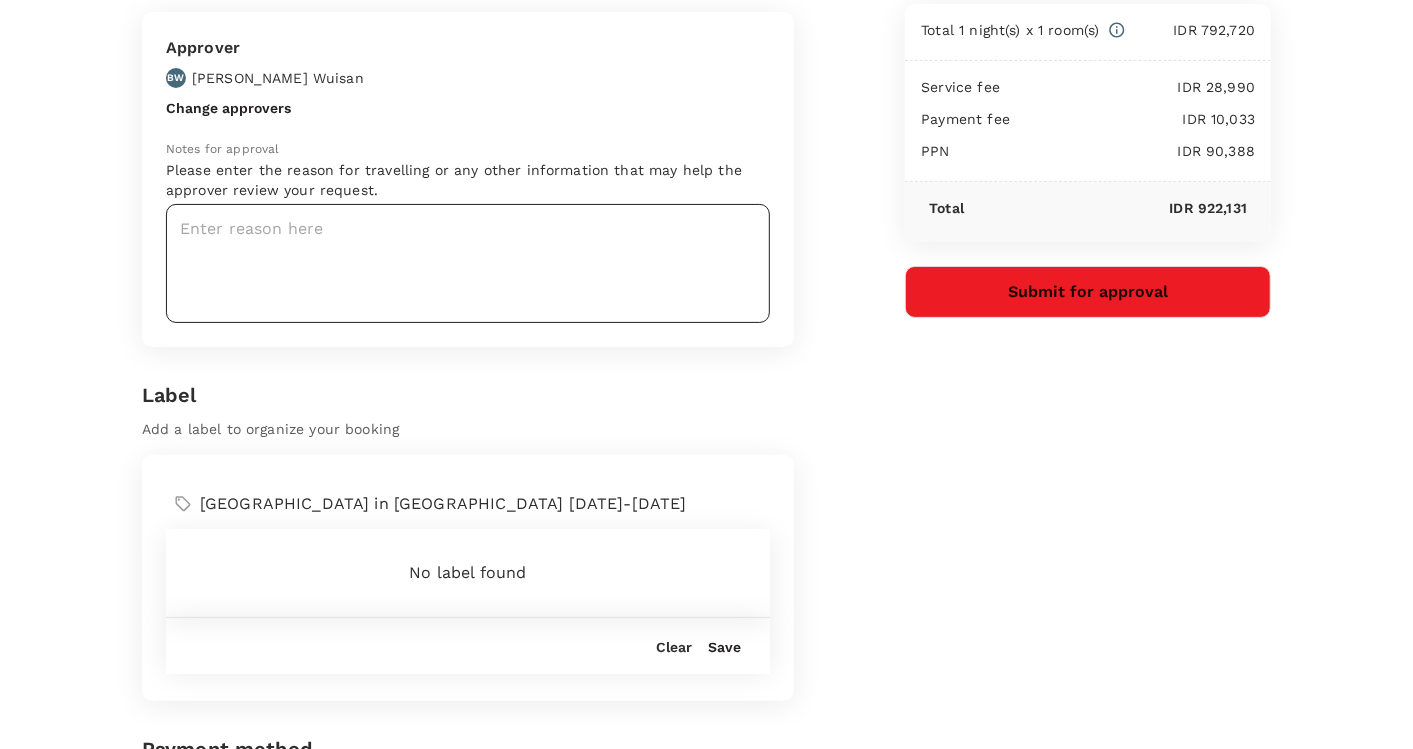 scroll, scrollTop: 0, scrollLeft: 0, axis: both 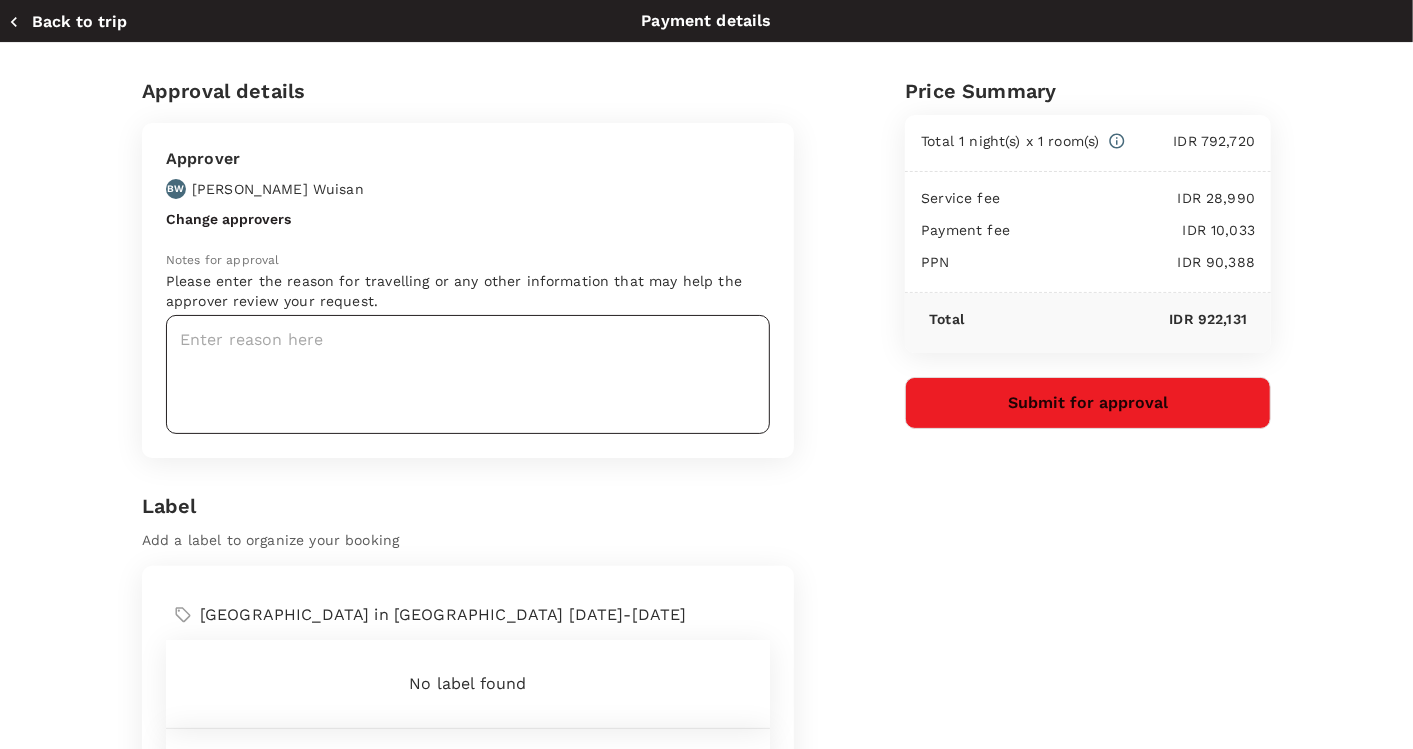 type on "Subchan Hotel in Jogyakarta 25-26 Jul 2025" 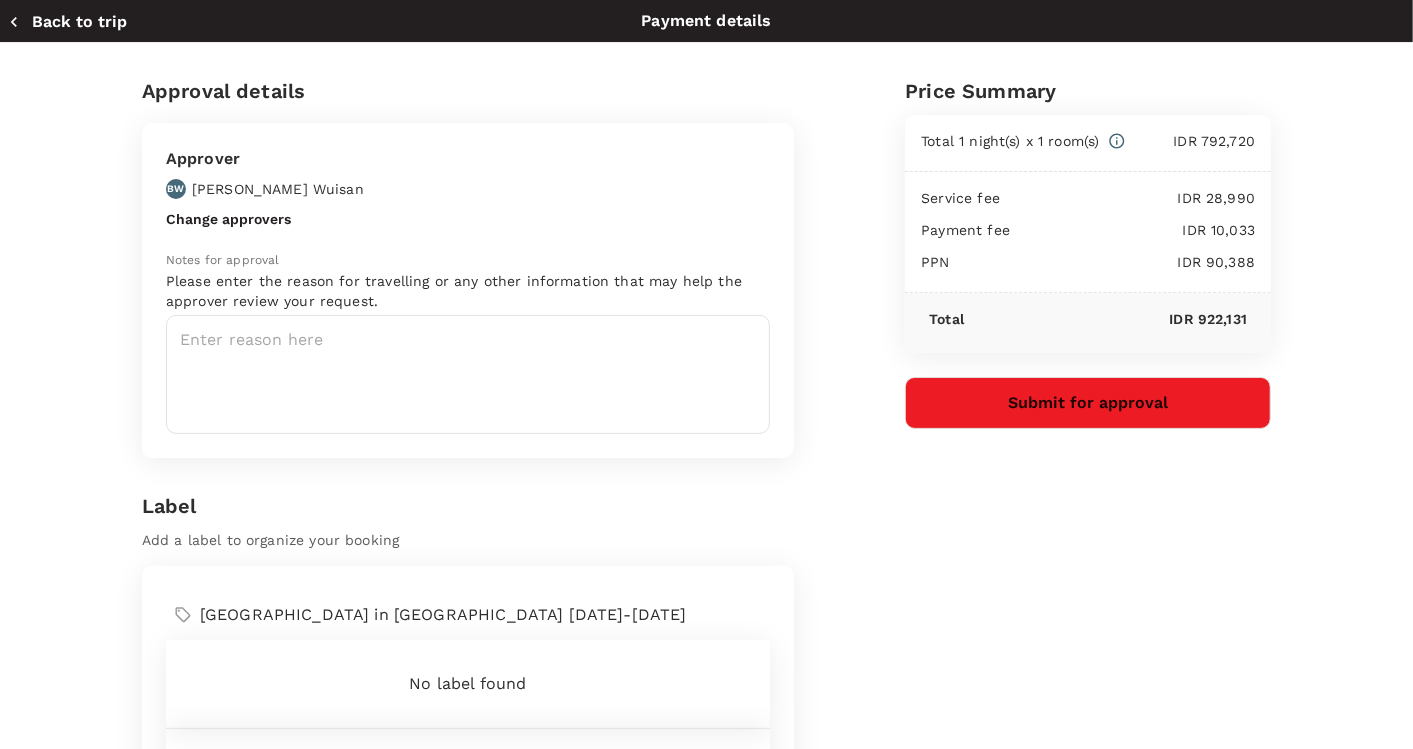 click on "Subchan Hotel in Jogyakarta 25-26 Jul 2025" at bounding box center [481, 615] 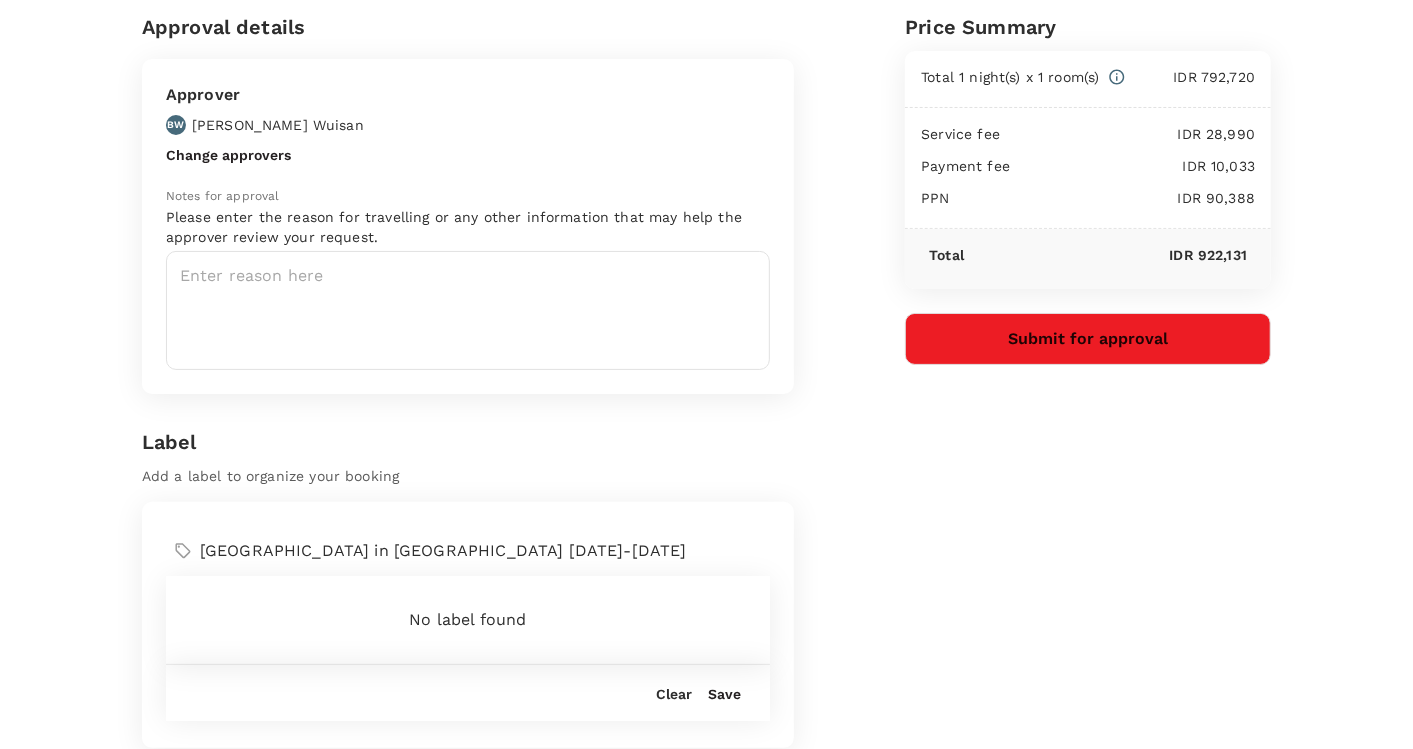 scroll, scrollTop: 111, scrollLeft: 0, axis: vertical 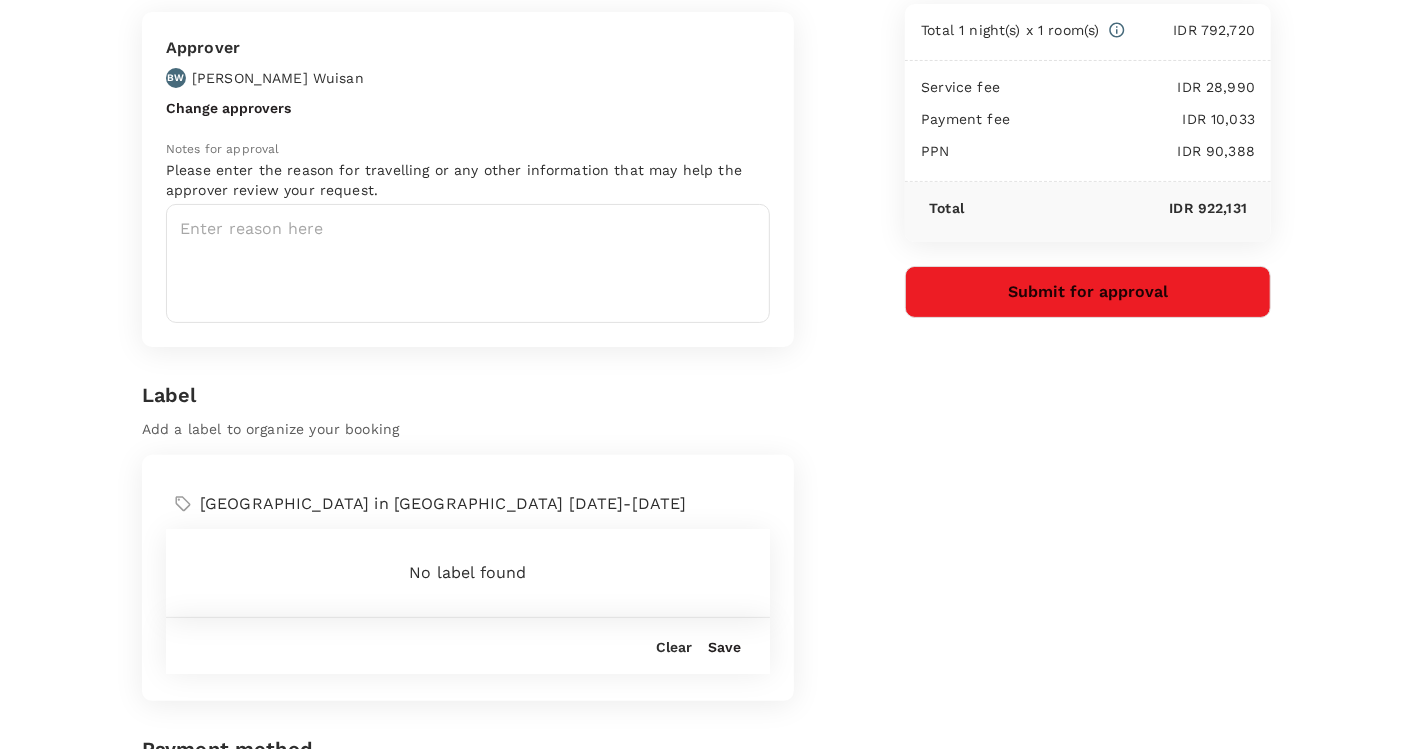 click on "Save" at bounding box center (724, 647) 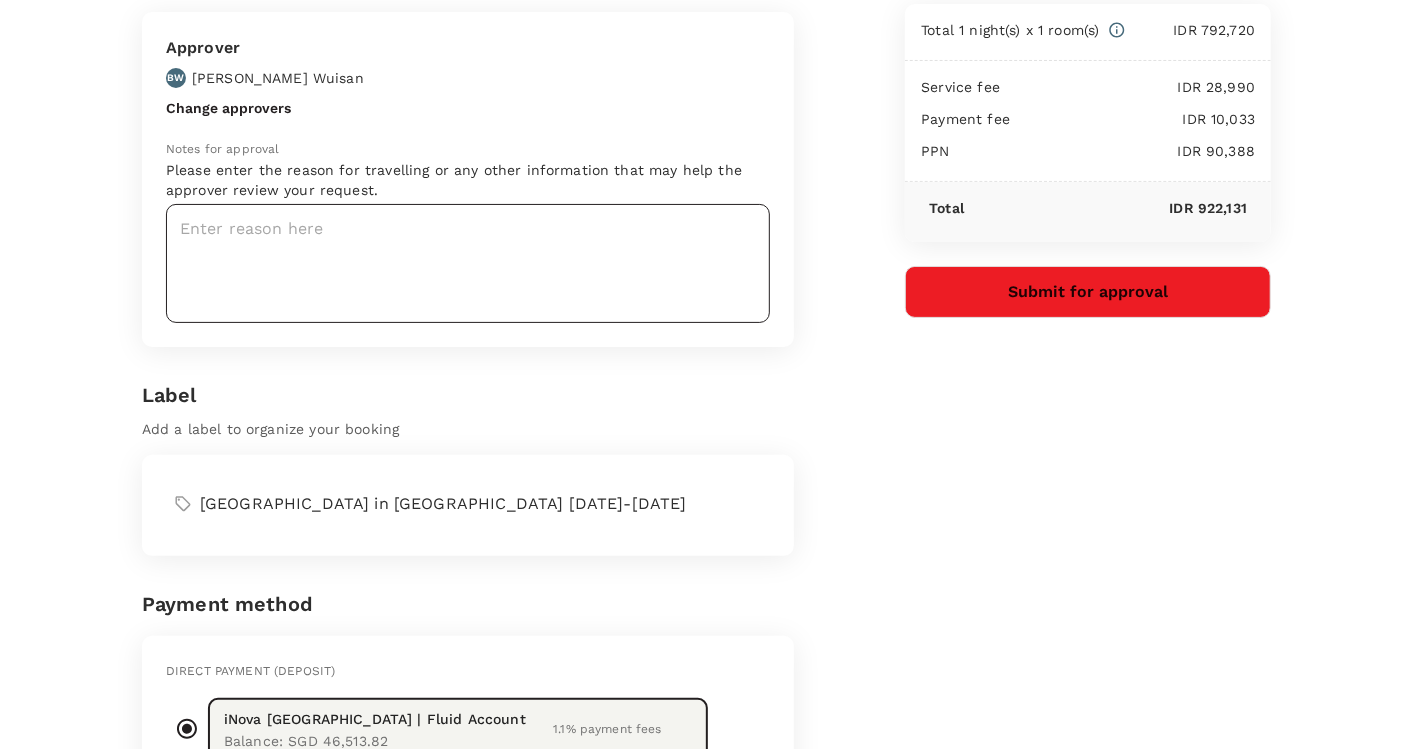 click at bounding box center (468, 263) 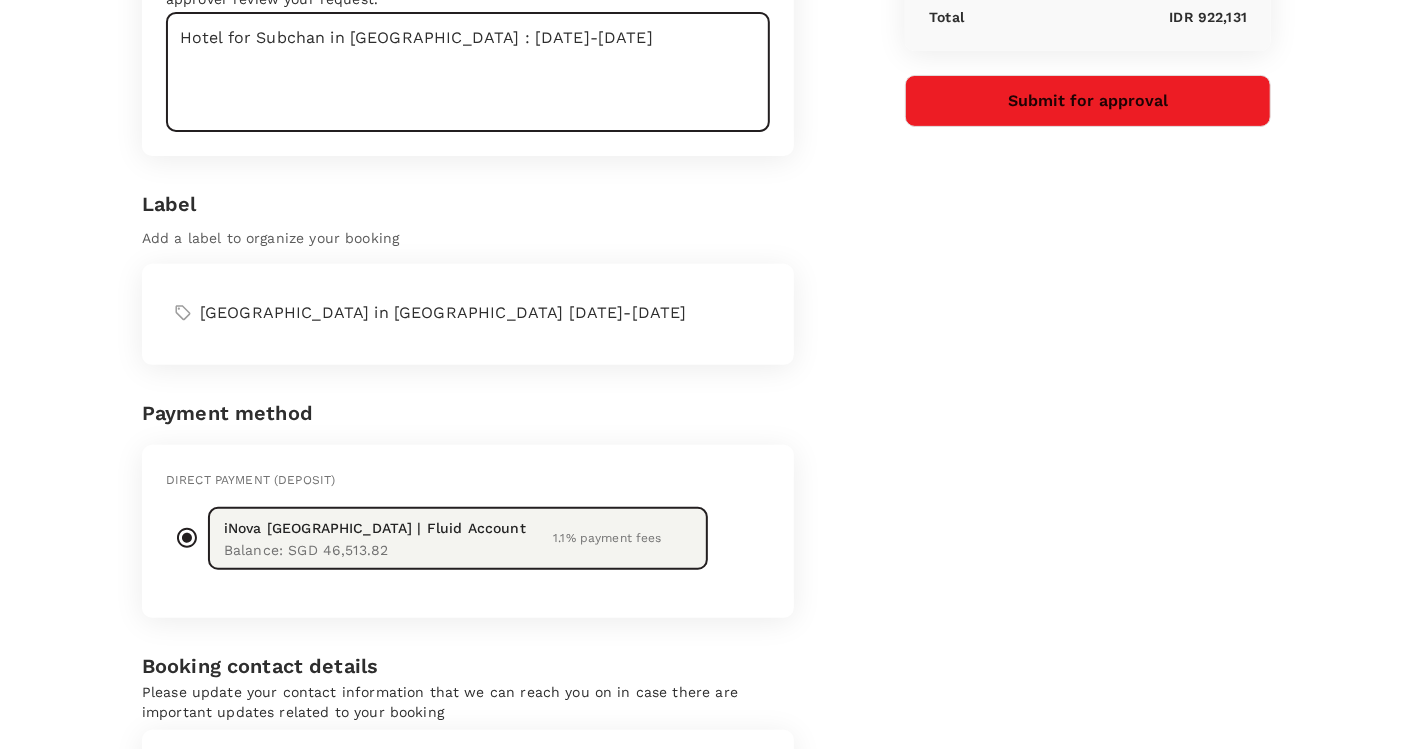 scroll, scrollTop: 11, scrollLeft: 0, axis: vertical 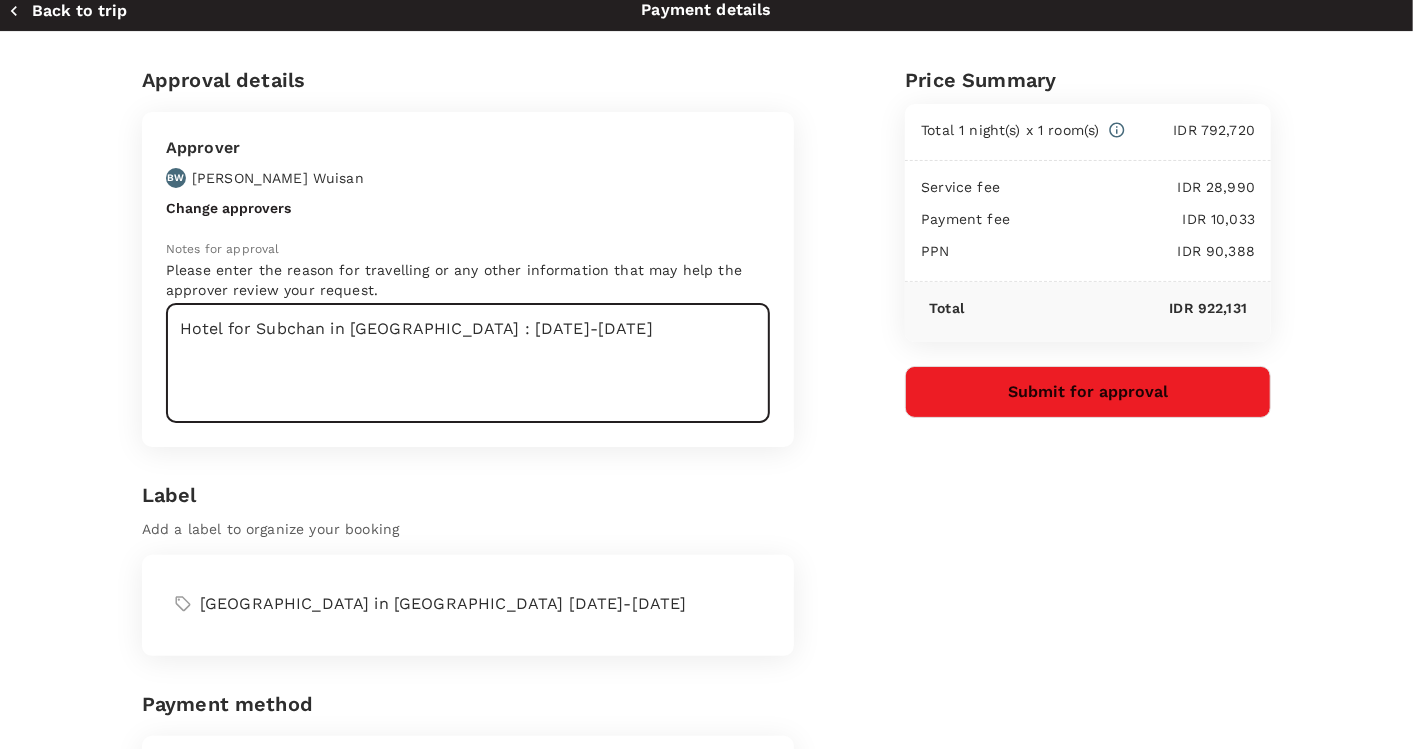 type on "Hotel for Subchan in Jogyakarta : 25-26 Jul 2025" 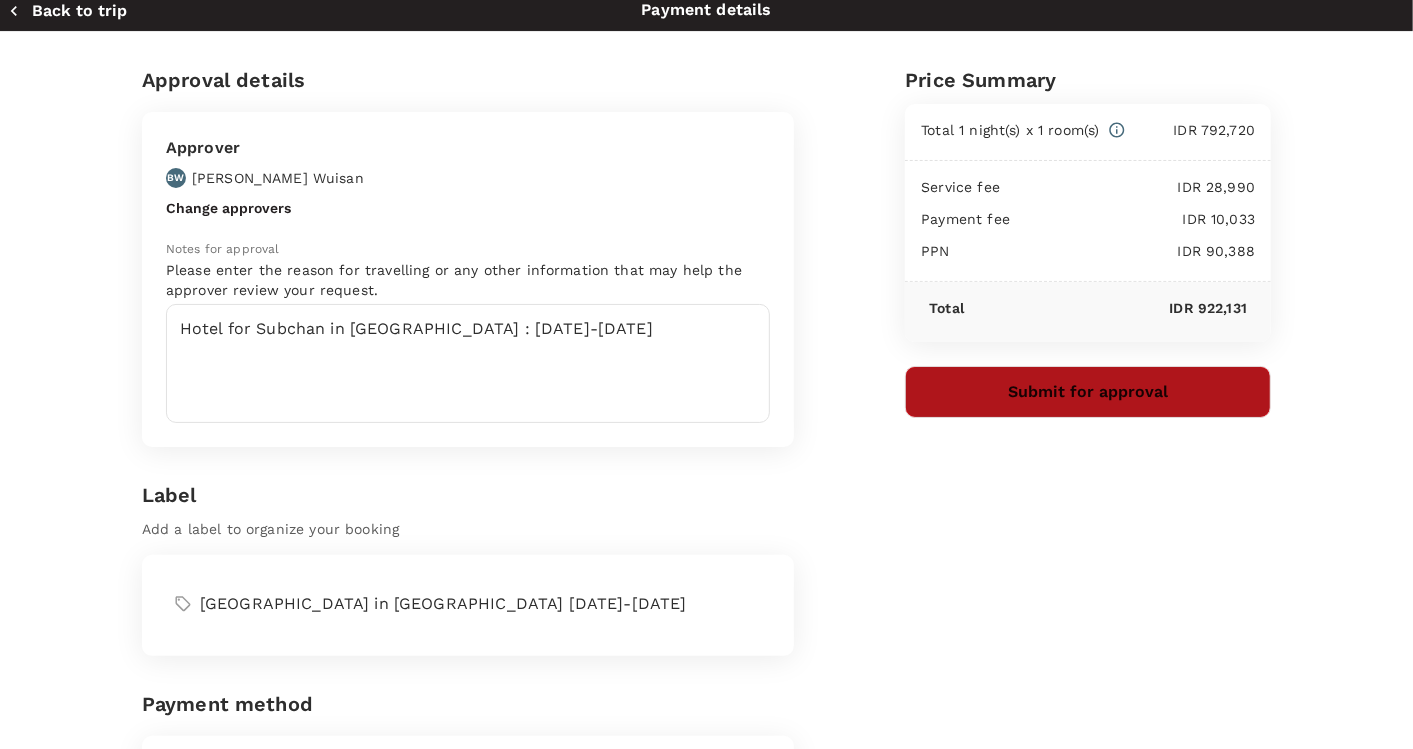click on "Submit for approval" at bounding box center [1088, 392] 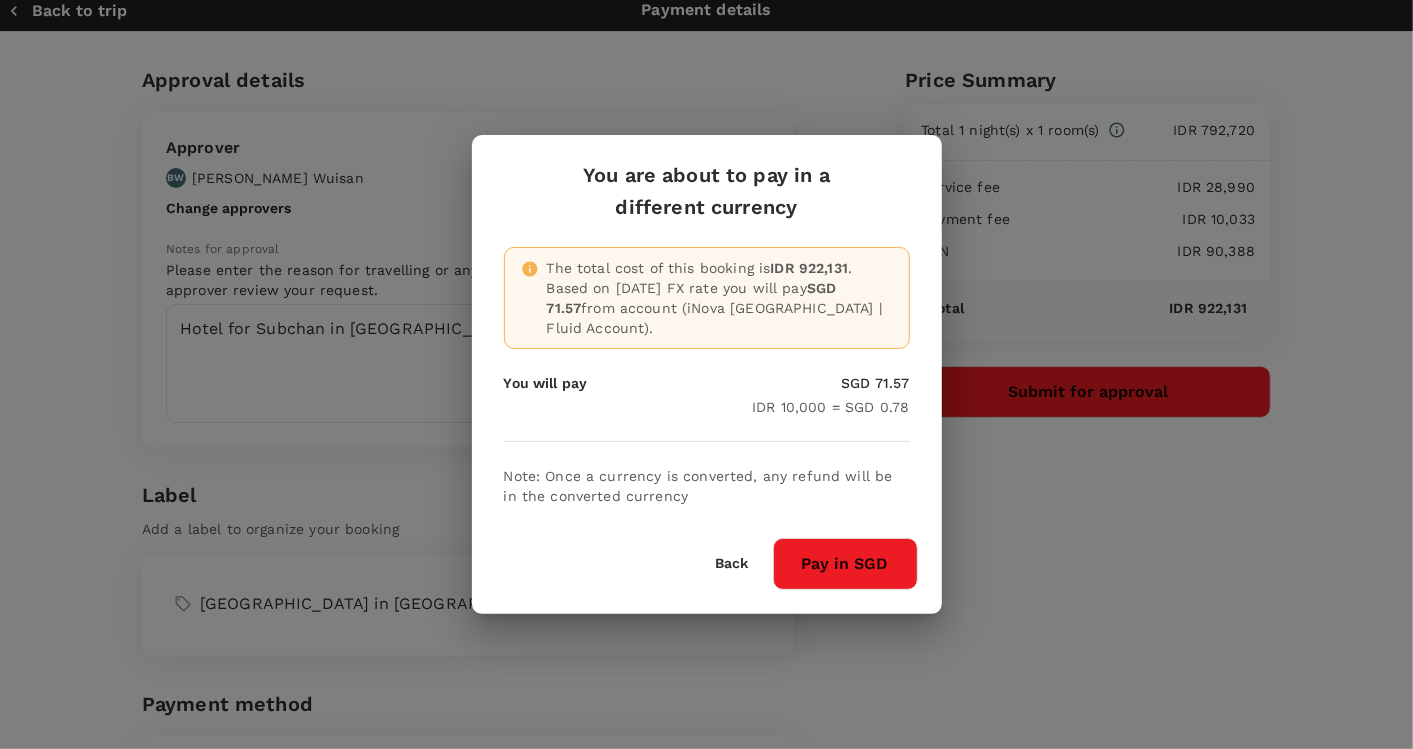 click on "Pay in SGD" at bounding box center [845, 564] 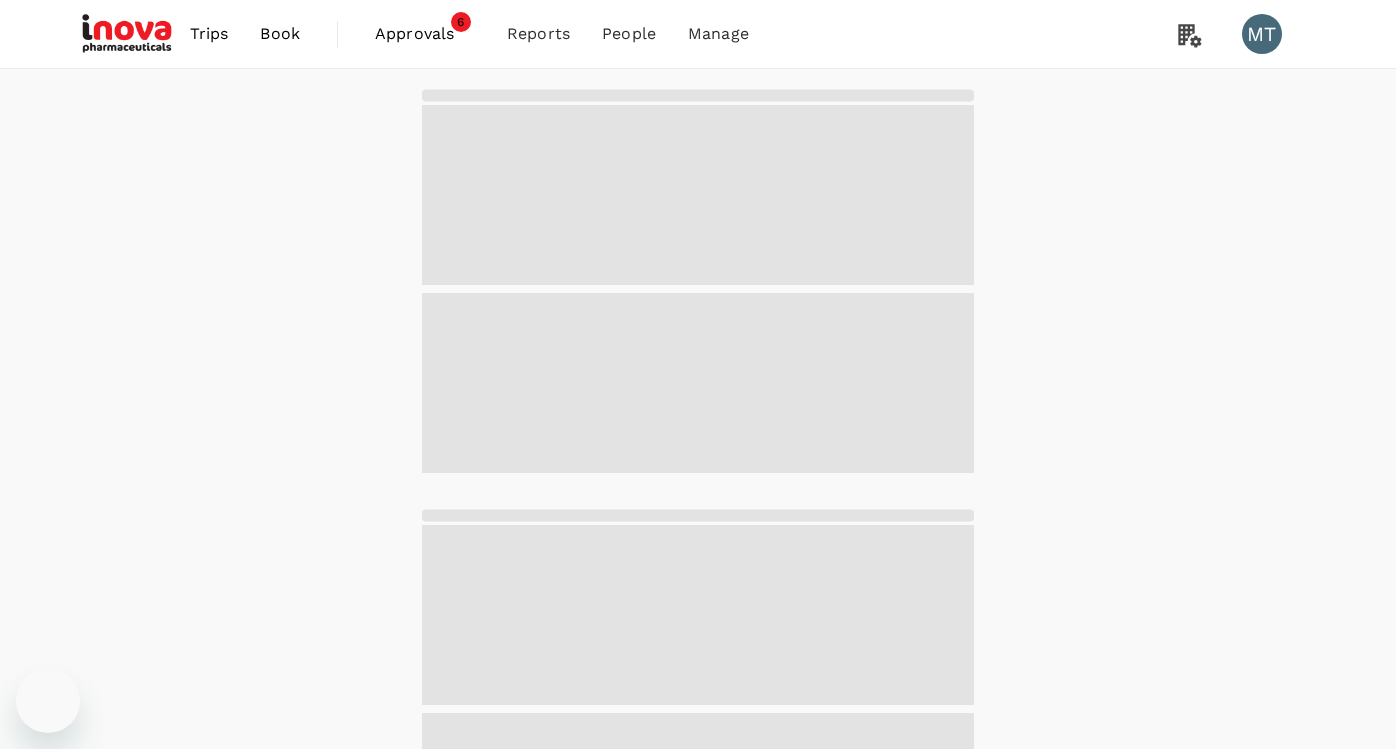 scroll, scrollTop: 0, scrollLeft: 0, axis: both 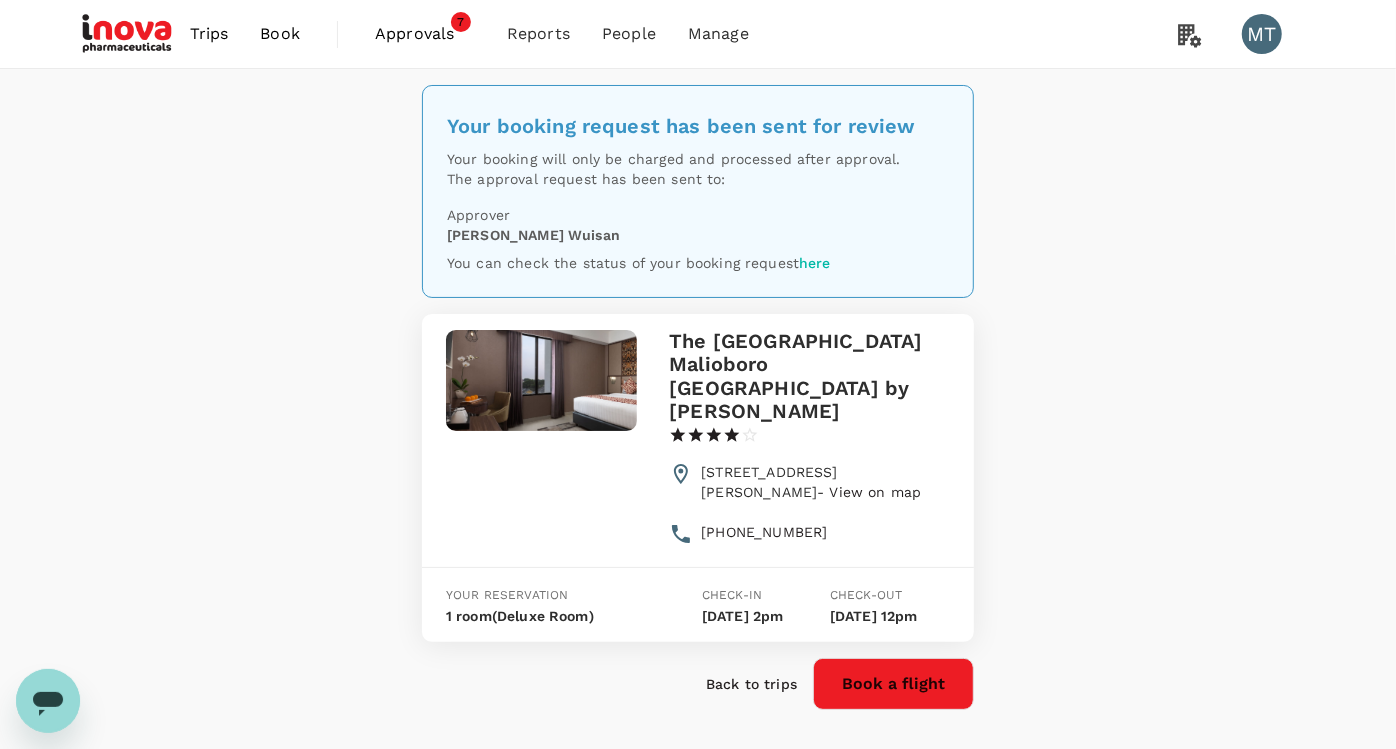 drag, startPoint x: 265, startPoint y: 40, endPoint x: 272, endPoint y: 51, distance: 13.038404 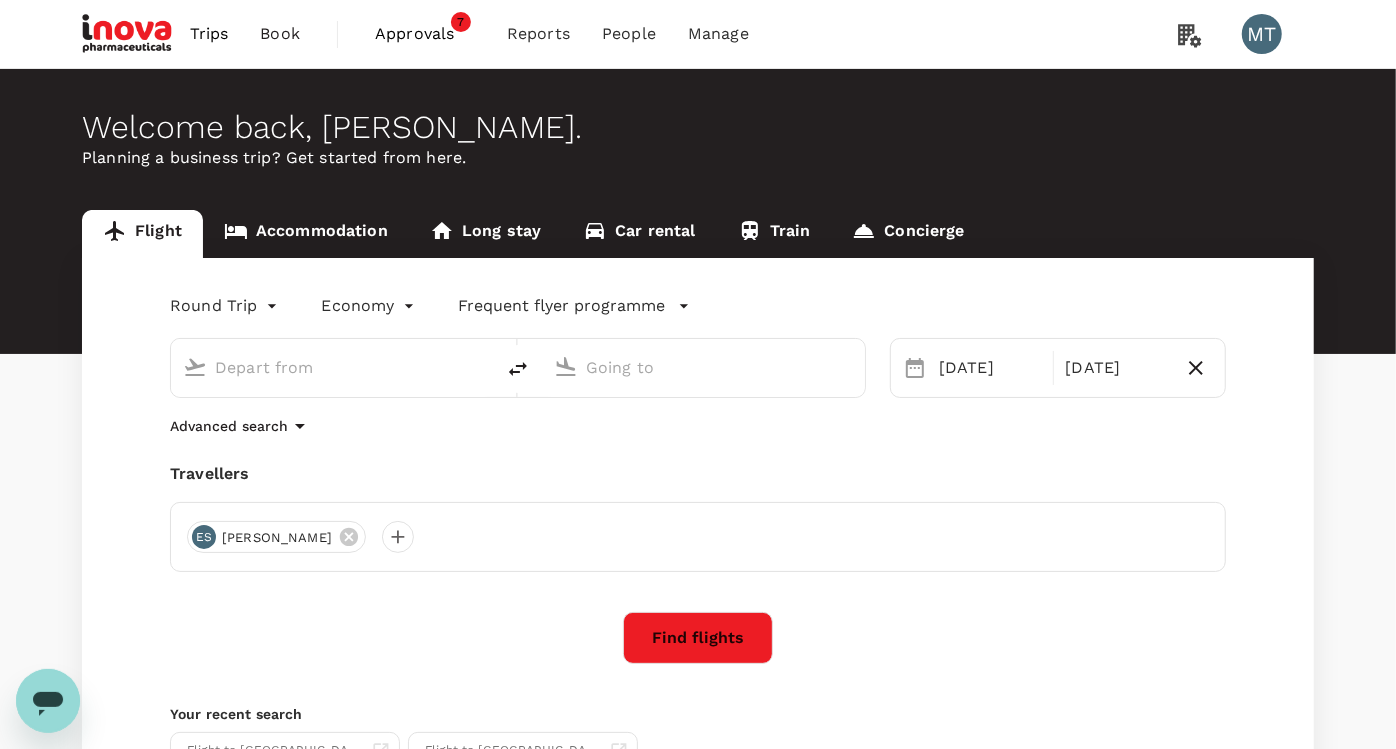 type on "[PERSON_NAME] (SUB)" 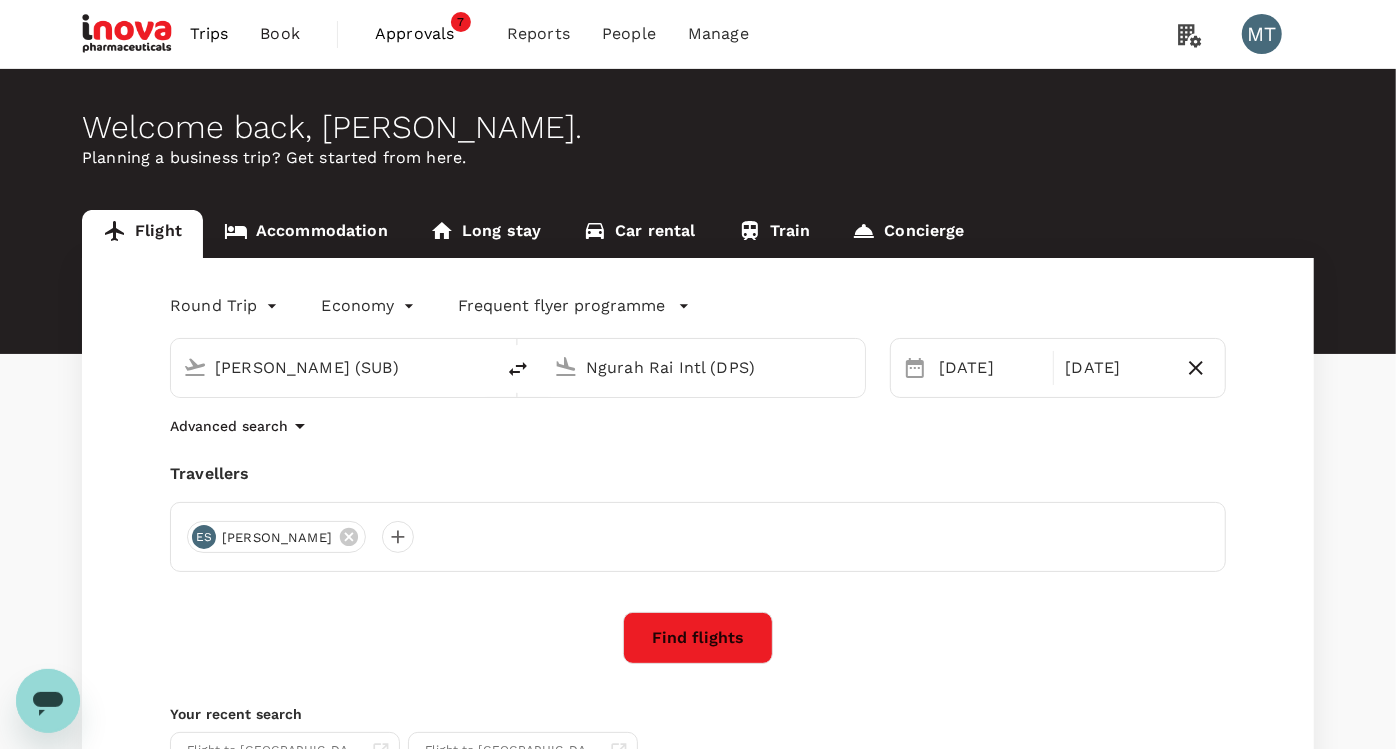 type 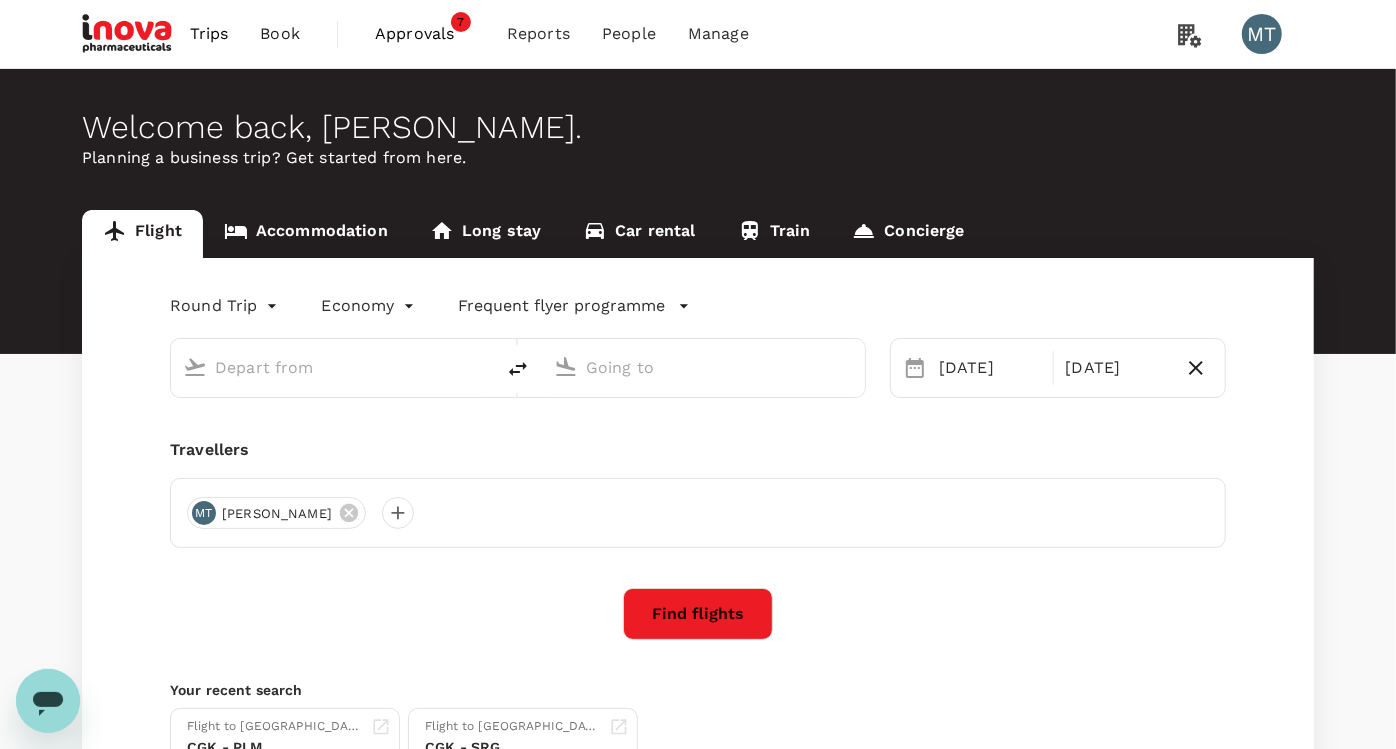 type on "[PERSON_NAME] (SUB)" 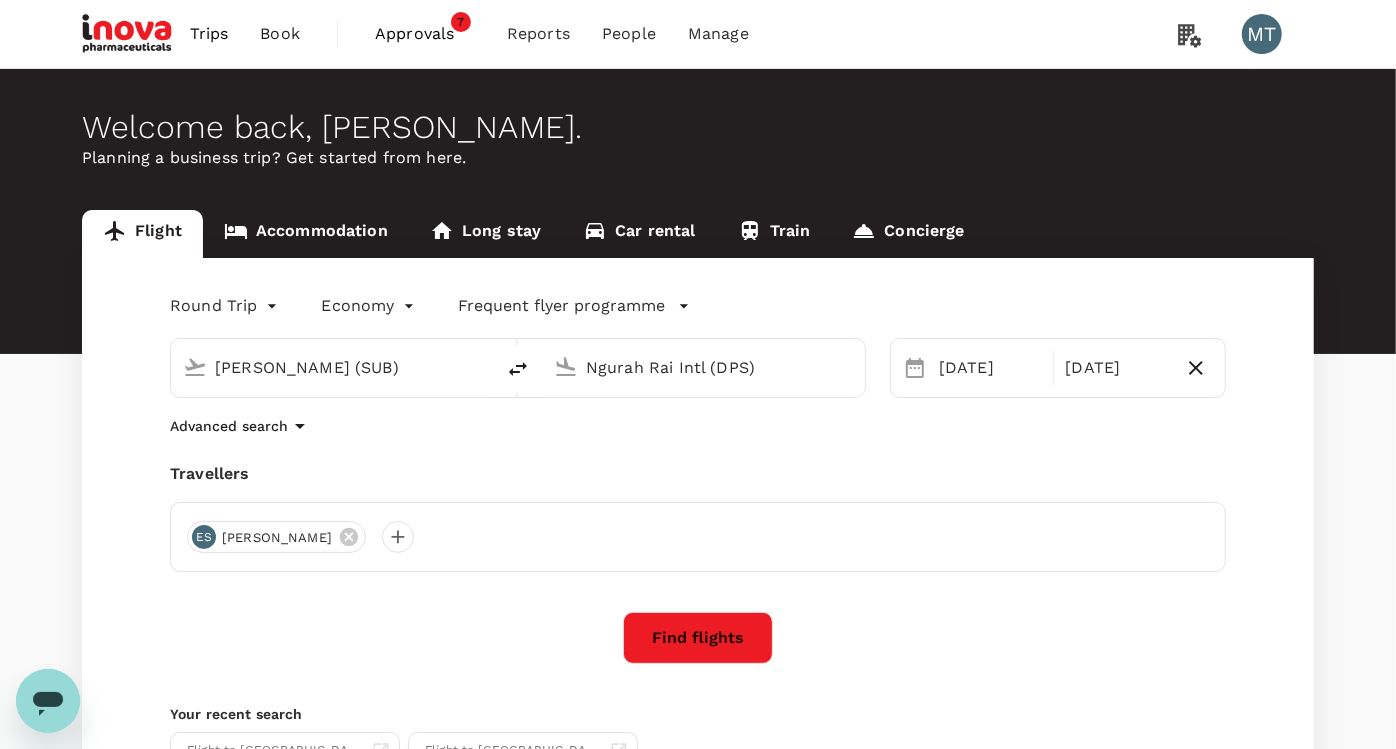 click on "Approvals" at bounding box center [425, 34] 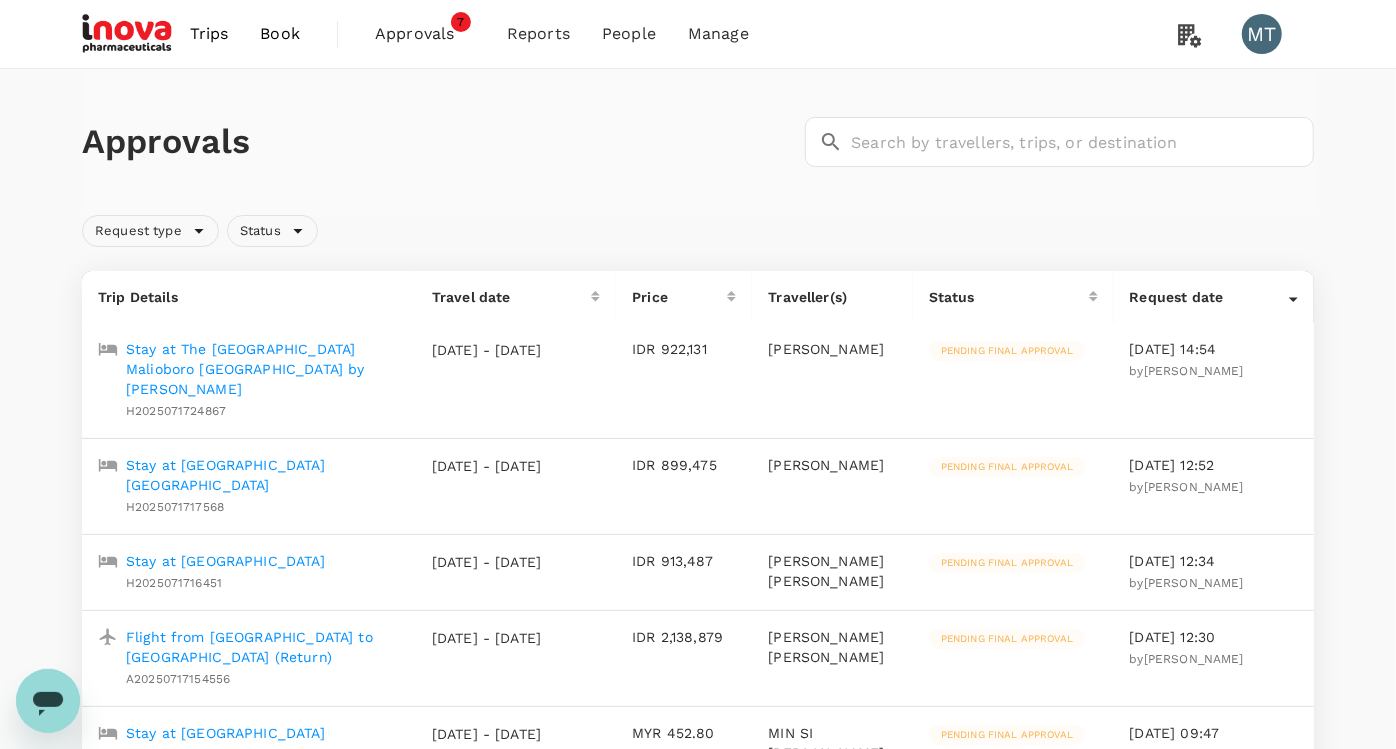 scroll, scrollTop: 111, scrollLeft: 0, axis: vertical 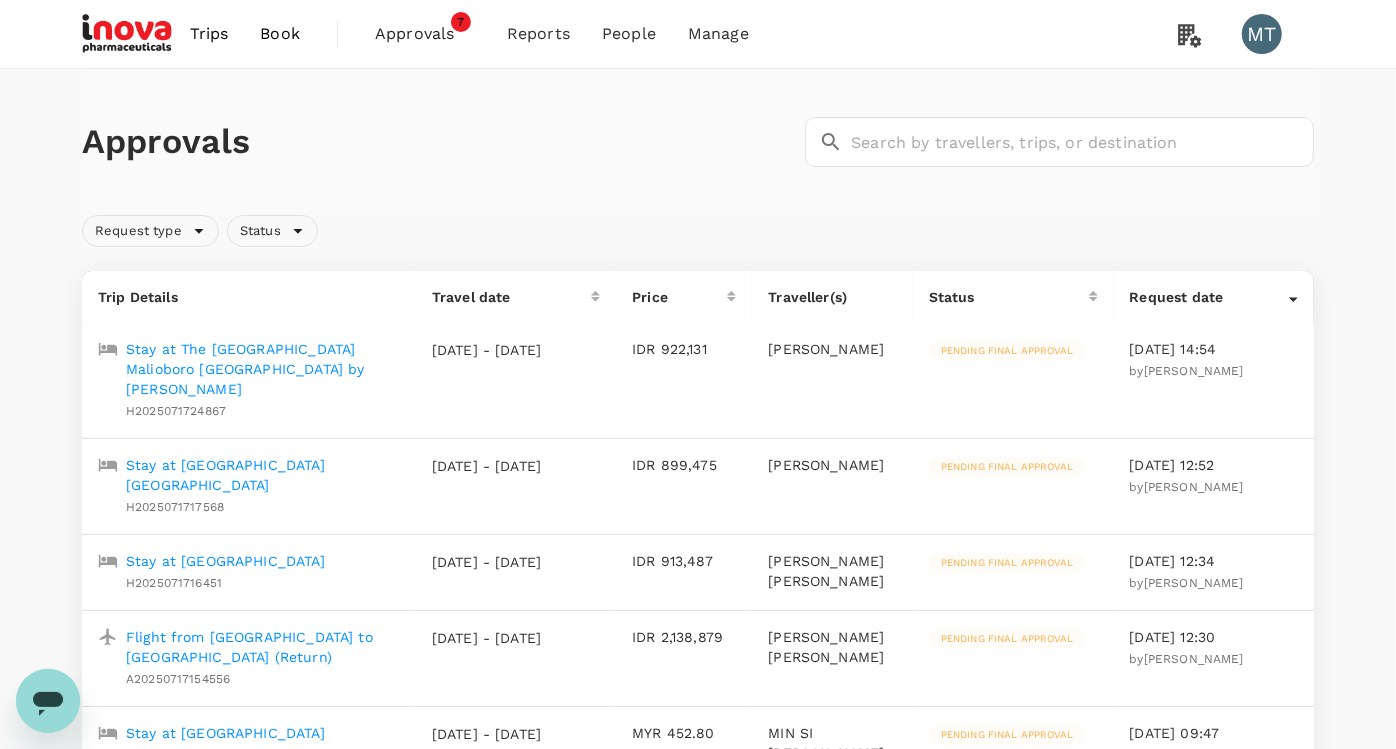 click on "Book" at bounding box center (280, 34) 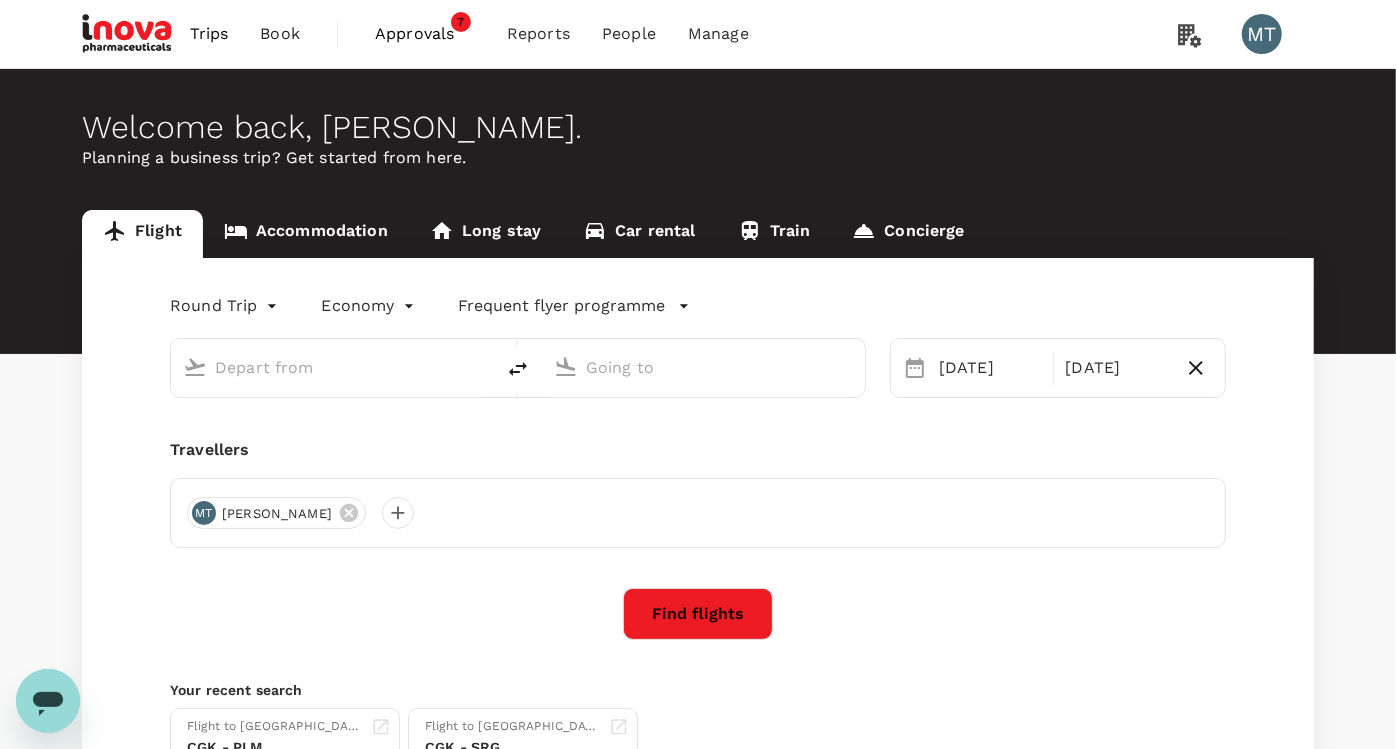 type on "[PERSON_NAME] (SUB)" 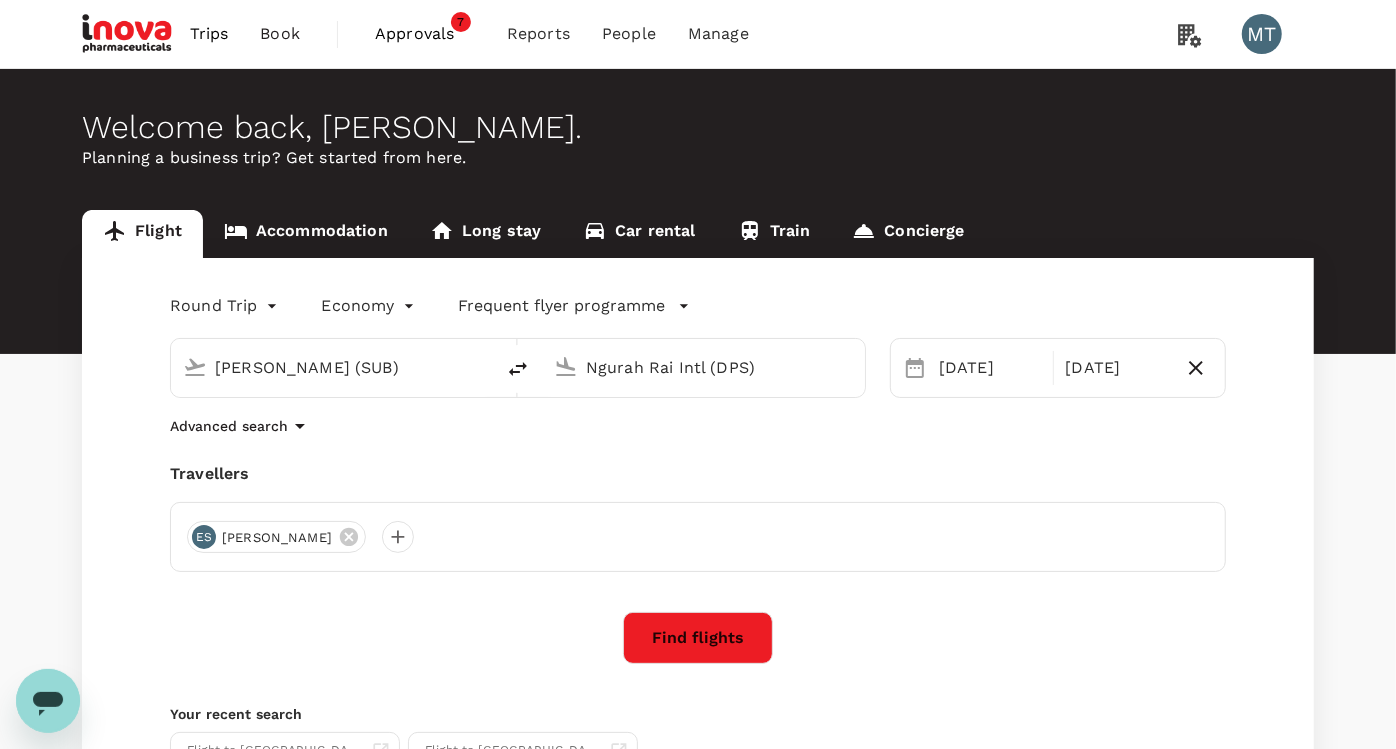type 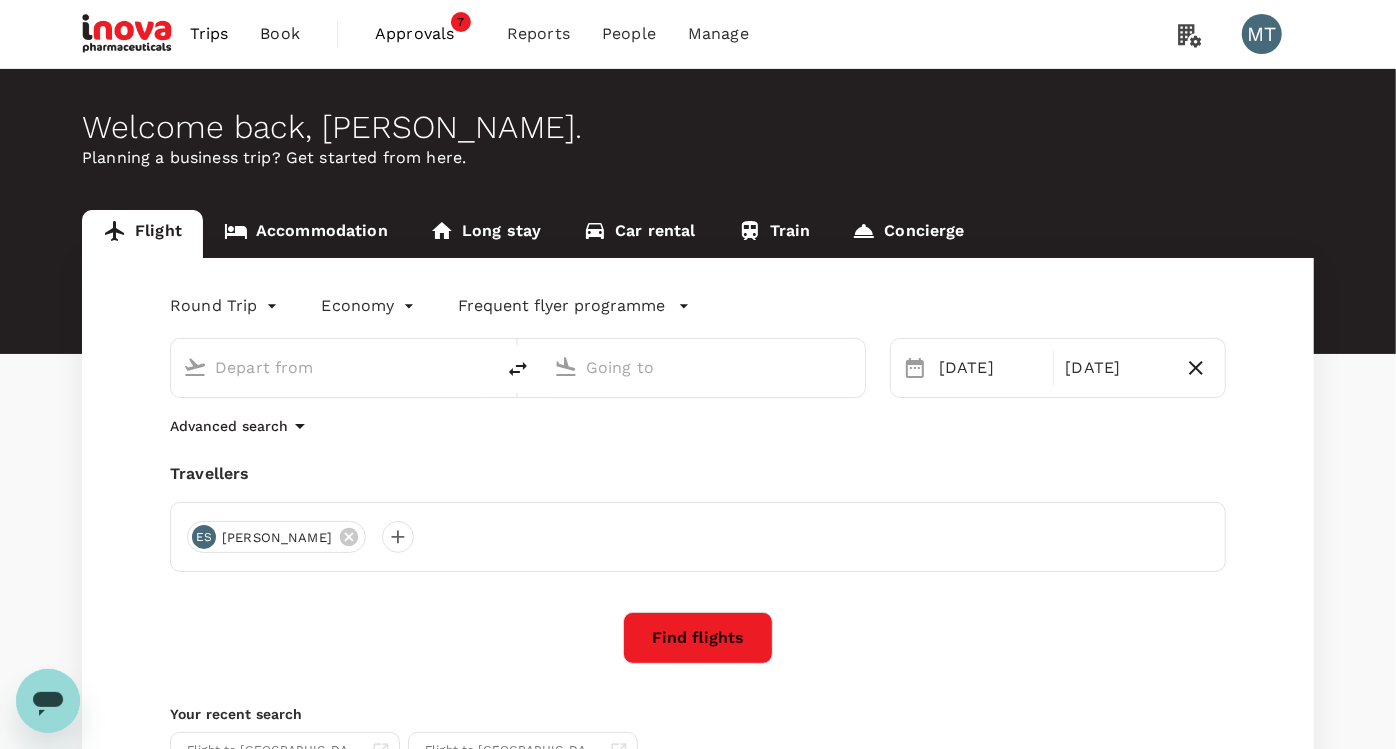 type on "Juanda Intl (SUB)" 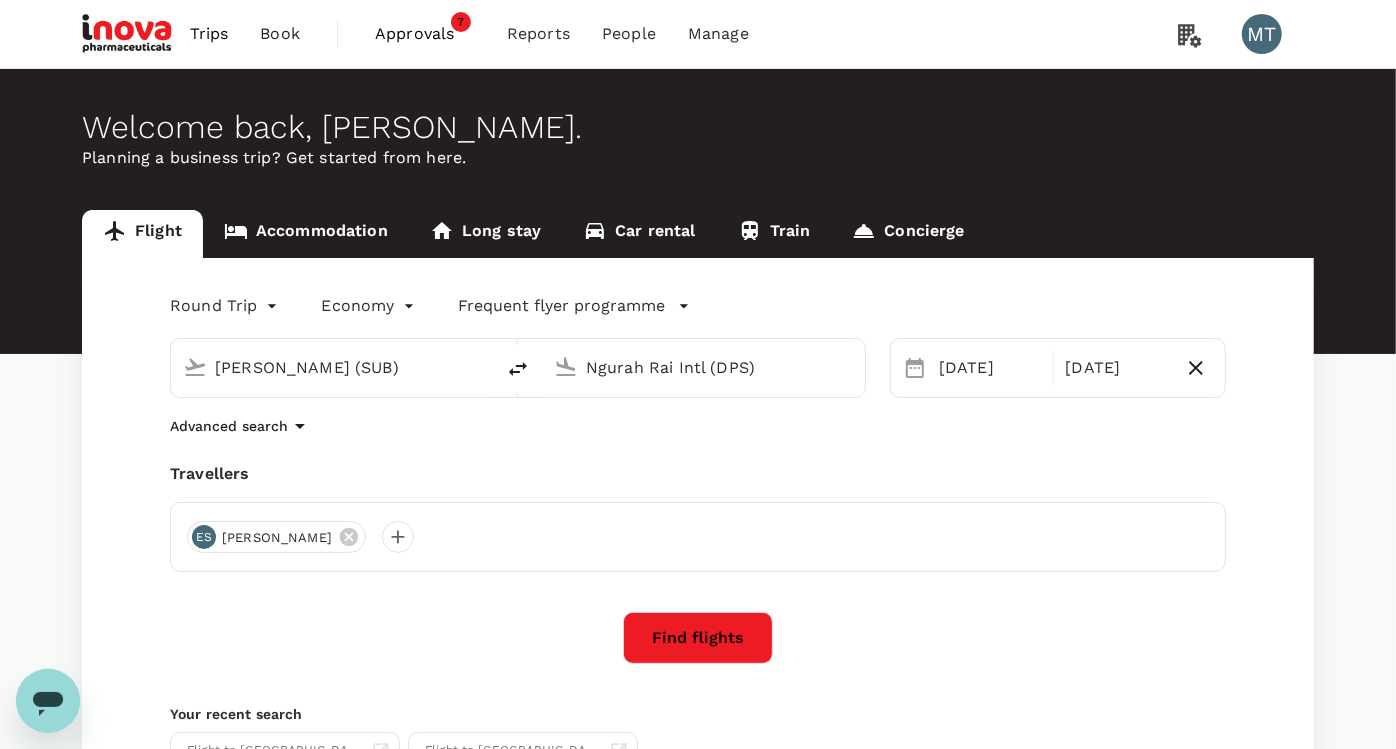 click on "Accommodation" at bounding box center (306, 234) 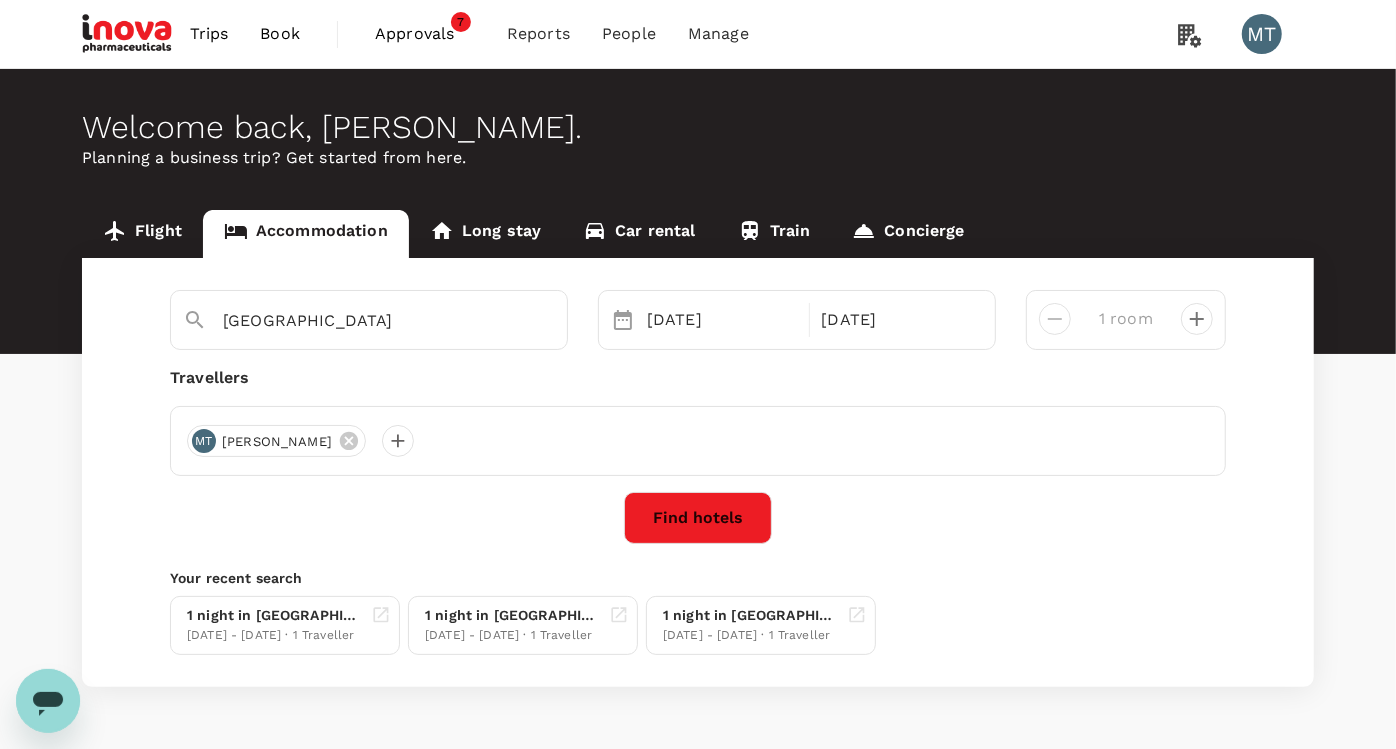 click on "Travellers" at bounding box center [698, 378] 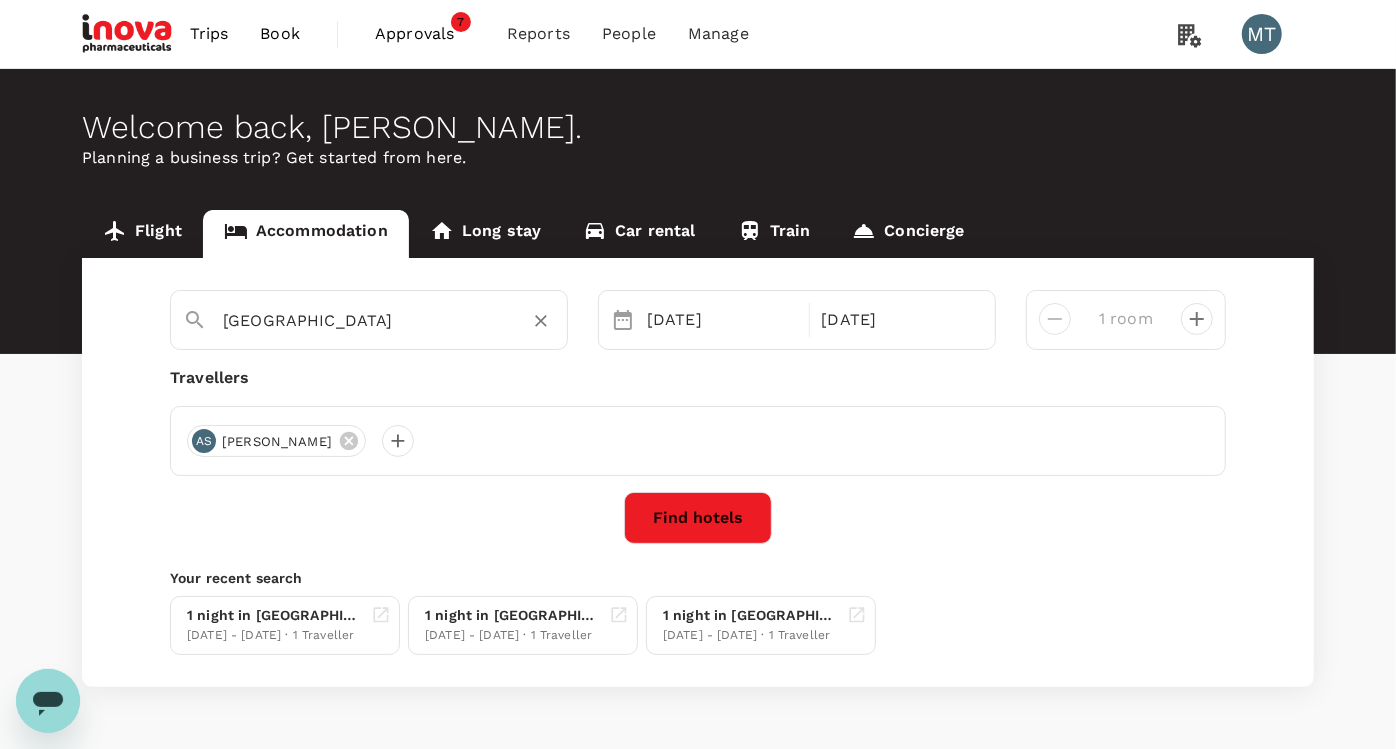 click on "Yogyakarta" at bounding box center (361, 320) 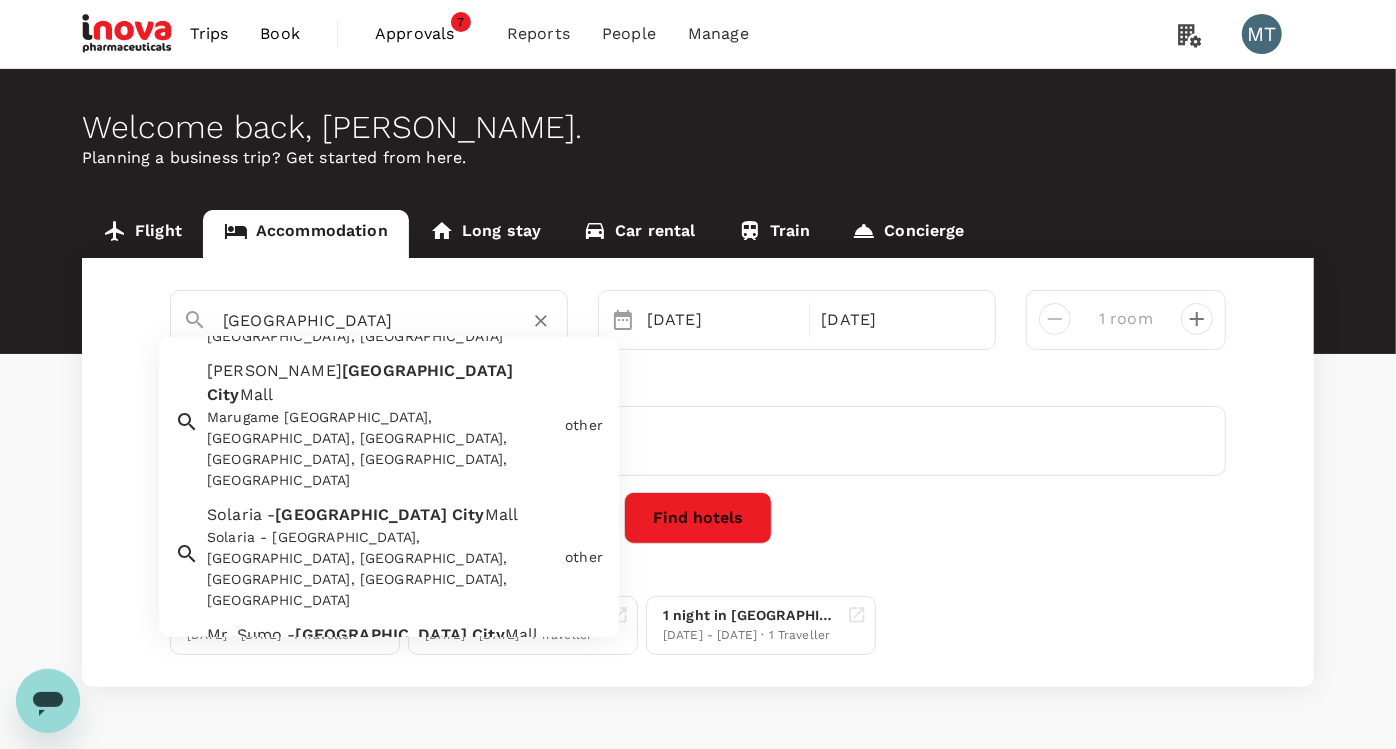 scroll, scrollTop: 0, scrollLeft: 0, axis: both 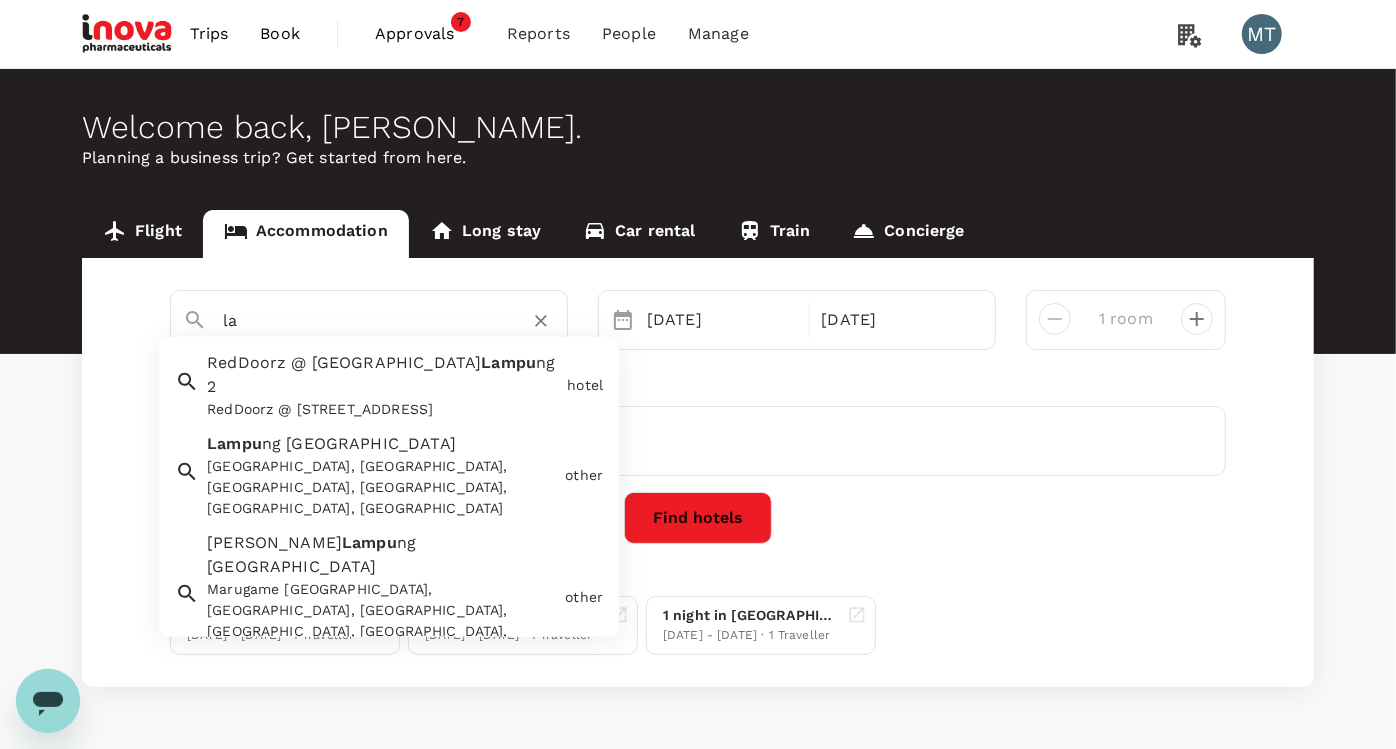 type on "l" 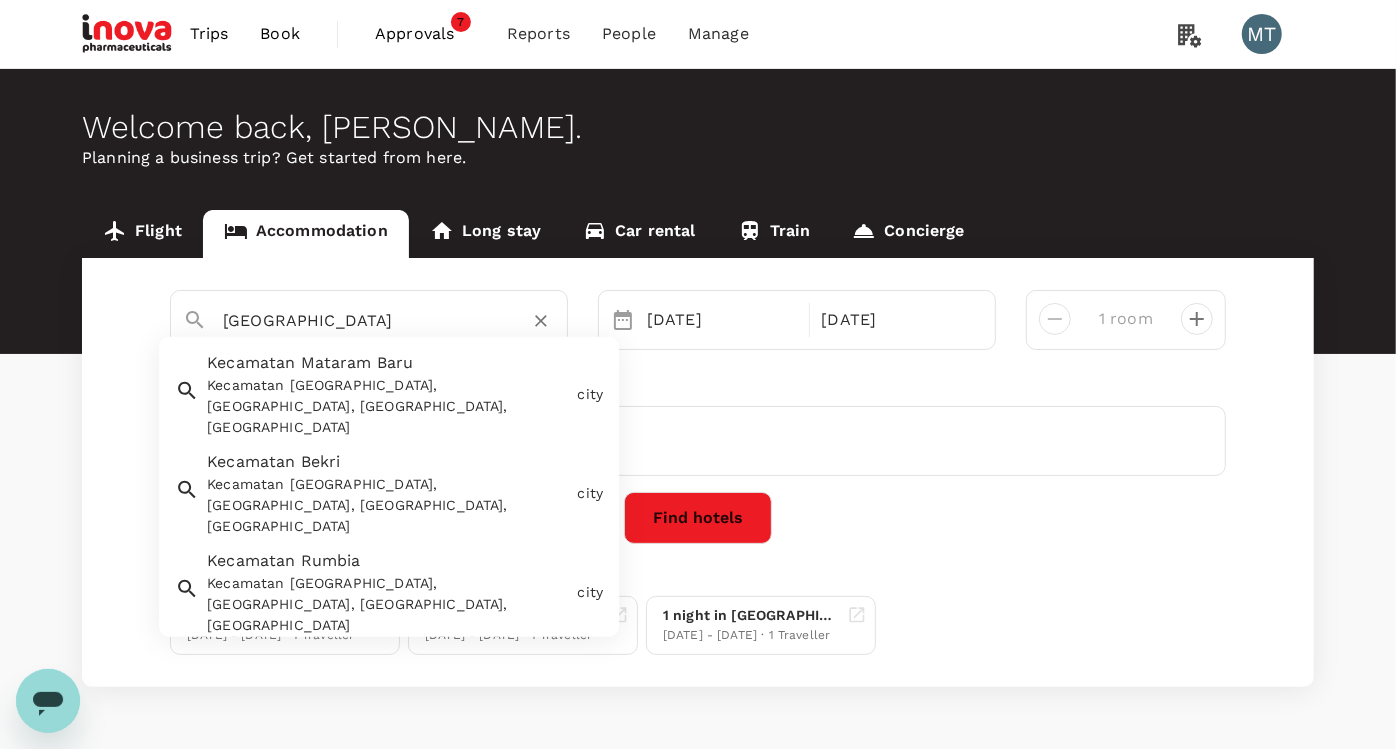 type on "Kecamatan Mataram Baru" 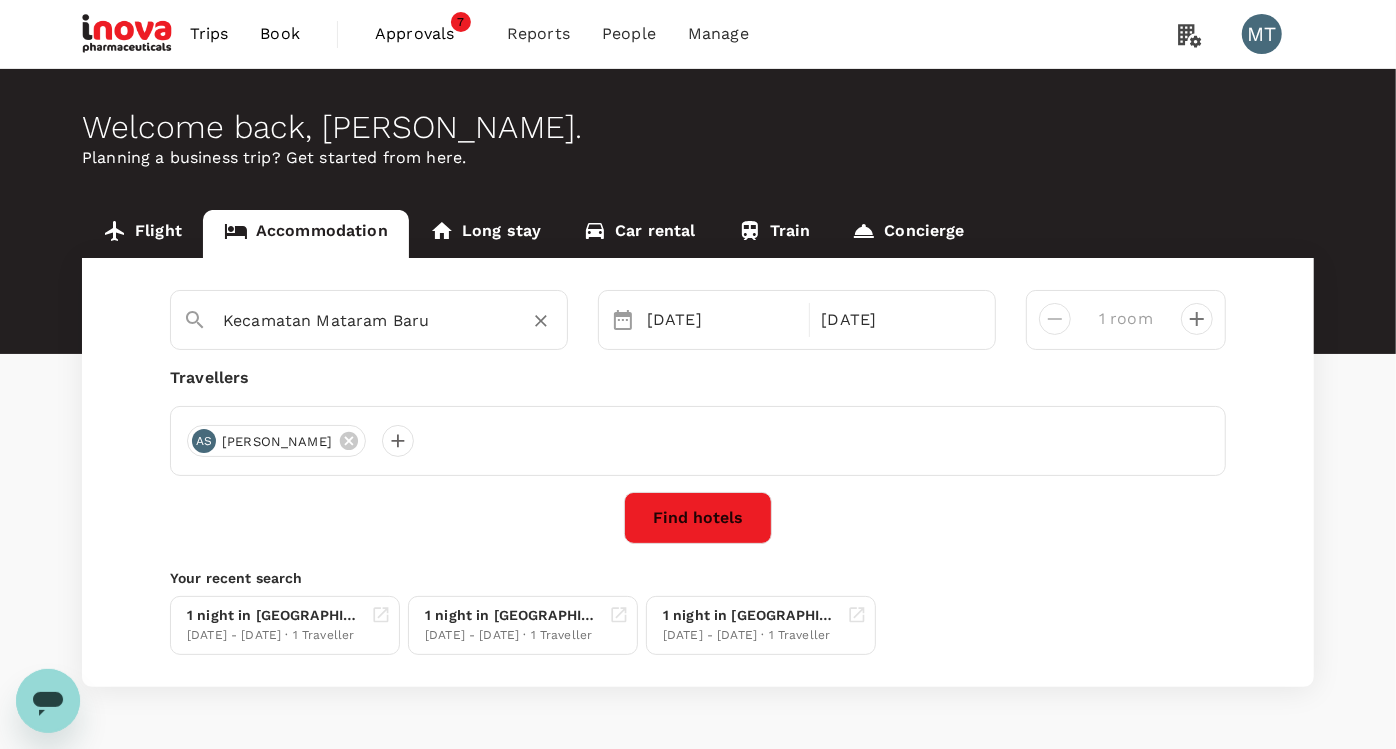 click 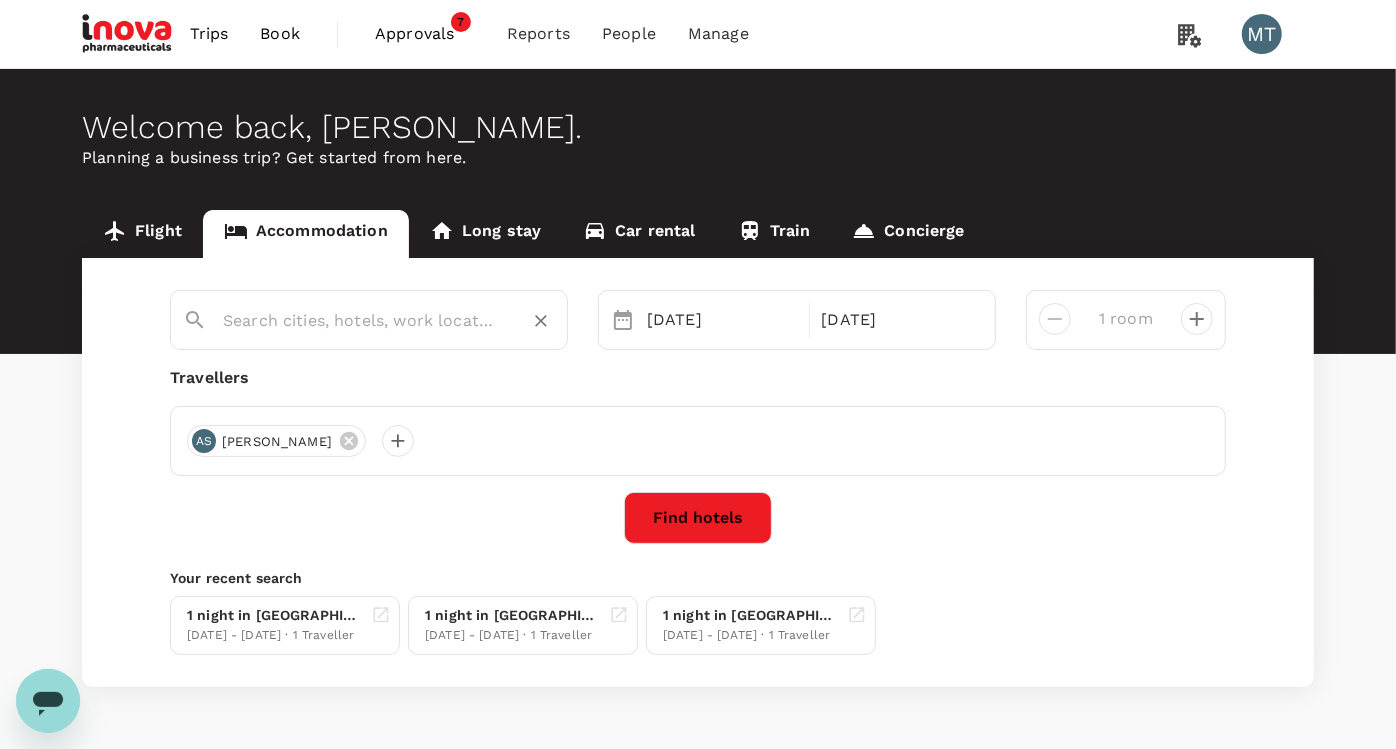 click at bounding box center (361, 320) 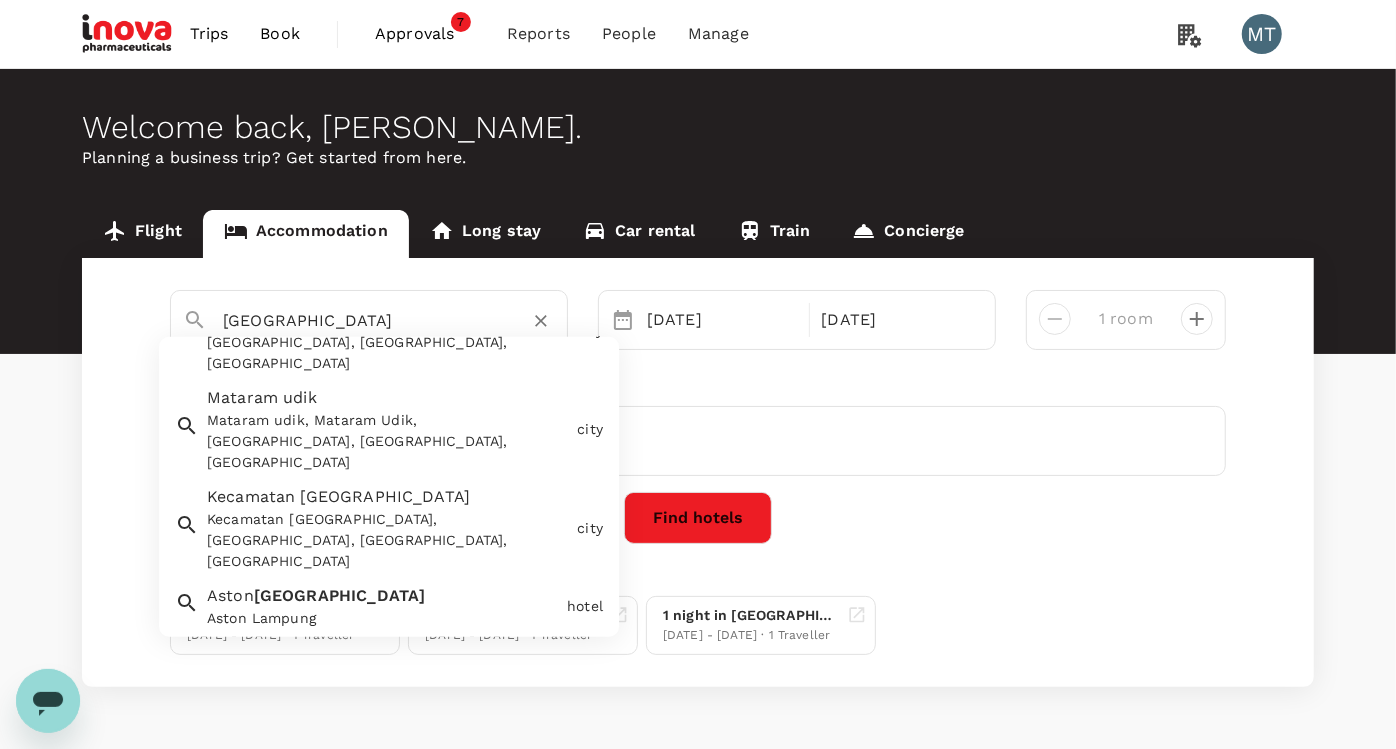 scroll, scrollTop: 333, scrollLeft: 0, axis: vertical 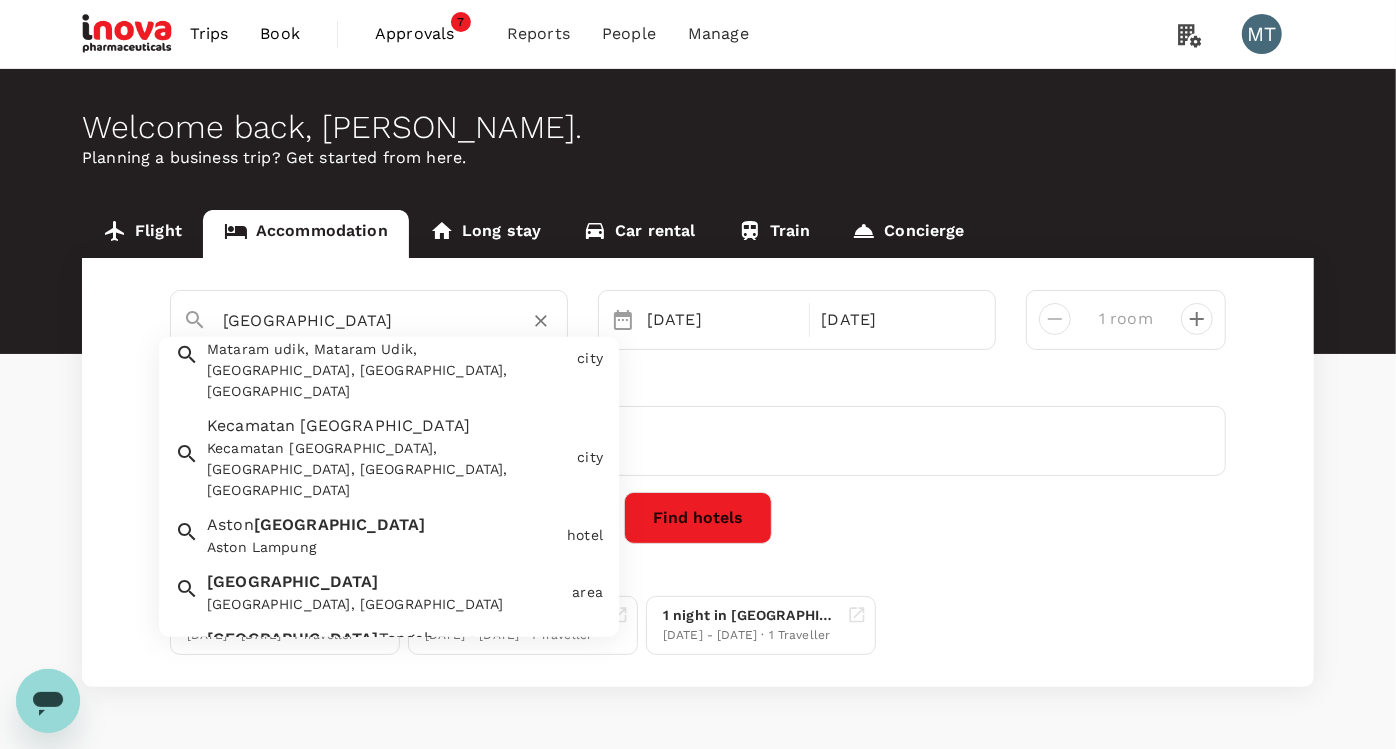 click on "Lampung Lampung, Indonesia" at bounding box center [381, 588] 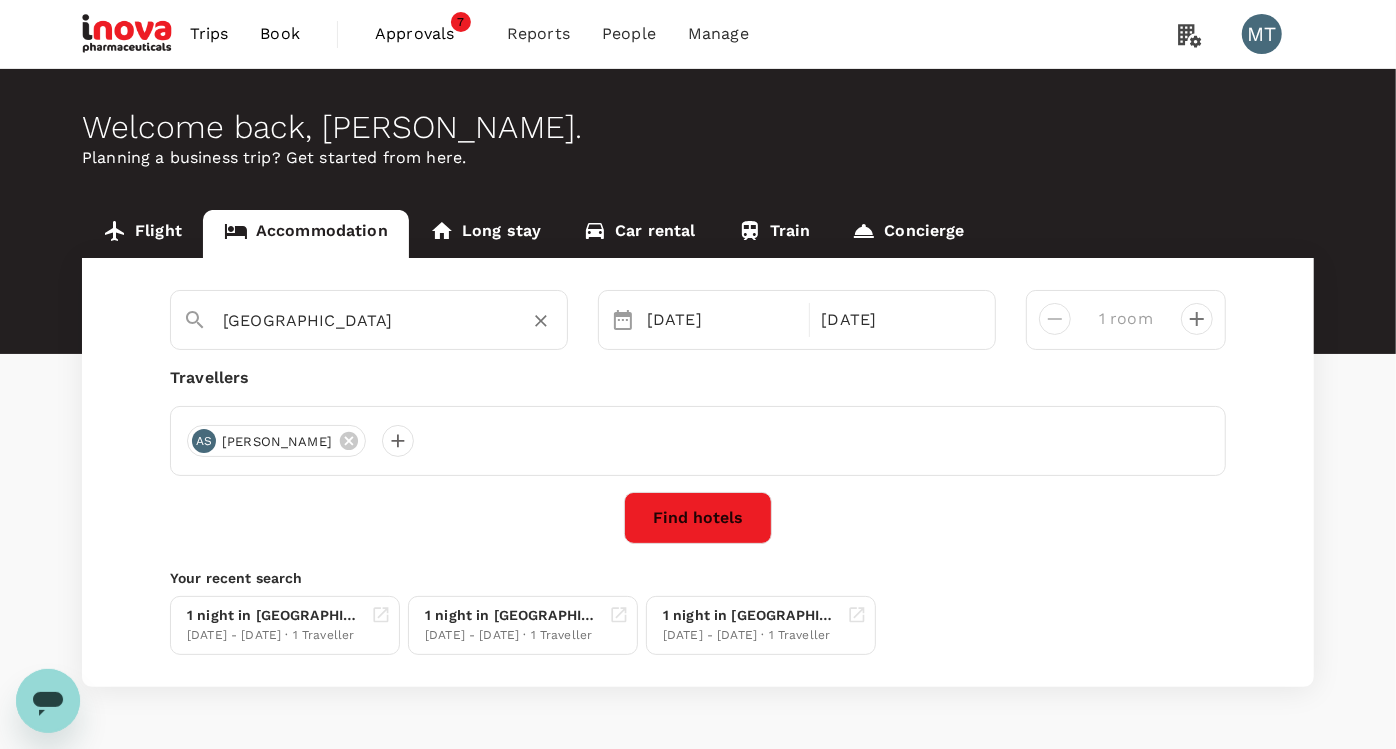 type on "Lampung" 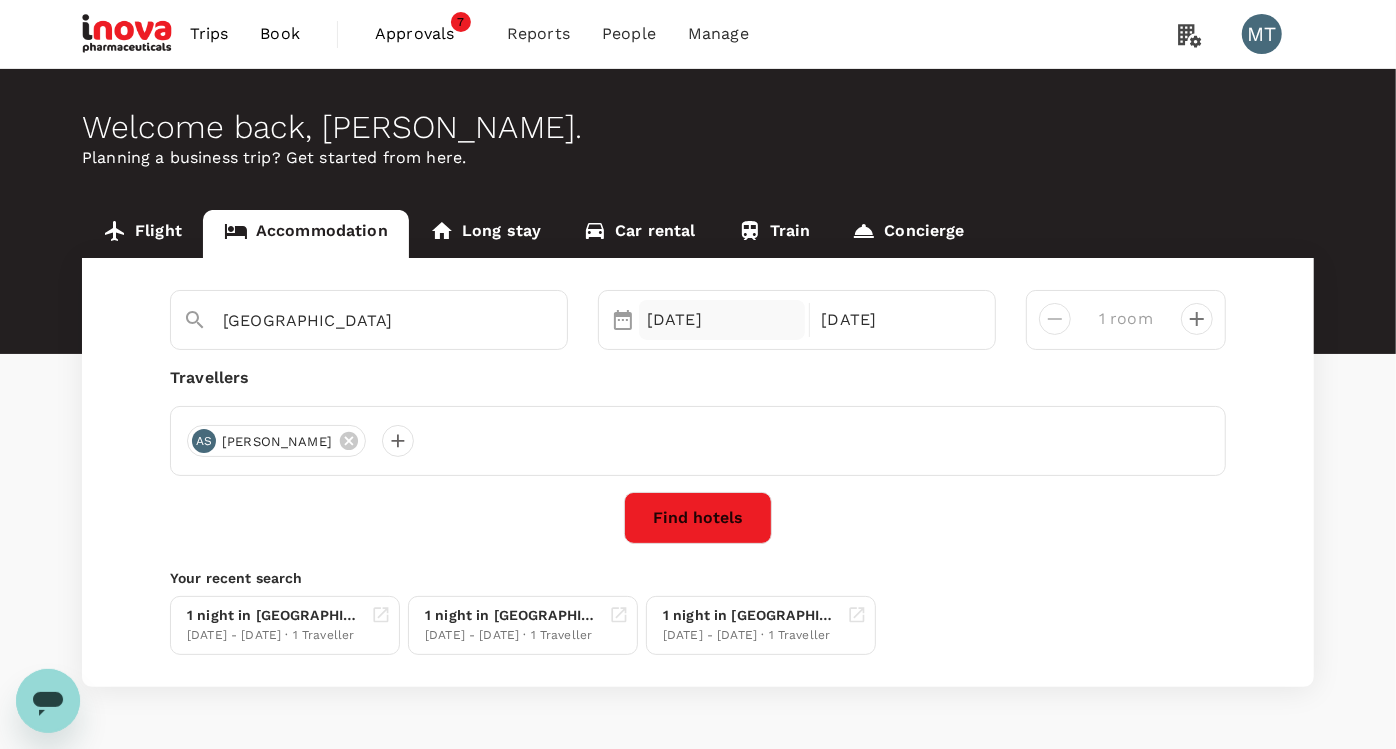 click on "25 Jul" at bounding box center (722, 320) 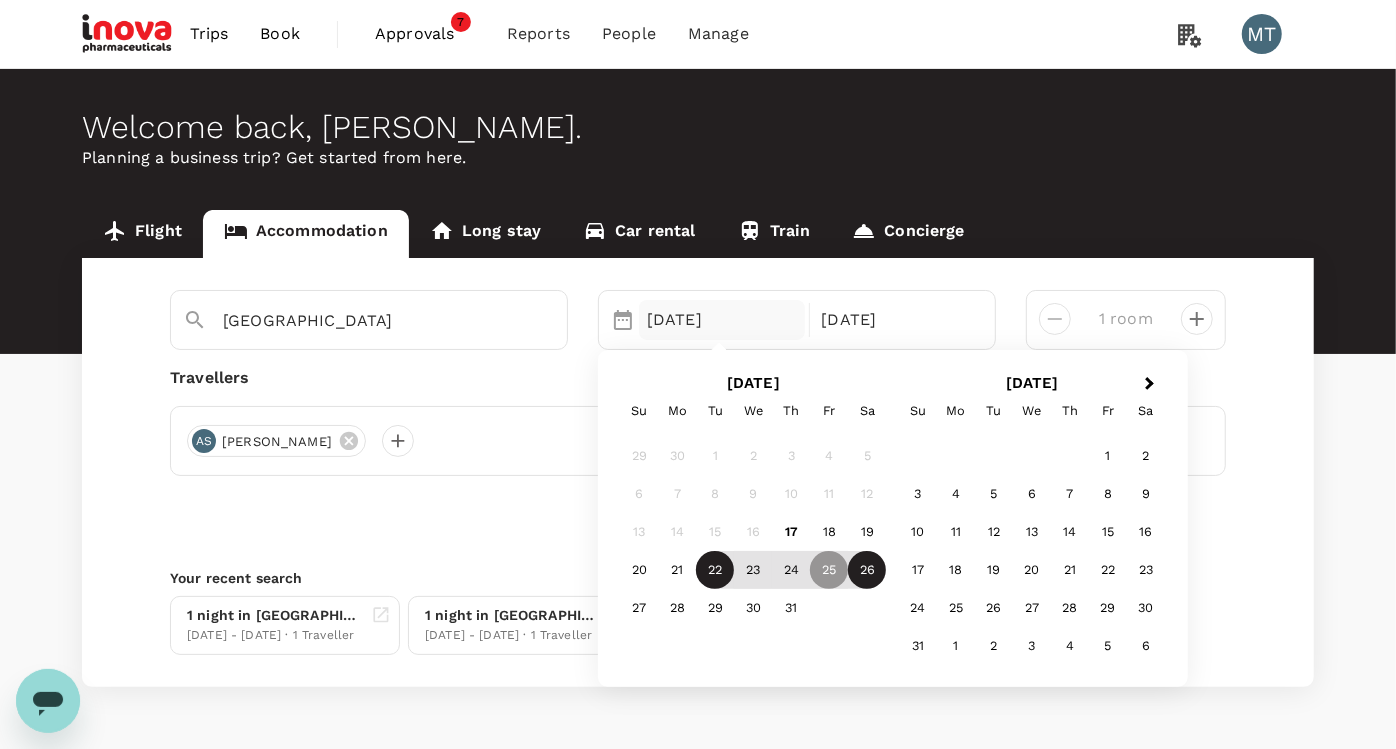 click on "22" at bounding box center [715, 570] 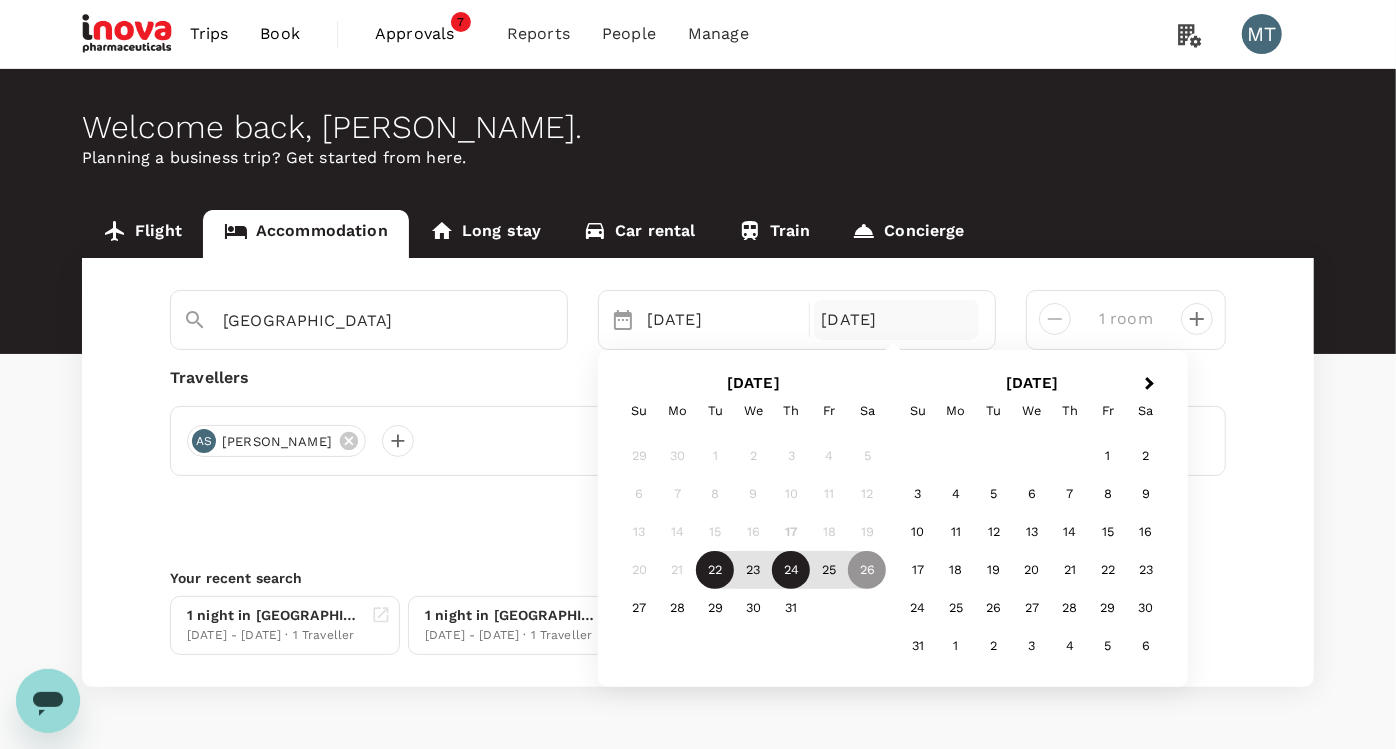 click on "24" at bounding box center [791, 570] 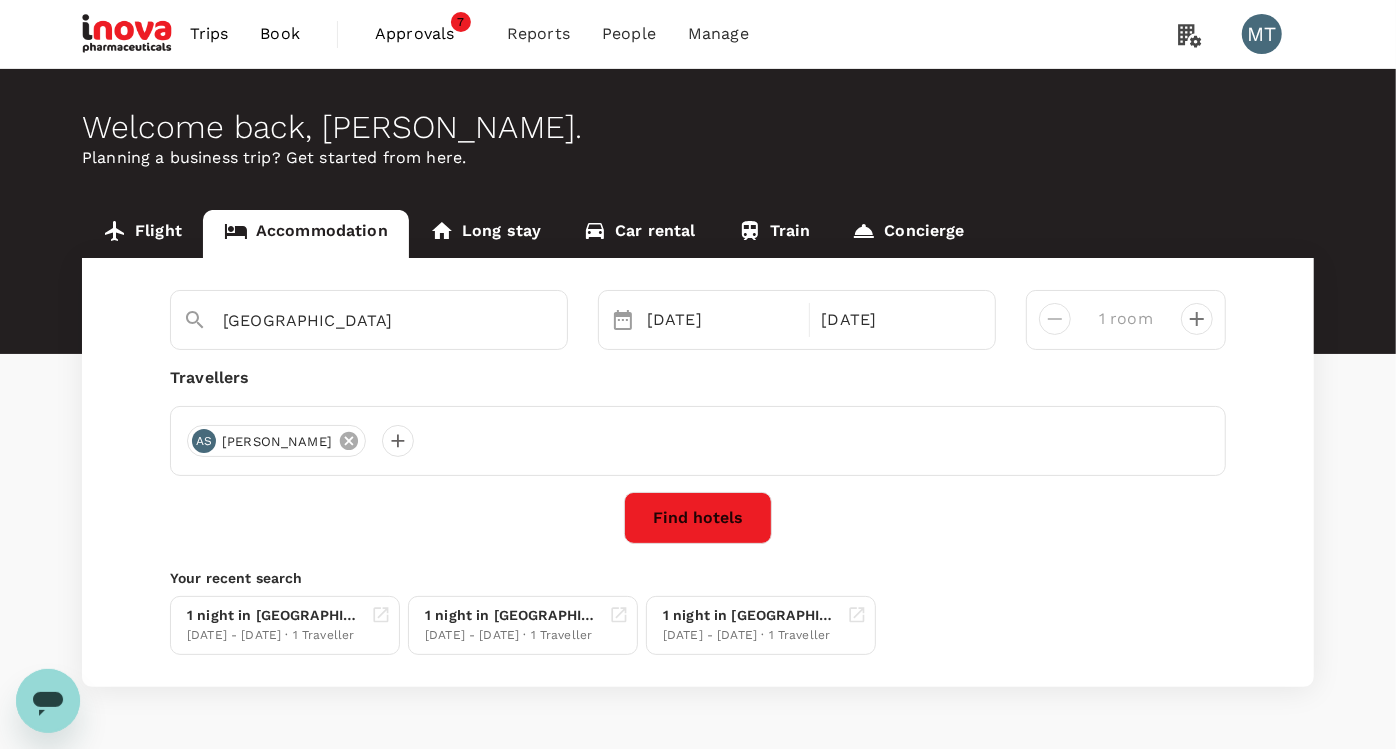 click 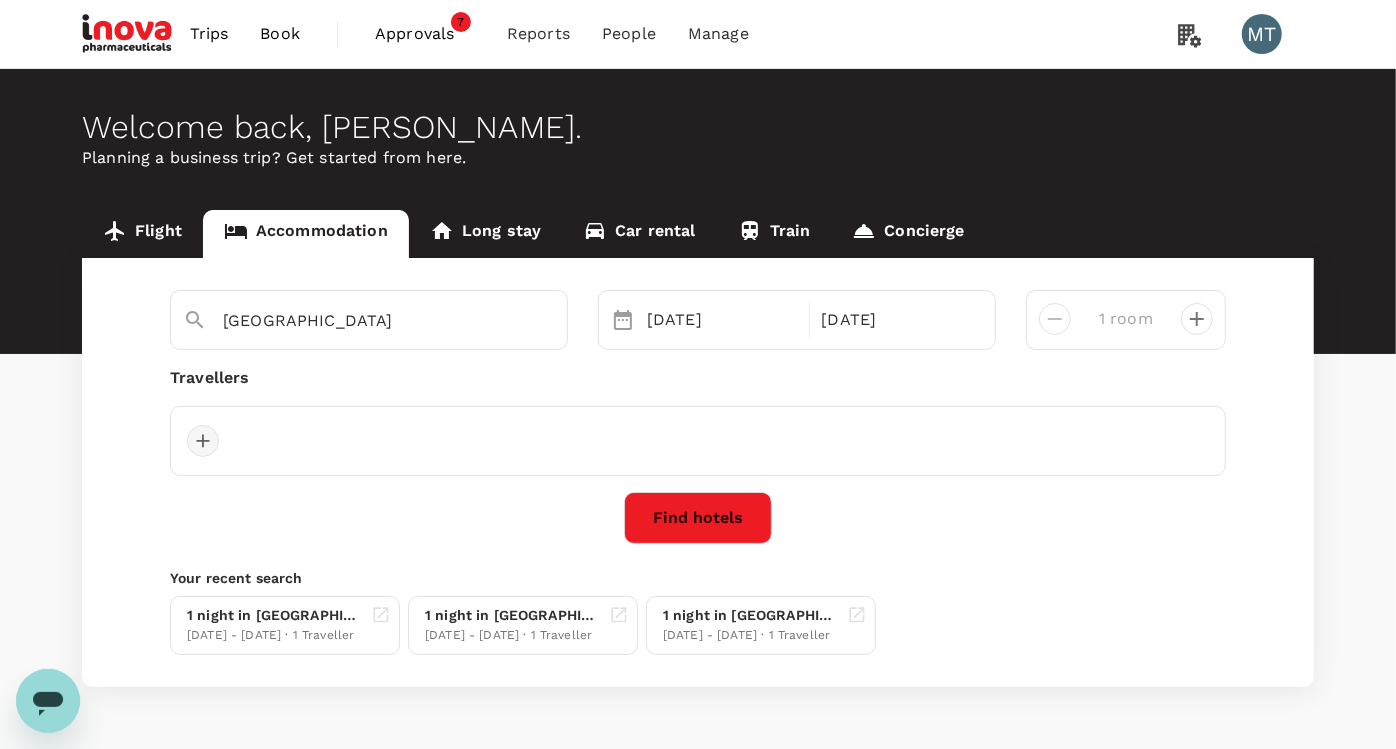 click at bounding box center (203, 441) 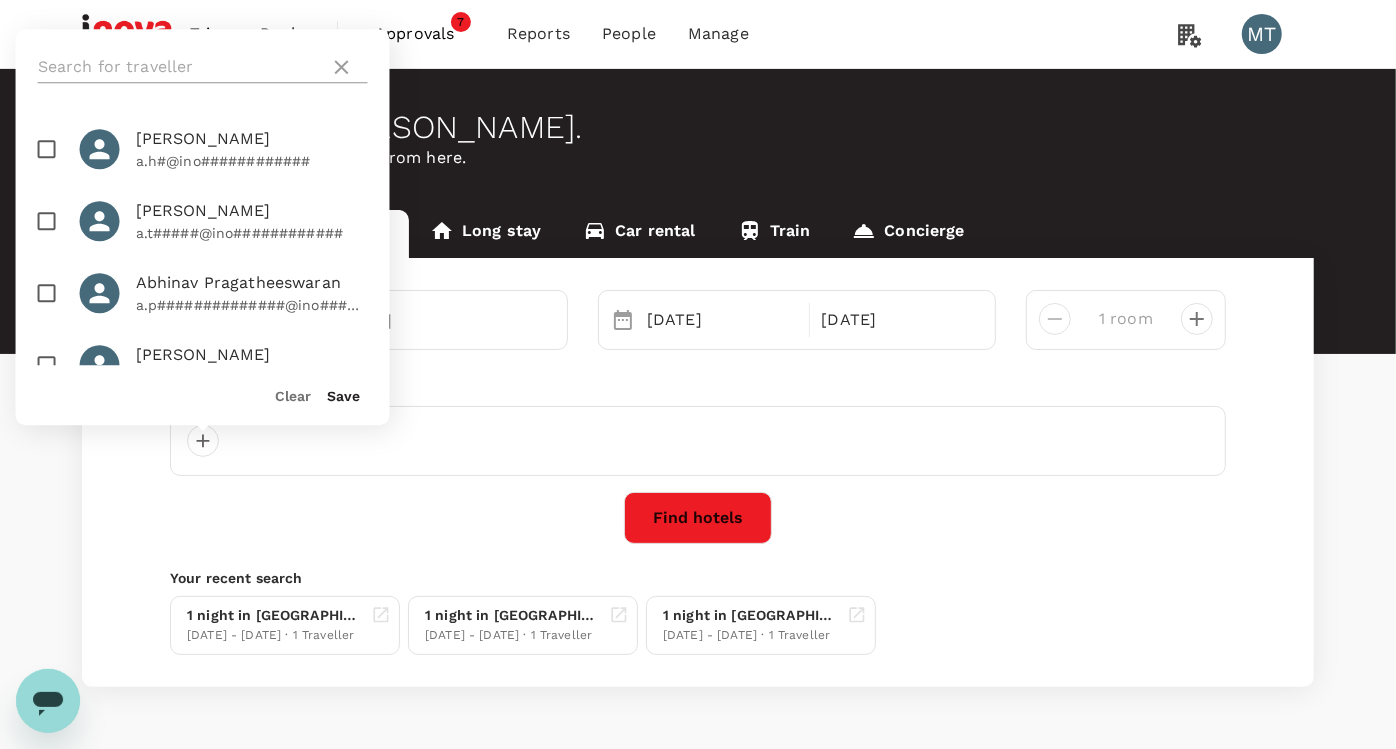 click at bounding box center (180, 67) 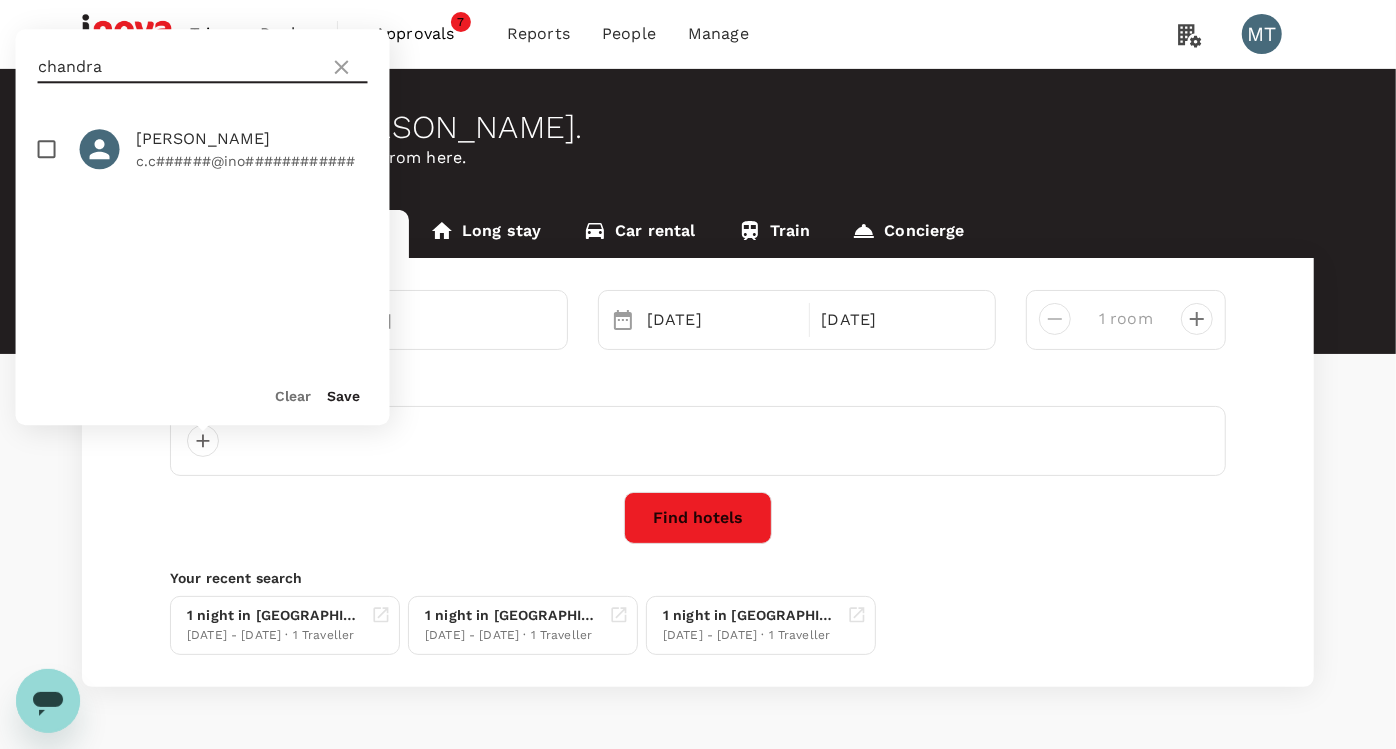 type on "chandra" 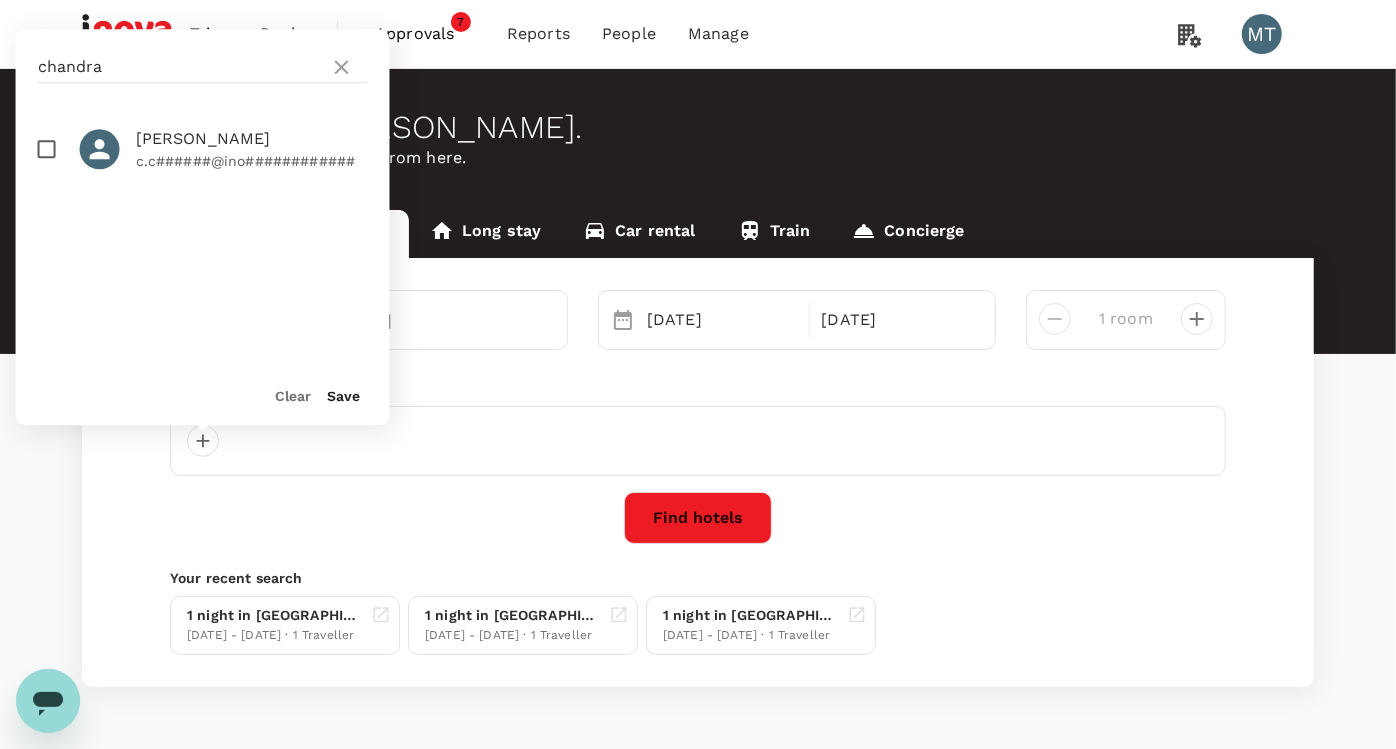 click at bounding box center [47, 149] 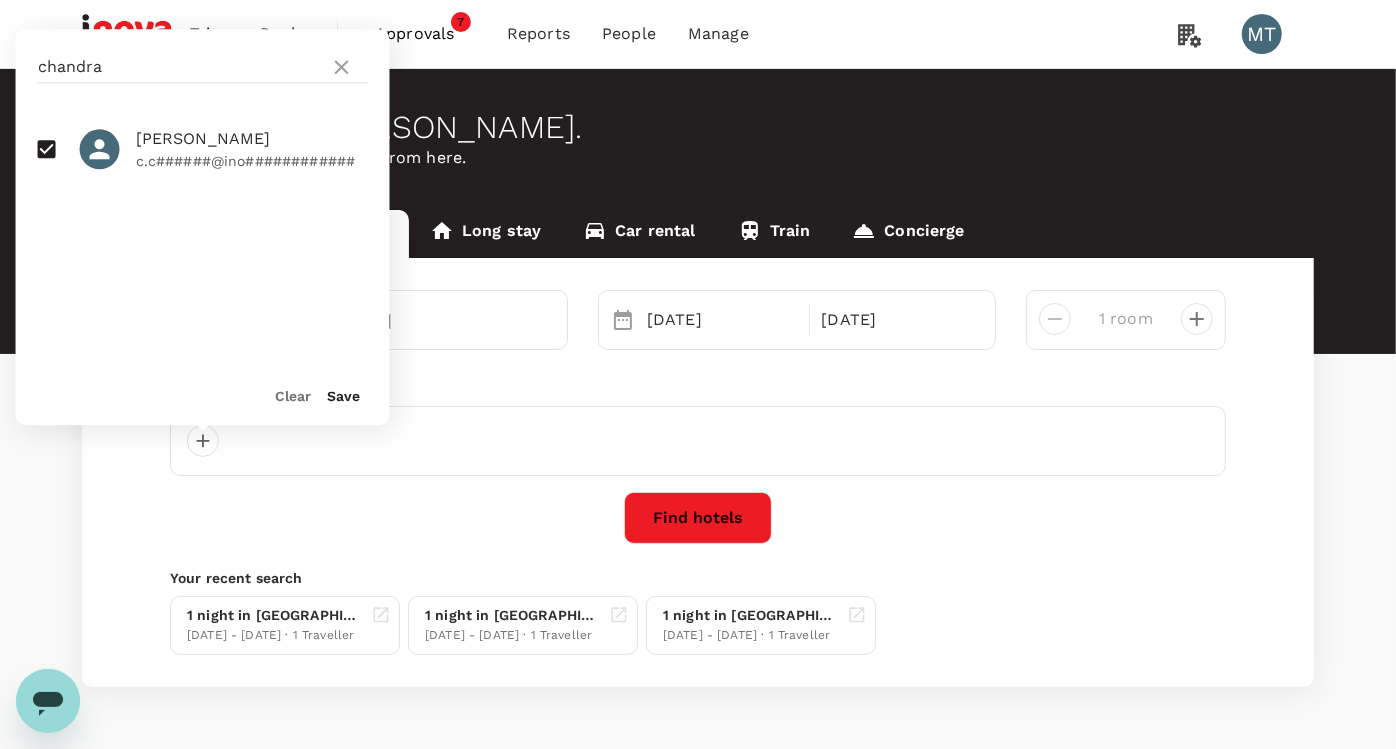 click on "Save" at bounding box center [344, 396] 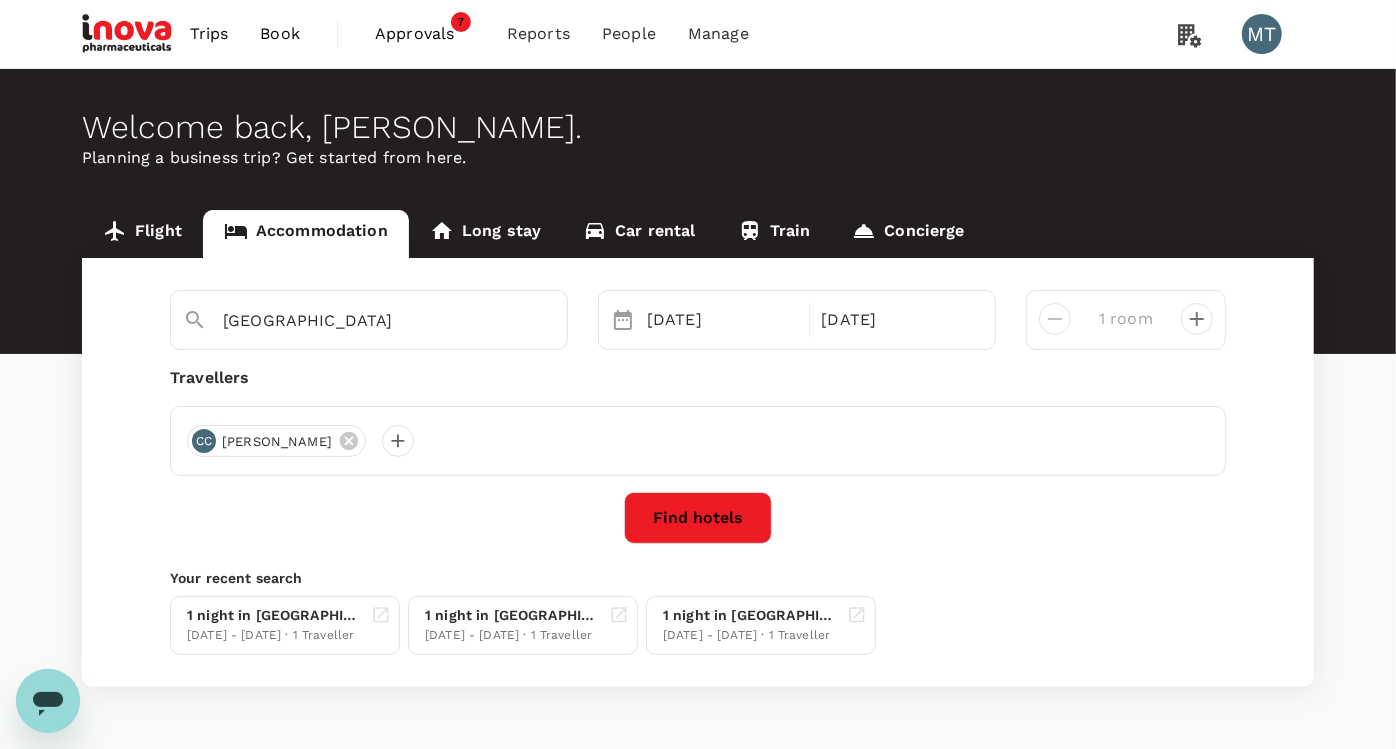 click on "Find hotels" at bounding box center [698, 518] 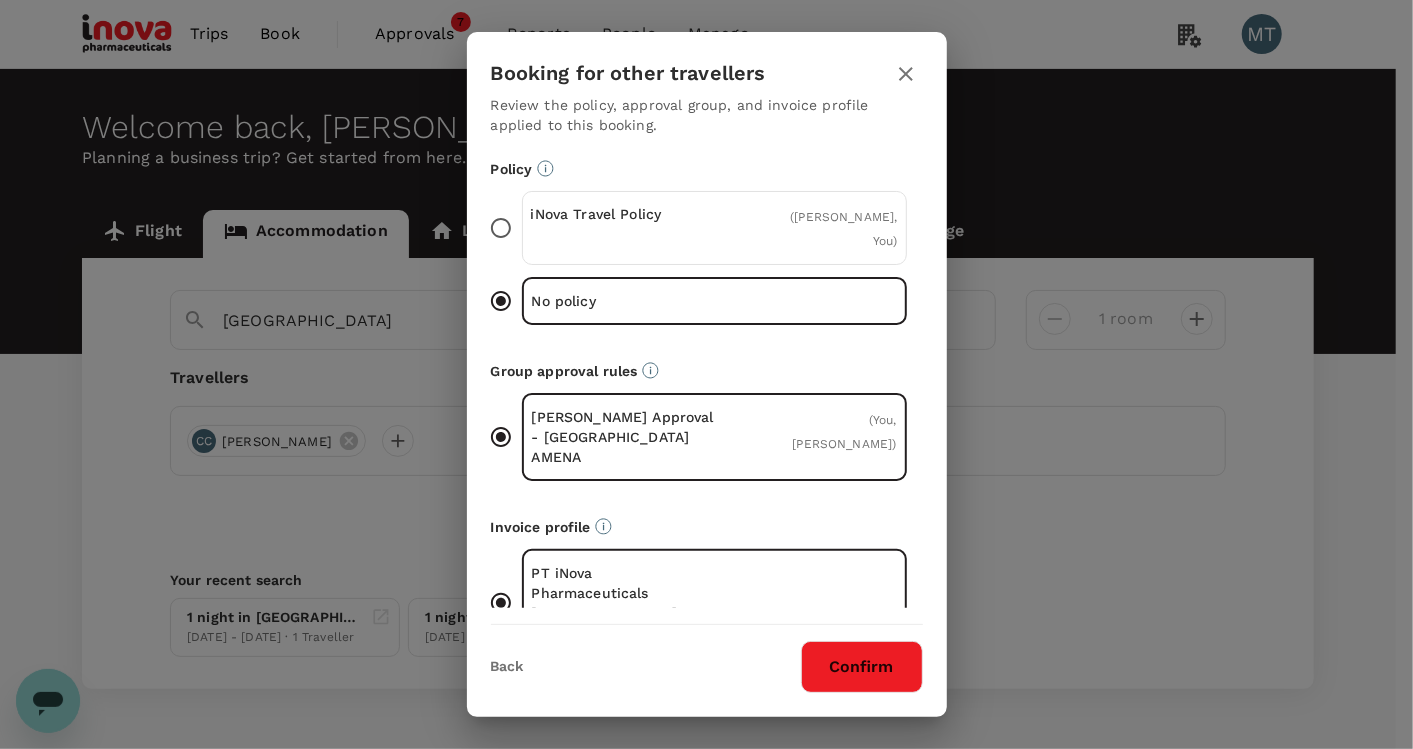 click on "iNova Travel Policy" at bounding box center [623, 214] 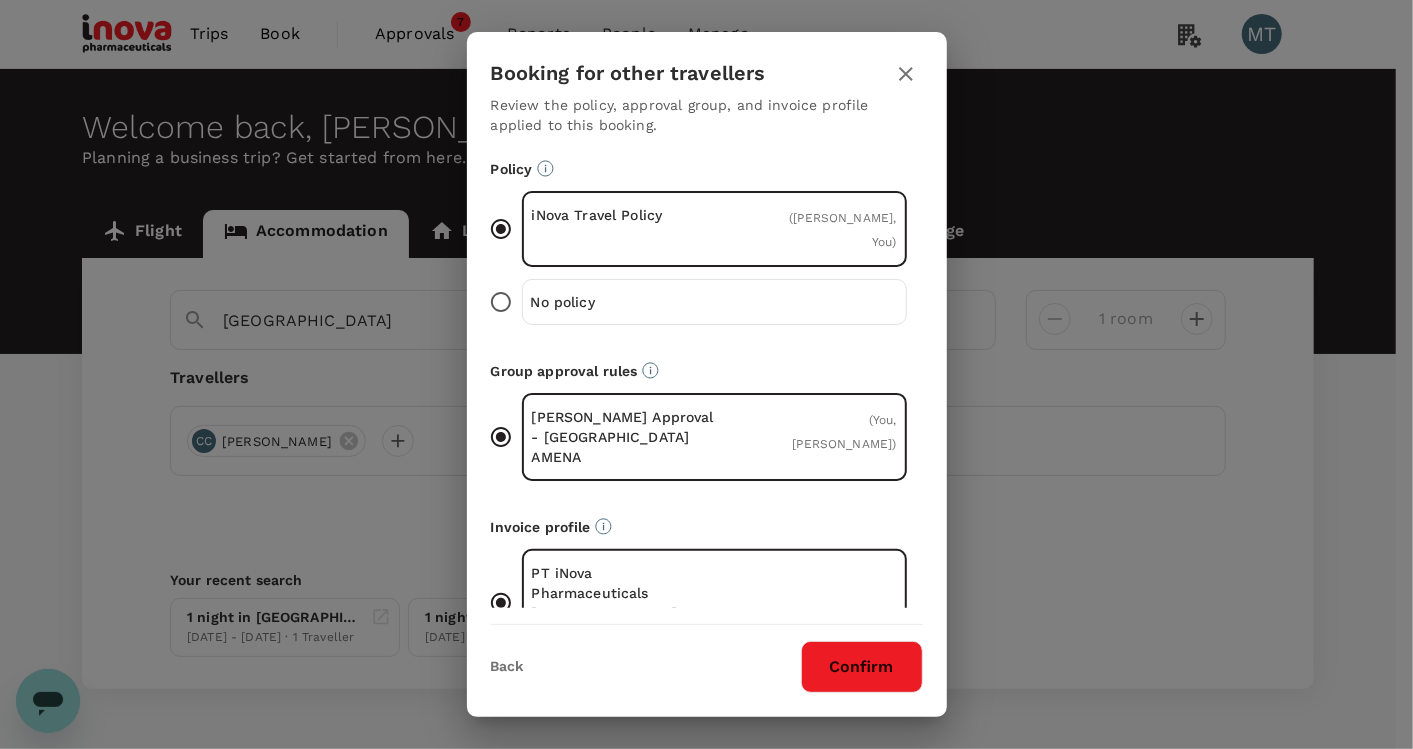 click on "Confirm" at bounding box center [862, 667] 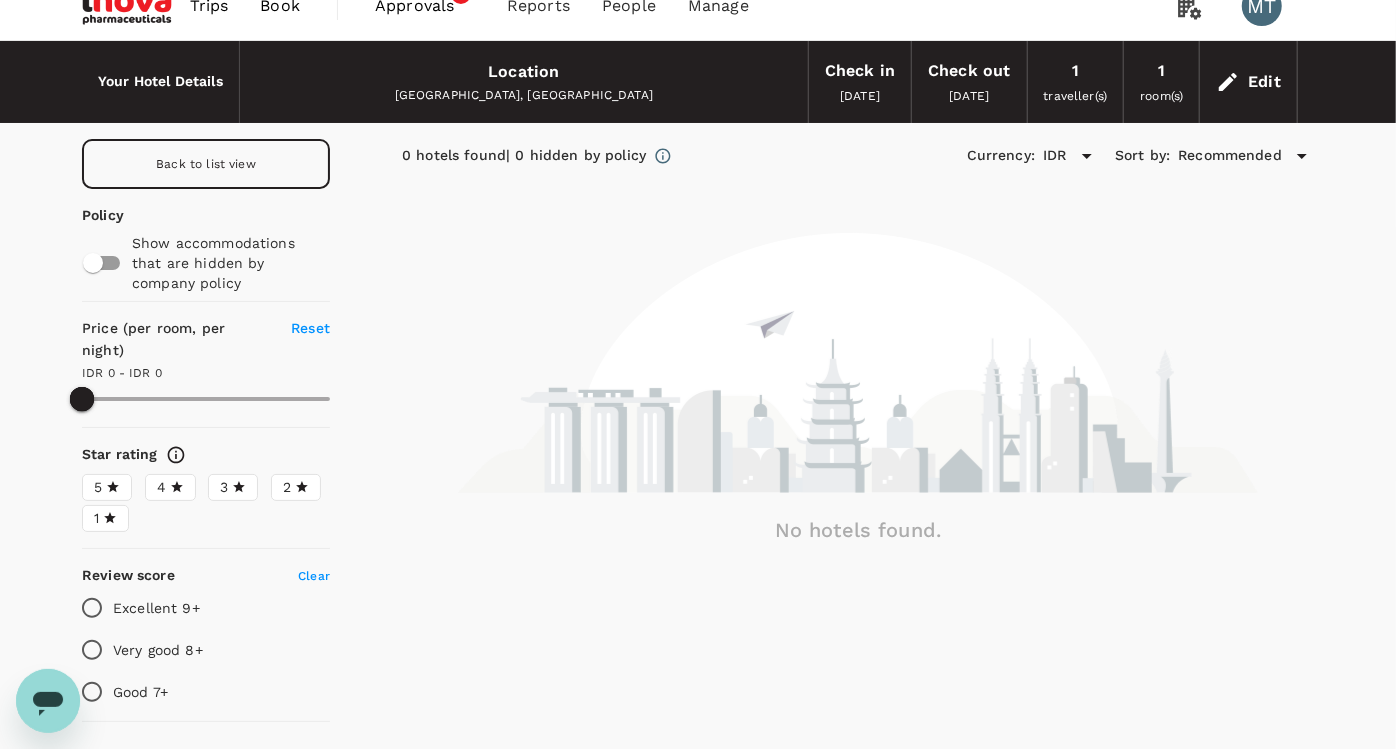 scroll, scrollTop: 0, scrollLeft: 0, axis: both 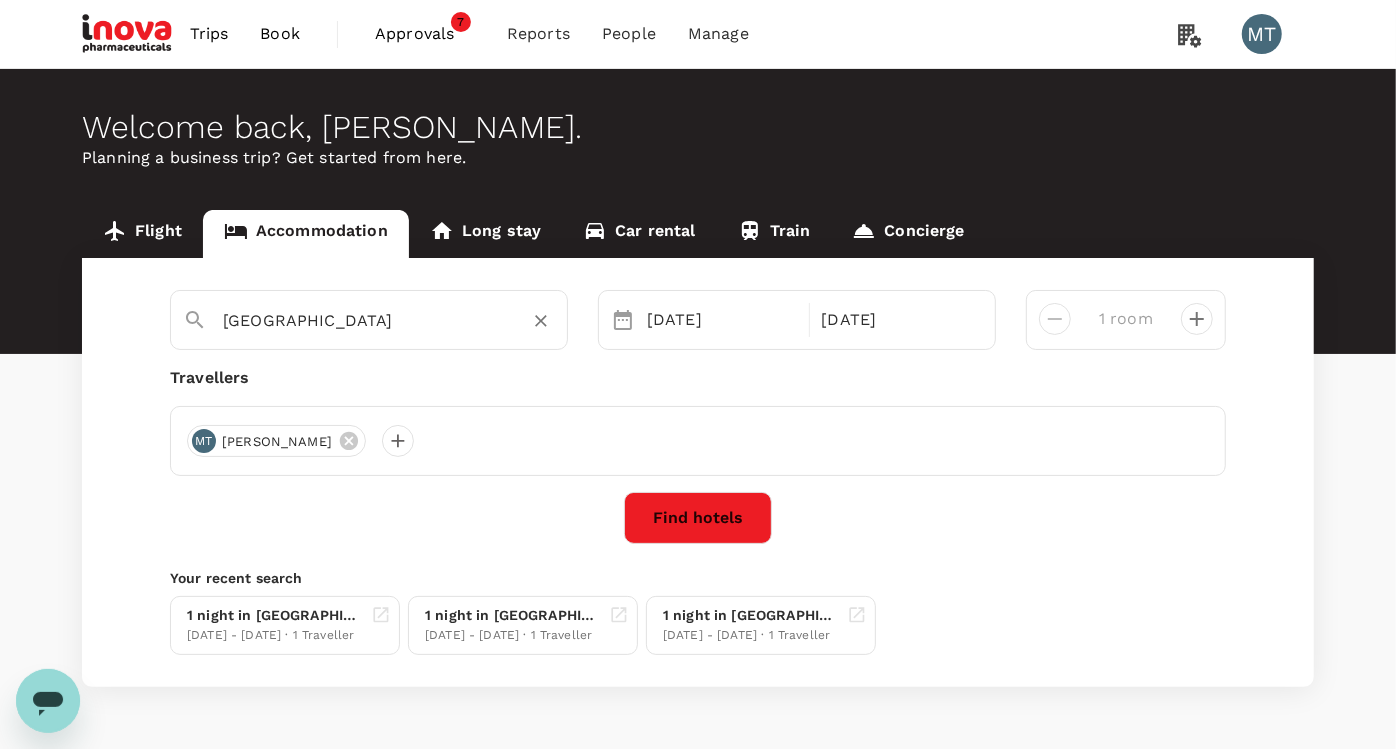 click on "Lampung" at bounding box center [361, 320] 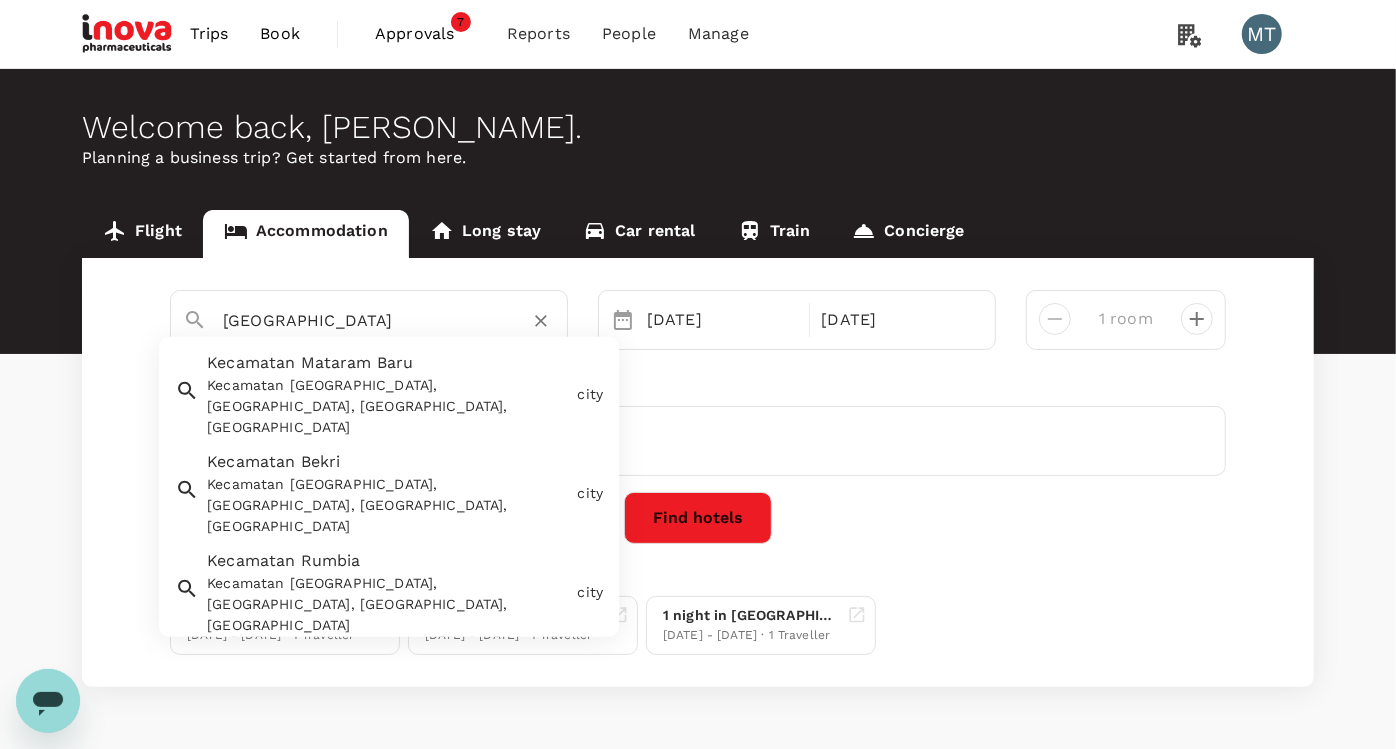 scroll, scrollTop: 211, scrollLeft: 0, axis: vertical 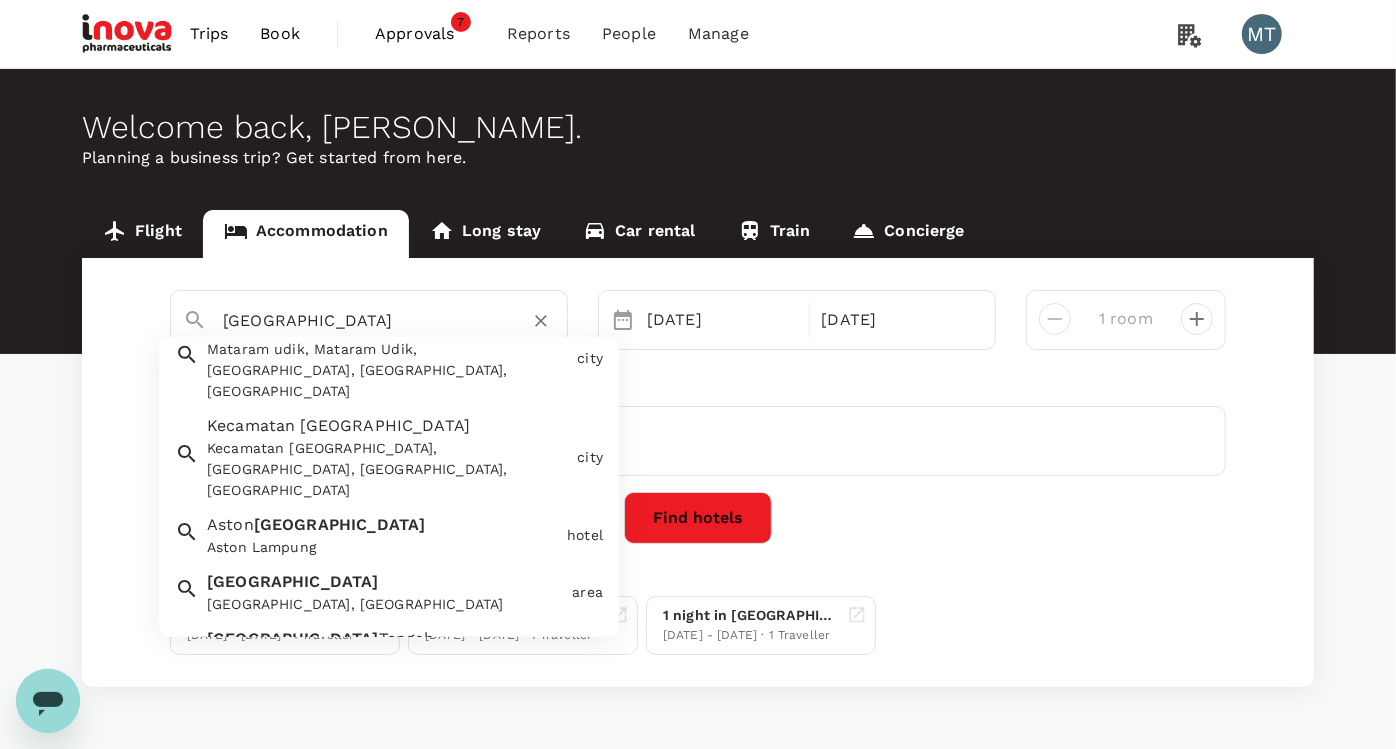 click on "Lampung Lampung, Indonesia" at bounding box center [381, 588] 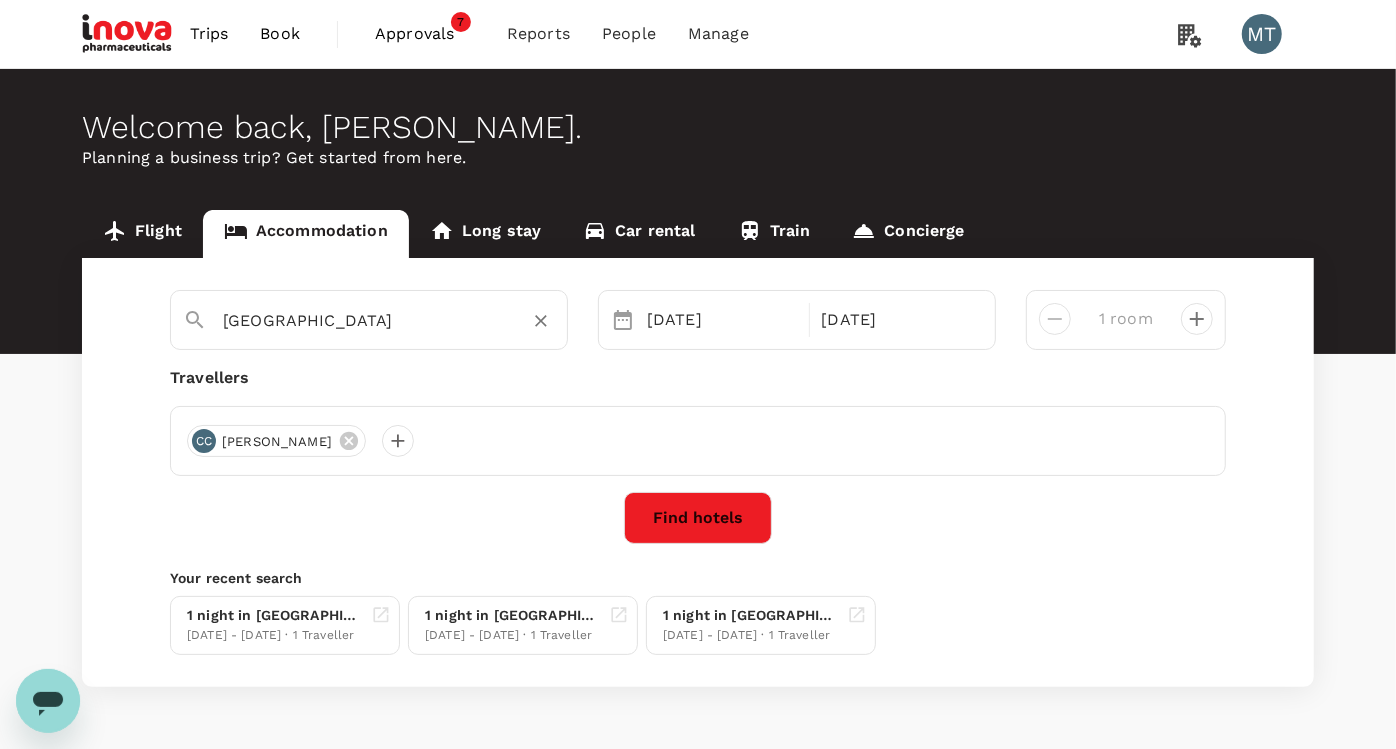 click on "Lampung" at bounding box center (361, 320) 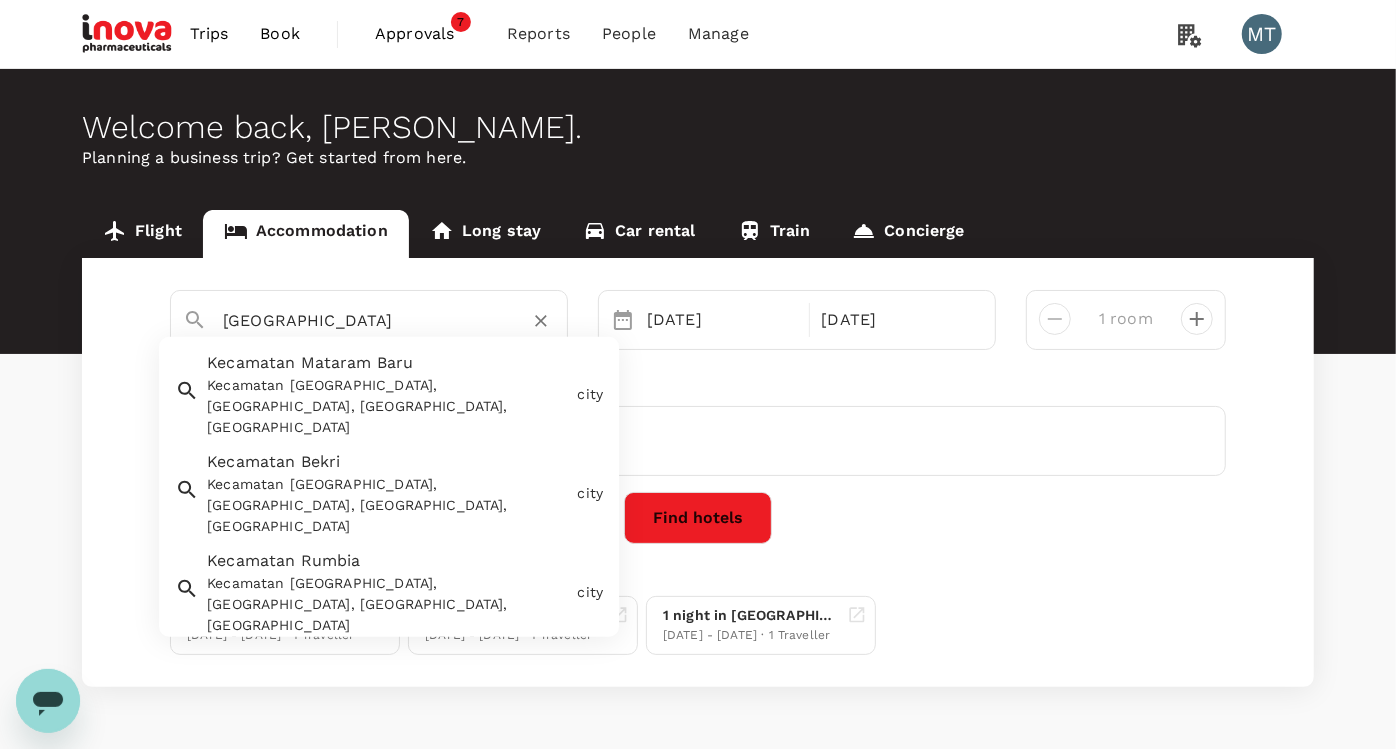 scroll, scrollTop: 211, scrollLeft: 0, axis: vertical 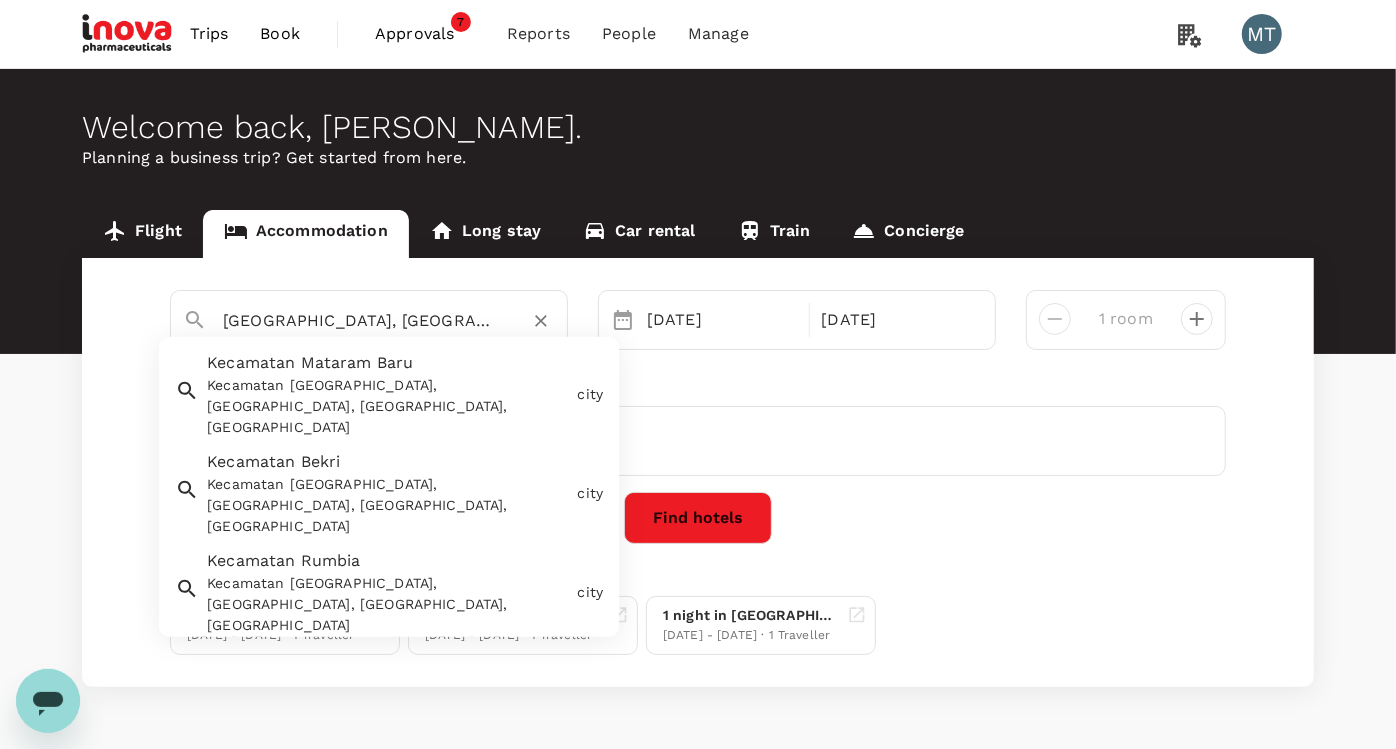 type on "Kecamatan Mataram Baru" 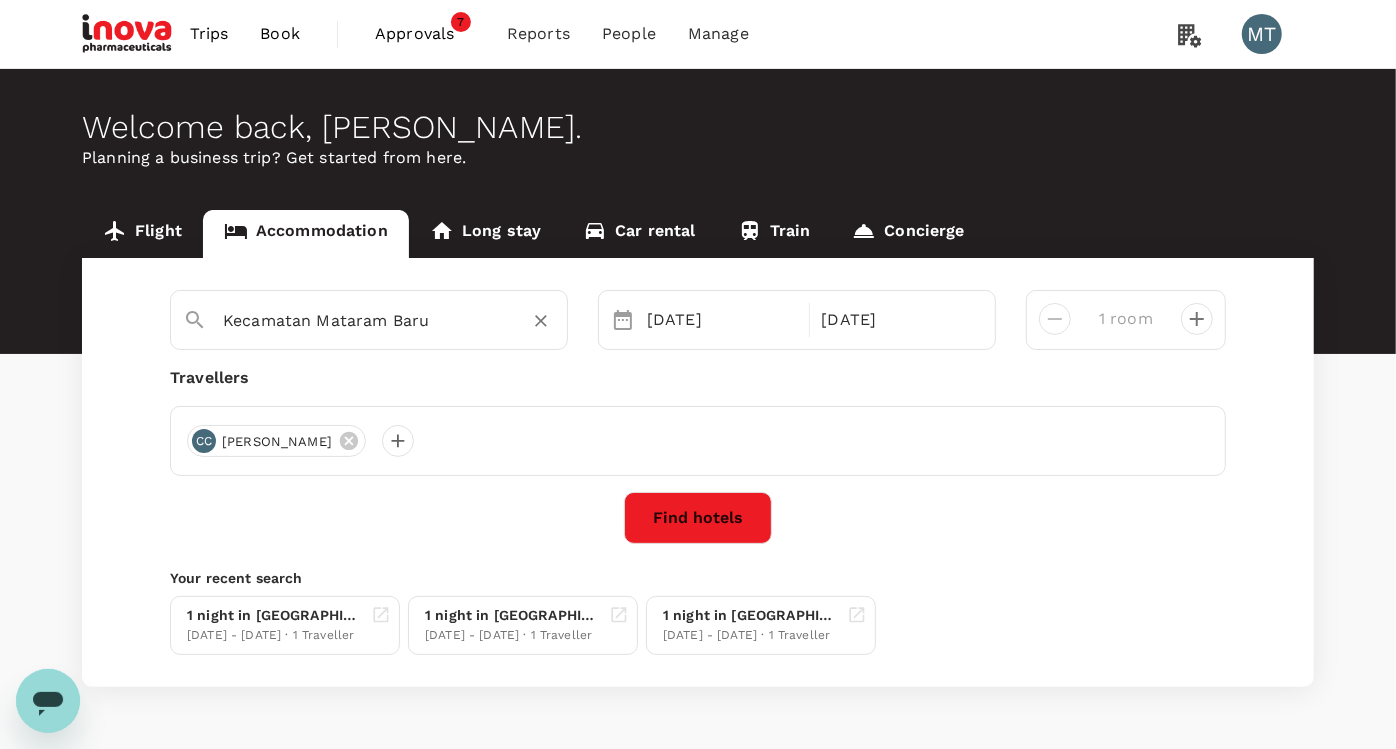 click 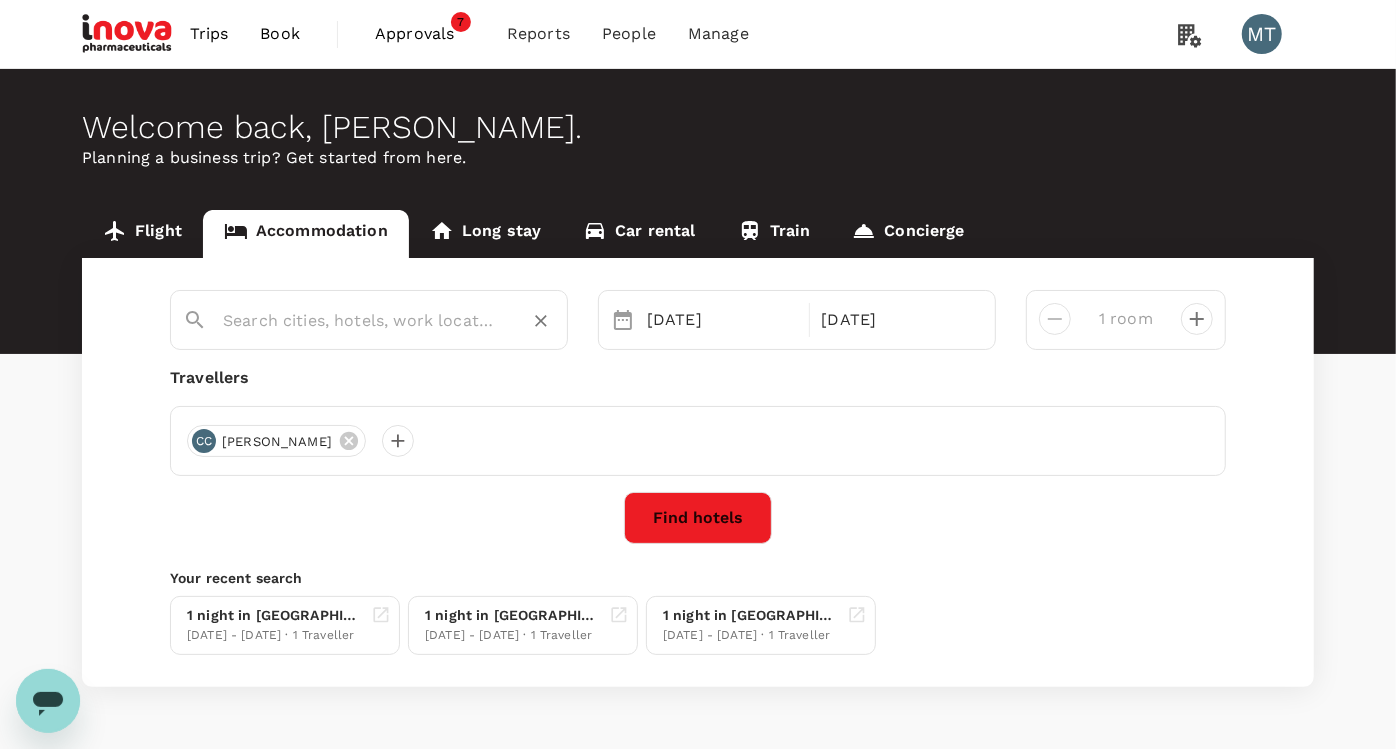 click at bounding box center [361, 320] 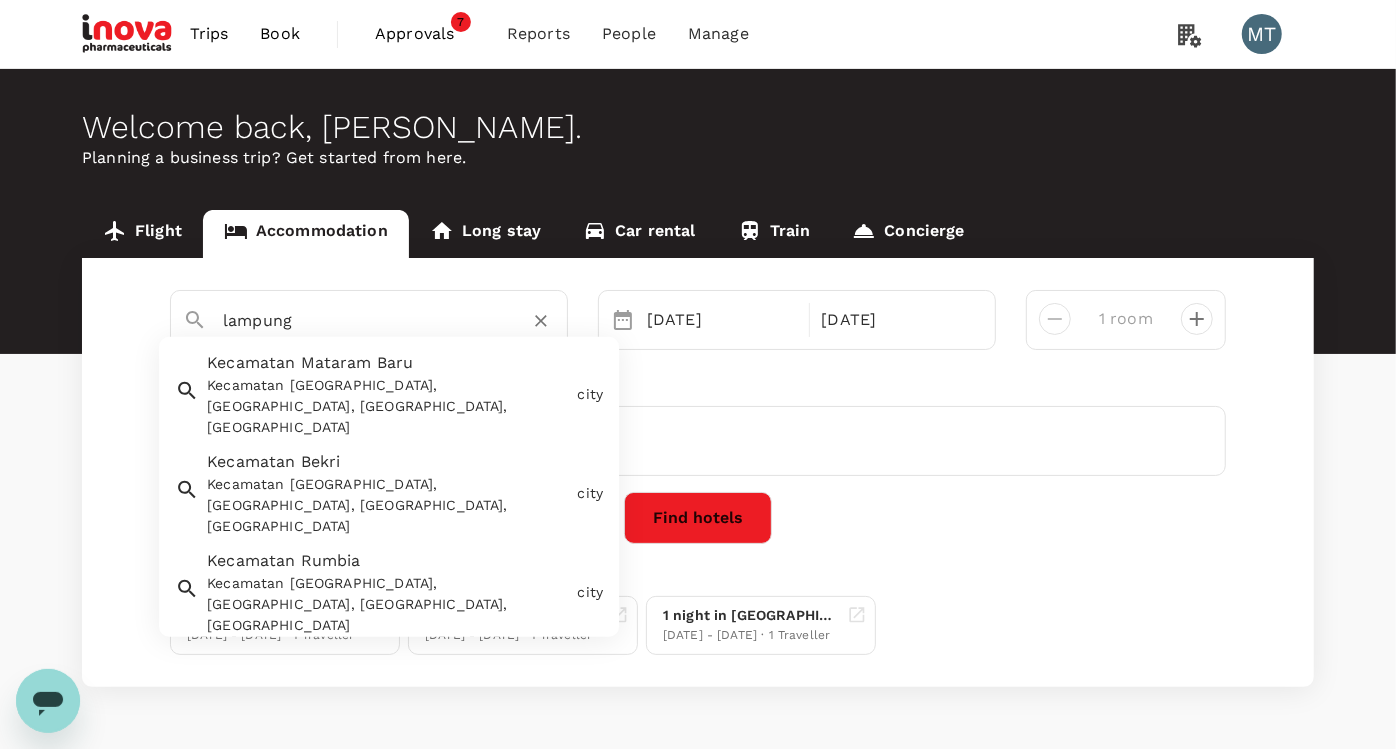 click on "Kecamatan Mataram Baru, East Lampung Regency, Lampung, Indonesia" at bounding box center (388, 406) 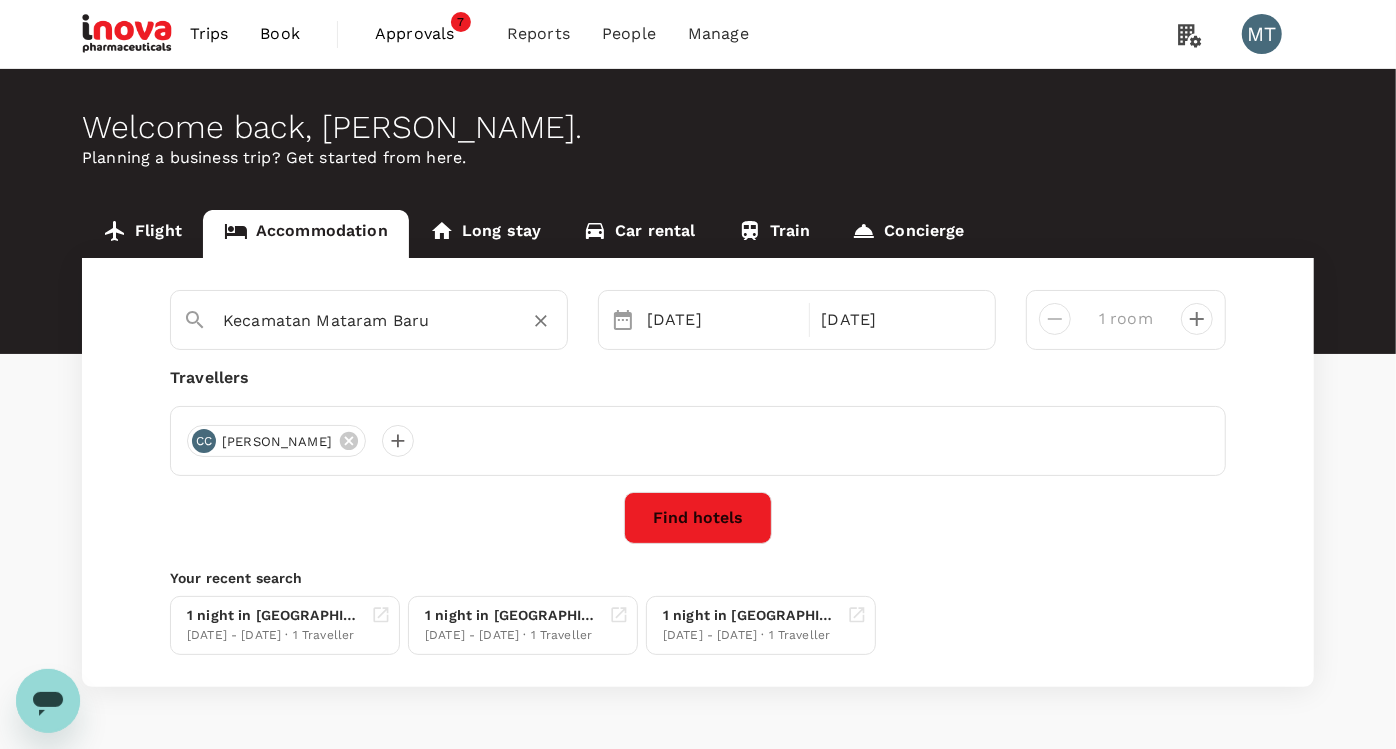 type on "Kecamatan Mataram Baru" 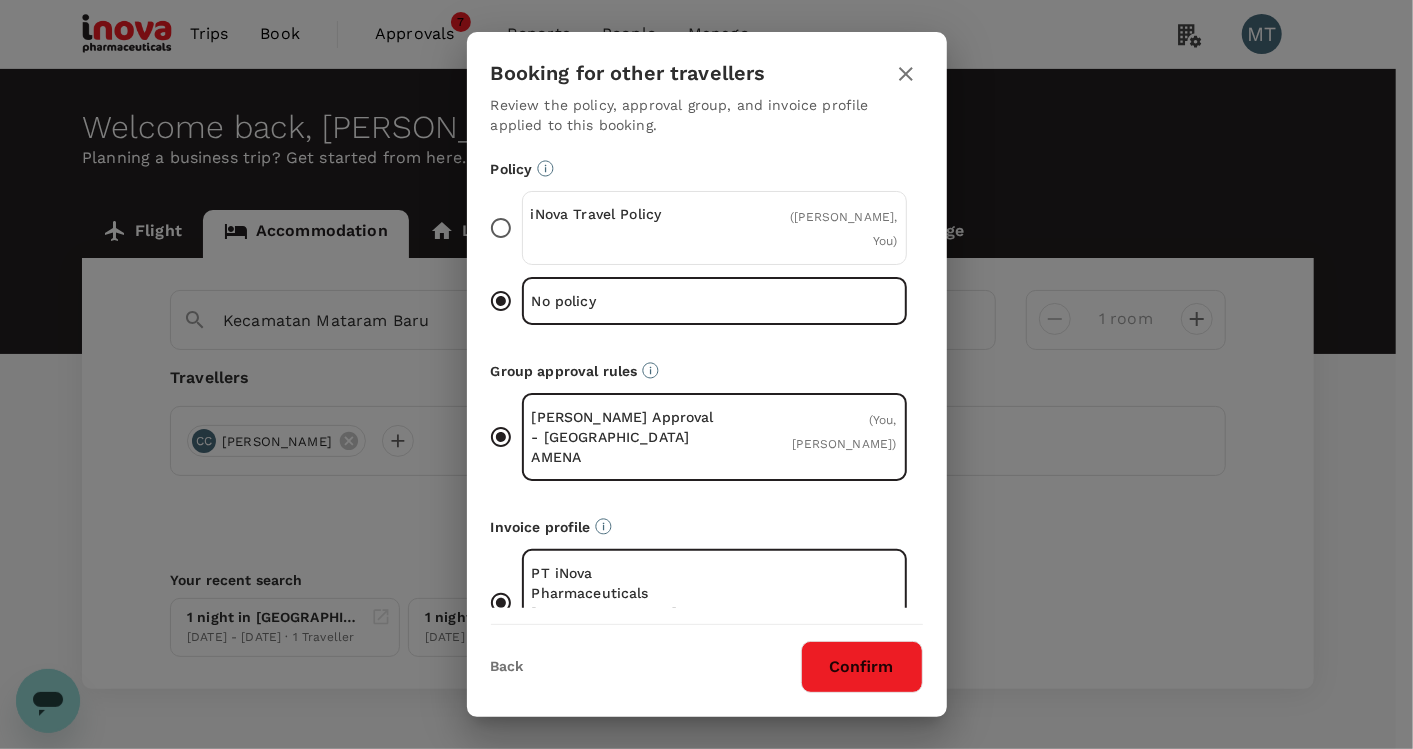 click on "iNova Travel Policy" at bounding box center (623, 214) 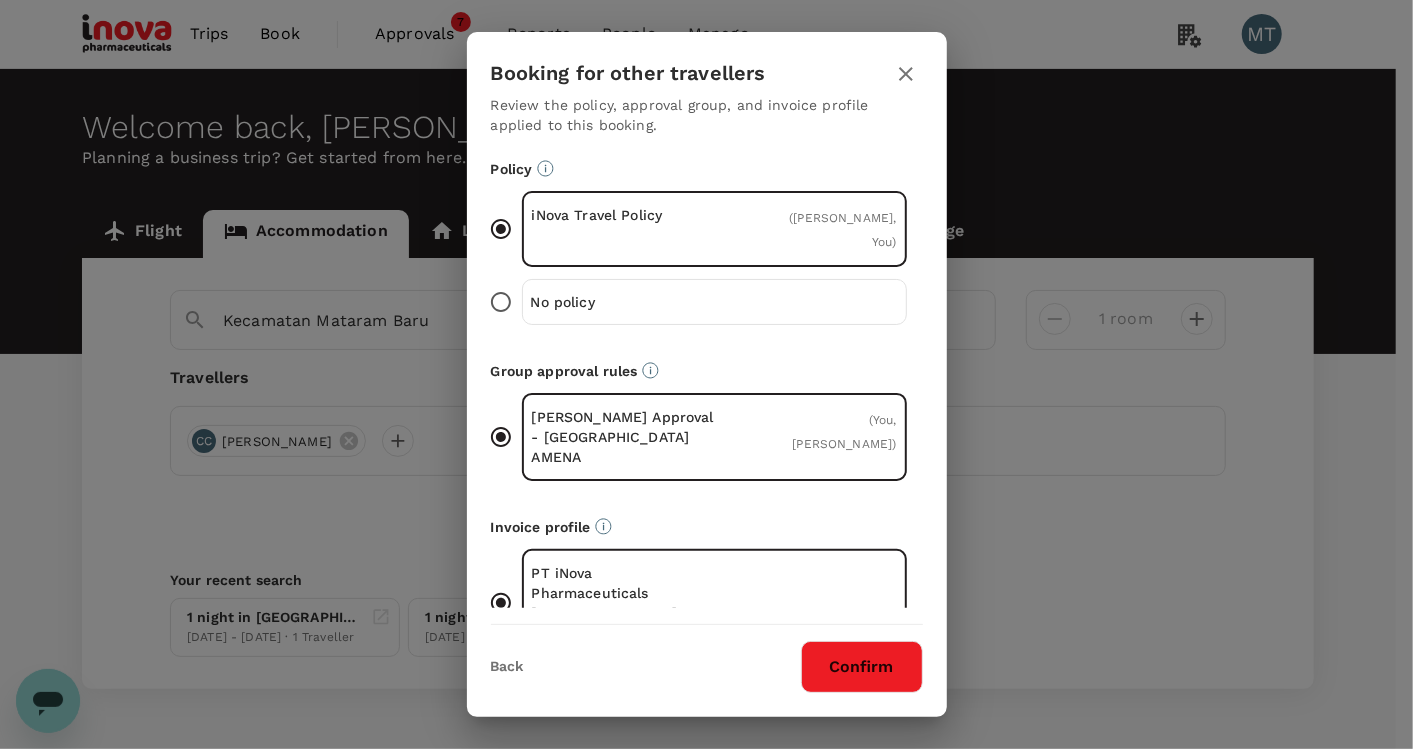 click on "Confirm" at bounding box center [862, 667] 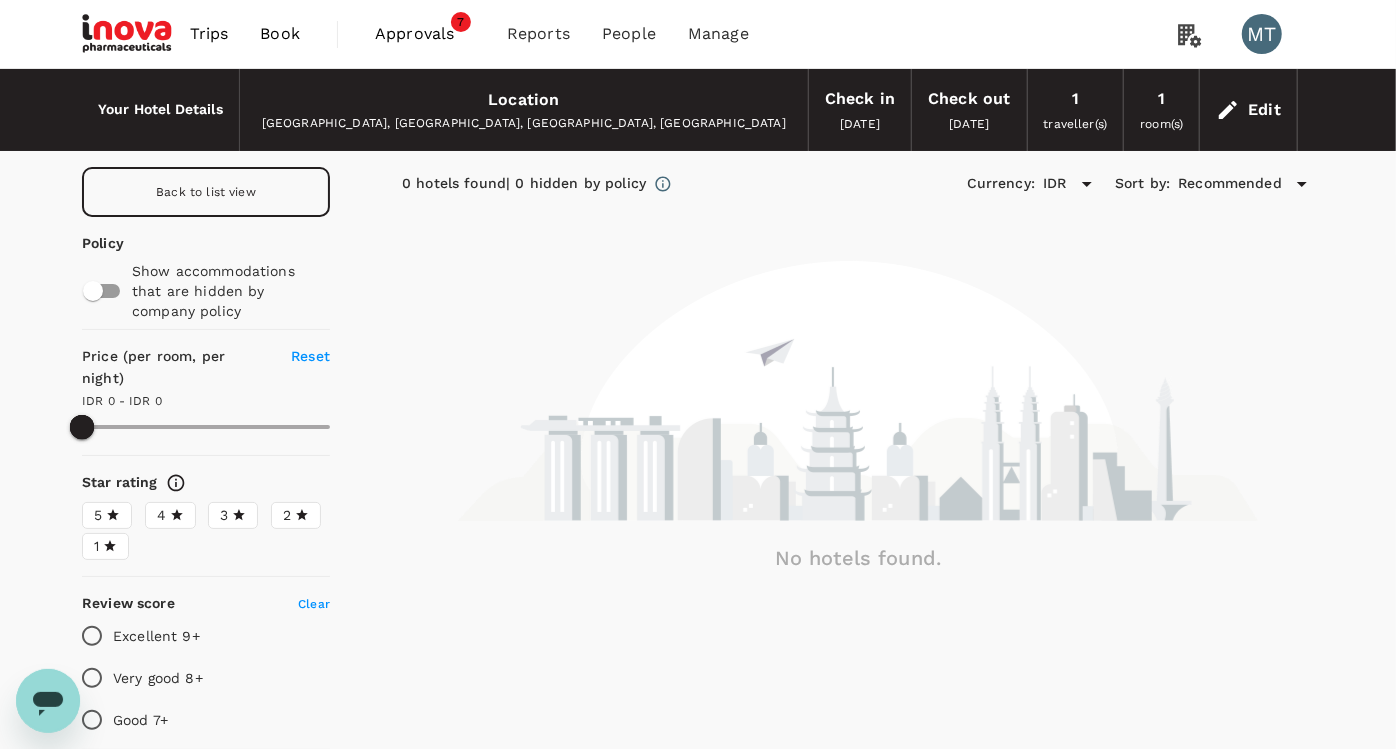 click on "Approvals" at bounding box center (425, 34) 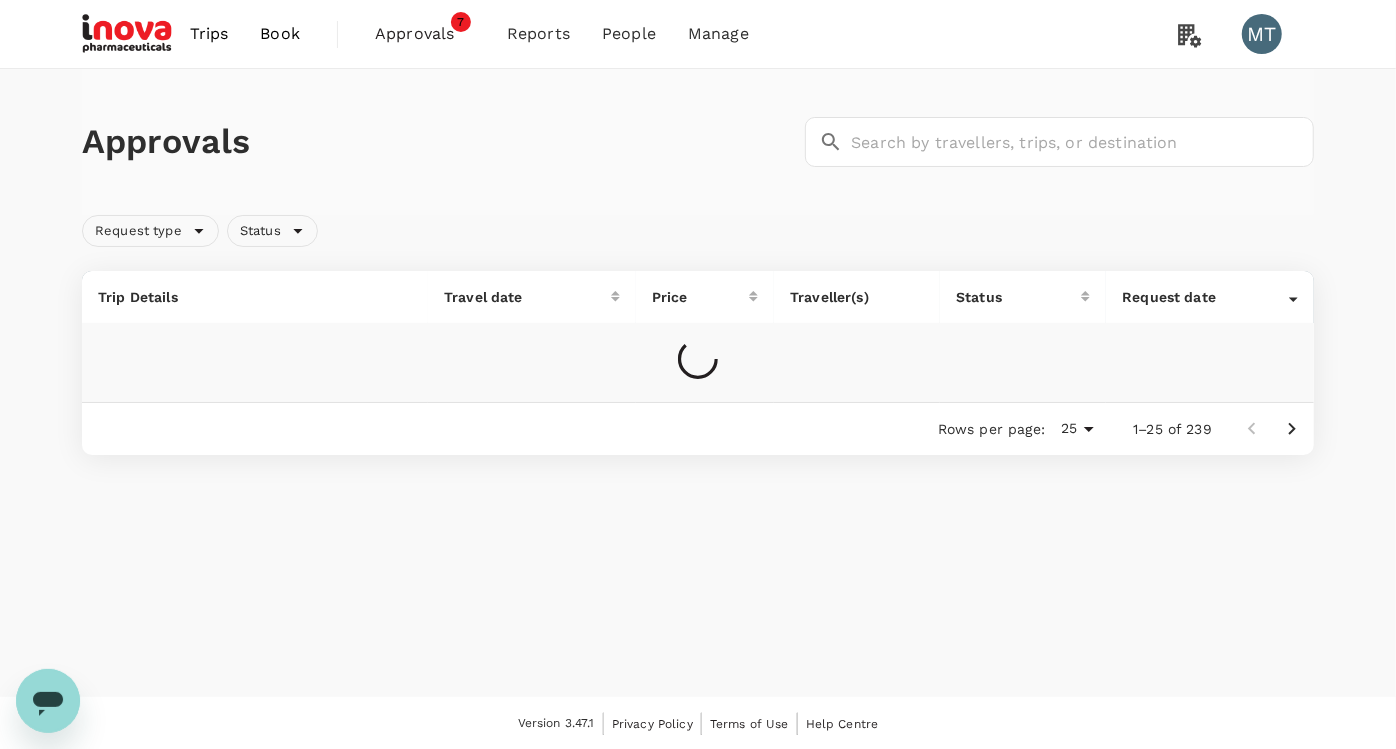 click on "Book" at bounding box center [280, 34] 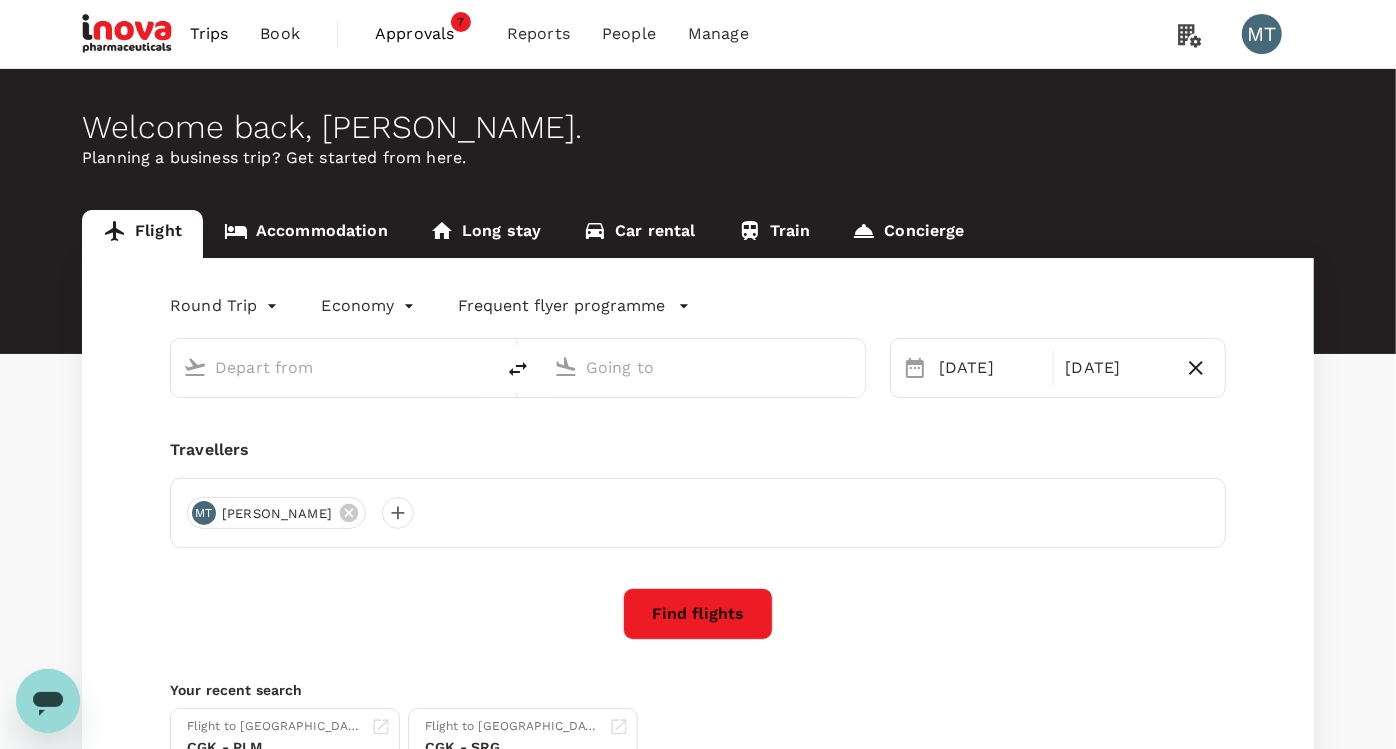 type on "[PERSON_NAME] (SUB)" 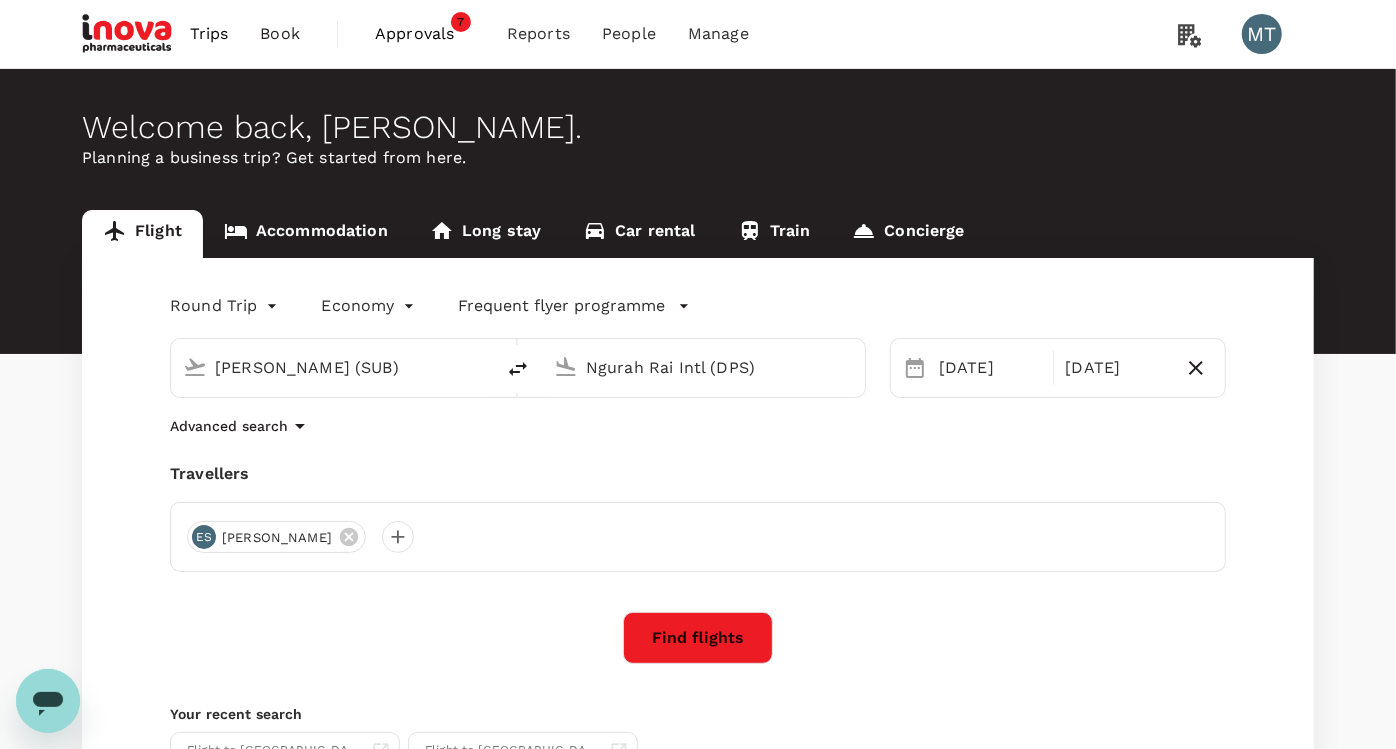 type 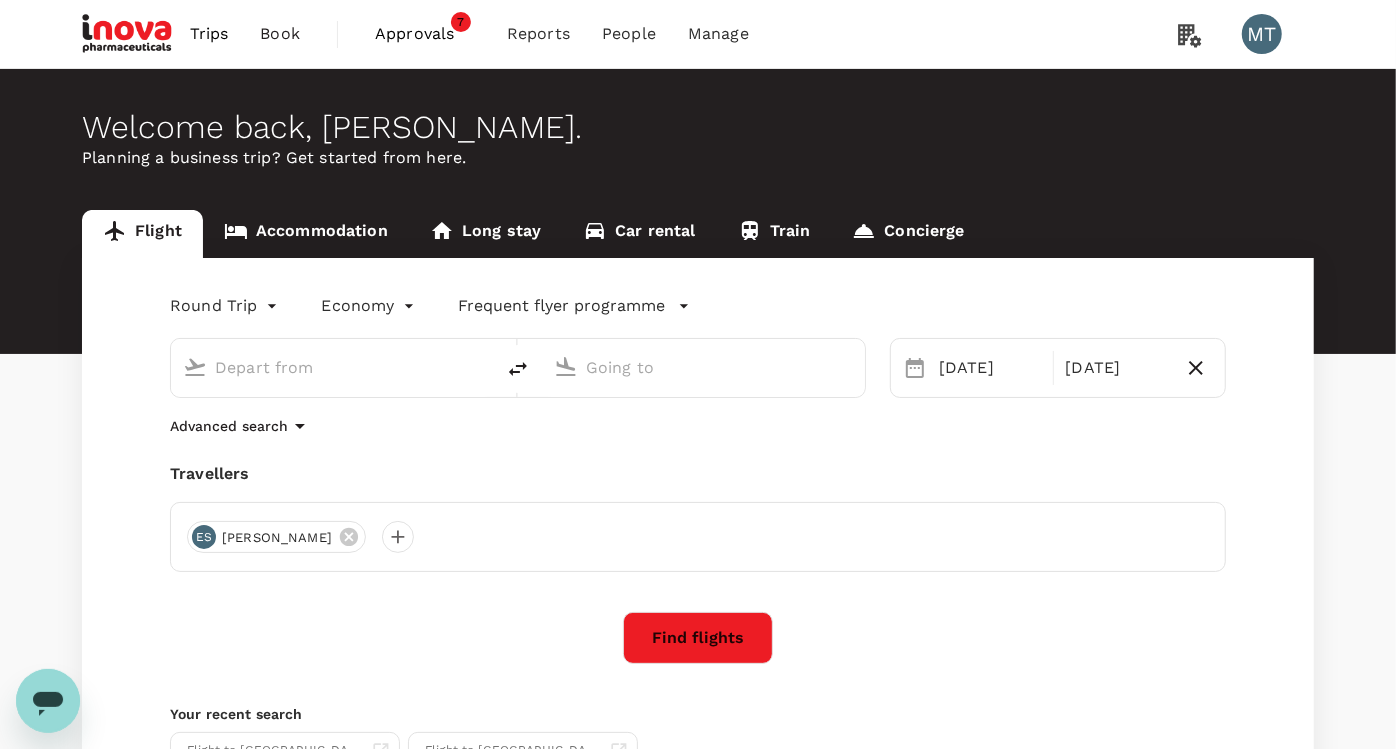 type on "[PERSON_NAME] (SUB)" 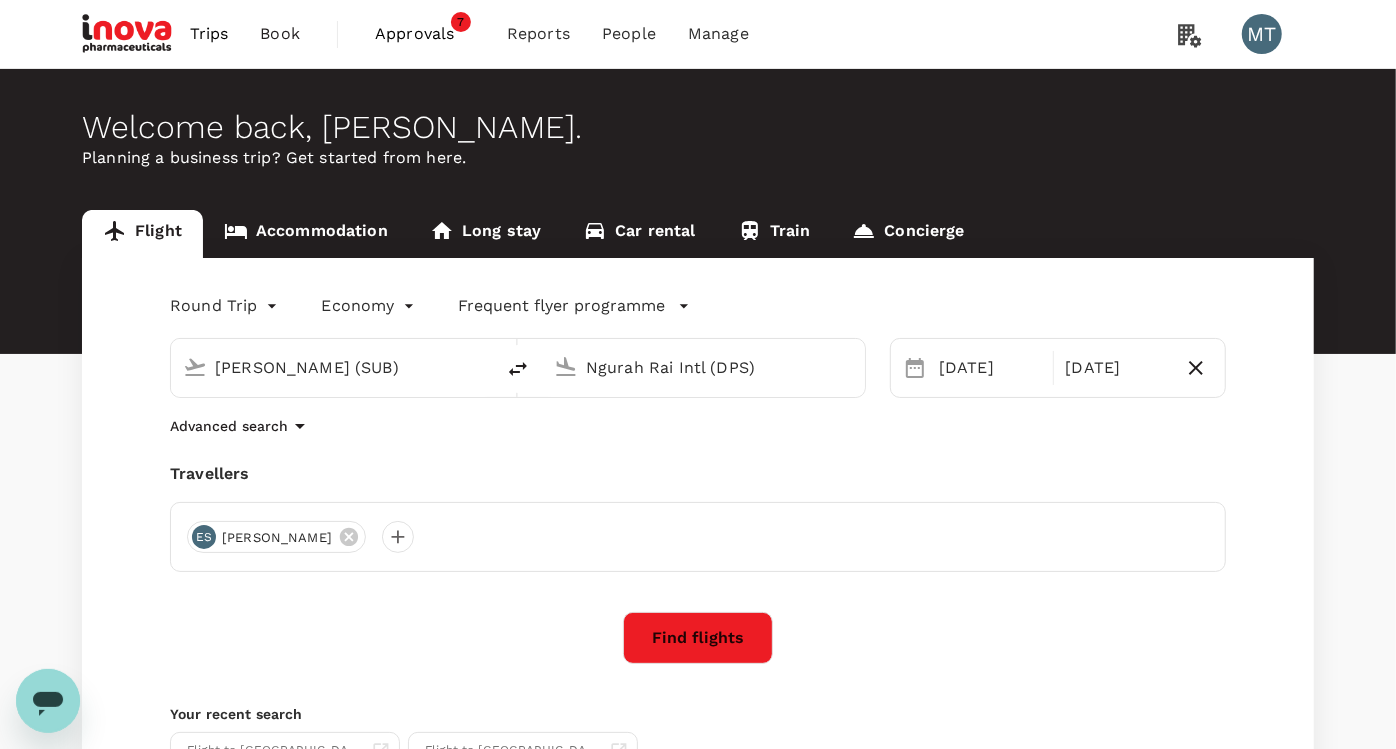click on "Accommodation" at bounding box center (306, 234) 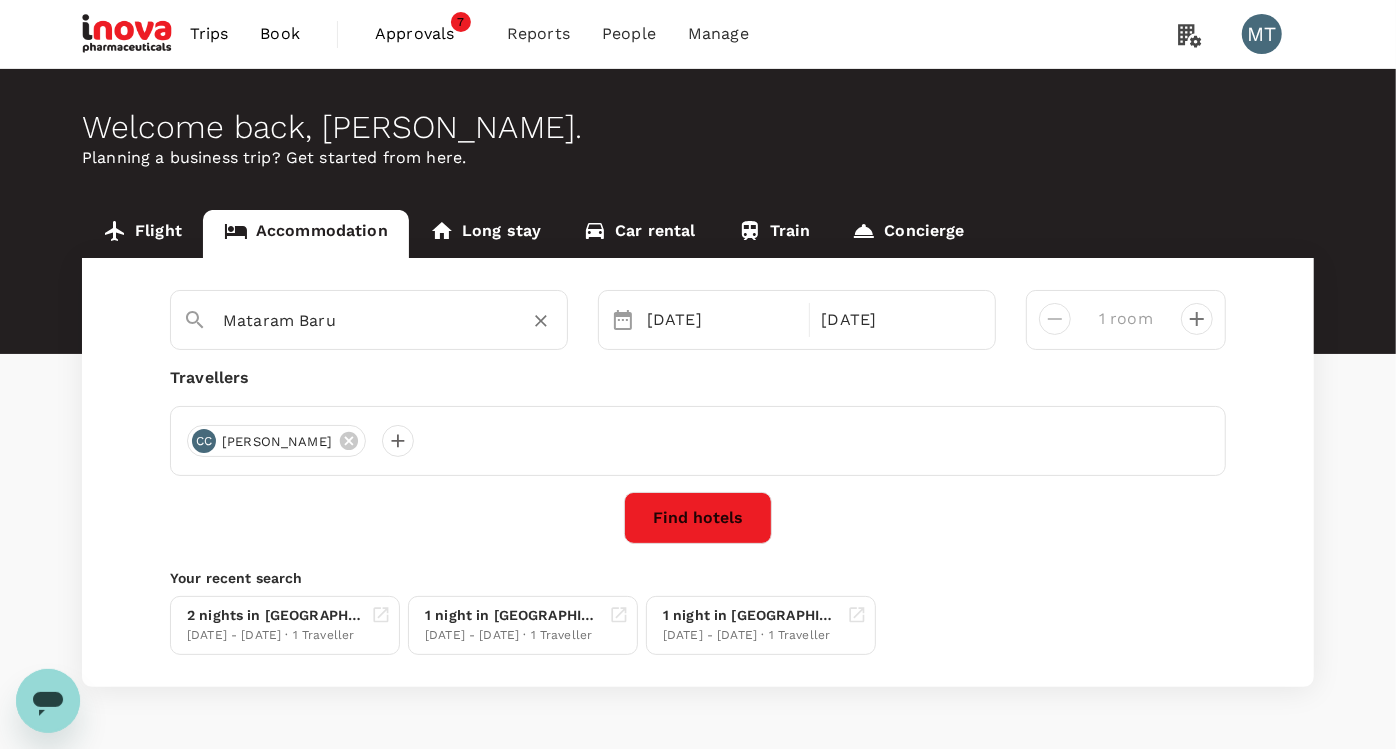 click on "Mataram Baru" at bounding box center [389, 321] 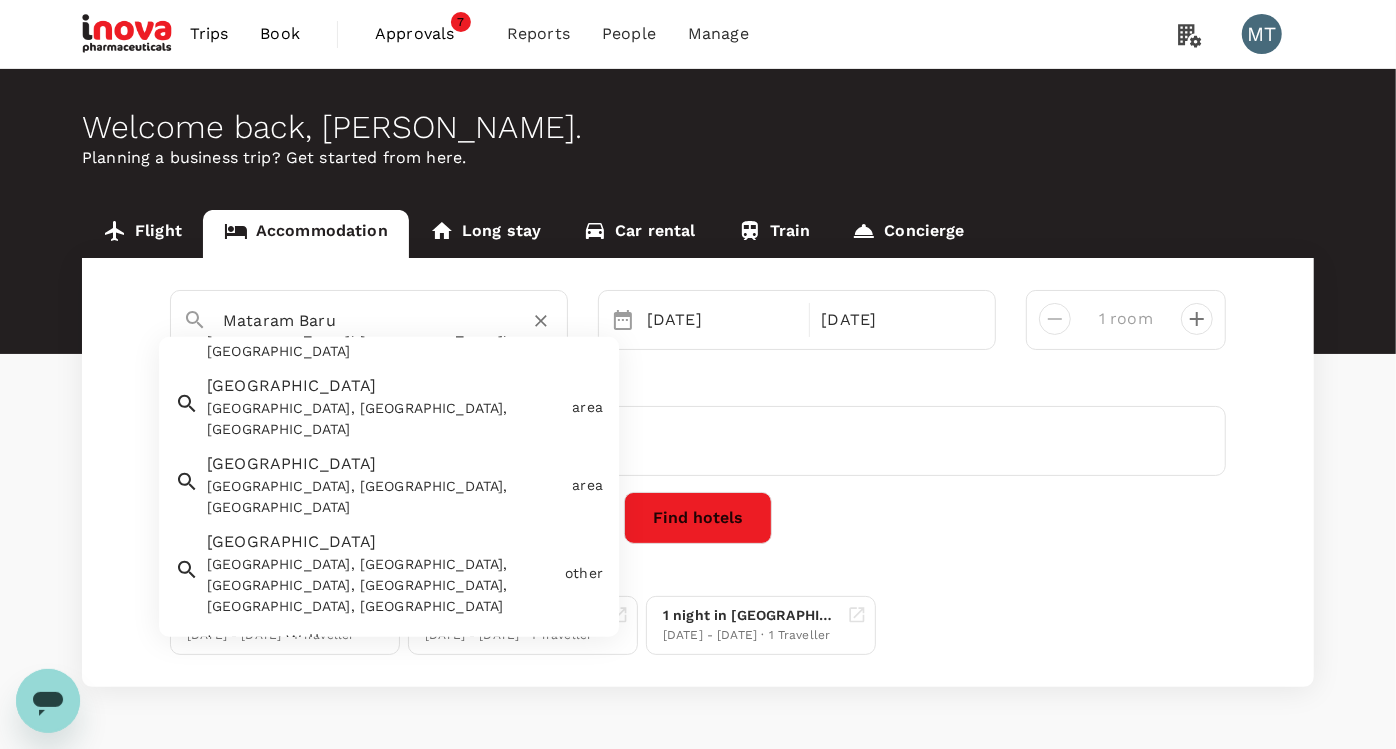 scroll, scrollTop: 480, scrollLeft: 0, axis: vertical 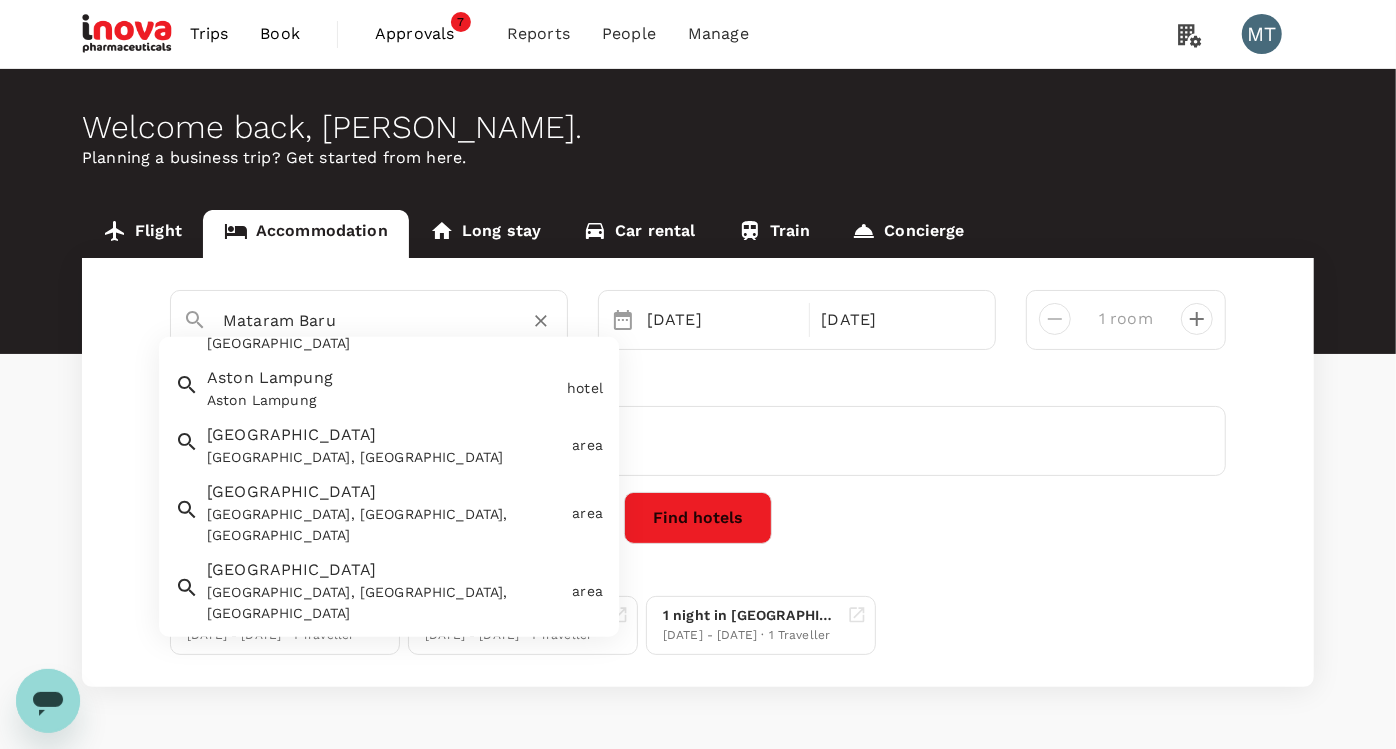 click on "Mataram Baru" at bounding box center [361, 320] 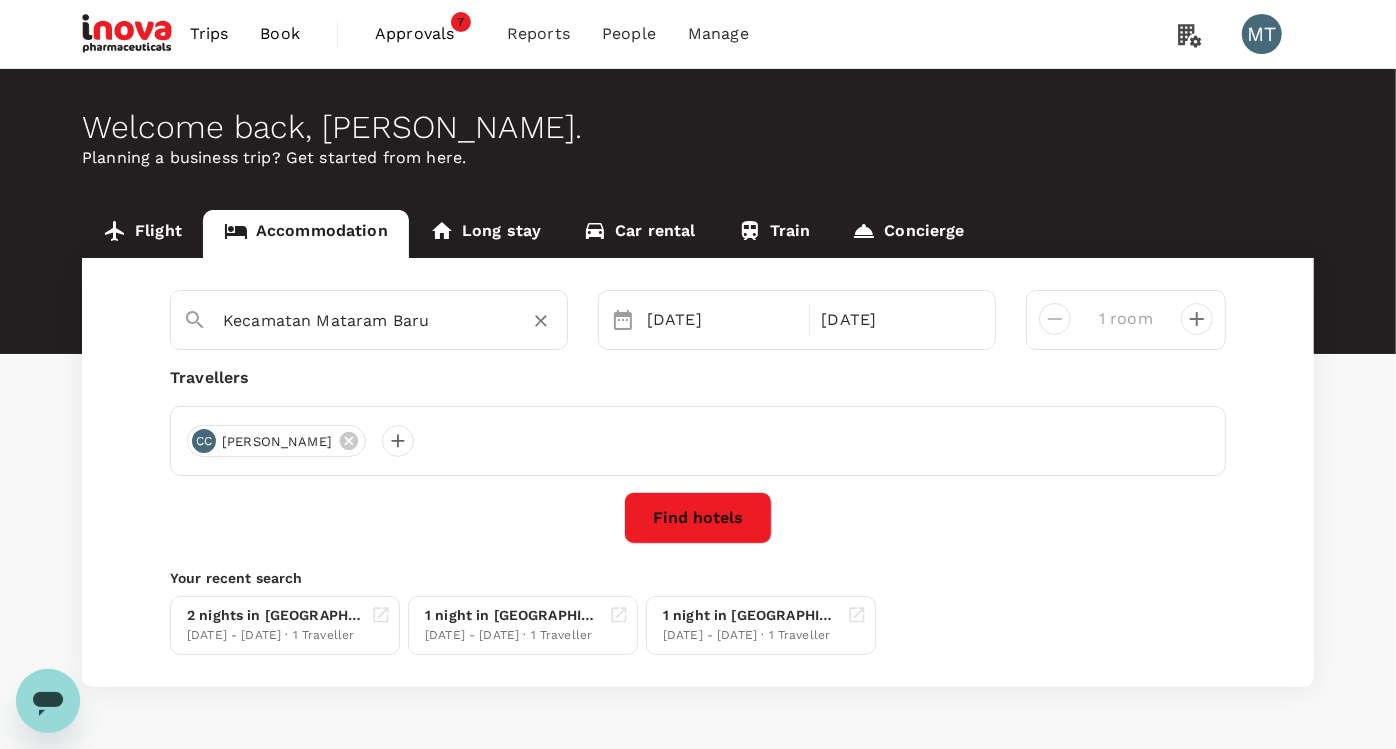 type on "Kecamatan Mataram Baru" 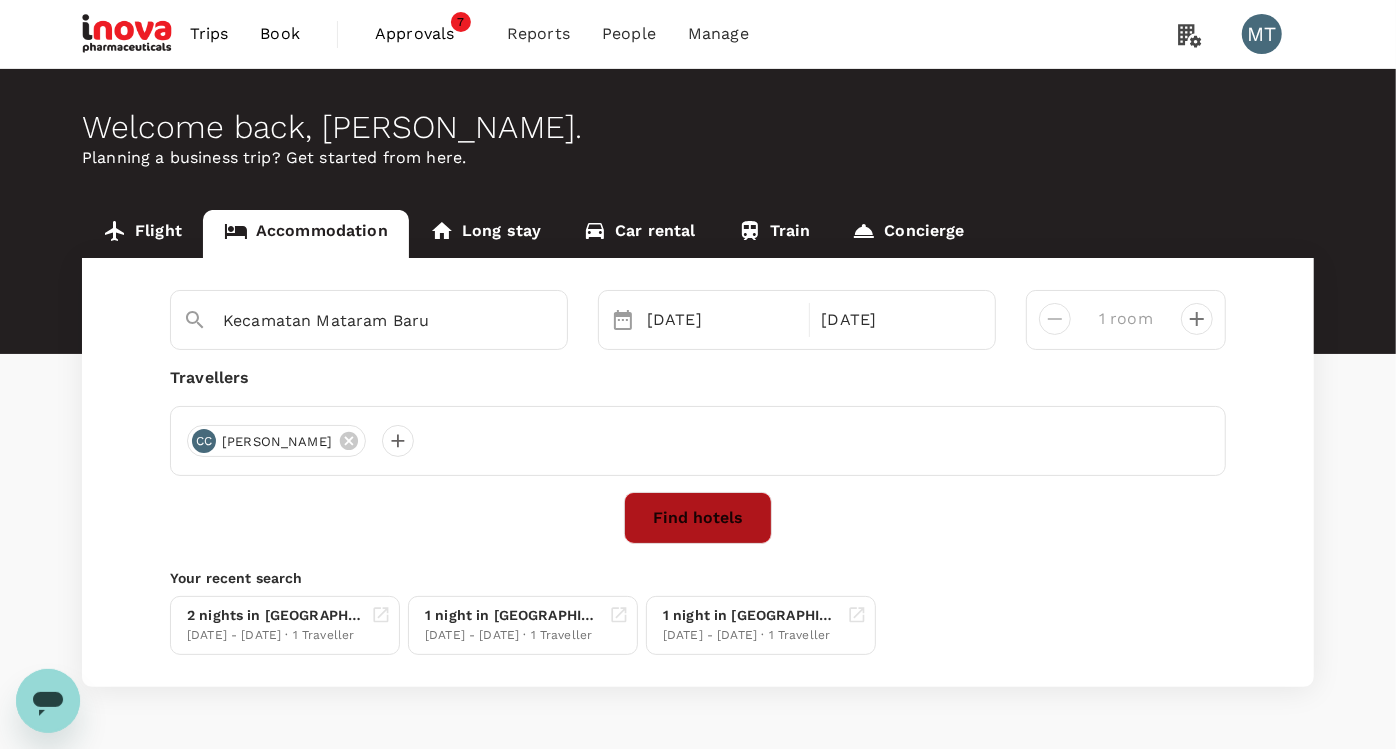 click on "Find hotels" at bounding box center [698, 518] 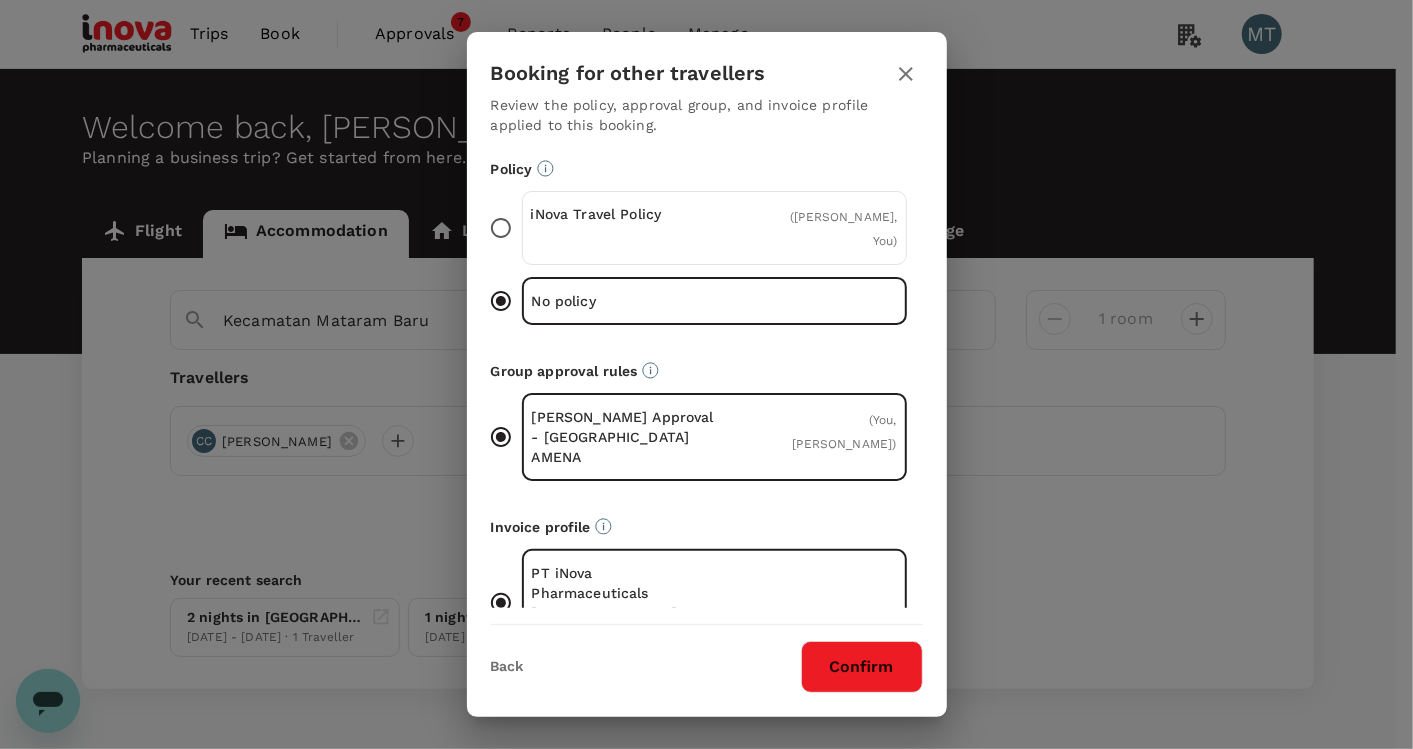 click on "iNova Travel Policy" at bounding box center [623, 214] 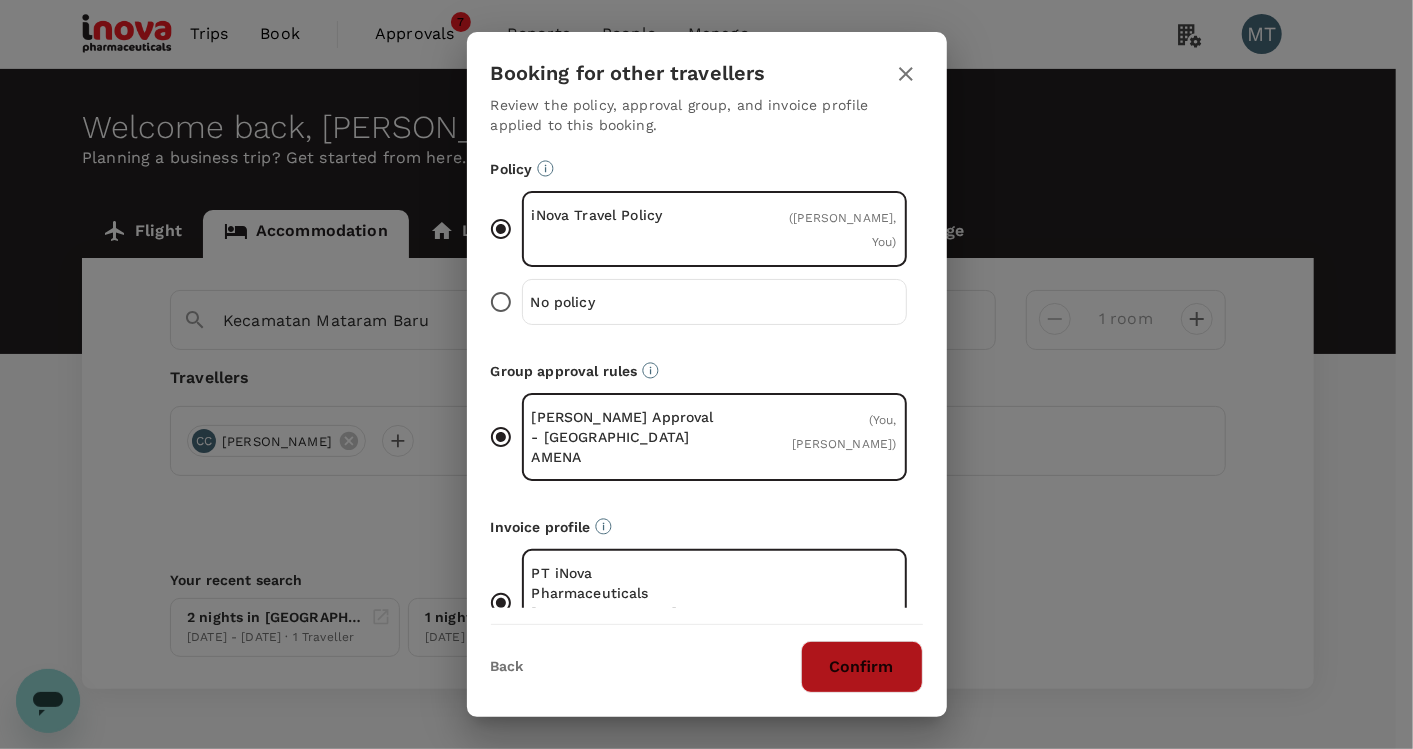 click on "Confirm" at bounding box center (862, 667) 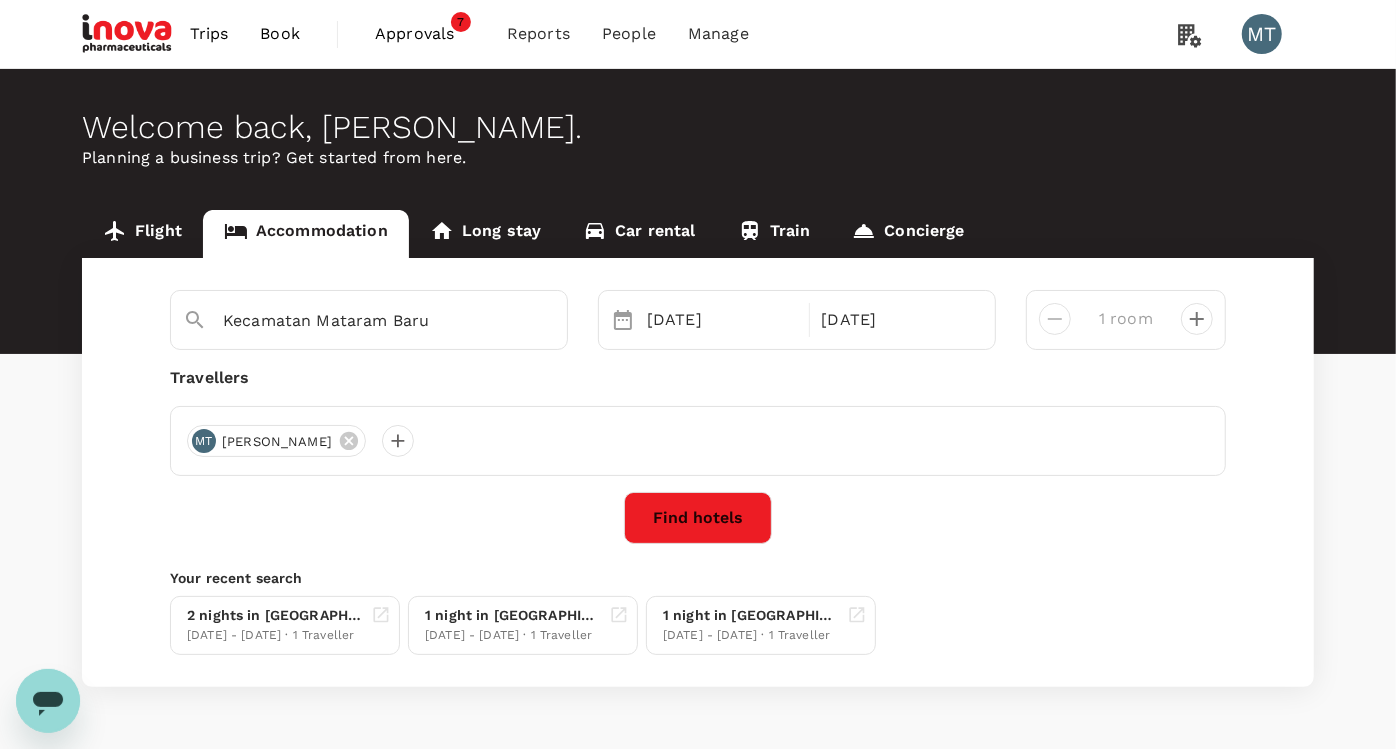 type on "Mataram Baru" 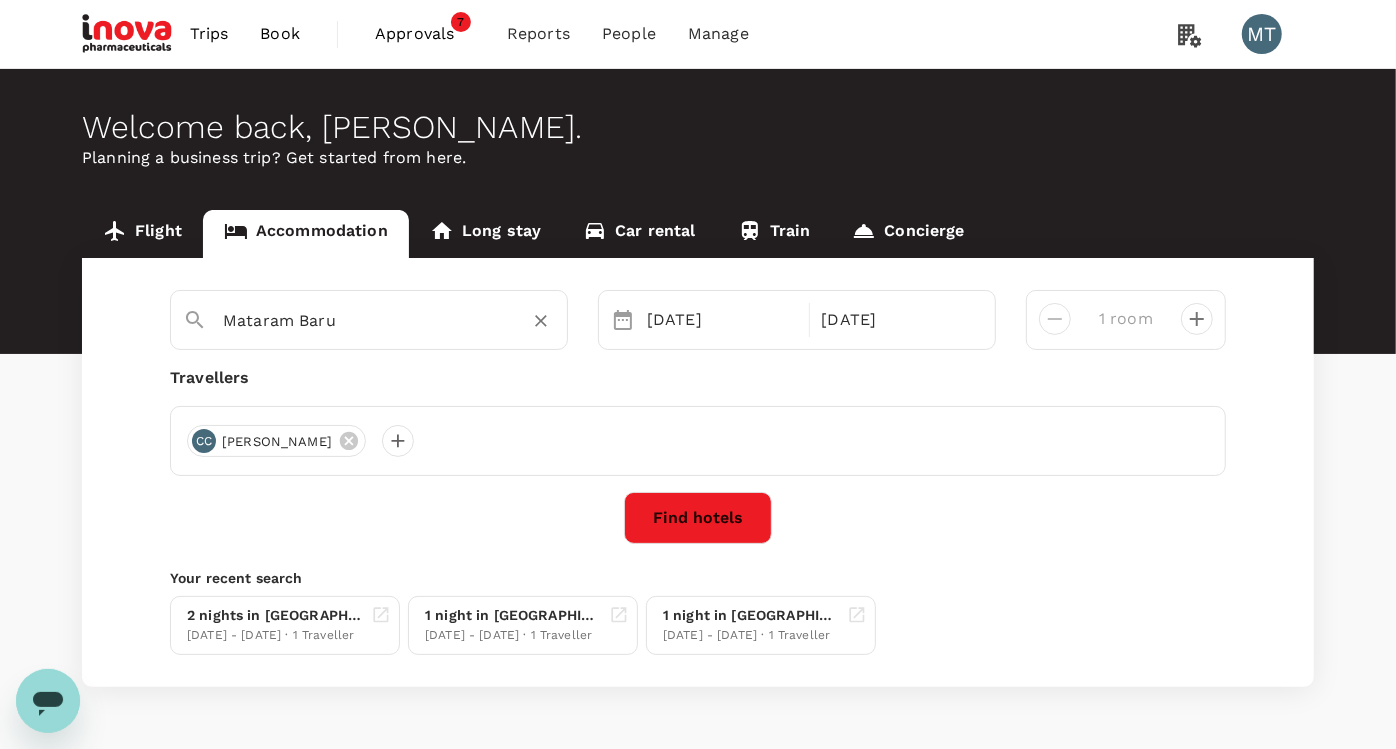 click 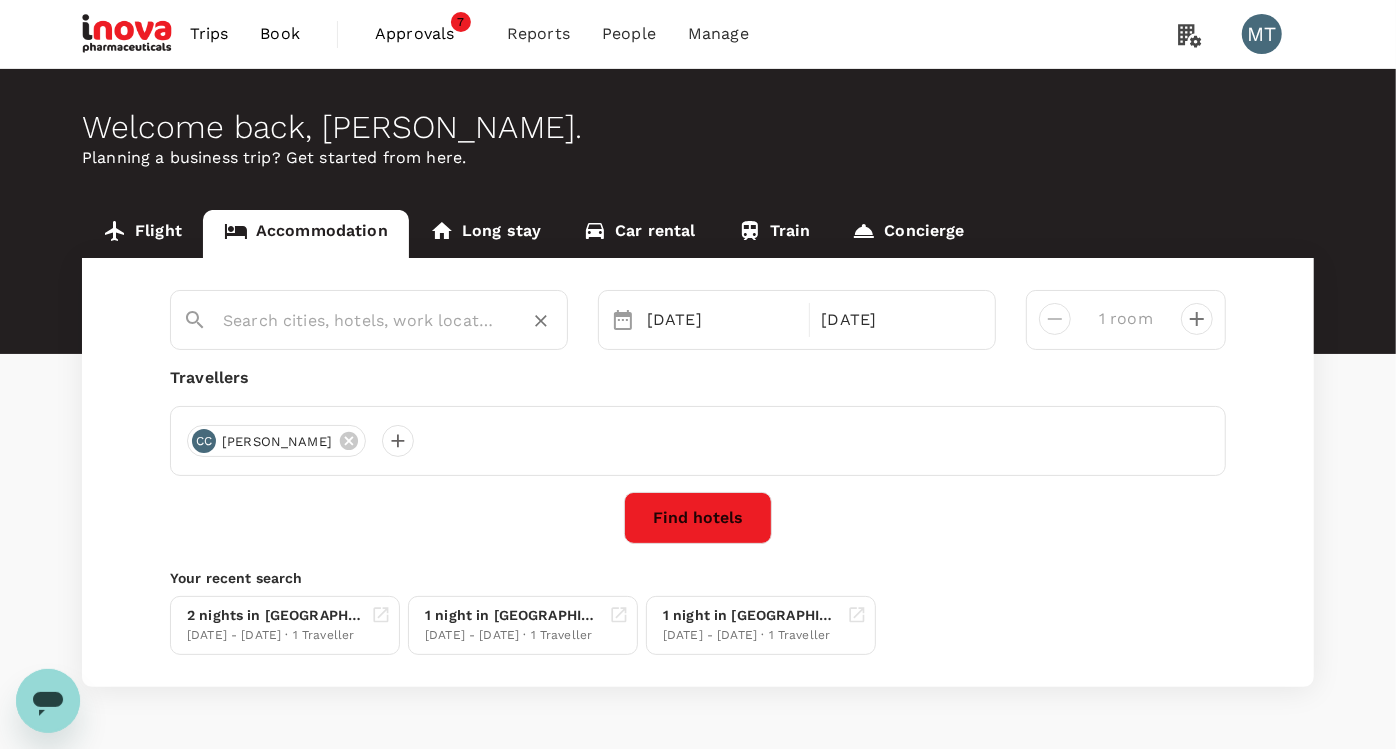 click 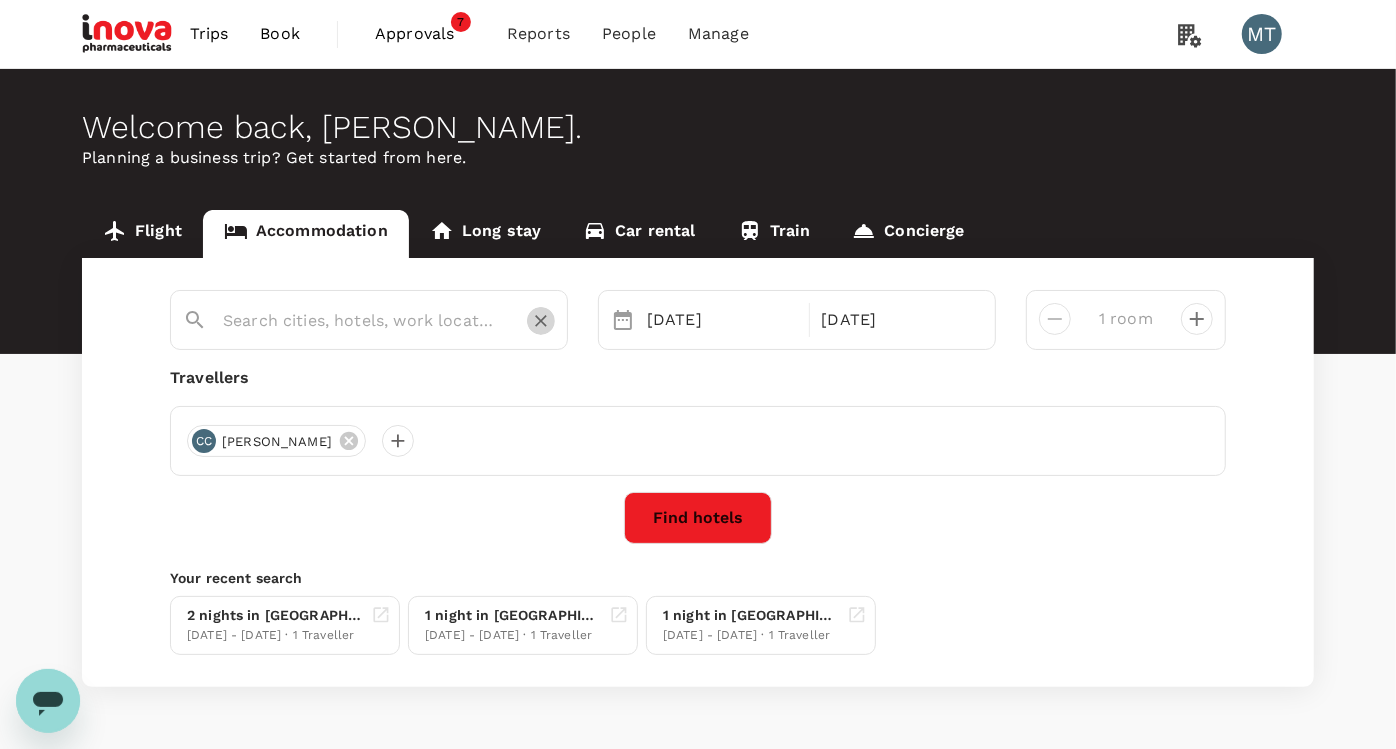 click 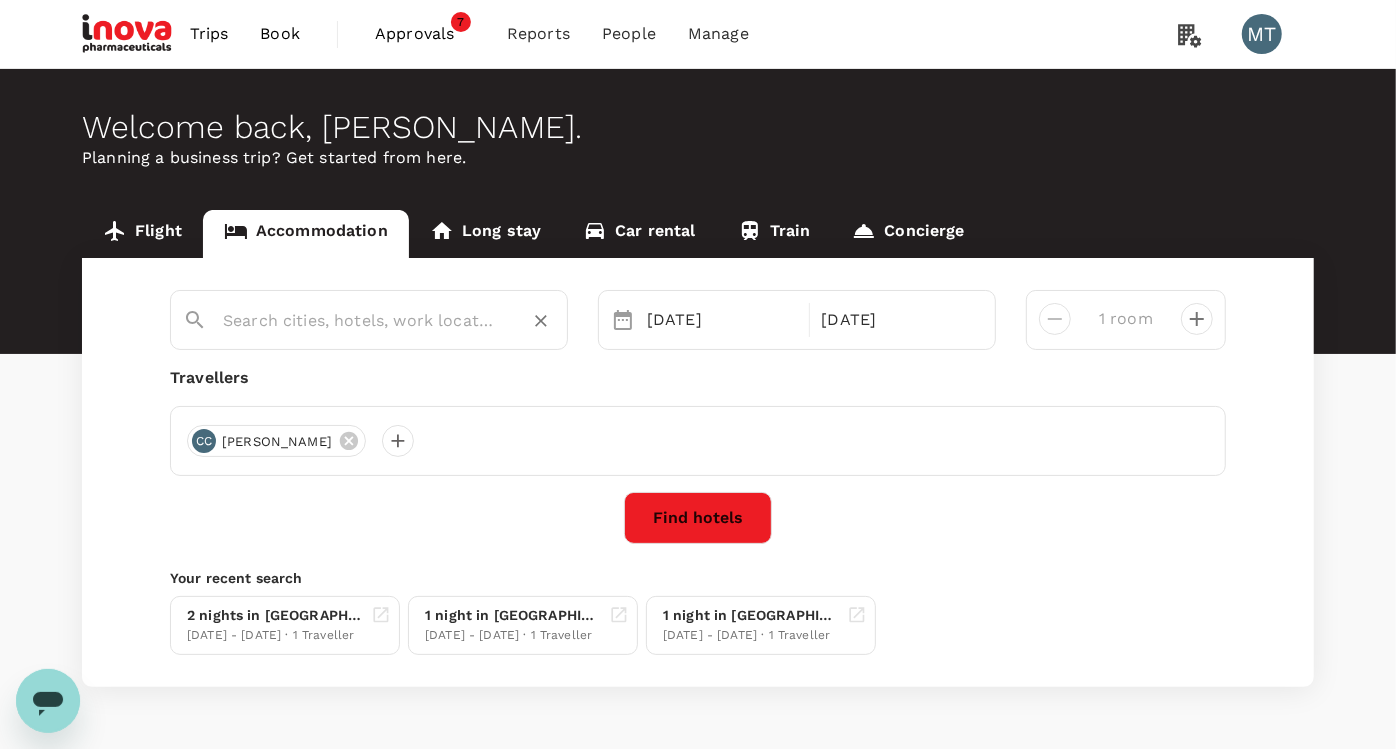 click 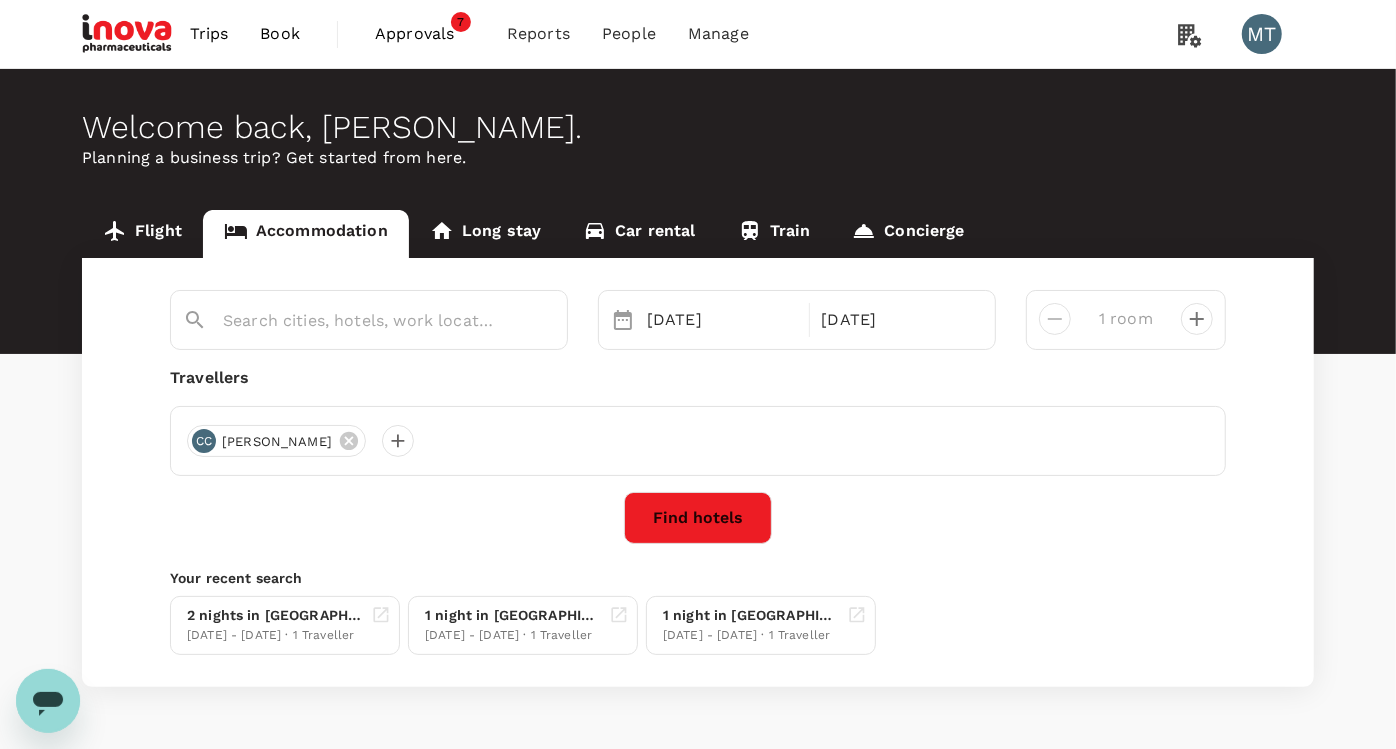 type on "Lampung" 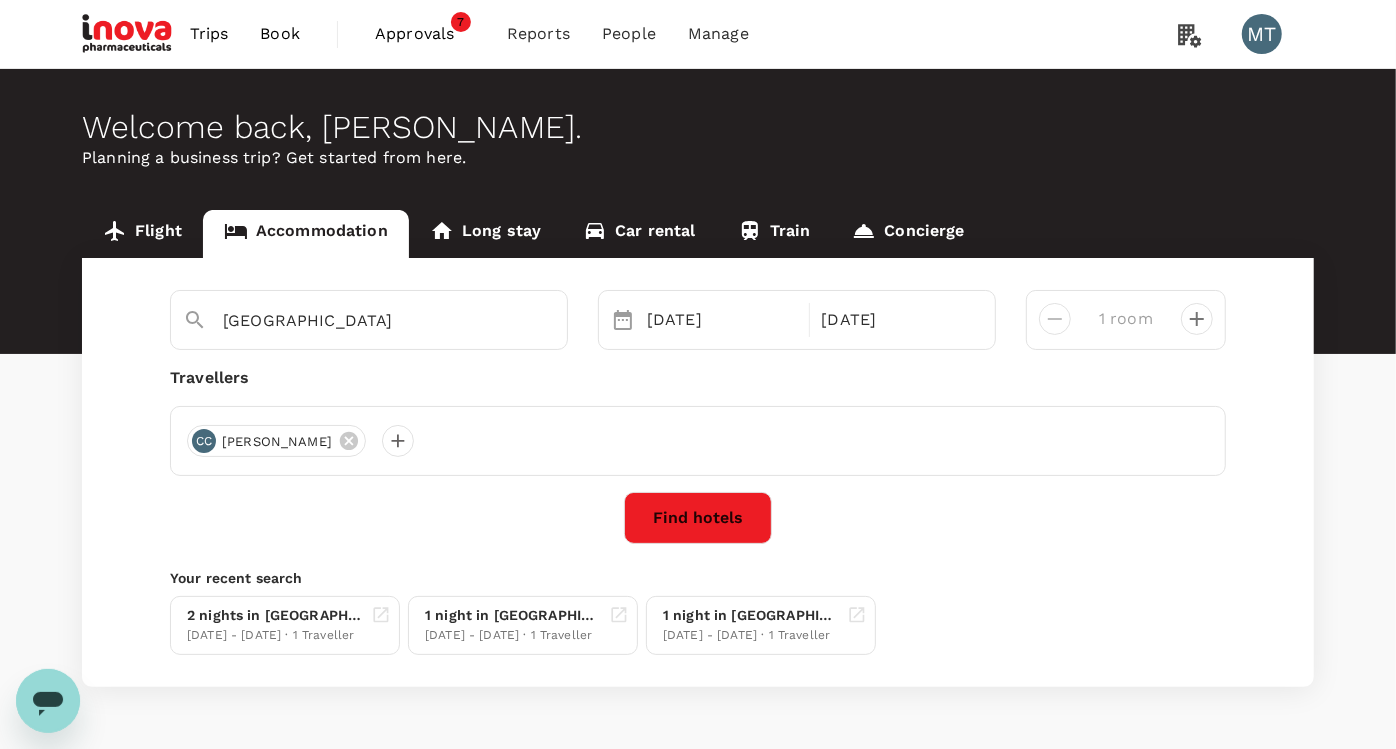click on "Find hotels" at bounding box center (698, 518) 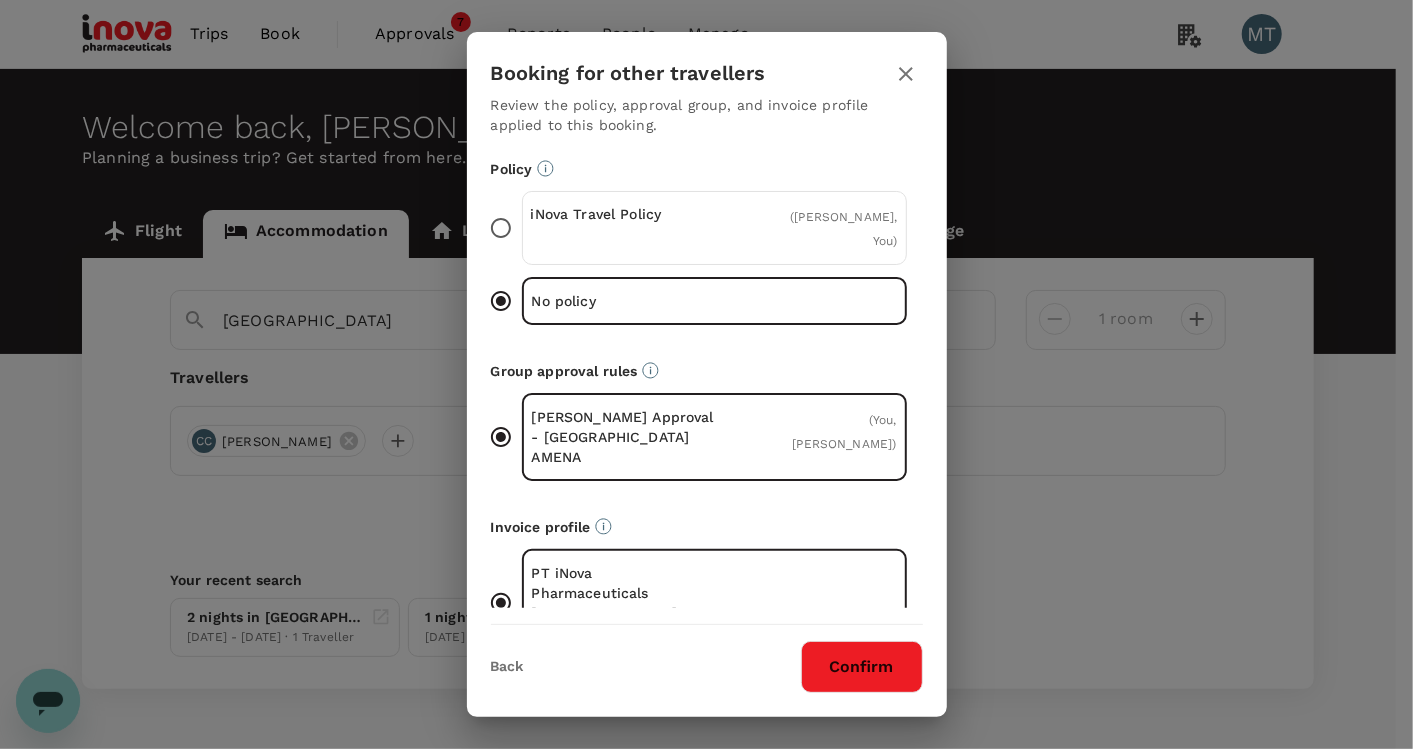 click on "( Chandra Chandra, You )" at bounding box center (836, 228) 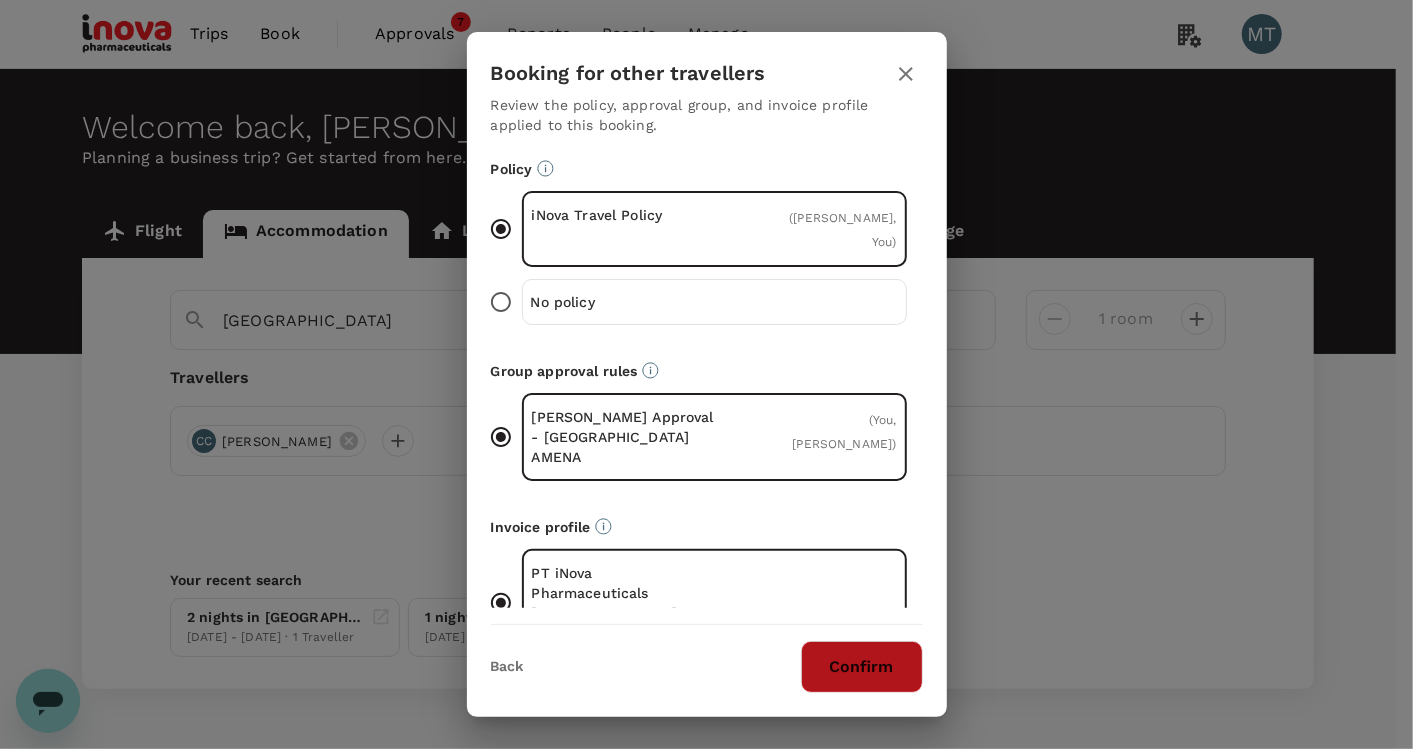 click on "Confirm" at bounding box center [862, 667] 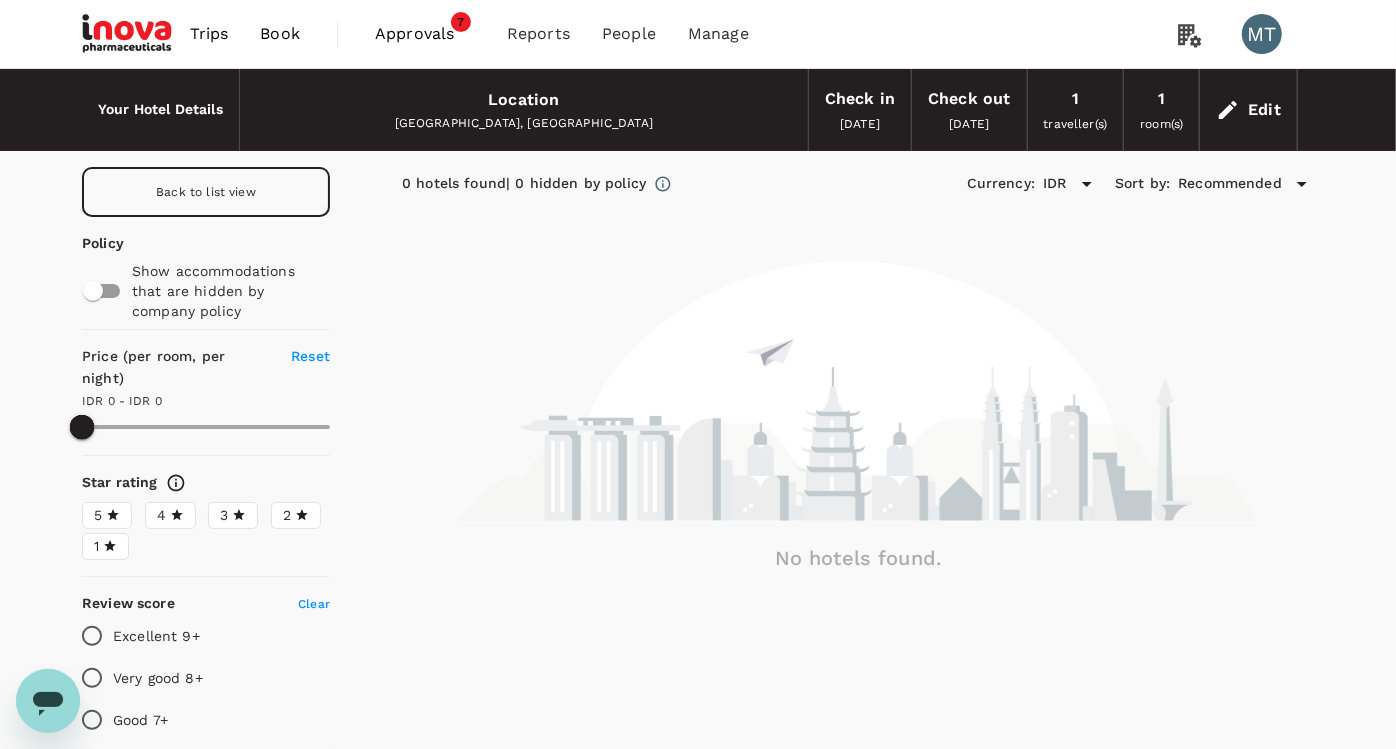 click on "Book" at bounding box center [280, 34] 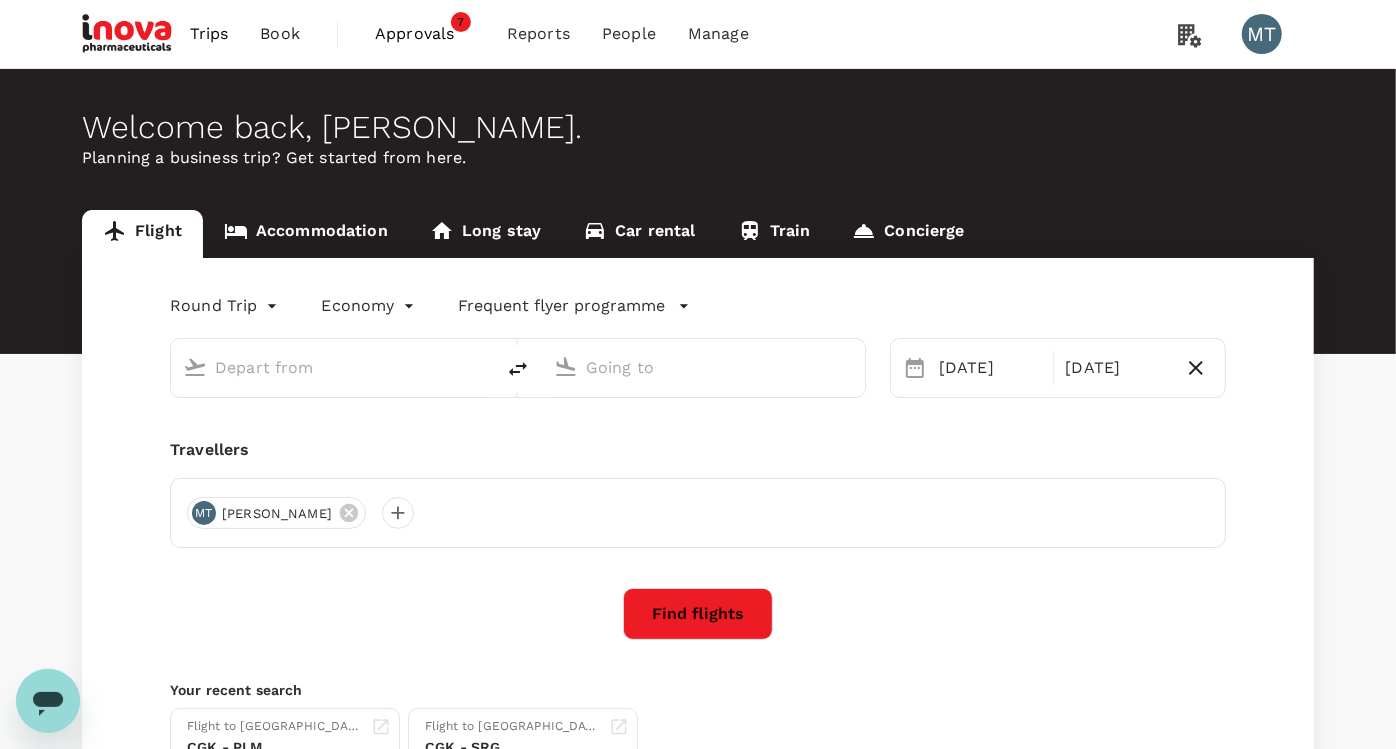 type on "[PERSON_NAME] (SUB)" 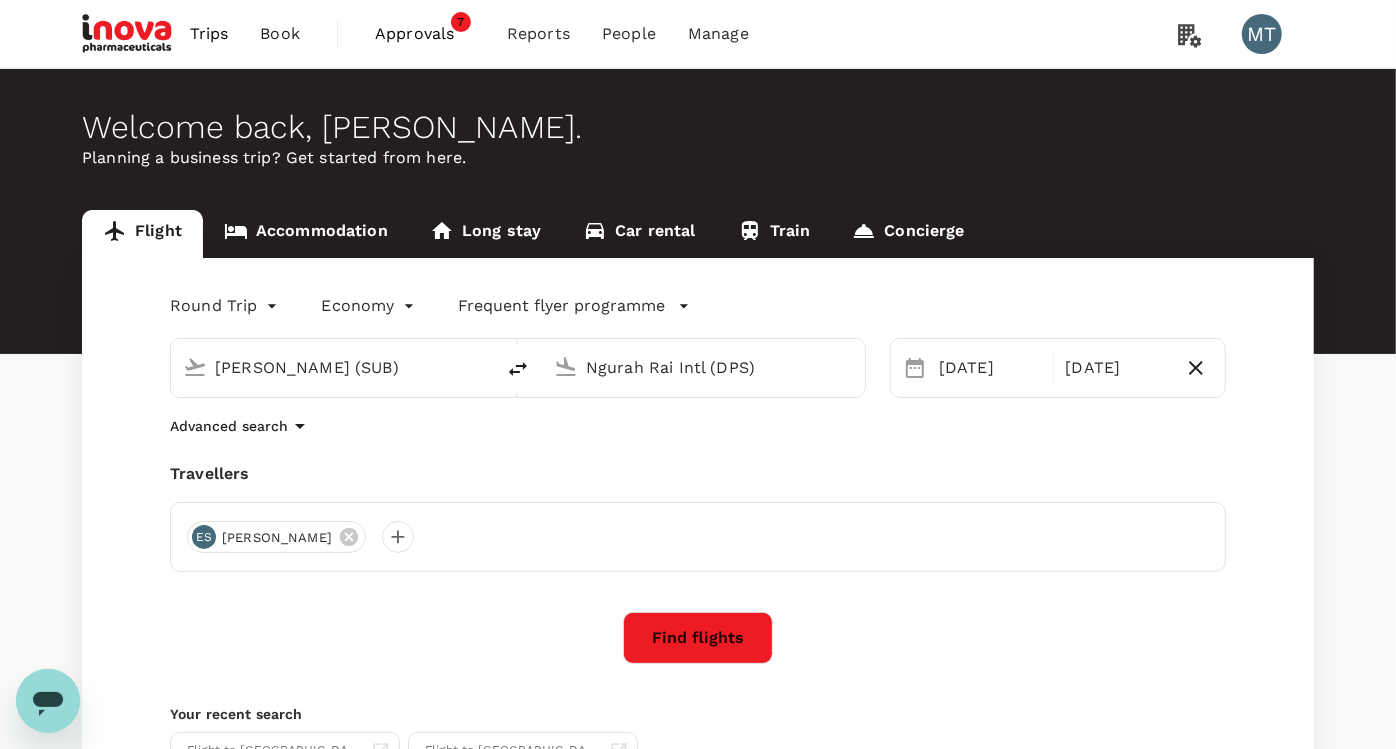 type 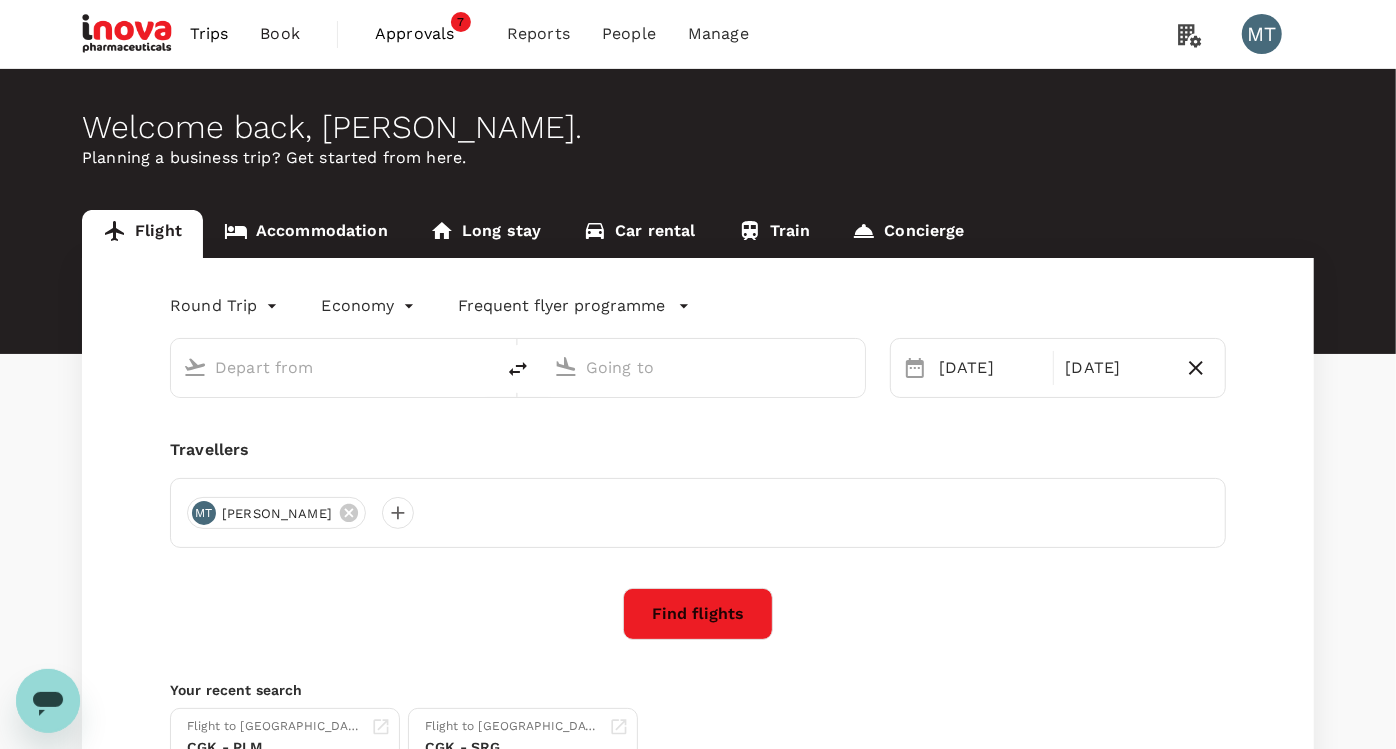 type on "[PERSON_NAME] (SUB)" 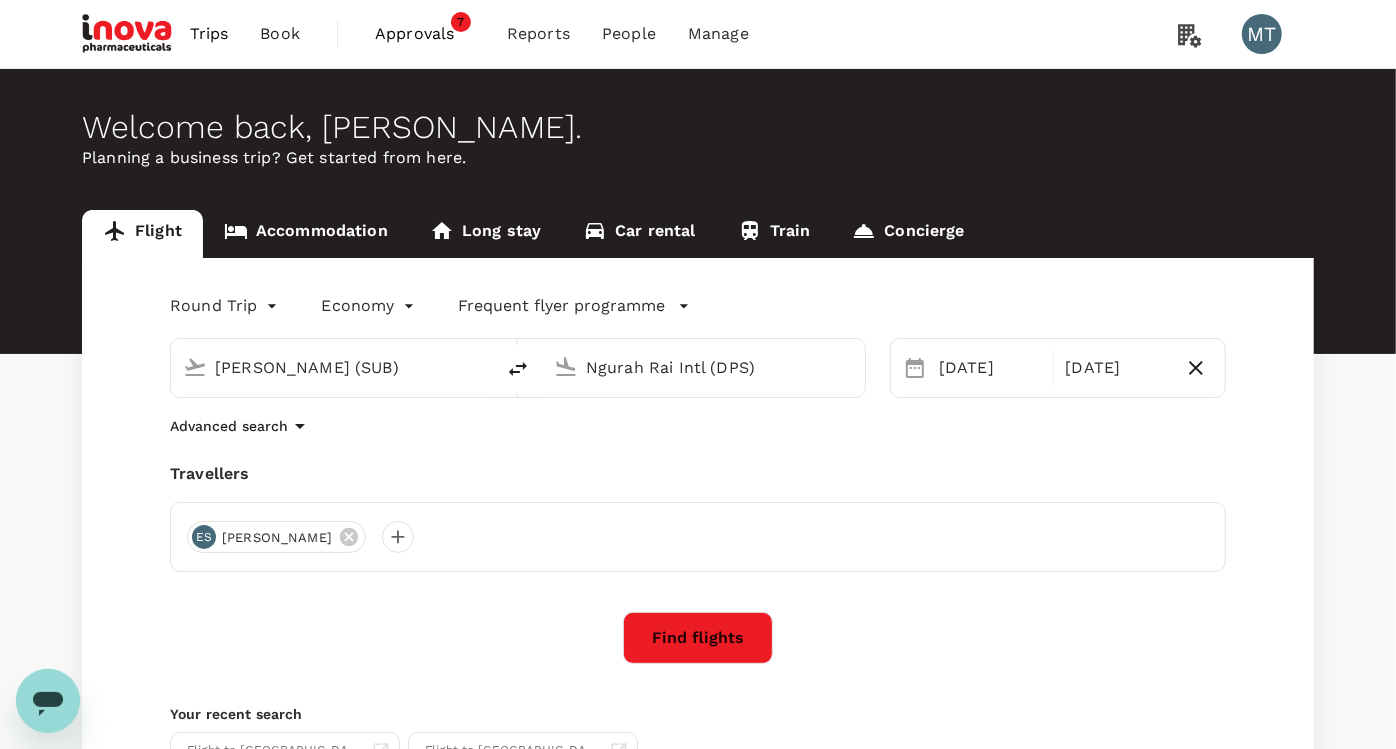 click on "Accommodation" at bounding box center (306, 234) 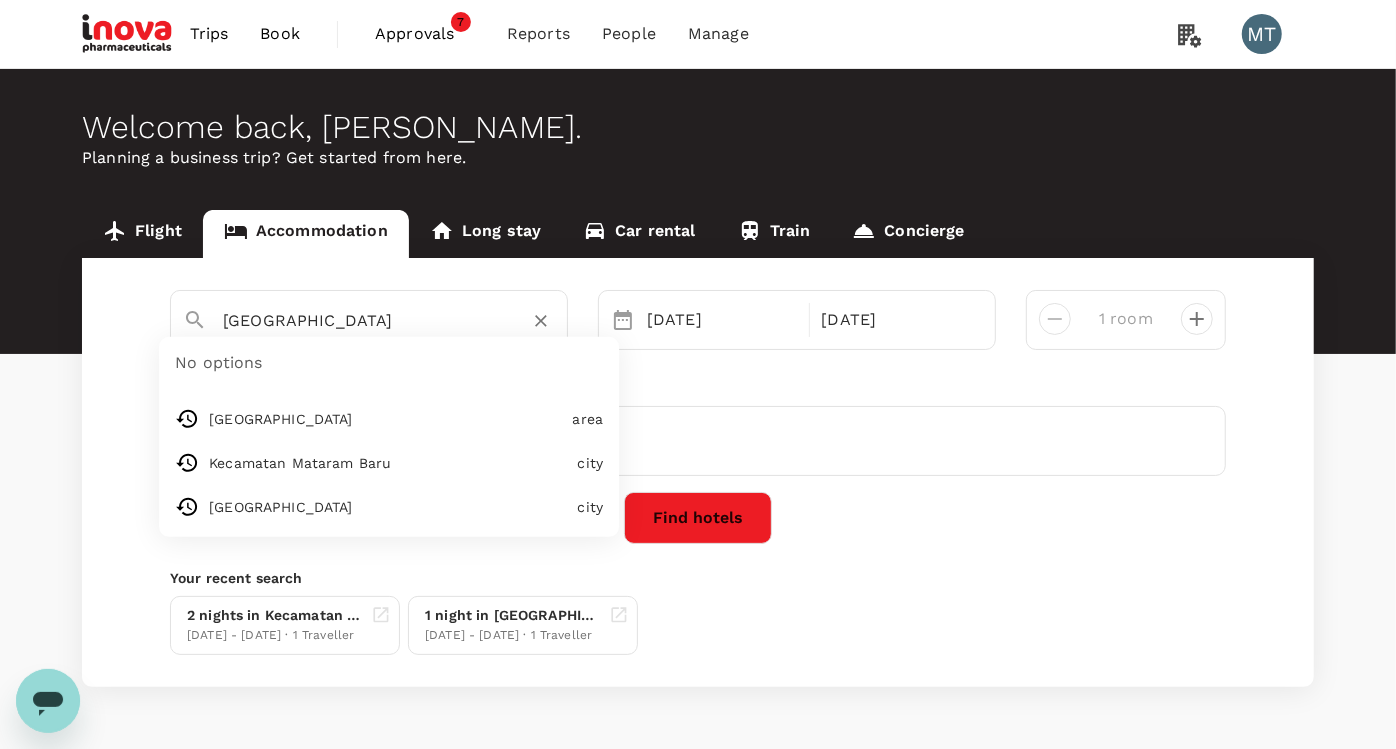 click on "Lampung" at bounding box center [361, 320] 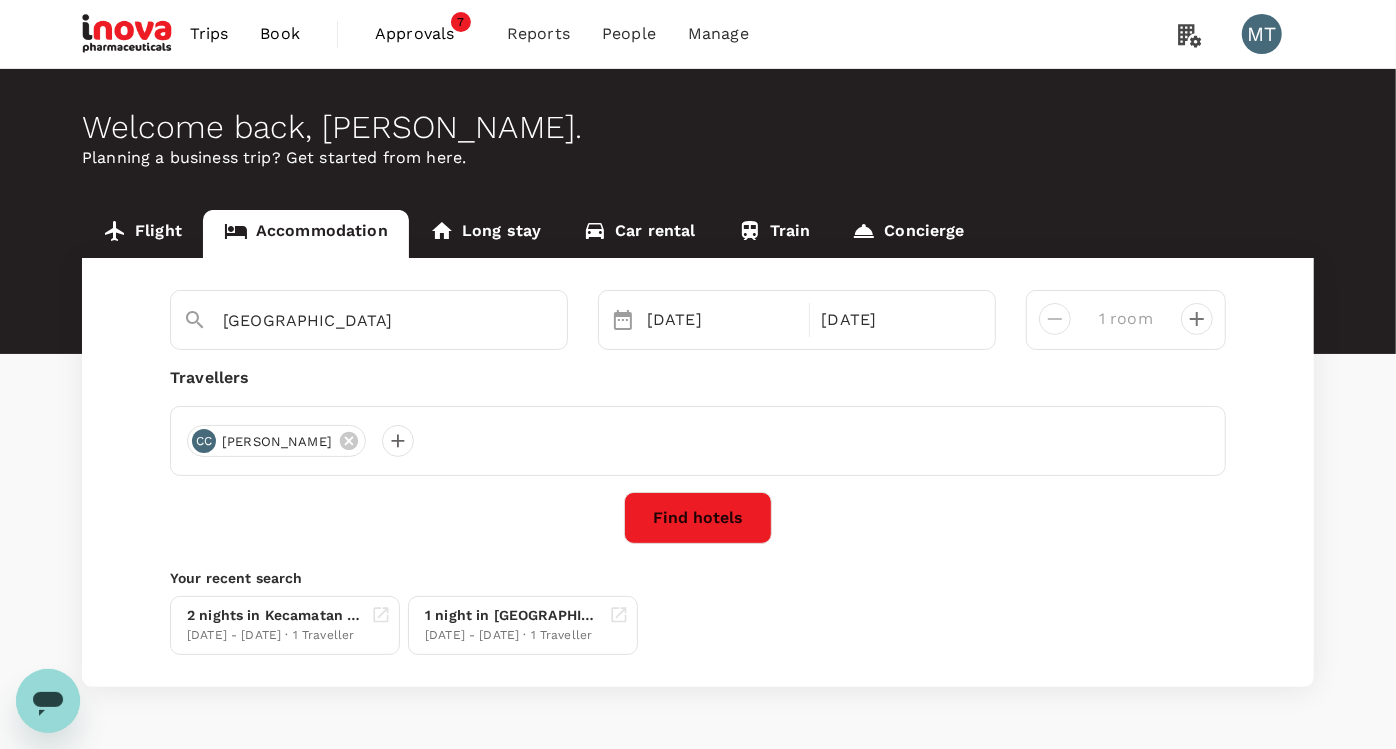 type on "Mataram Baru" 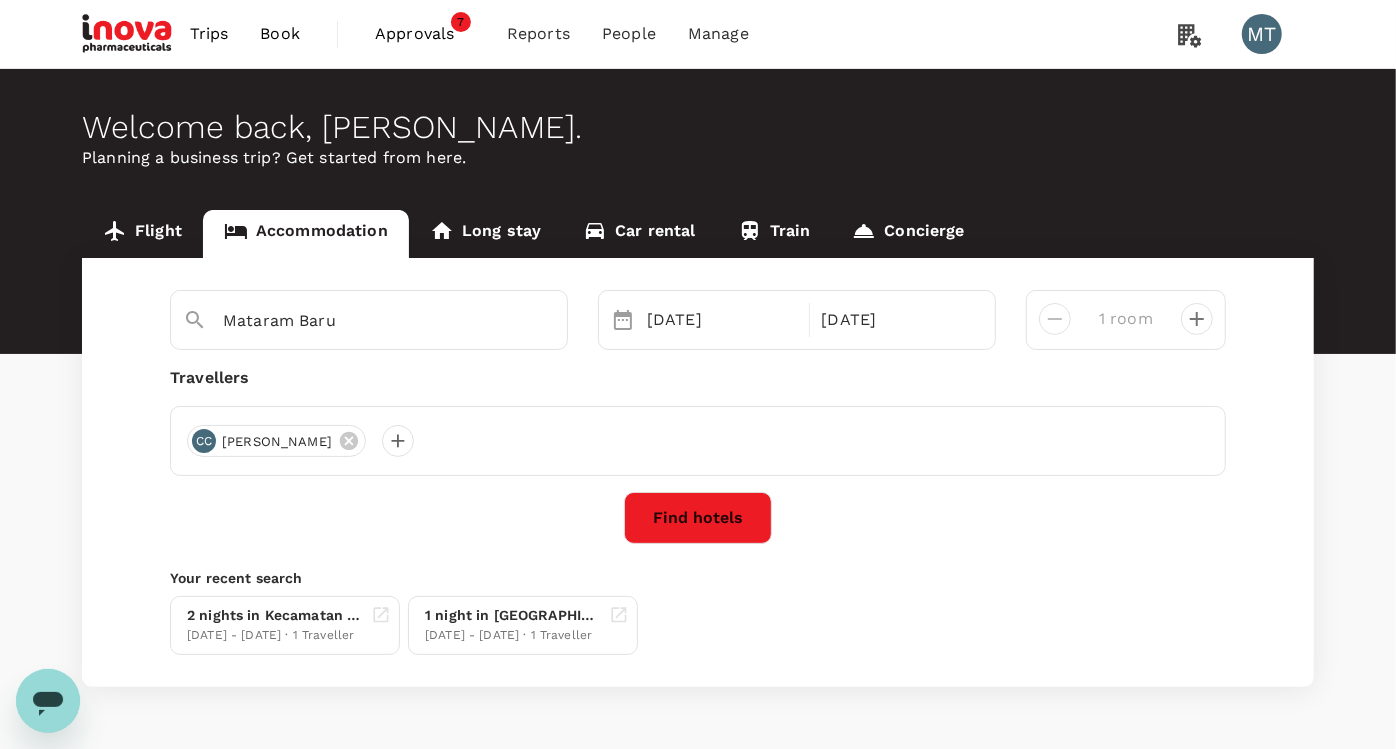 click on "Find hotels" at bounding box center [698, 518] 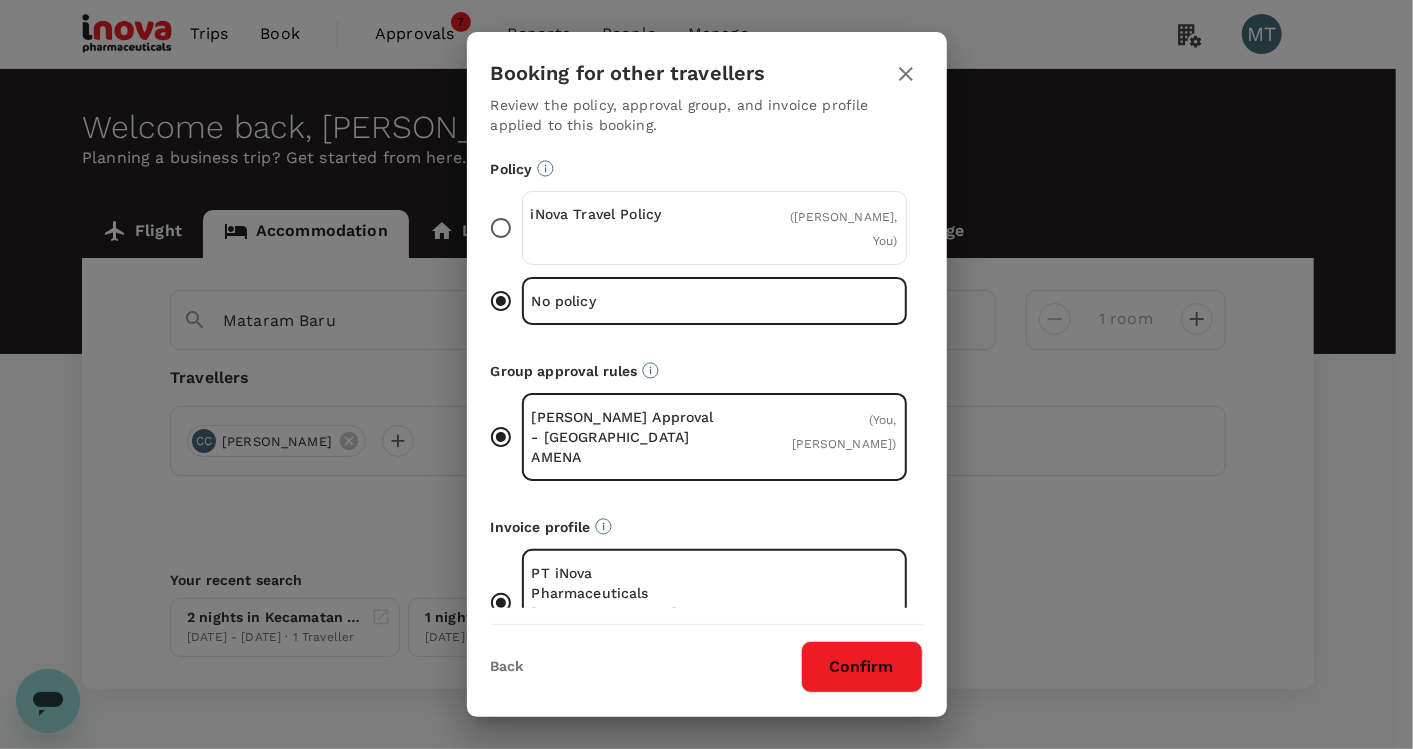 click on "iNova Travel Policy ( Chandra Chandra, You )" at bounding box center (714, 228) 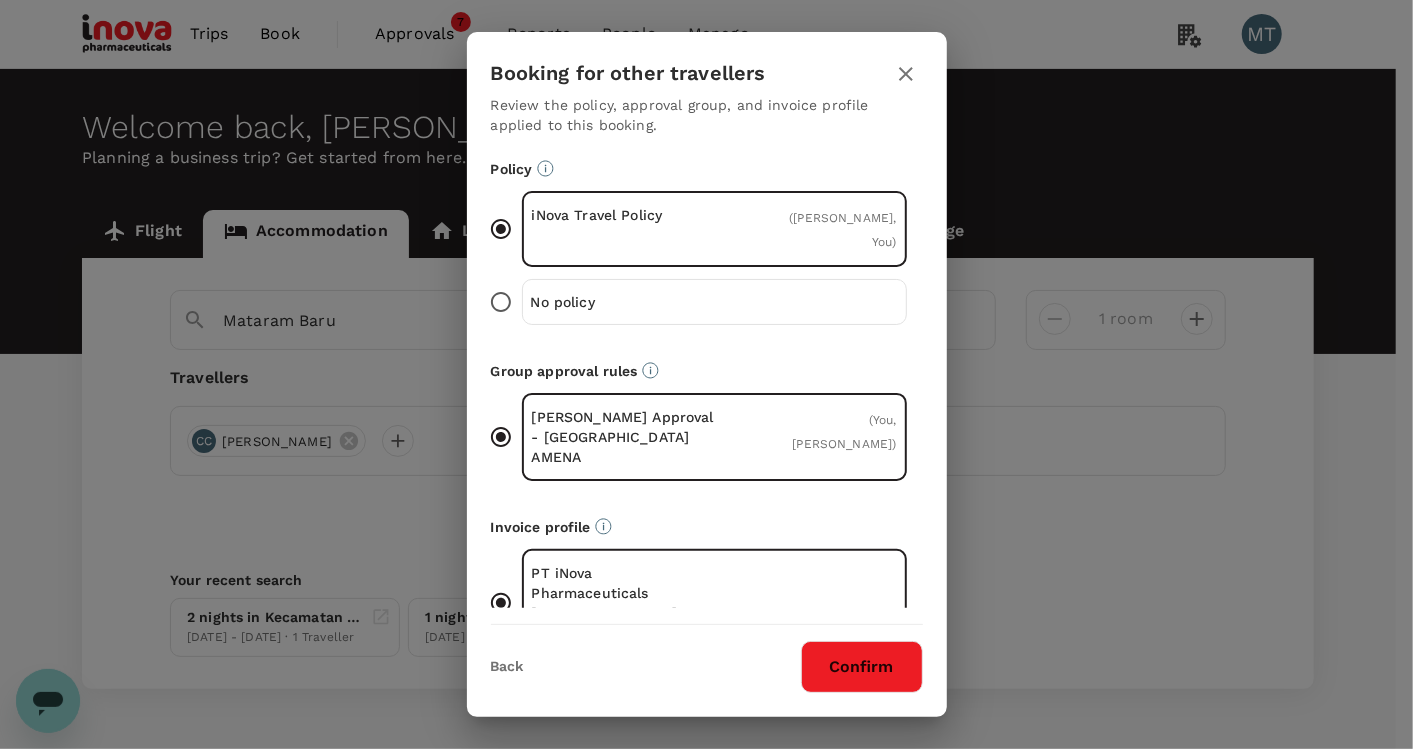 click on "Confirm" at bounding box center [862, 667] 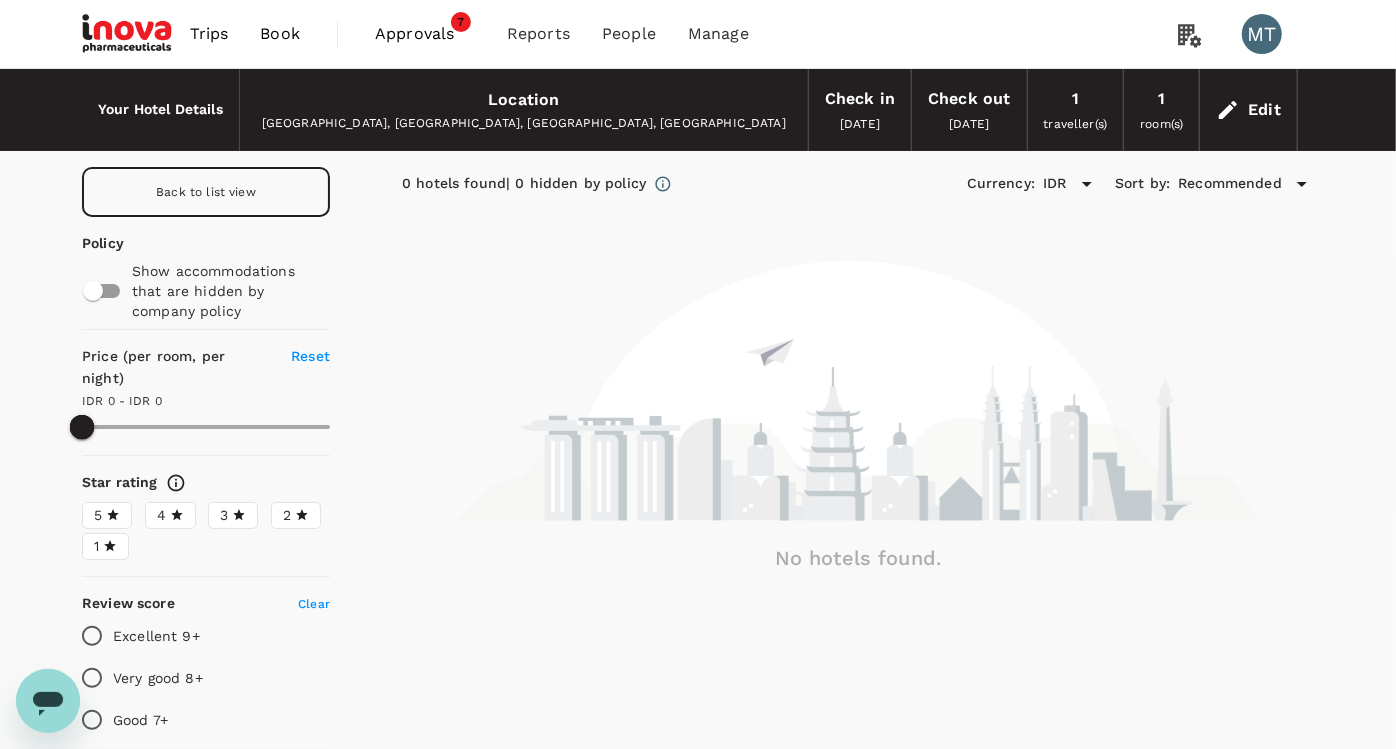 click on "Book" at bounding box center [280, 34] 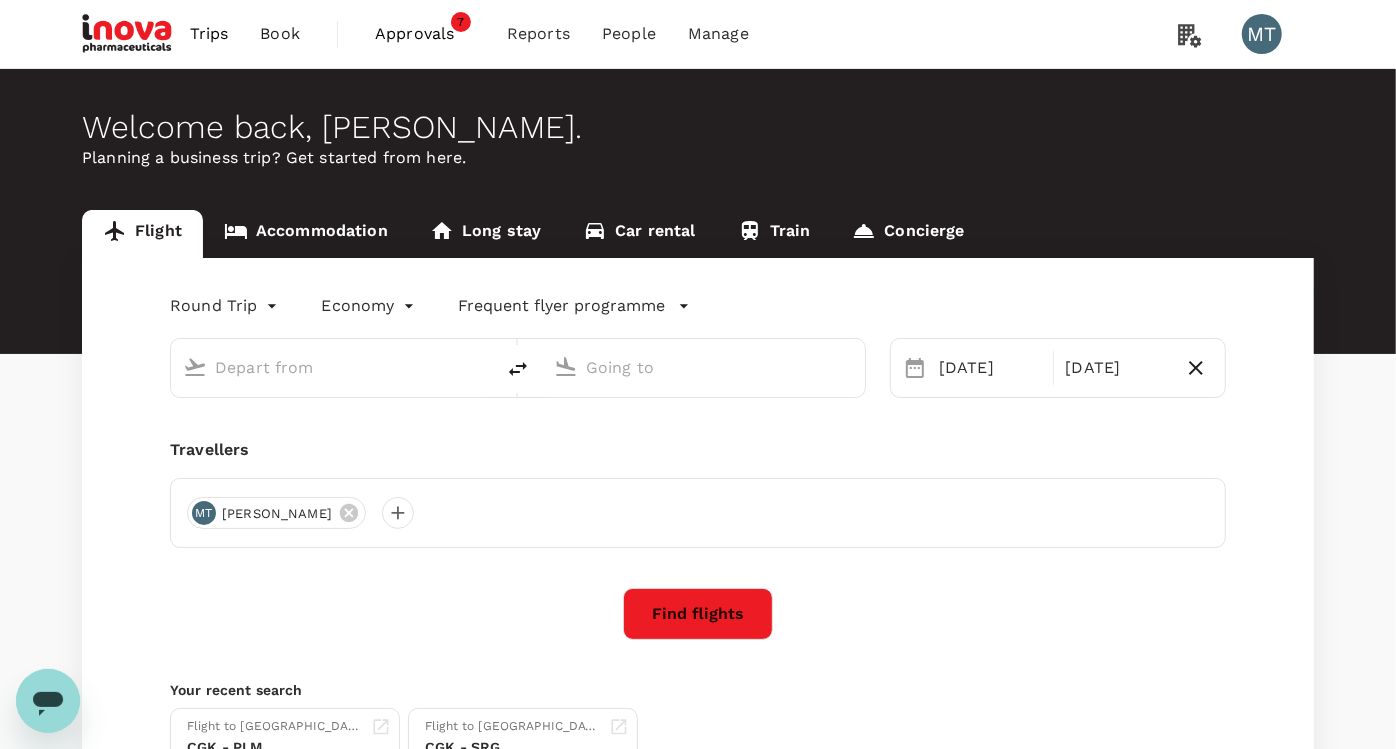 type on "[PERSON_NAME] (SUB)" 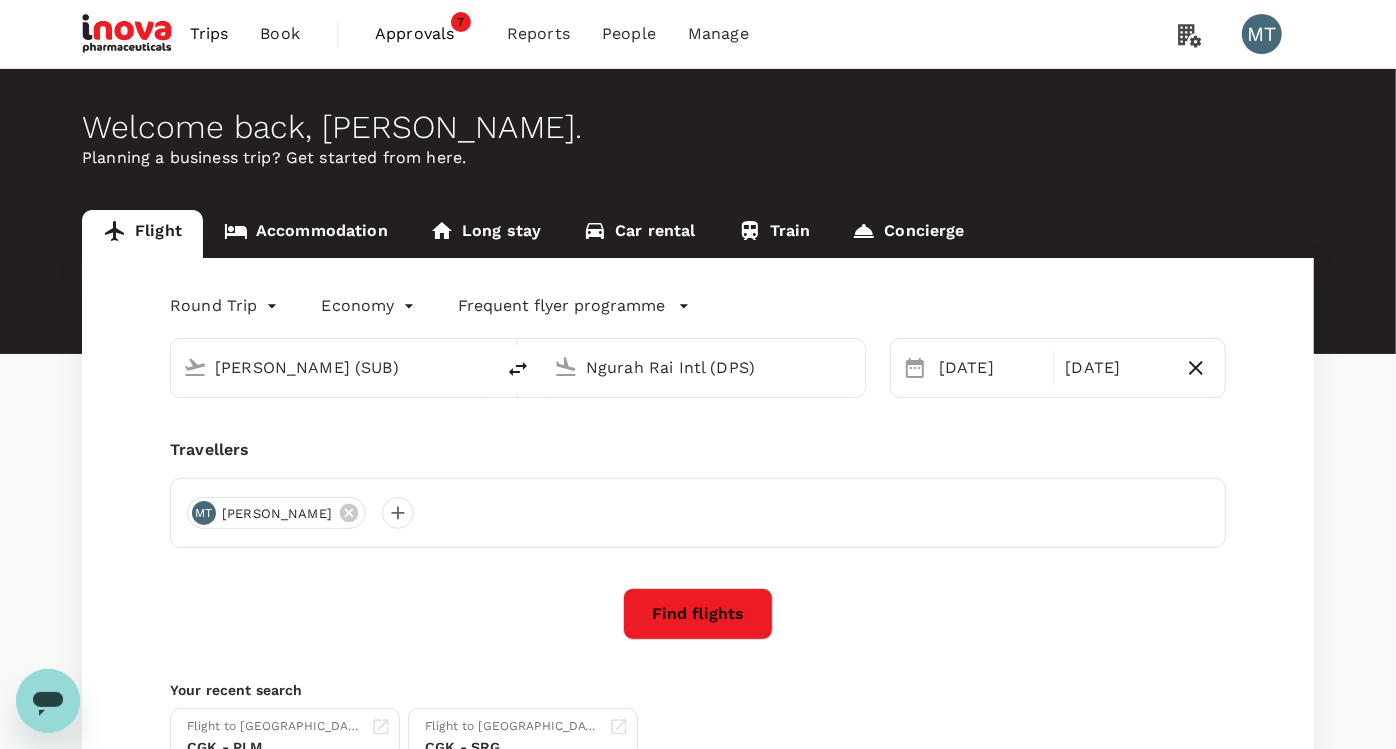 type 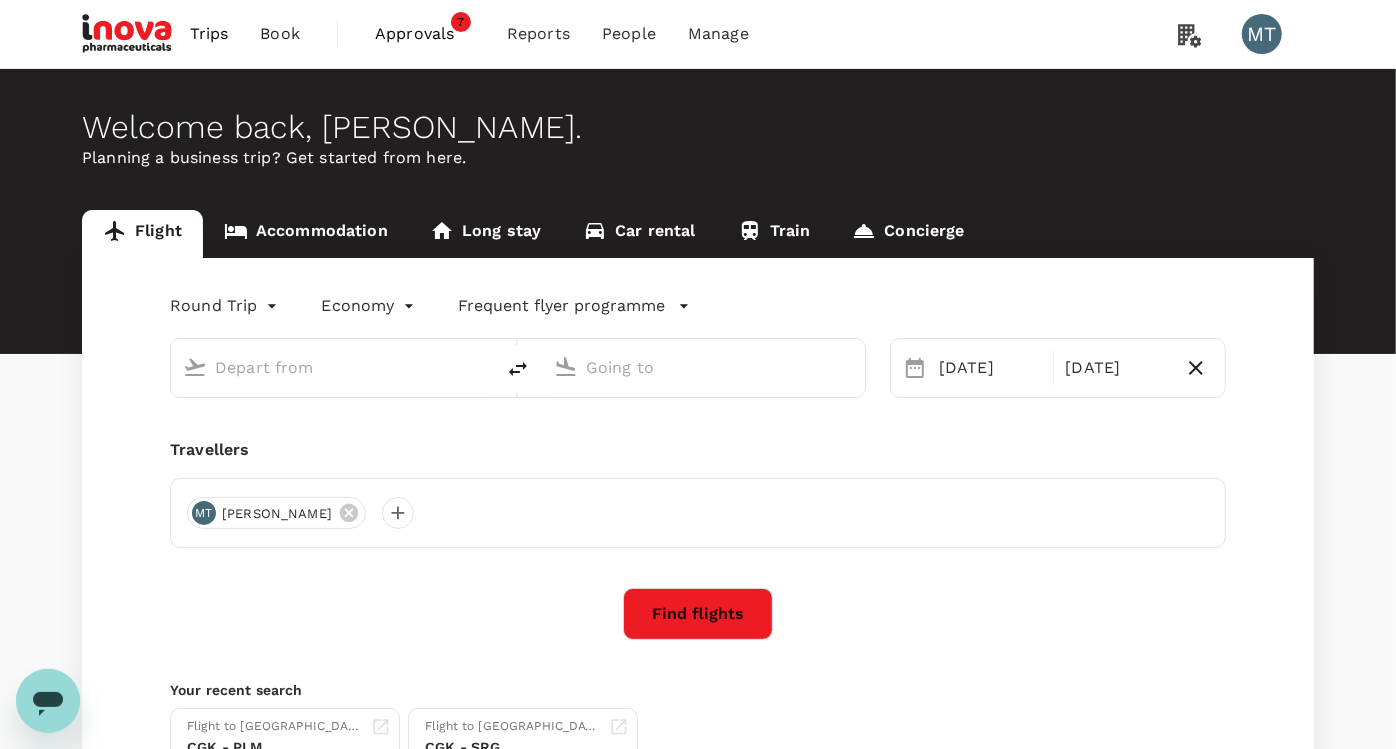 type on "[PERSON_NAME] (SUB)" 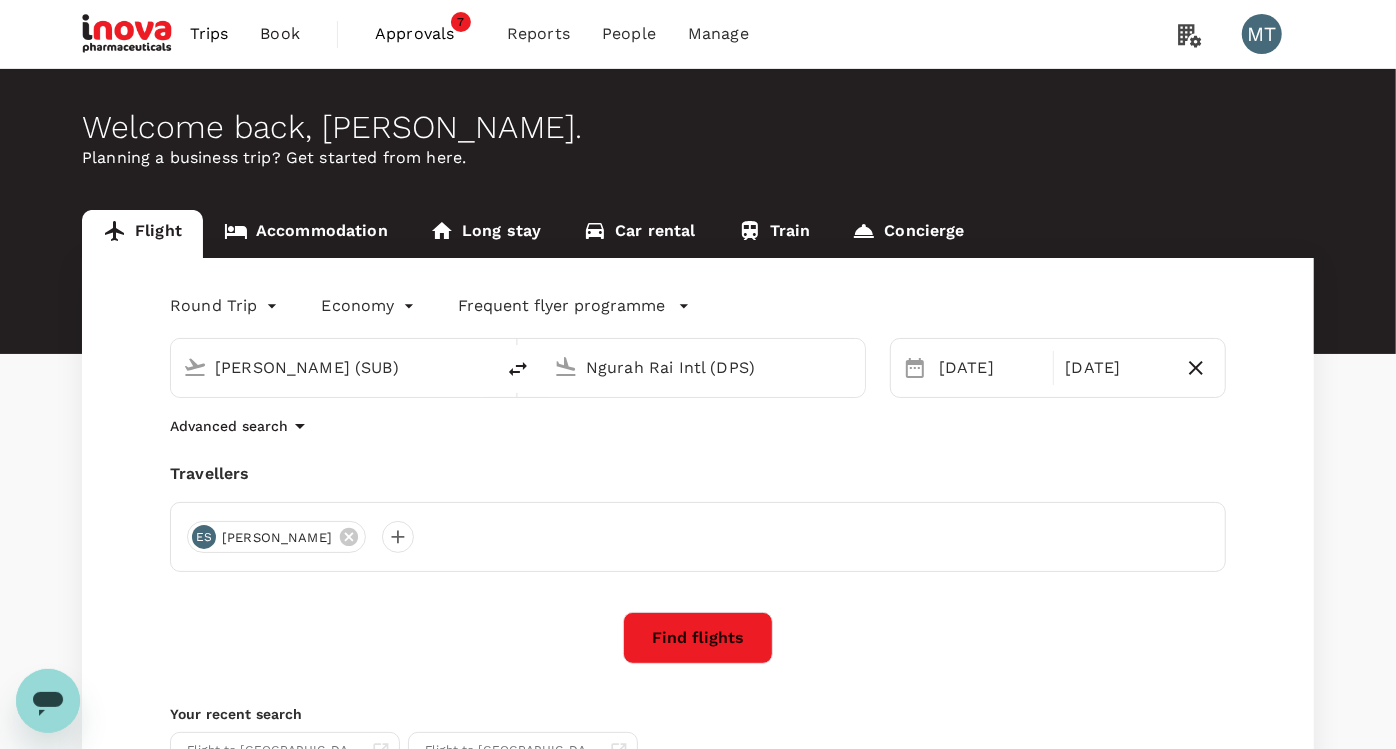 click on "Trips Book Approvals 7 Reports People Manage MT Welcome back , Morina . Planning a business trip? Get started from here. Flight Accommodation Long stay Car rental Train Concierge Round Trip roundtrip Economy economy Frequent flyer programme Juanda Intl (SUB) Ngurah Rai Intl (DPS) 24 Jul 25 Jul Advanced search Travellers   ES Emy Setiawati Find flights Your recent search Flight to Palembang CGK - PLM 17 Jul · 1 Traveller Flight to Semarang CGK - SRG 17 Jul · 1 Traveller Version 3.47.1 Privacy Policy Terms of Use Help Centre Frequent flyer programme Add new" at bounding box center [698, 484] 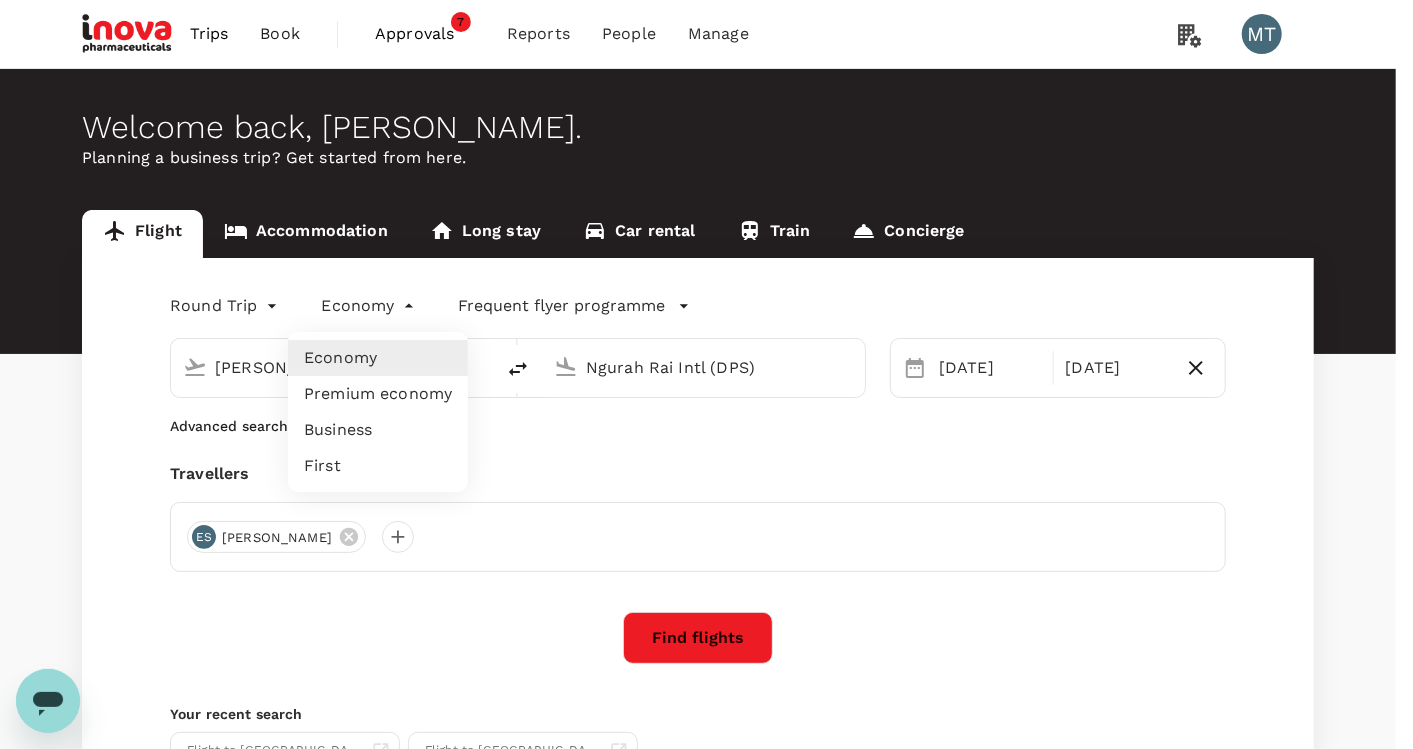 click at bounding box center (706, 374) 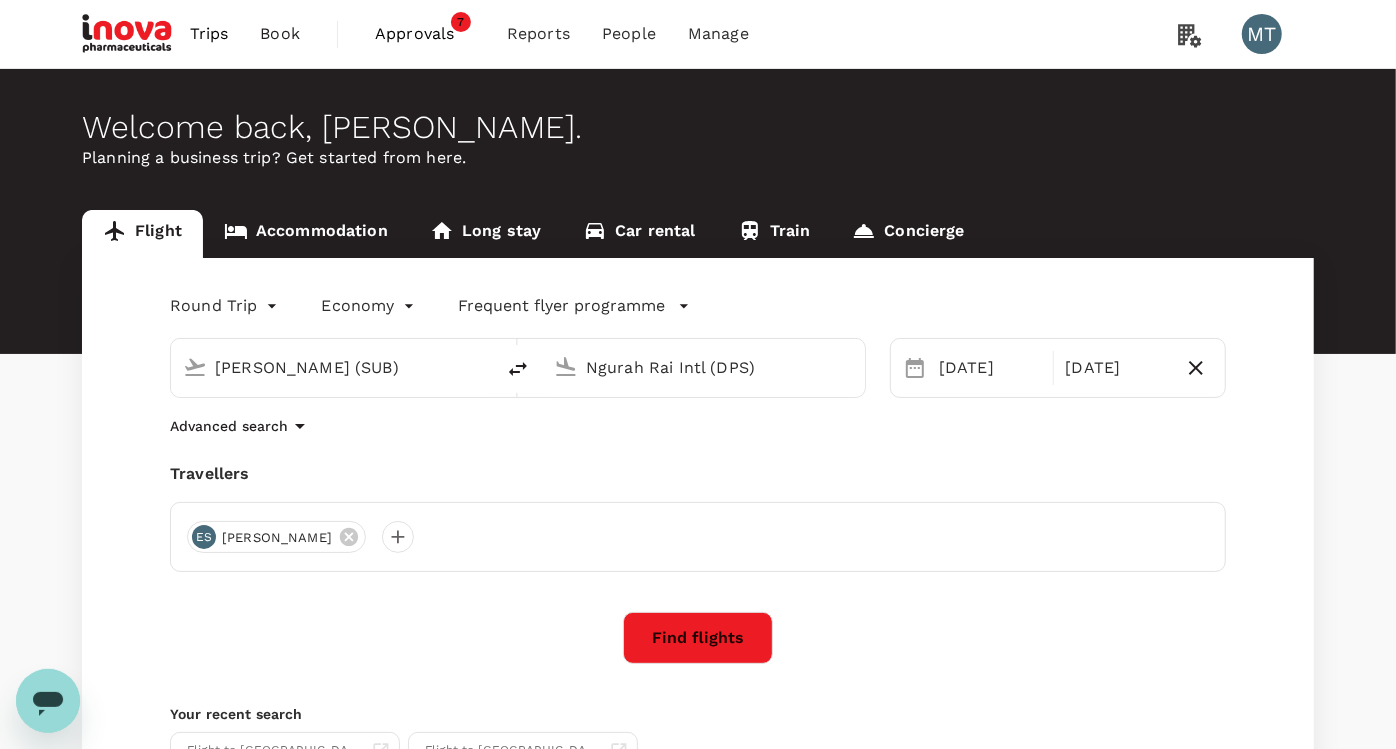 click on "Accommodation" at bounding box center [306, 234] 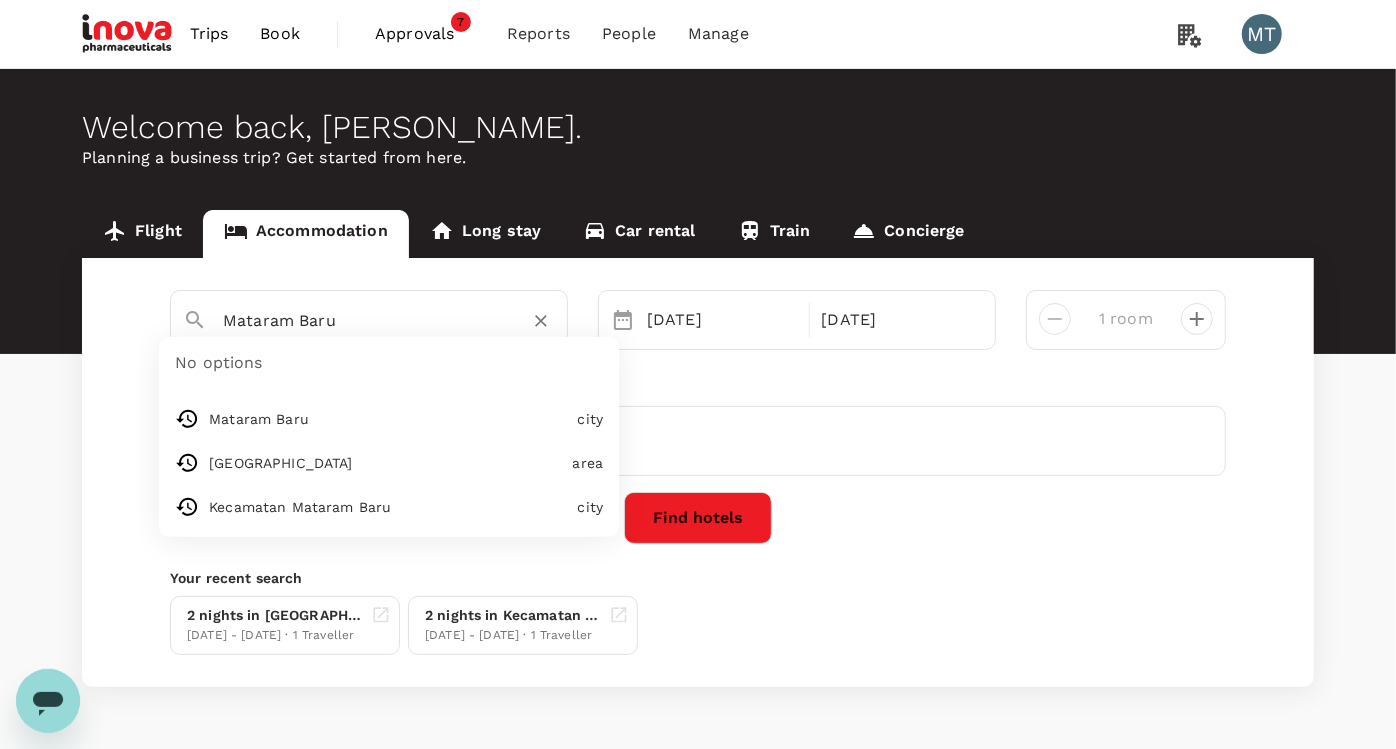 click on "Mataram Baru" at bounding box center [361, 320] 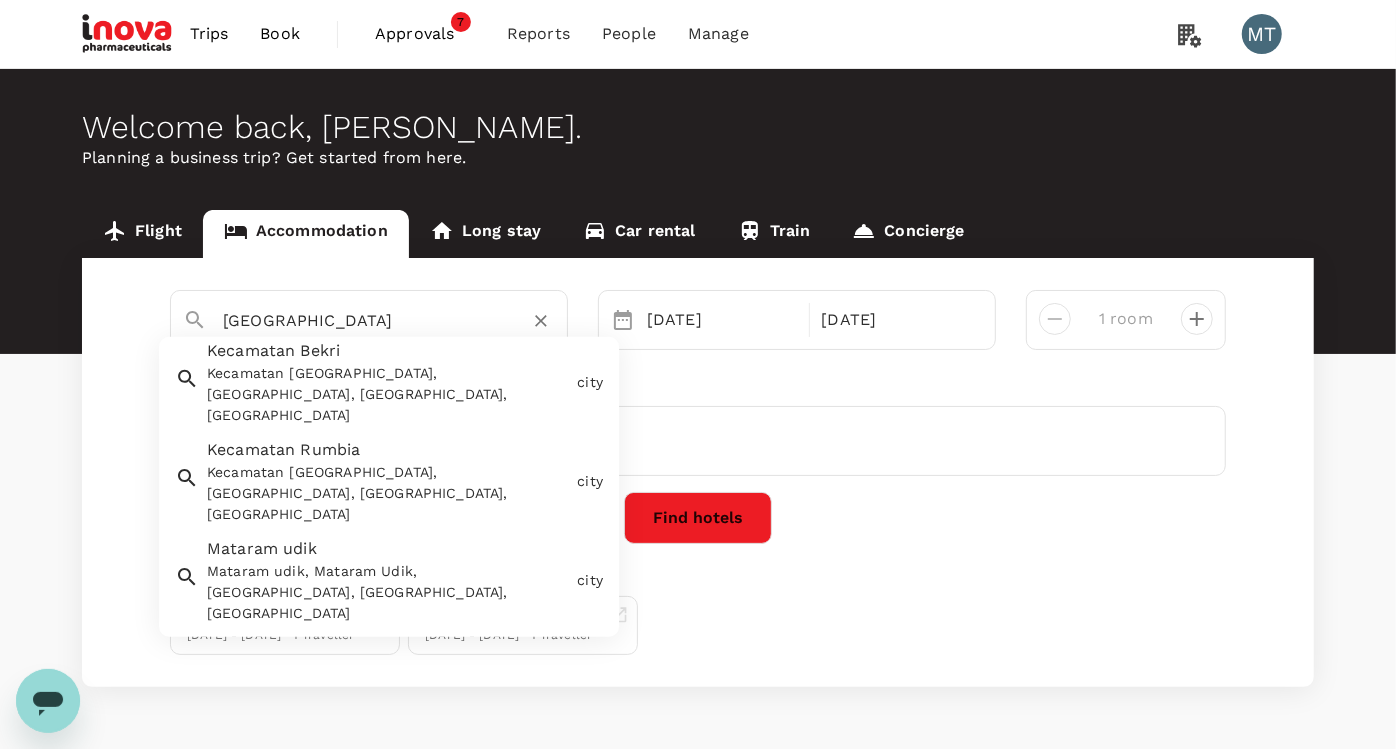 scroll, scrollTop: 222, scrollLeft: 0, axis: vertical 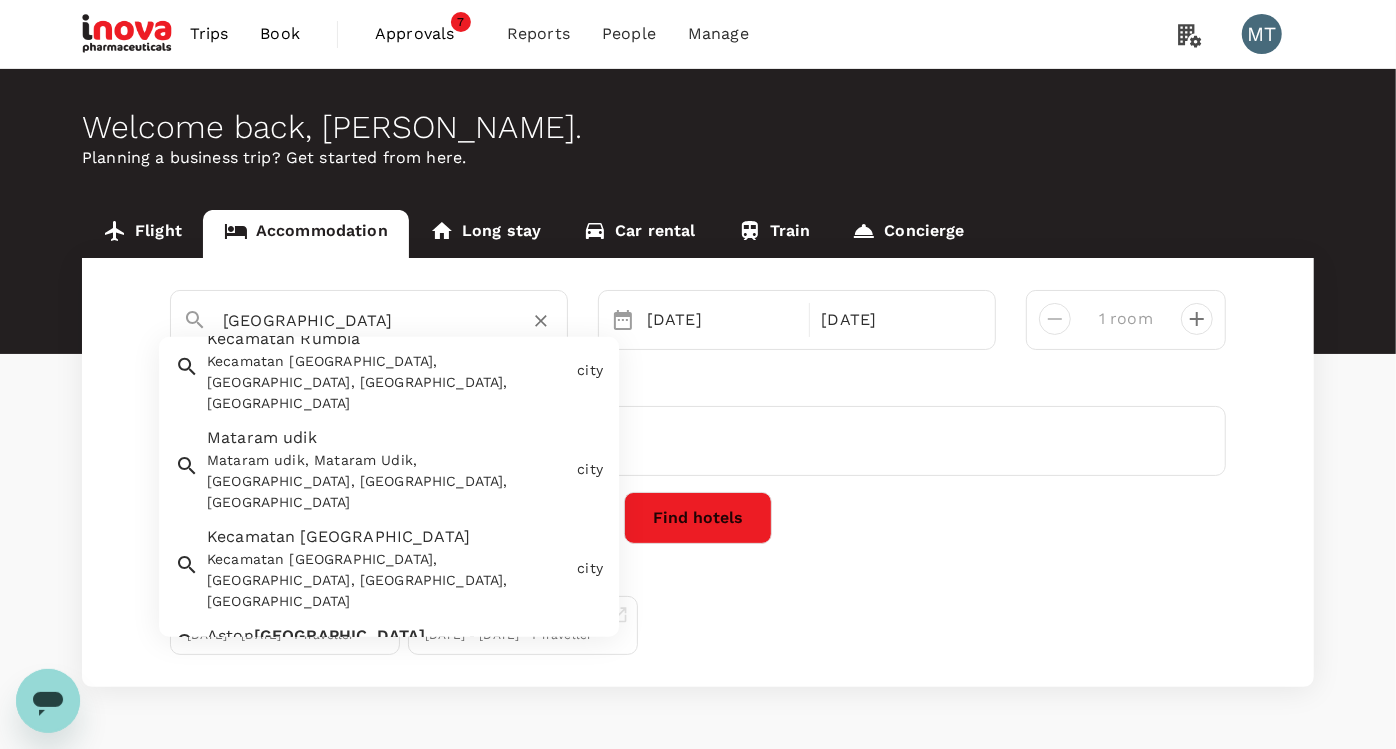click on "Lampung" at bounding box center (340, 635) 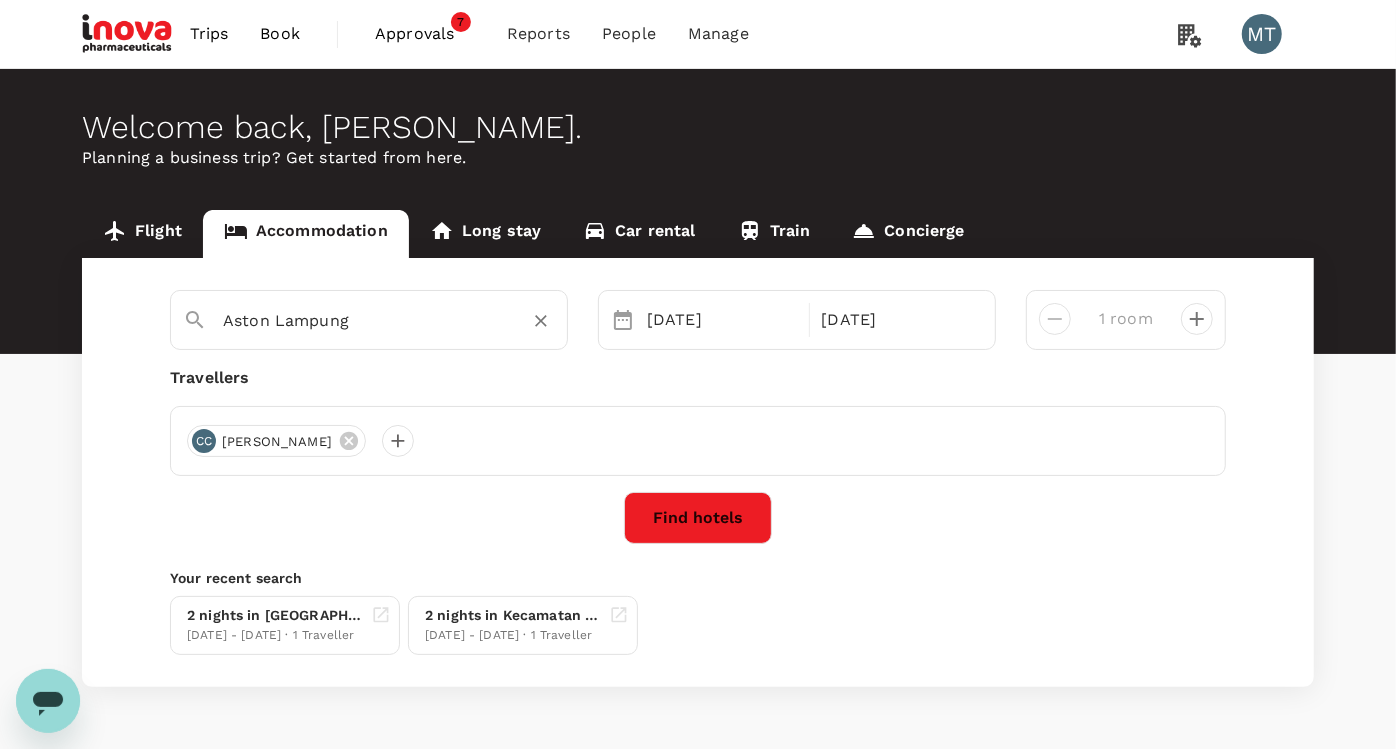type on "Aston Lampung" 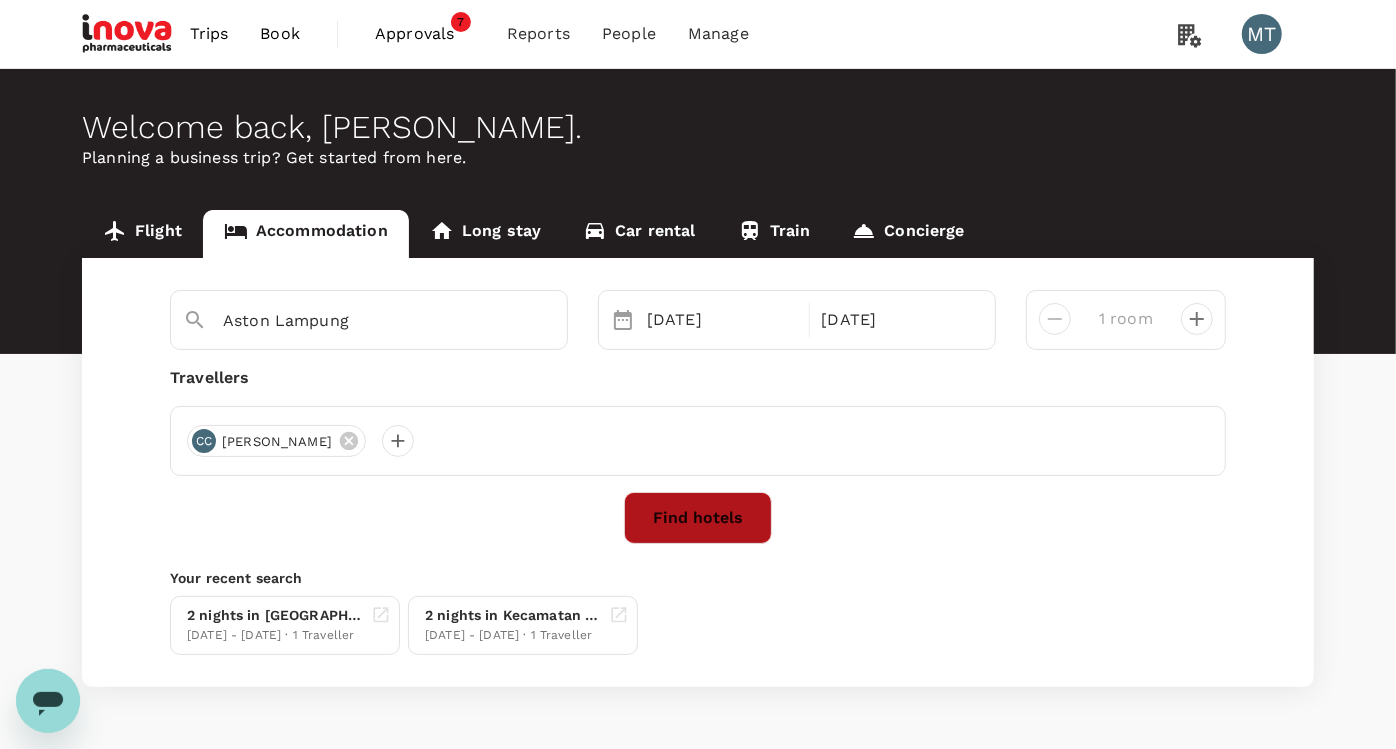 click on "Find hotels" at bounding box center (698, 518) 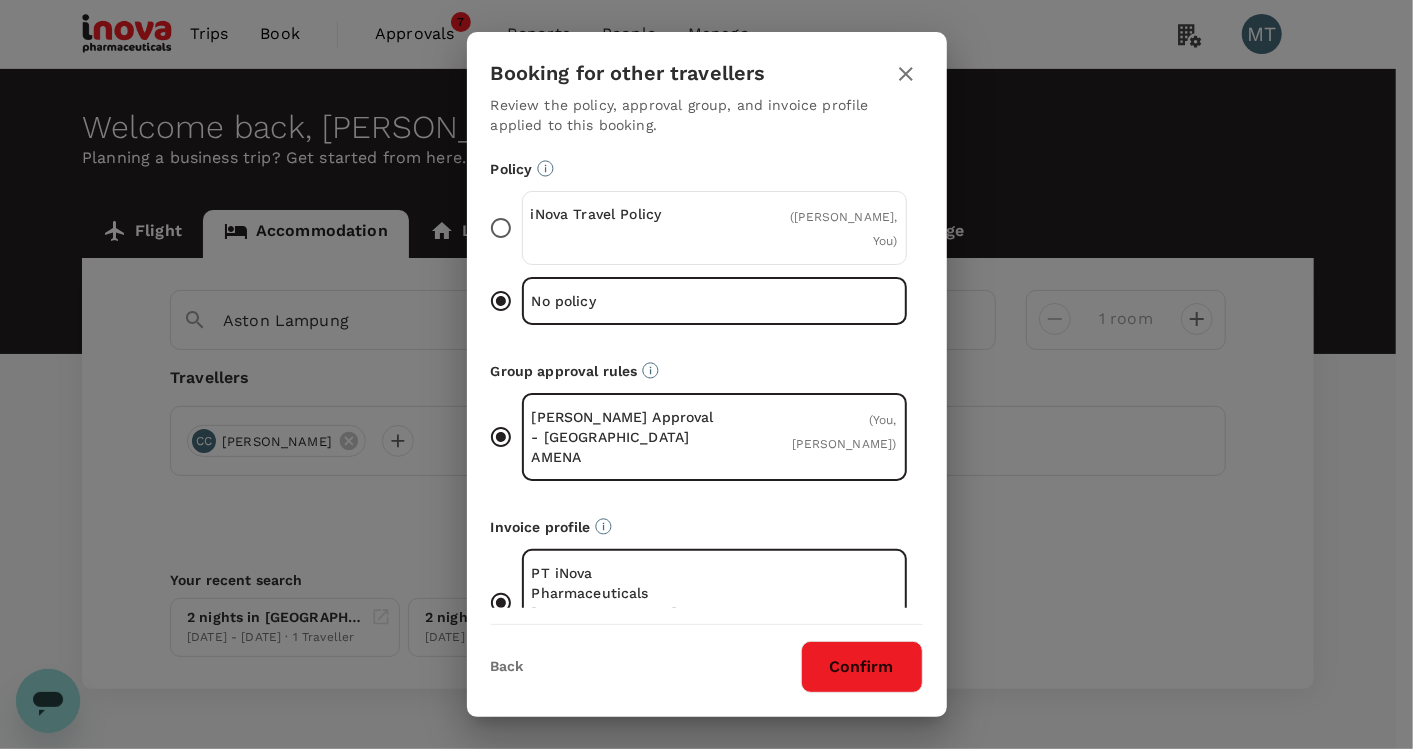 drag, startPoint x: 742, startPoint y: 245, endPoint x: 745, endPoint y: 274, distance: 29.15476 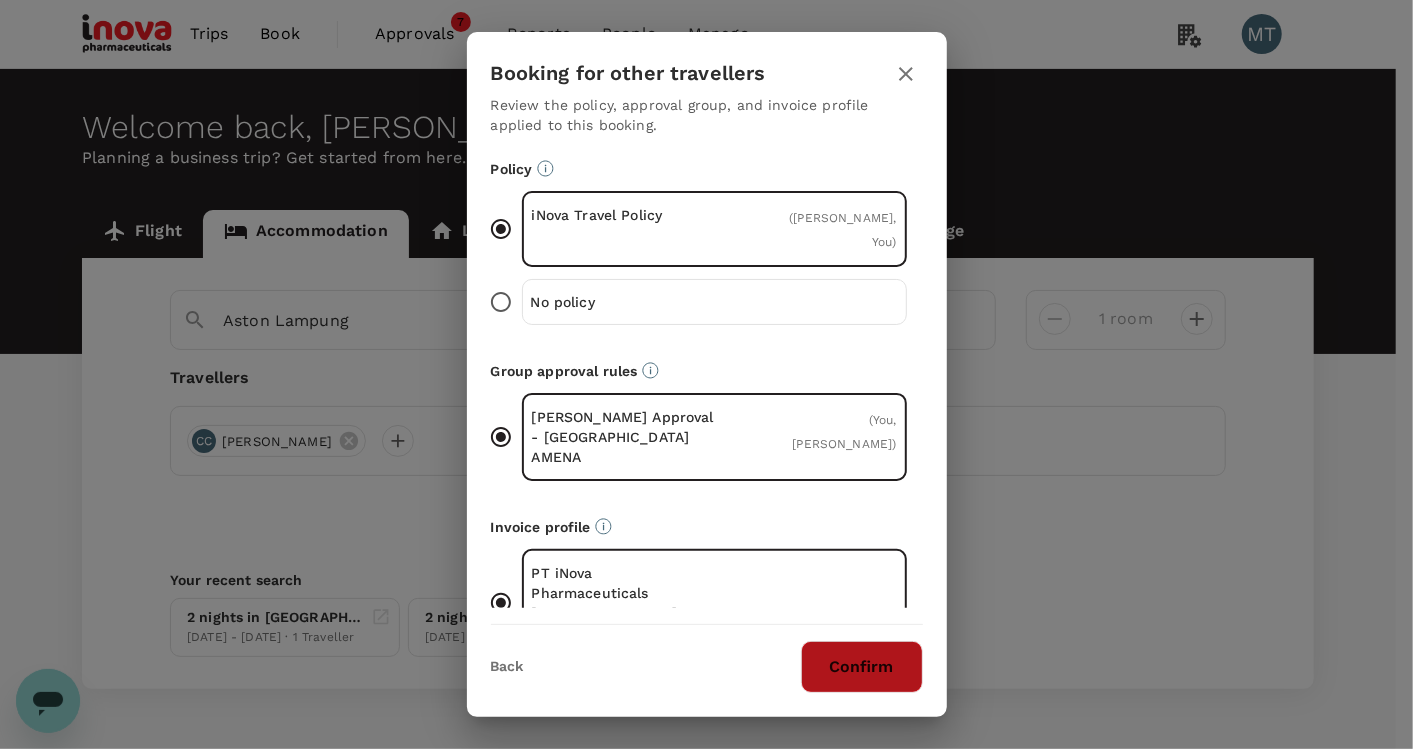 click on "Confirm" at bounding box center [862, 667] 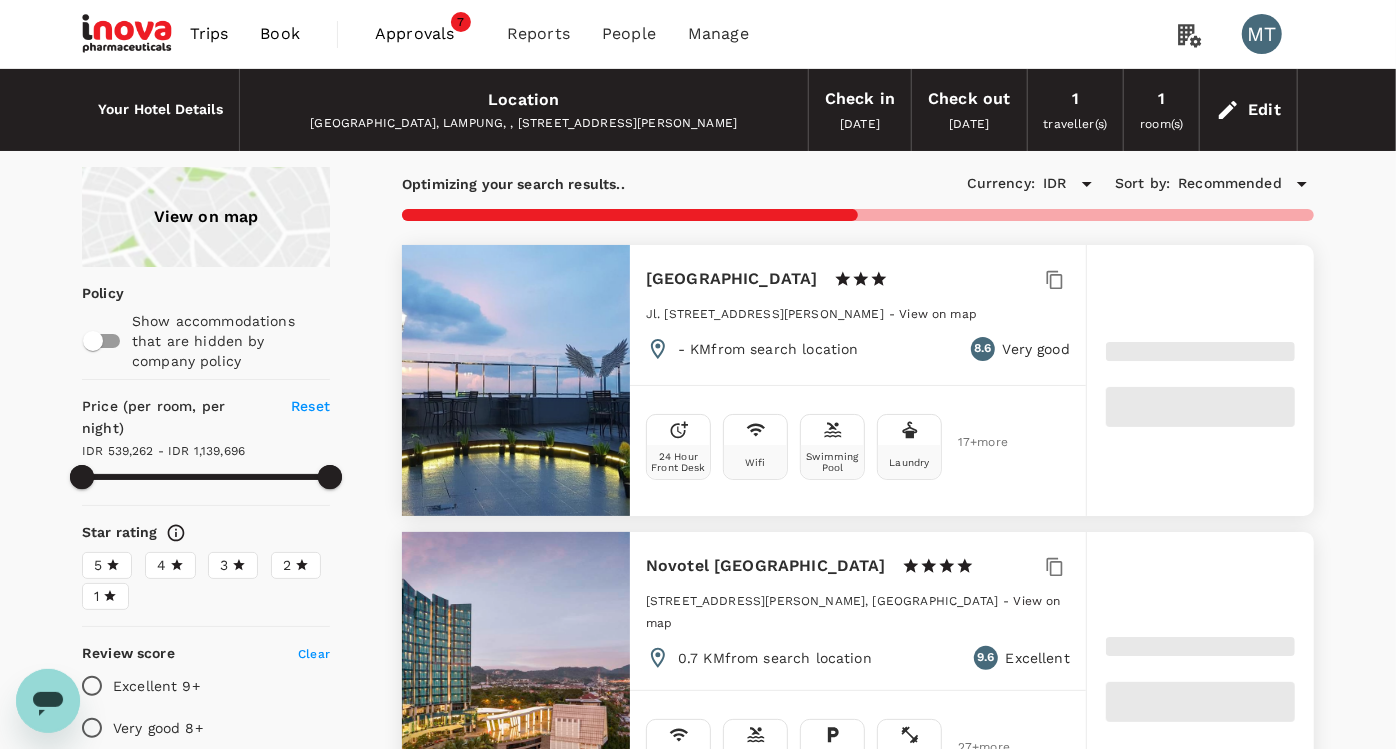 type on "1139696.14" 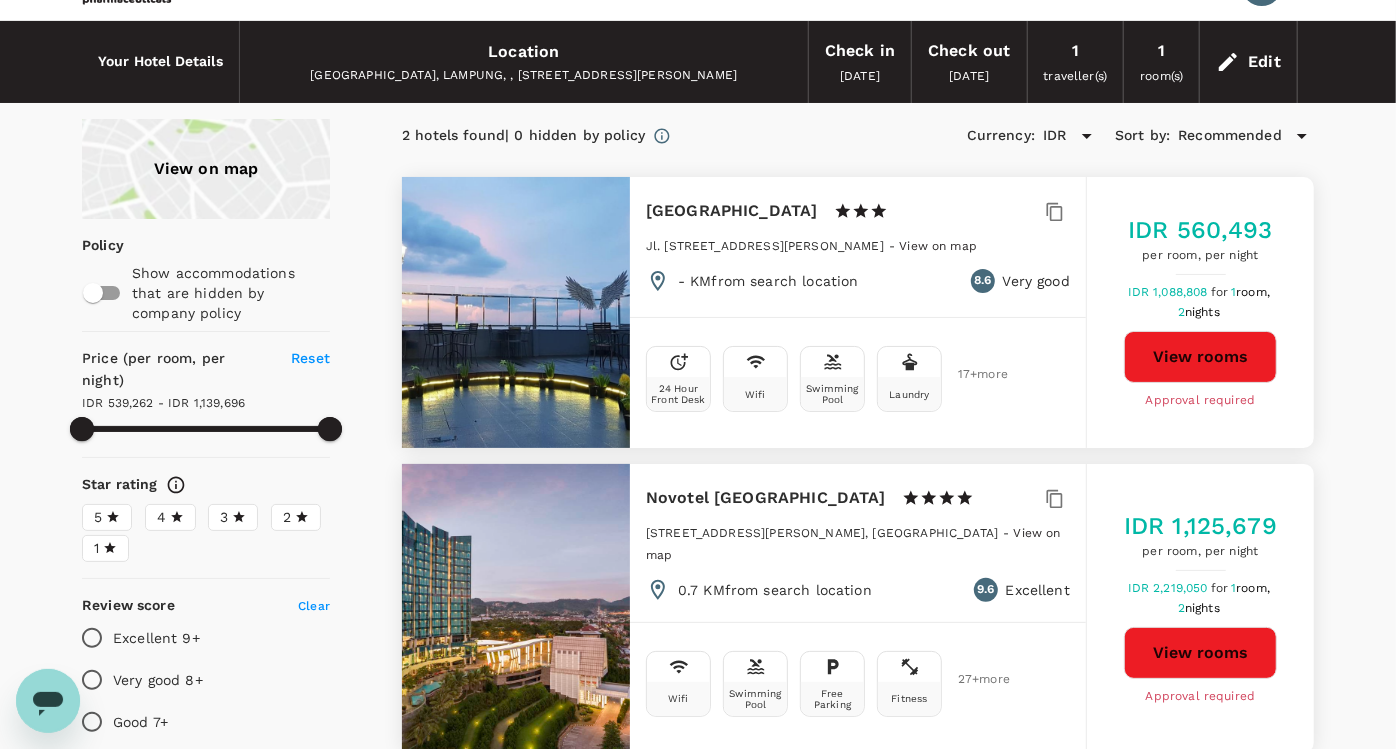 scroll, scrollTop: 0, scrollLeft: 0, axis: both 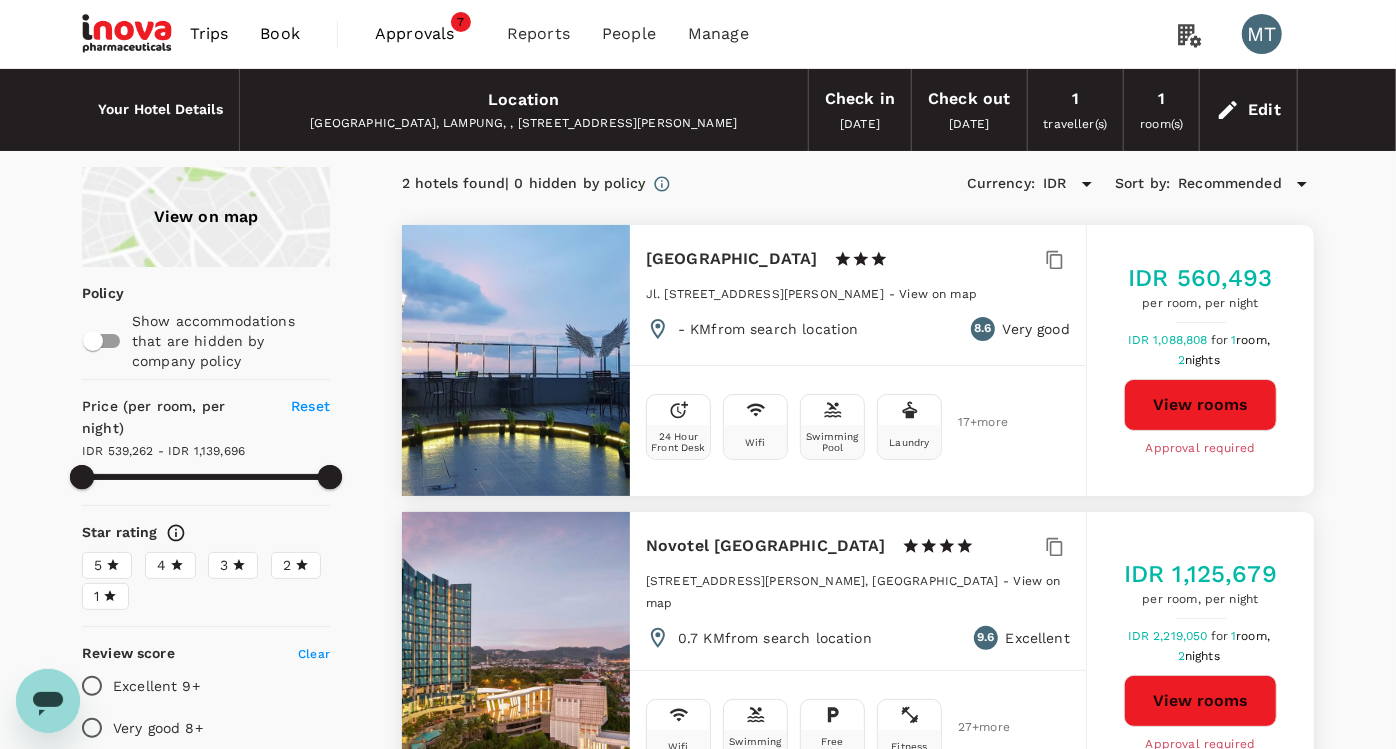 click on "View rooms" at bounding box center (1200, 405) 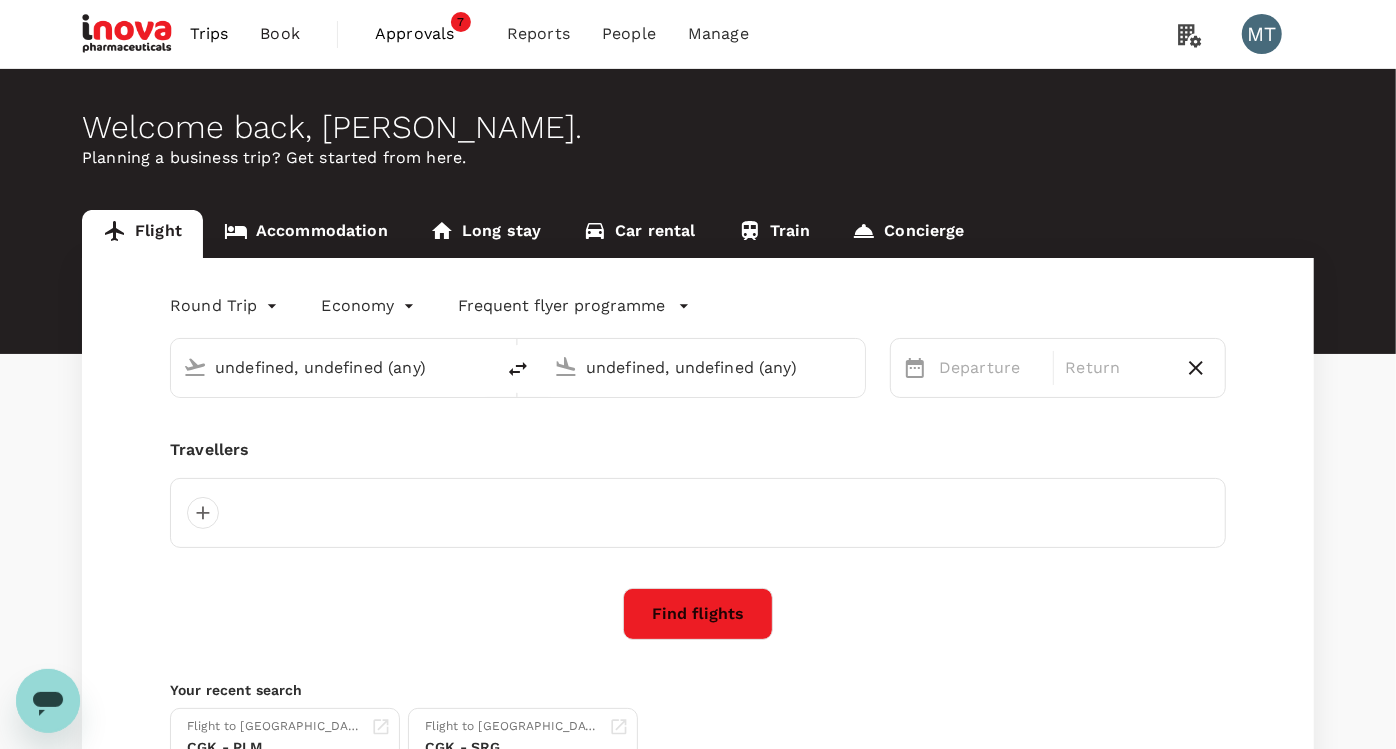 type 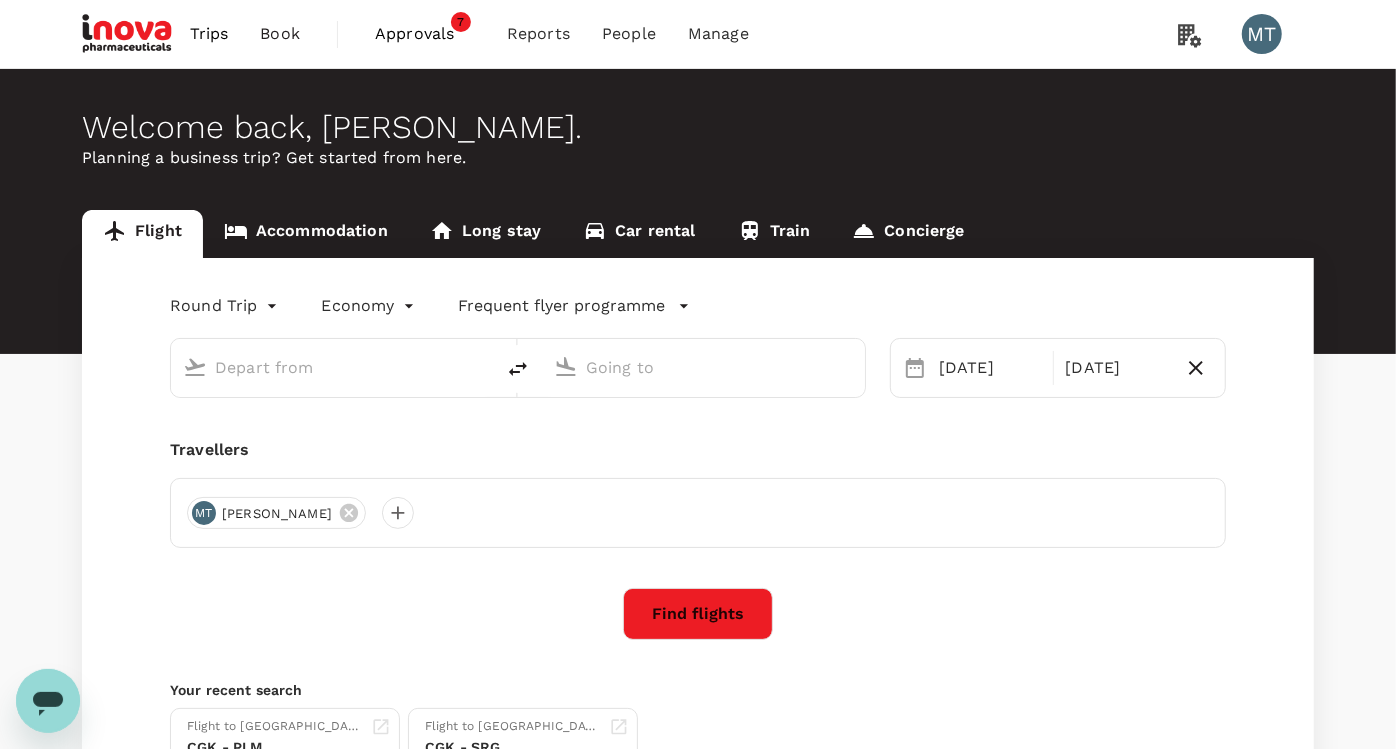 type on "[PERSON_NAME] (SUB)" 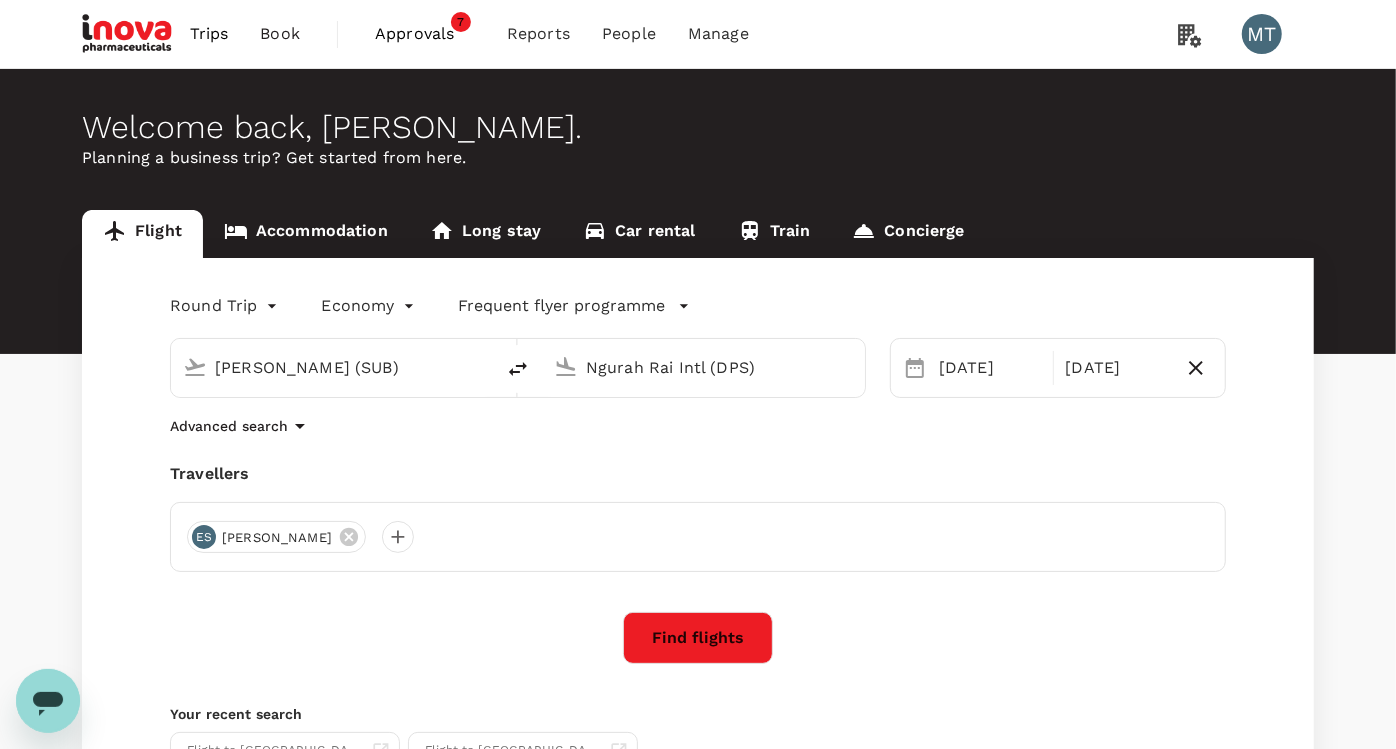 type 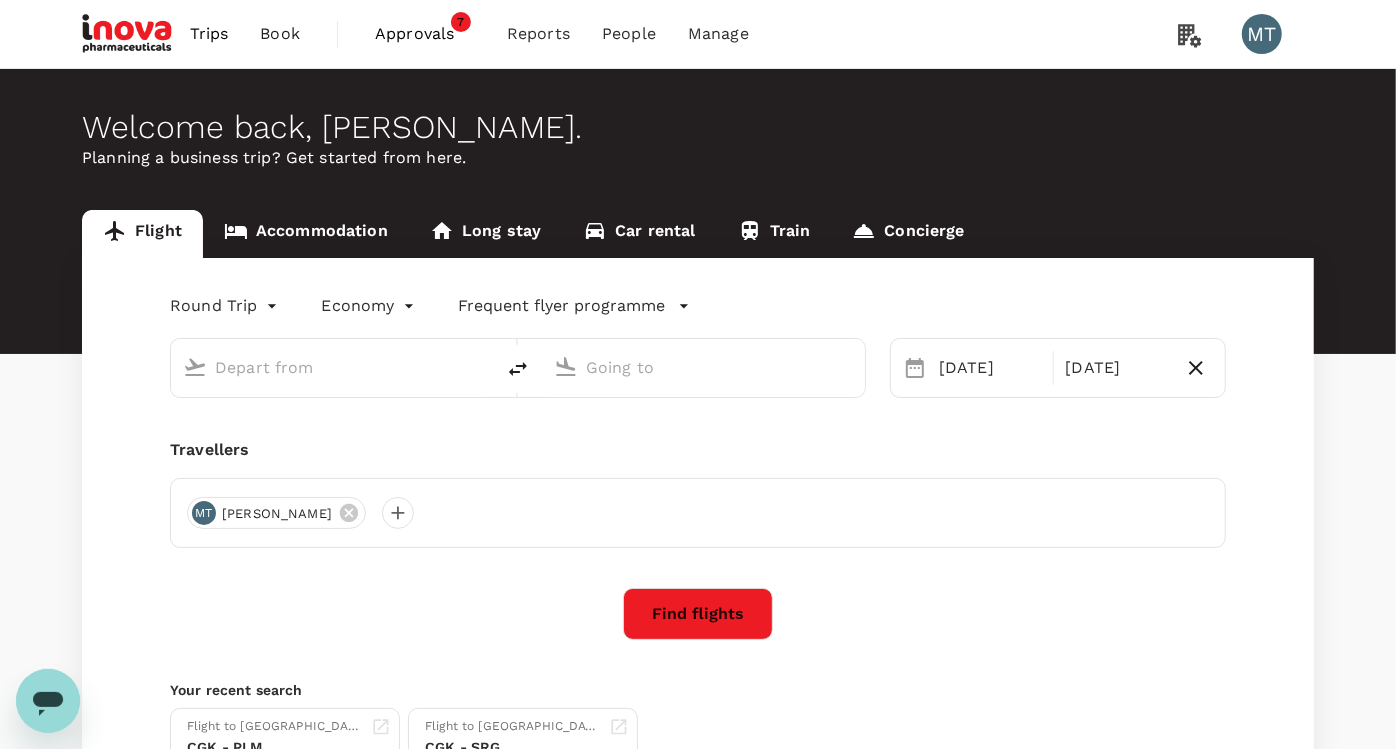 type on "[PERSON_NAME] (SUB)" 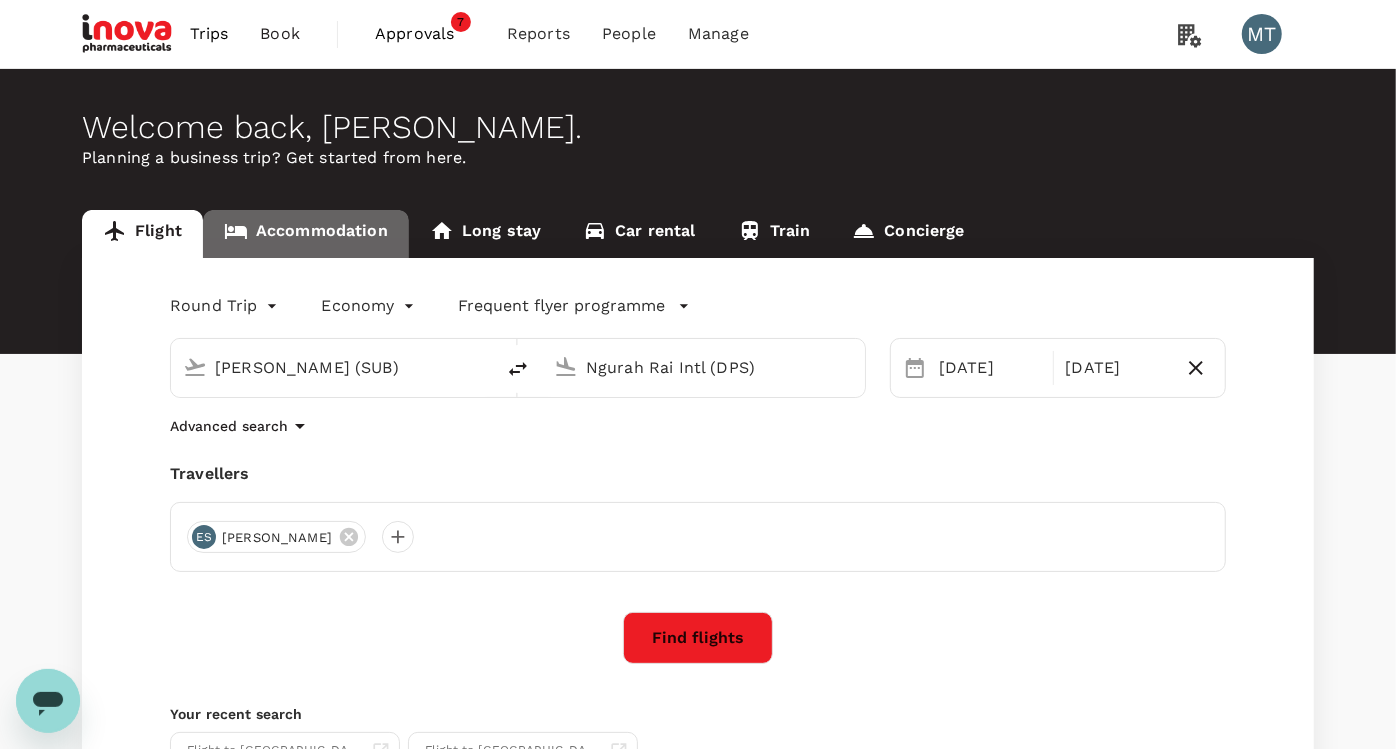 click on "Accommodation" at bounding box center [306, 234] 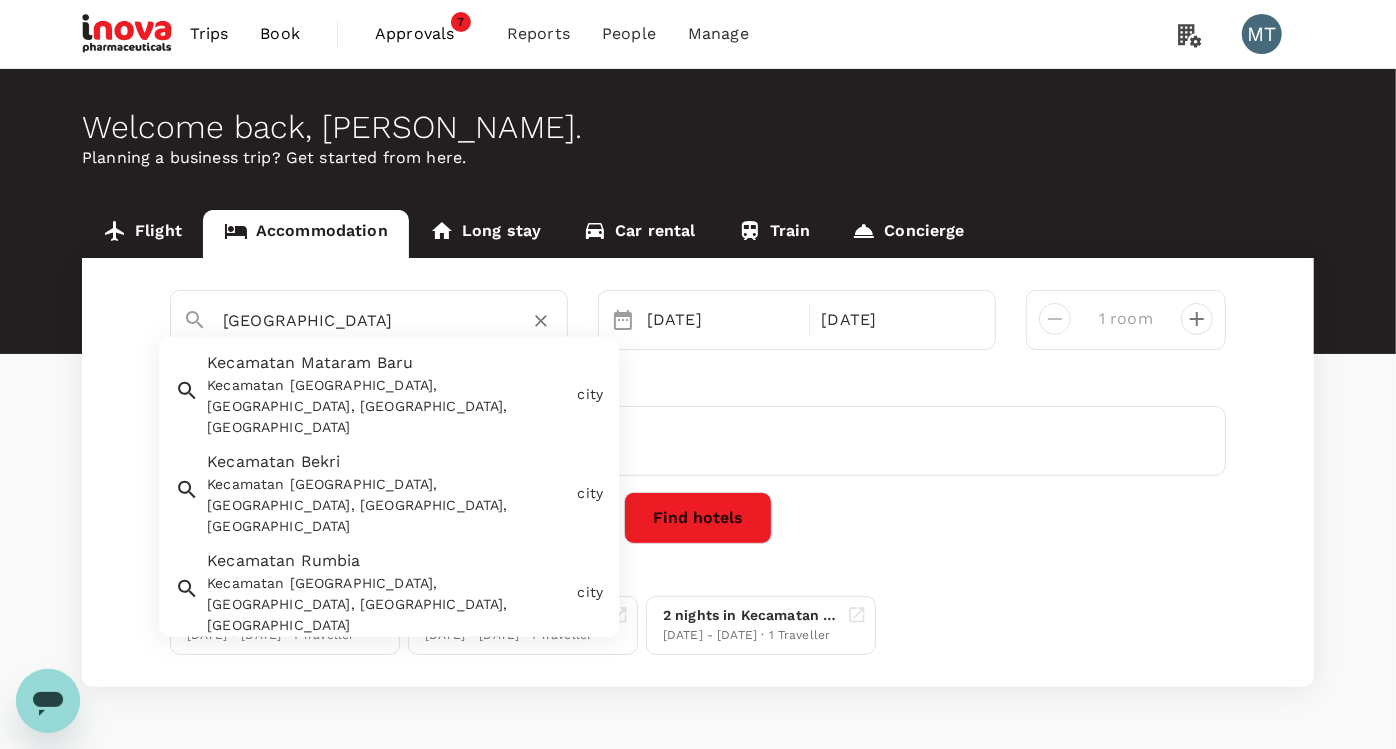click on "Aston Lampung City Hotel" at bounding box center [361, 320] 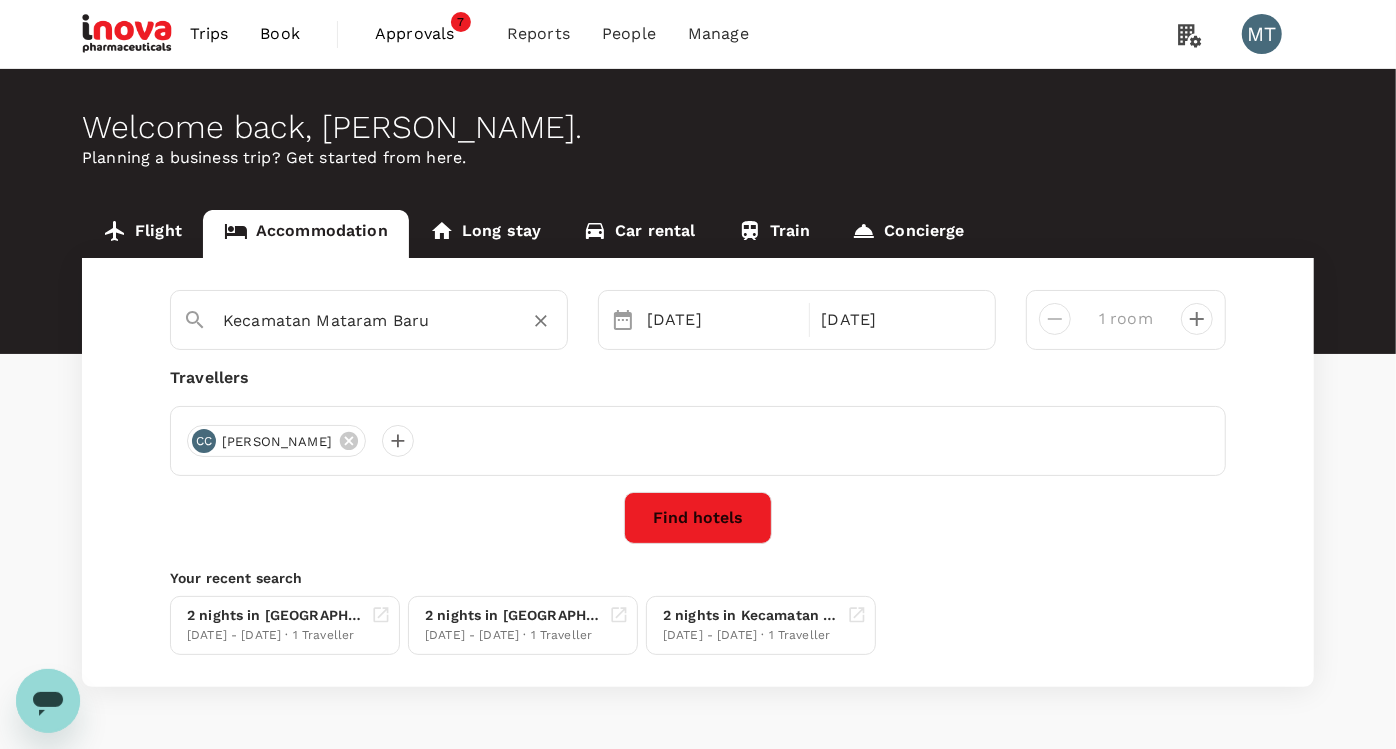 type on "Kecamatan Mataram Baru" 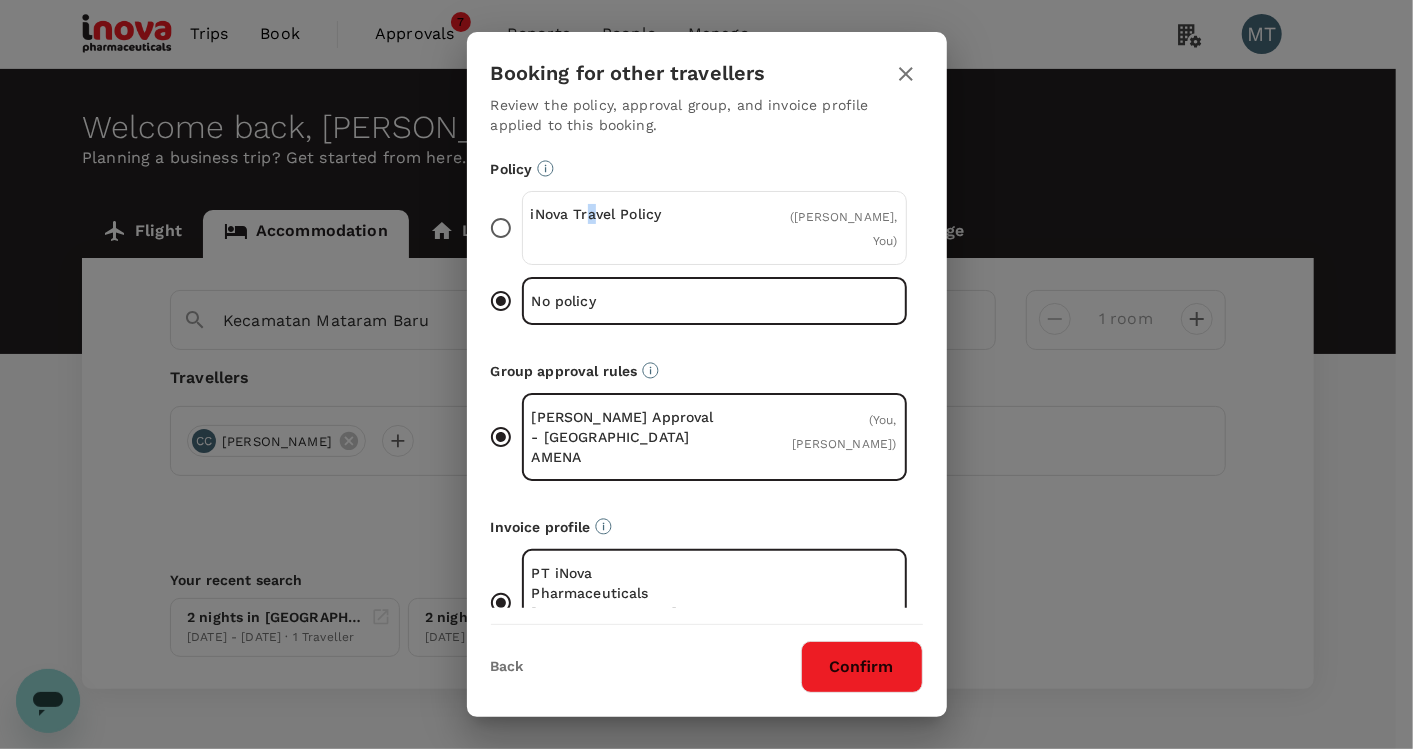 click on "iNova Travel Policy" at bounding box center (623, 228) 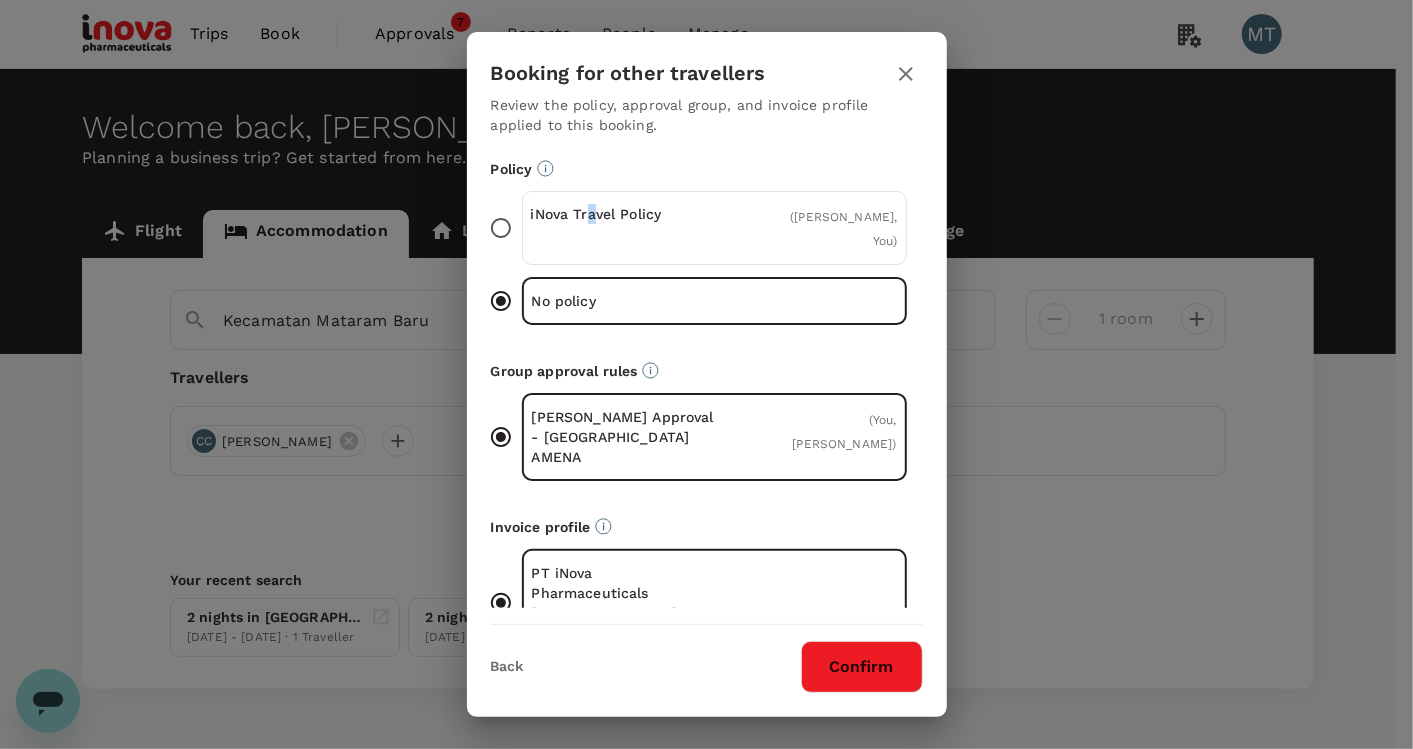 click on "iNova Travel Policy ( Chandra Chandra, You )" at bounding box center [501, 228] 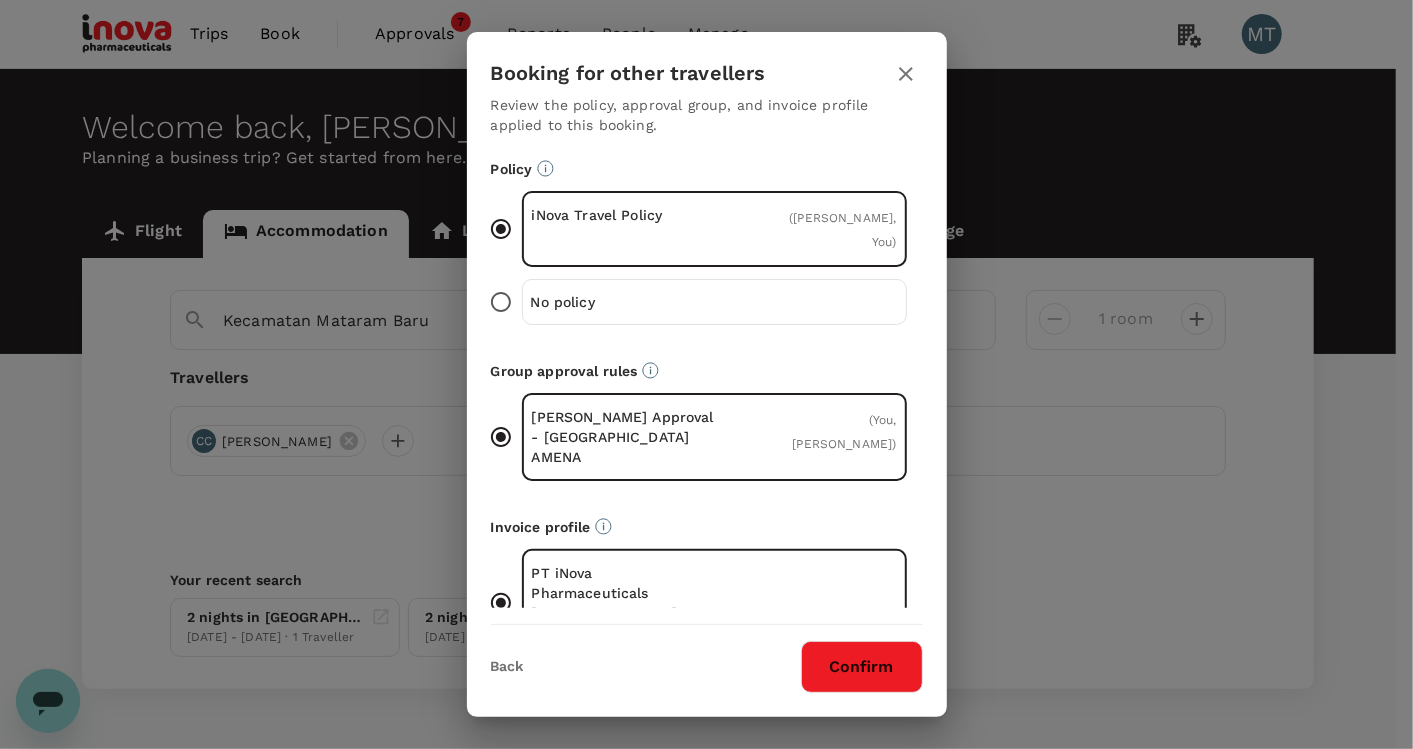 click on "Confirm" at bounding box center (862, 667) 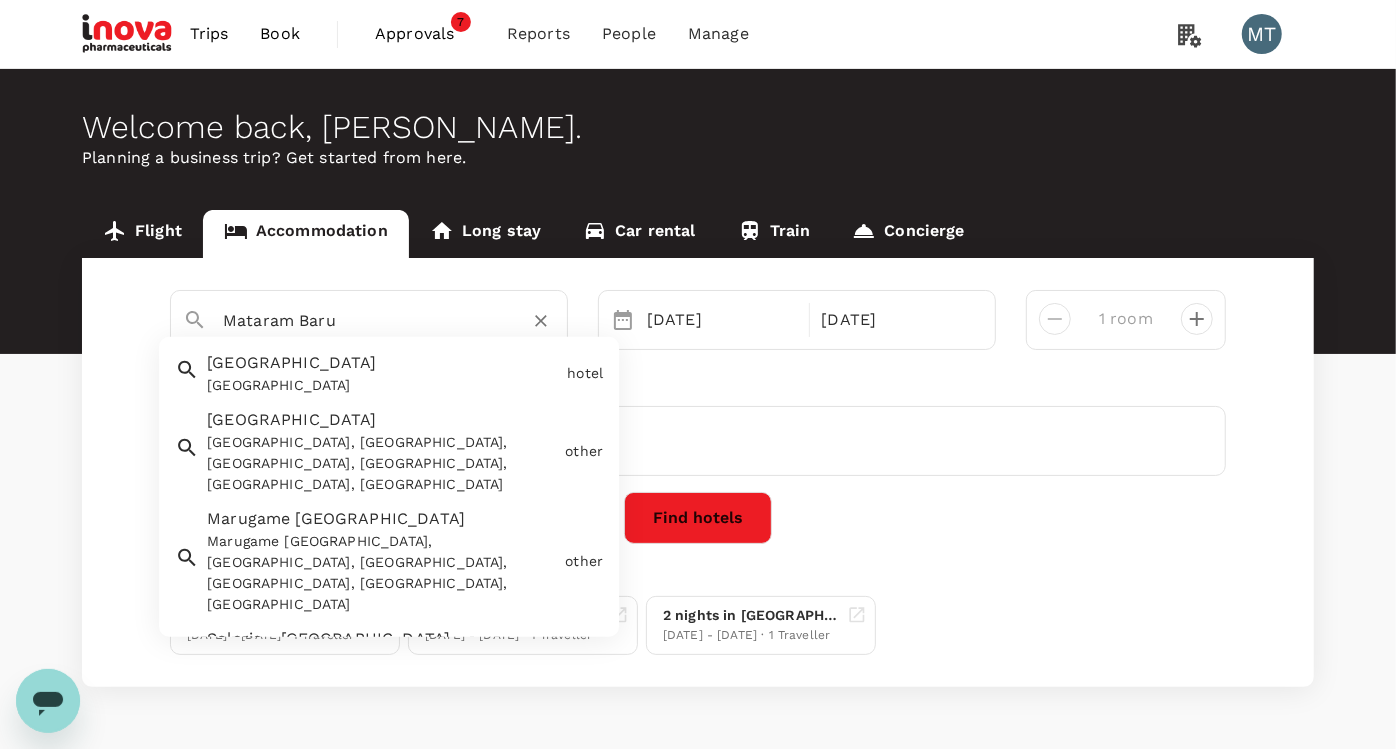 click on "Mataram Baru" at bounding box center [361, 320] 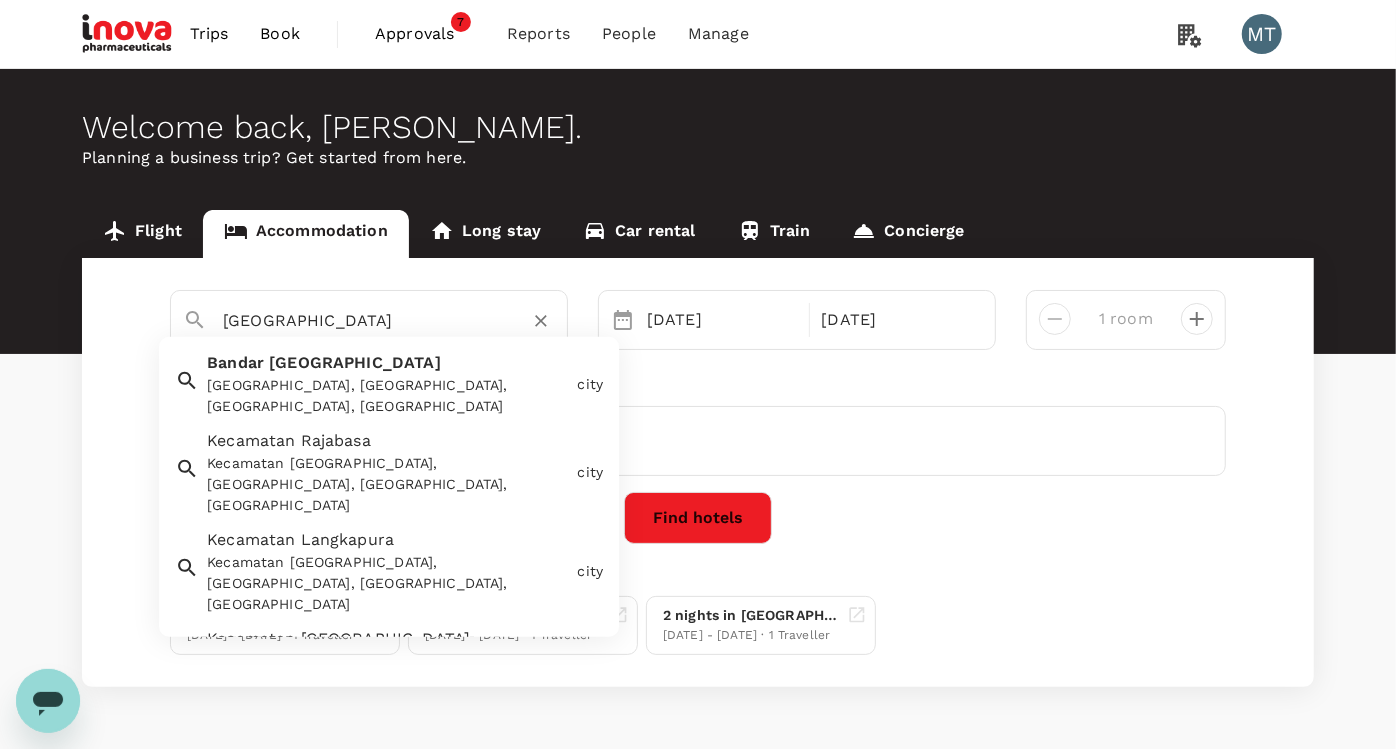 click on "Bandar Lampung, Bandar Lampung City, Lampung, Indonesia" at bounding box center (388, 396) 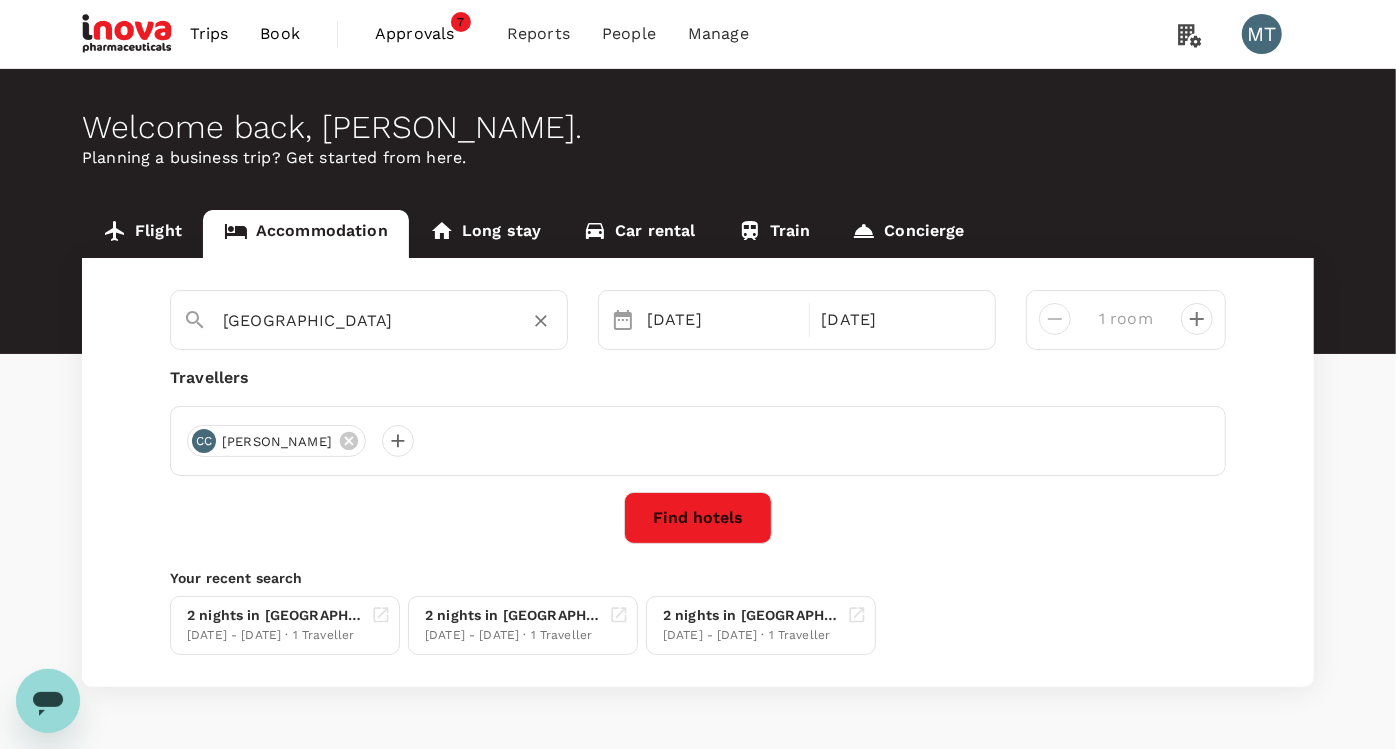 type on "Bandar Lampung" 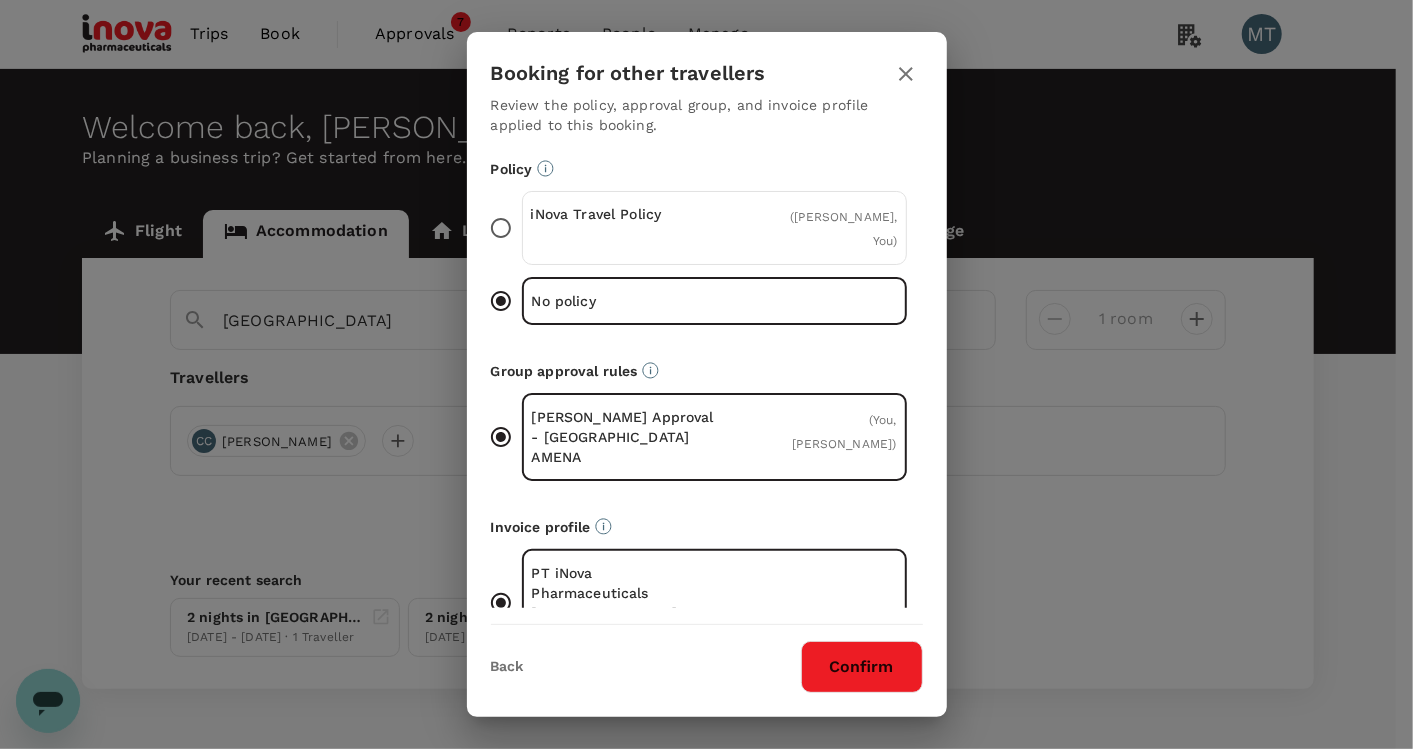 click on "( Chandra Chandra, You )" at bounding box center [836, 228] 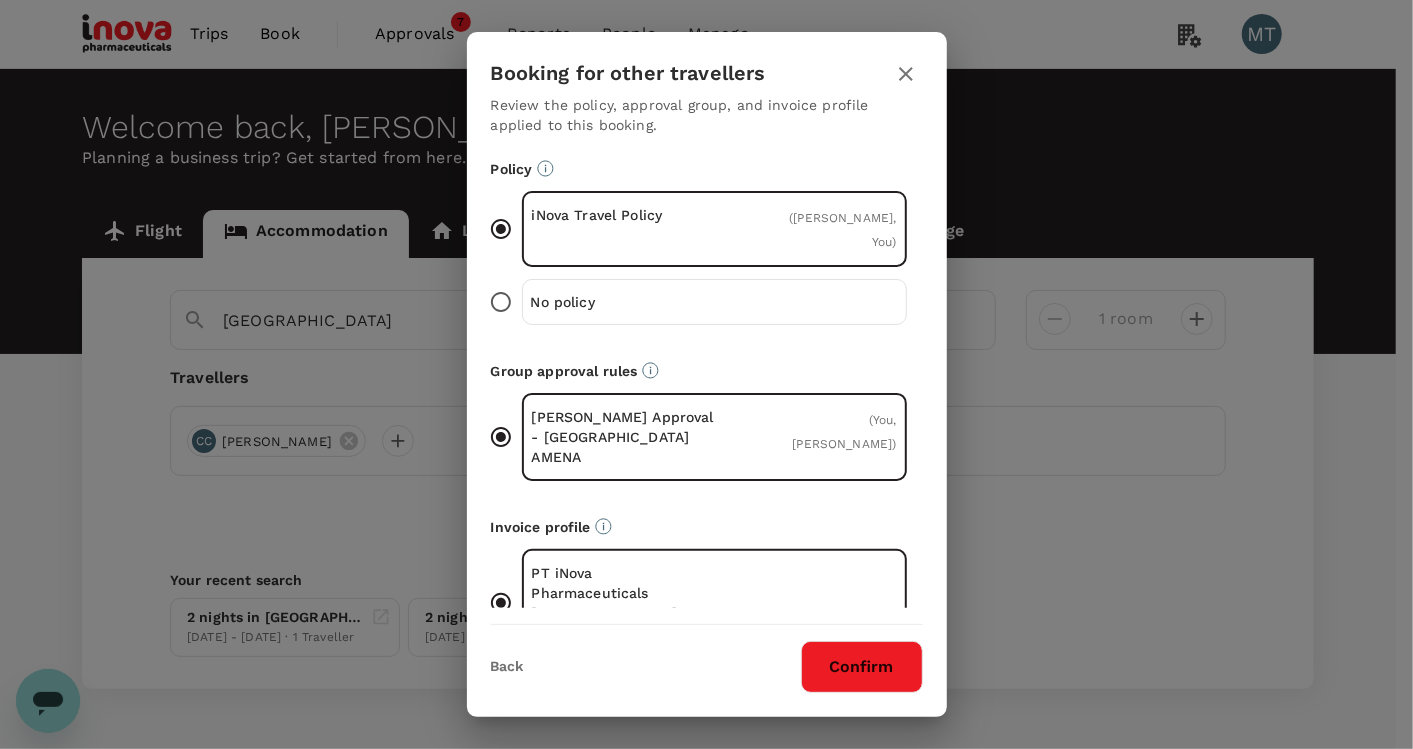 click on "Confirm" at bounding box center (862, 667) 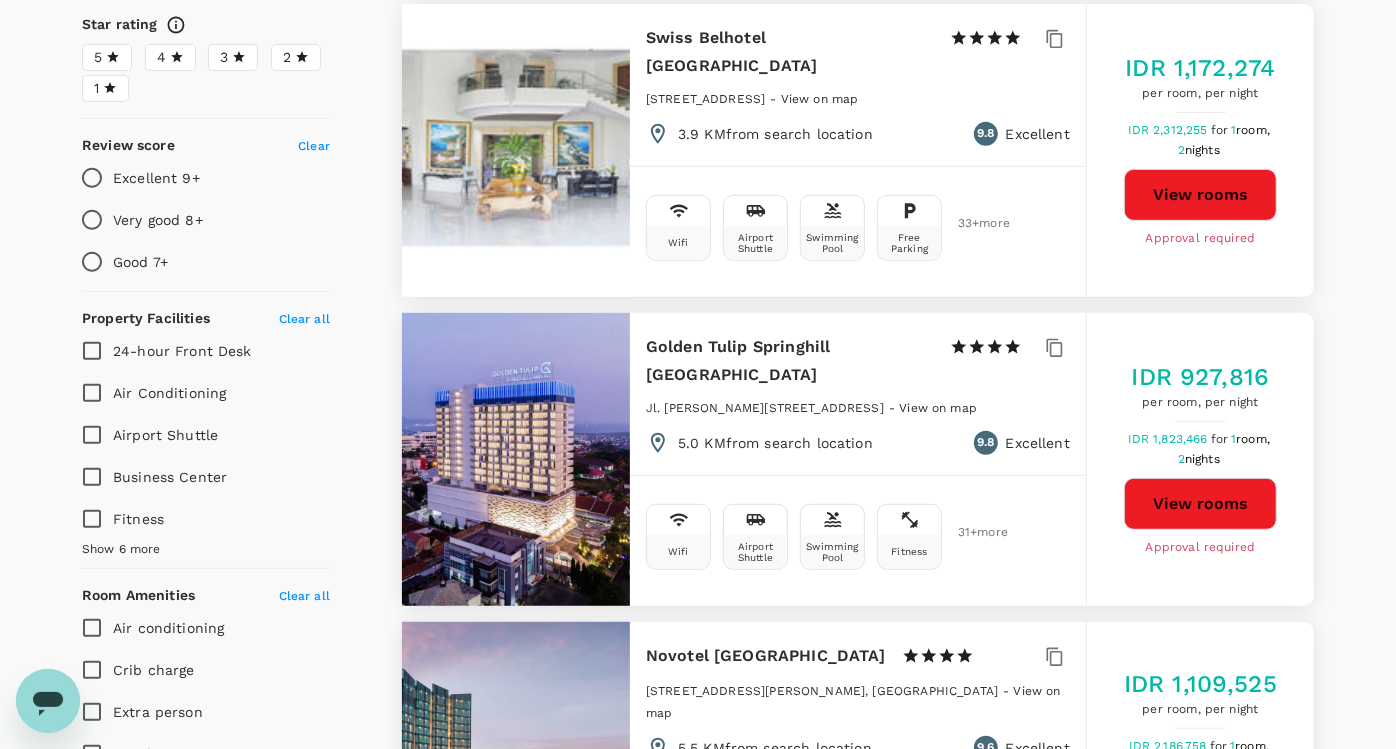 scroll, scrollTop: 555, scrollLeft: 0, axis: vertical 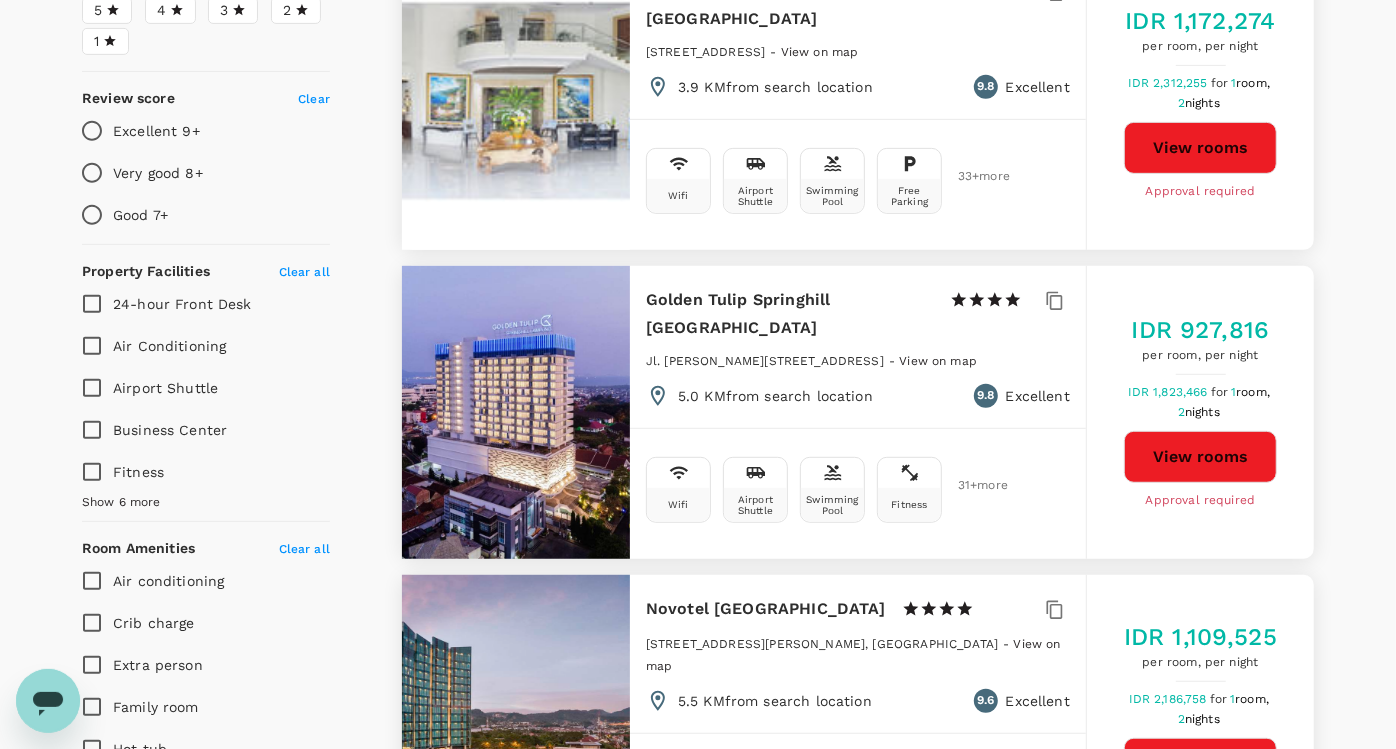 click on "View rooms" at bounding box center [1200, 457] 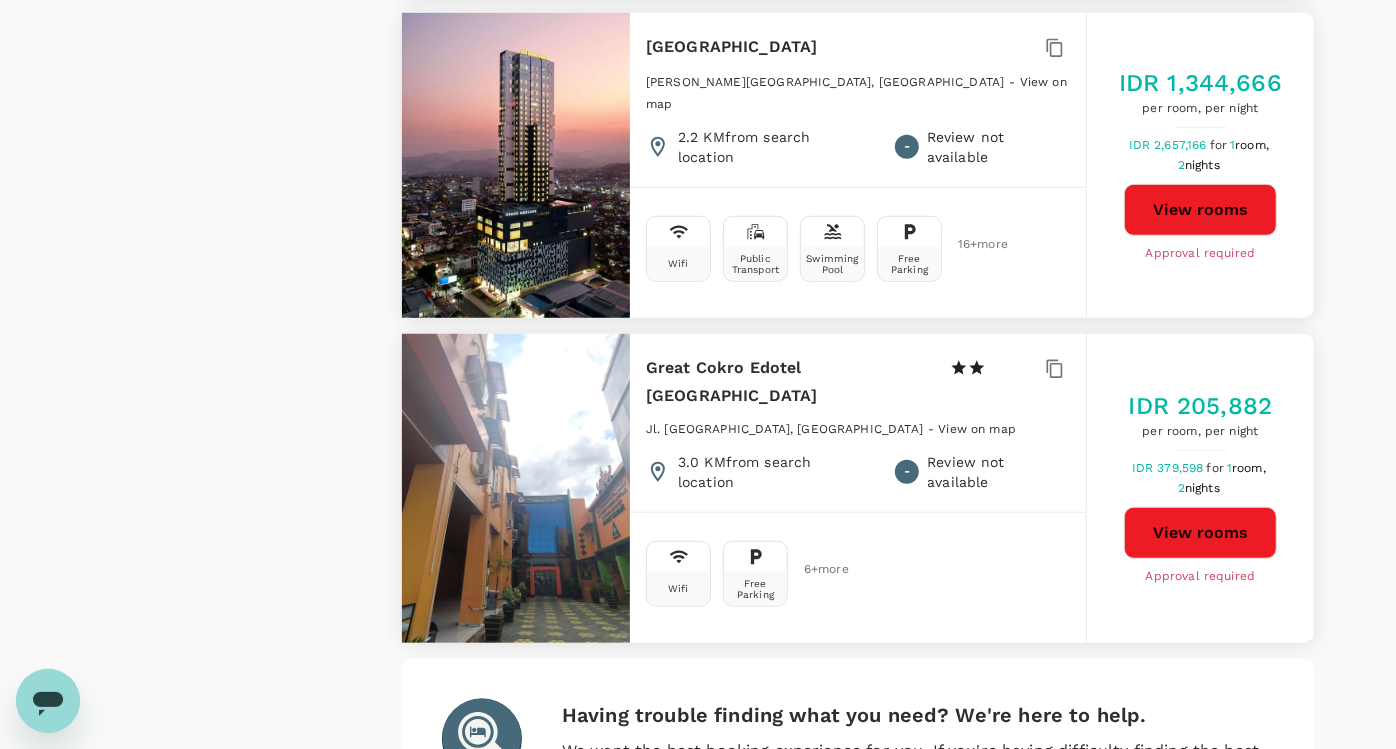 scroll, scrollTop: 5681, scrollLeft: 0, axis: vertical 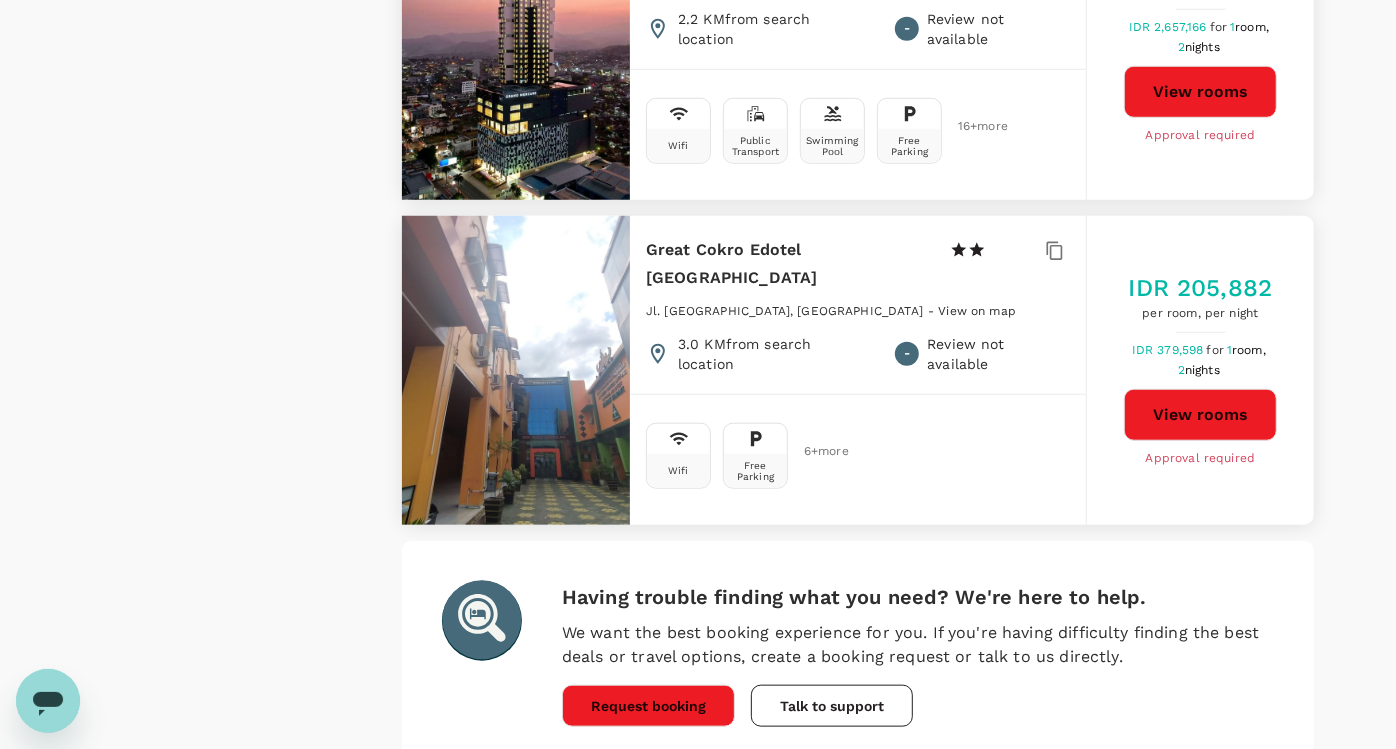 click on "2" at bounding box center (549, 799) 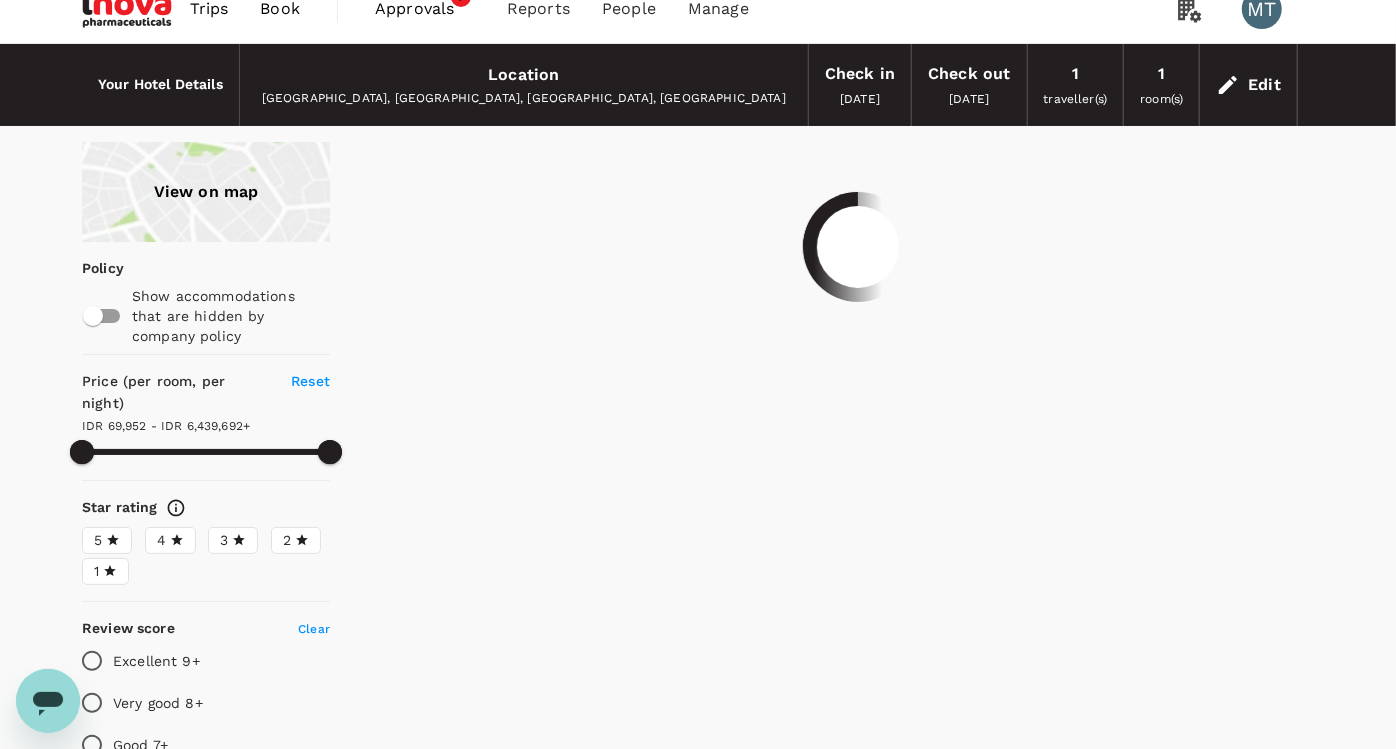 scroll, scrollTop: 0, scrollLeft: 0, axis: both 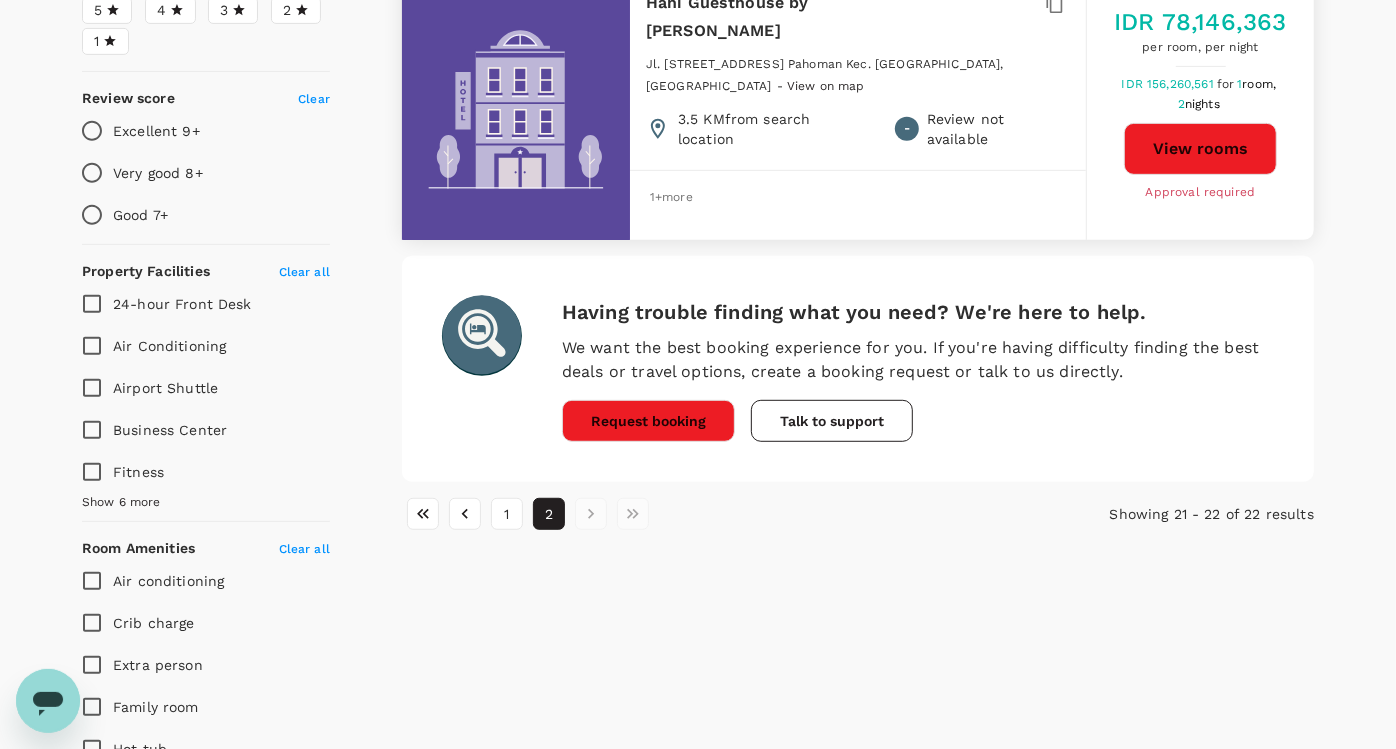 click on "22   hotels found  |   0   hidden by policy Currency :  IDR Sort by :  Recommended Rarem Bed and Breakfast 1 Star 2 Stars 3 Stars 4 Stars 5 Stars No. 23 Jl. Way Rarem, Bandar Lampung   -   View on map 3.8 KM  from search location - Review not available 24 Hour Front Desk Wifi Free Parking 4 +  more IDR 217,274 per room, per night IDR 402,382 for 1  room, 2  nights View rooms Approval required Hani Guesthouse by Zuzu 1 Star 2 Stars 3 Stars 4 Stars 5 Stars Jl. Way Semangka No.12, Kel. Pahoman Kec. Enggal, Bandar Lampung   -   View on map 3.5 KM  from search location - Review not available 1 +  more IDR 78,146,363 per room, per night IDR 156,260,561 for 1  room, 2  nights View rooms Approval required Having trouble finding what you need? We're here to help. We want the best booking experience for you. If you're having difficulty finding the best deals or travel options, create a booking request or talk to us directly. Request booking Talk to support 1 2 Showing 21 - 22 of 22 results" at bounding box center [834, 386] 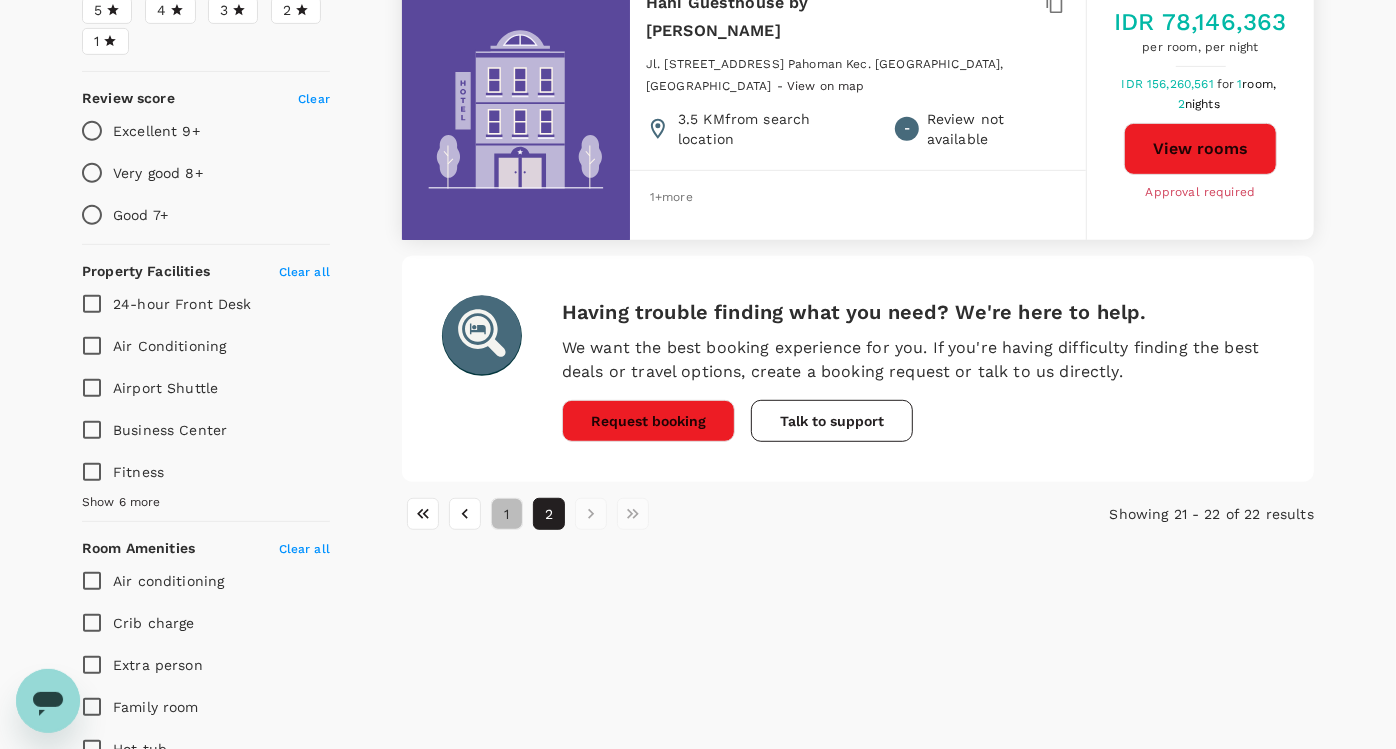 click on "1" at bounding box center (507, 514) 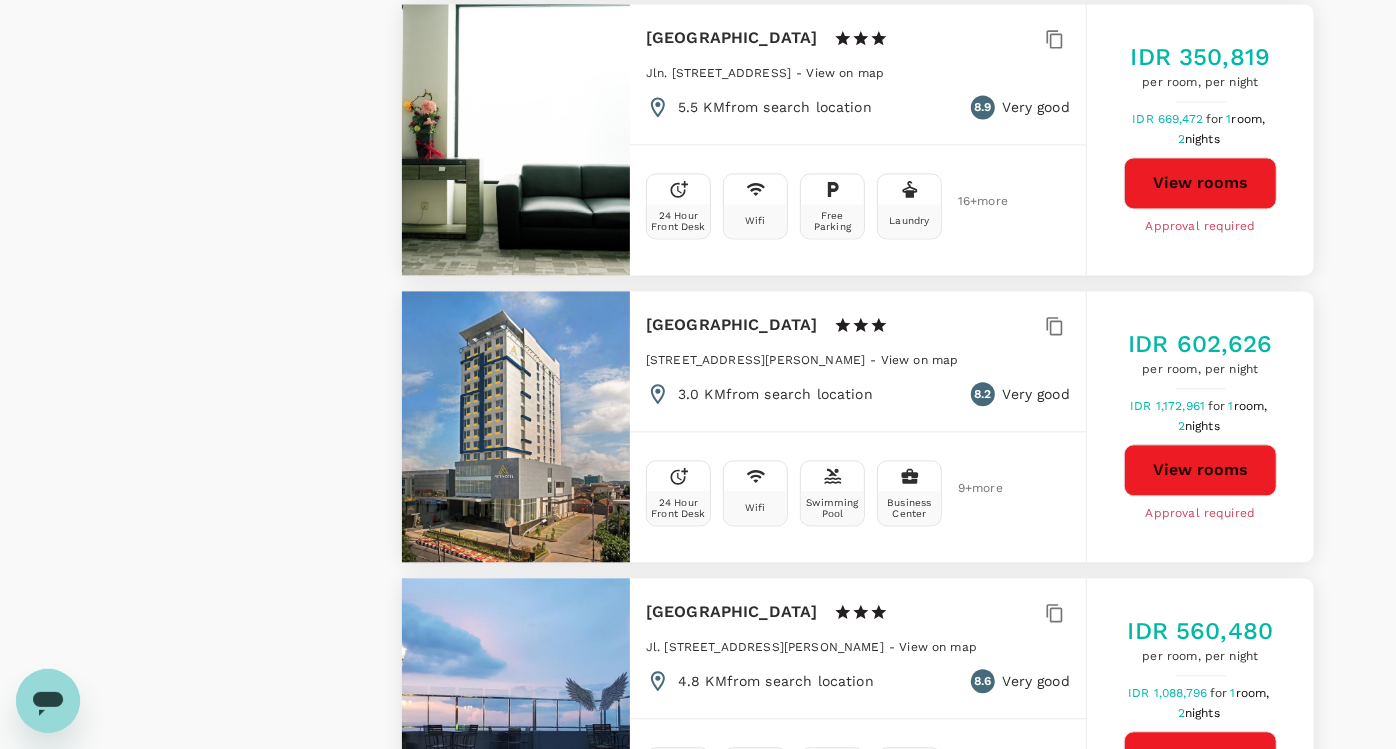 scroll, scrollTop: 2570, scrollLeft: 0, axis: vertical 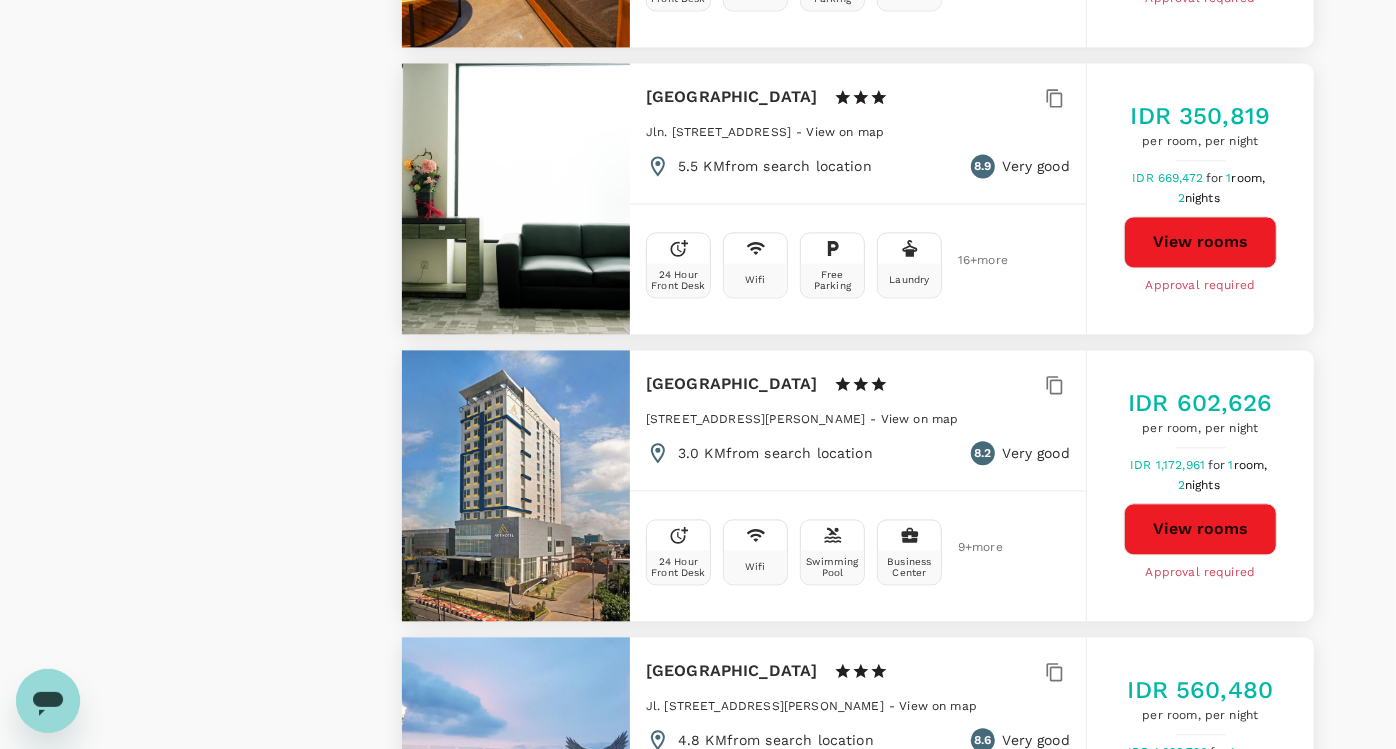 click on "Approval required" at bounding box center (1201, 573) 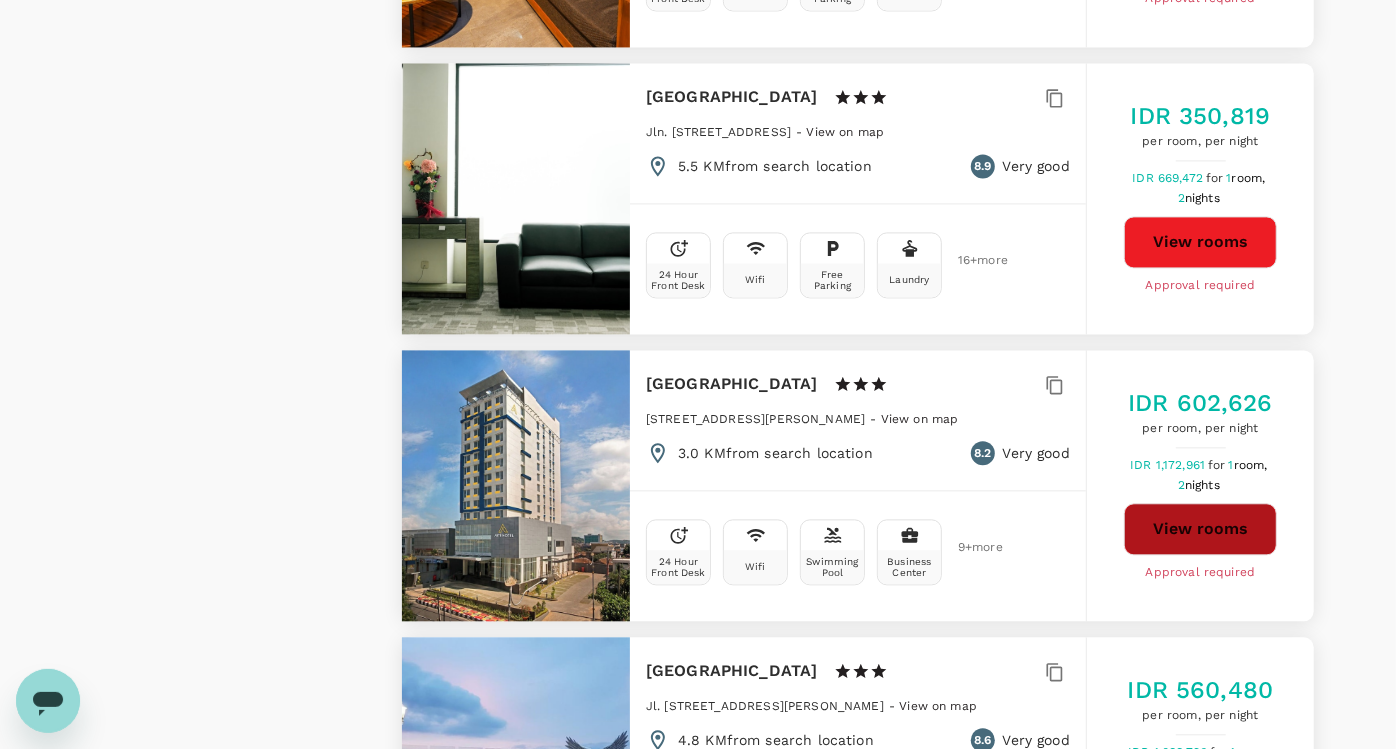 click on "View rooms" at bounding box center (1200, 529) 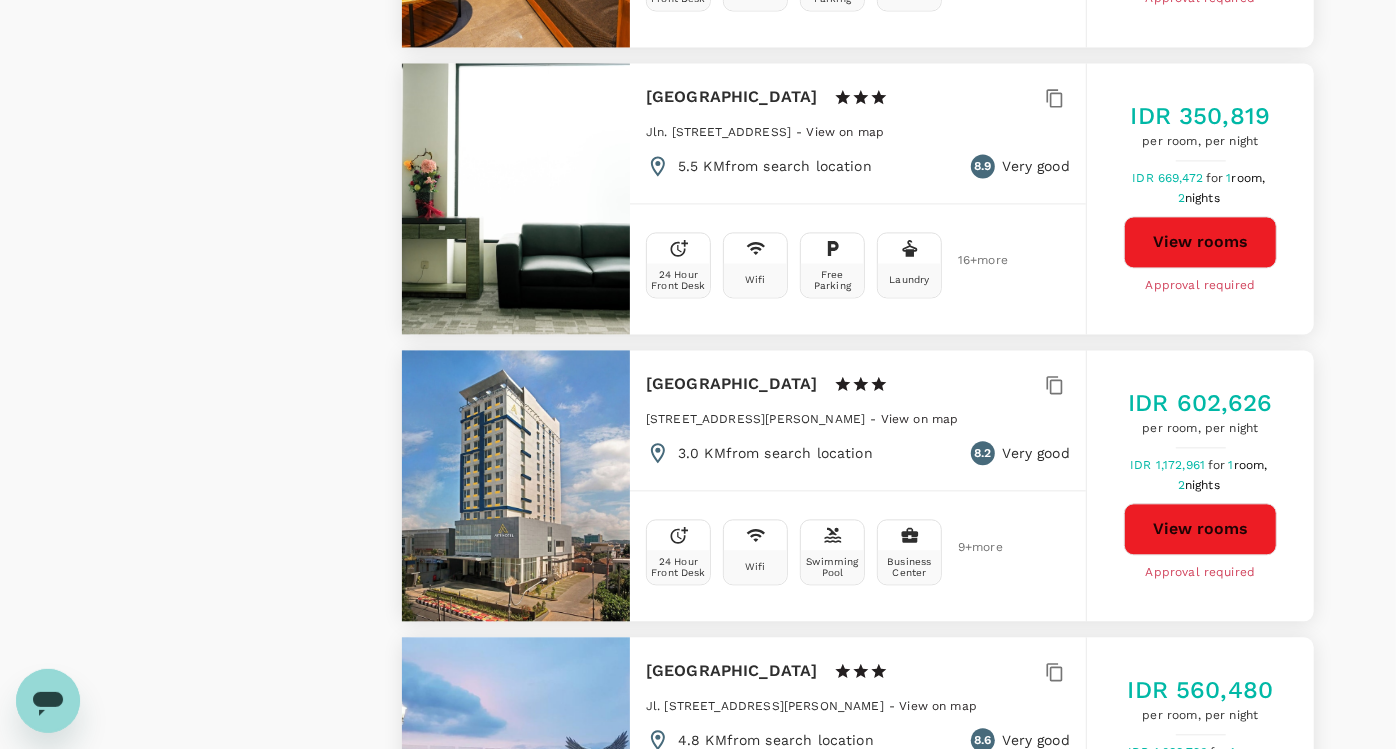 type on "6439691.48" 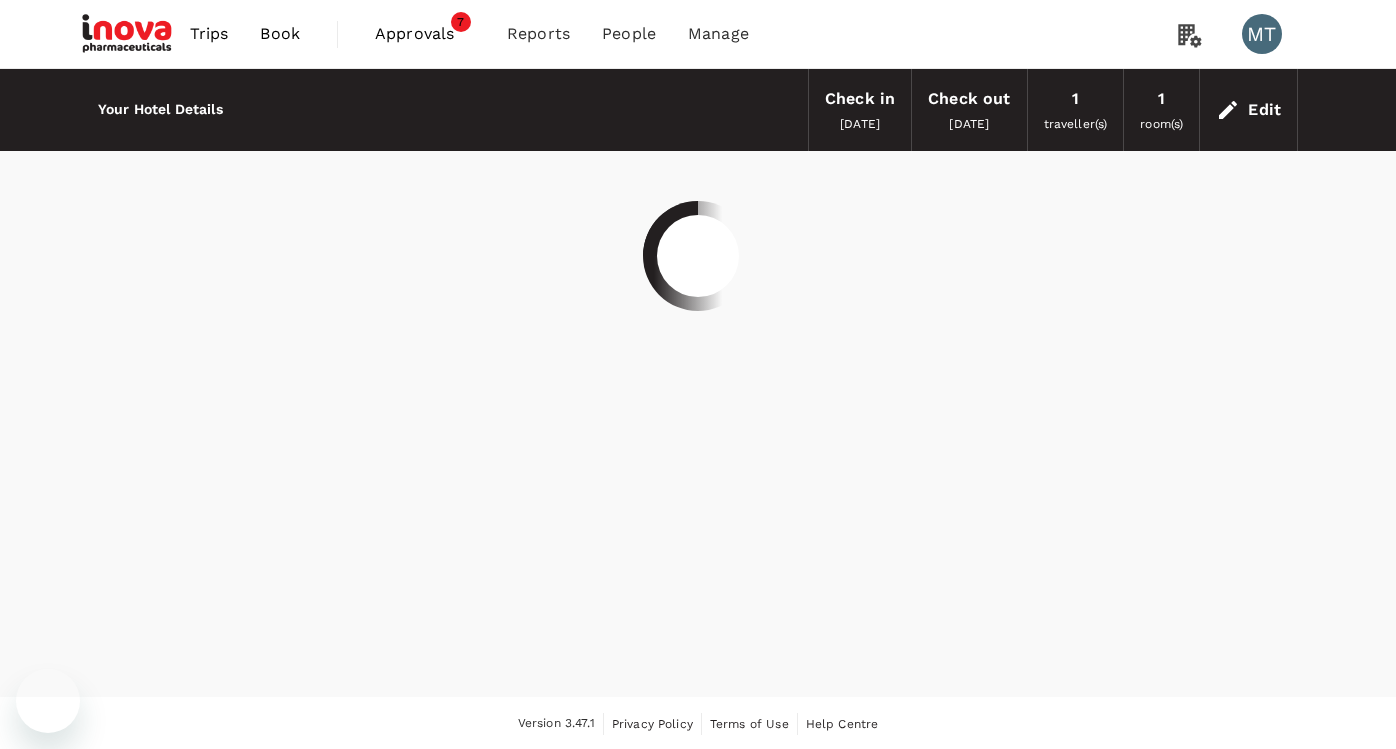 scroll, scrollTop: 0, scrollLeft: 0, axis: both 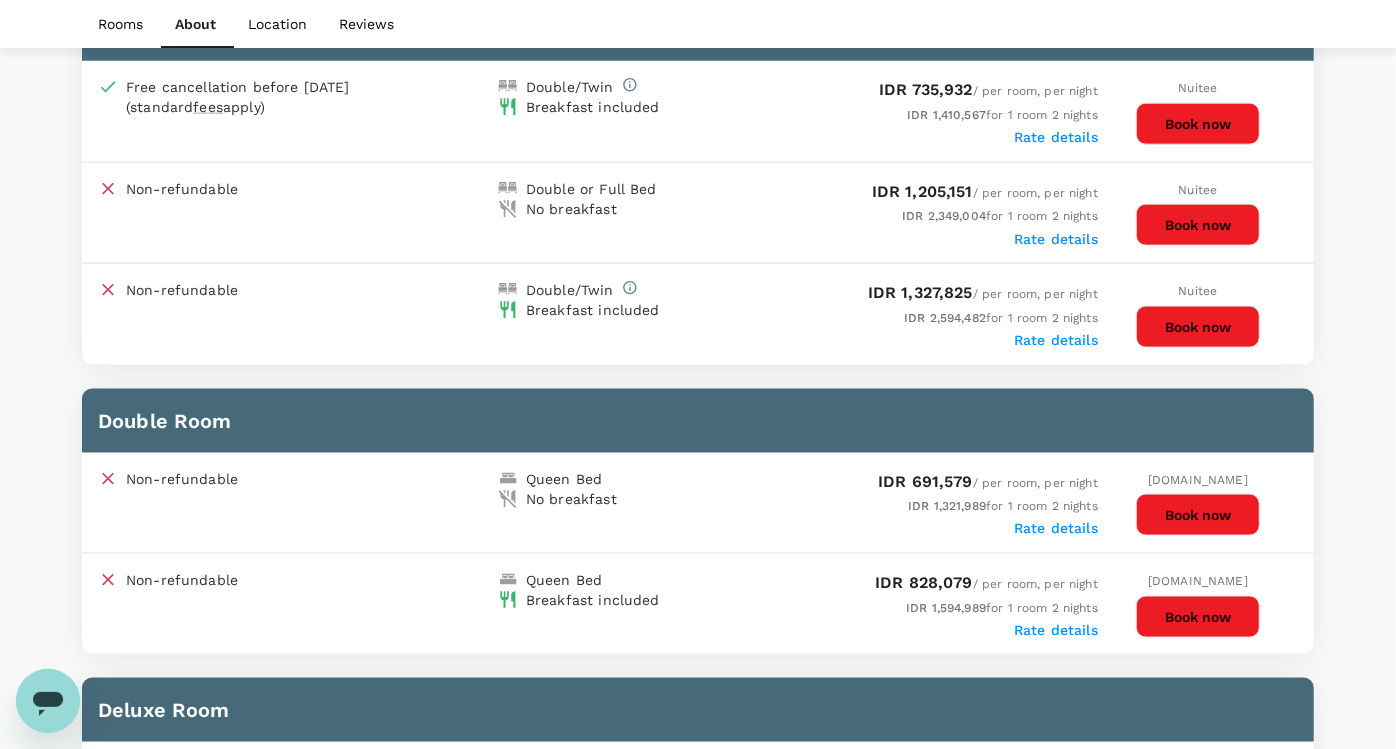 click on "Your Hotel Details Check in [DATE] Check out [DATE] 1 traveller(s) 1 room(s) Edit [GEOGRAPHIC_DATA]   1 Star 2 Stars 3 Stars 4 Stars 5 Stars Share View on map Preferred Hotel Jl. Gatot [PERSON_NAME] [GEOGRAPHIC_DATA] ,   [GEOGRAPHIC_DATA] 0.0km from search location 3 Medium risk   View 19+ more Hotel facilities 24 Hour Front Desk Wifi Swimming Pool Laundry Business Center View details 8.6 Very good Read all reviews Rooms About Location Reviews Available room (20) Copy to clipboard All Refundable (4) Breakfast Included (12) Double or Full Bed (4) Queen Bed (8) King Bed (2) Superior Room Non-refundable Double or Full Bed No breakfast City view IDR 568,409  / per room, per night IDR 1,075,649  for   1 room   2 nights Rate details Nuitee Book now   Free cancellation before [DATE] (standard  fees  apply) Double/Twin Breakfast included IDR 678,466  / per room, per night IDR 1,295,764  for   1 room   2 nights Rate details BedsOnline Book now Non-refundable Double or Full Bed Breakfast included  for" at bounding box center [698, 1151] 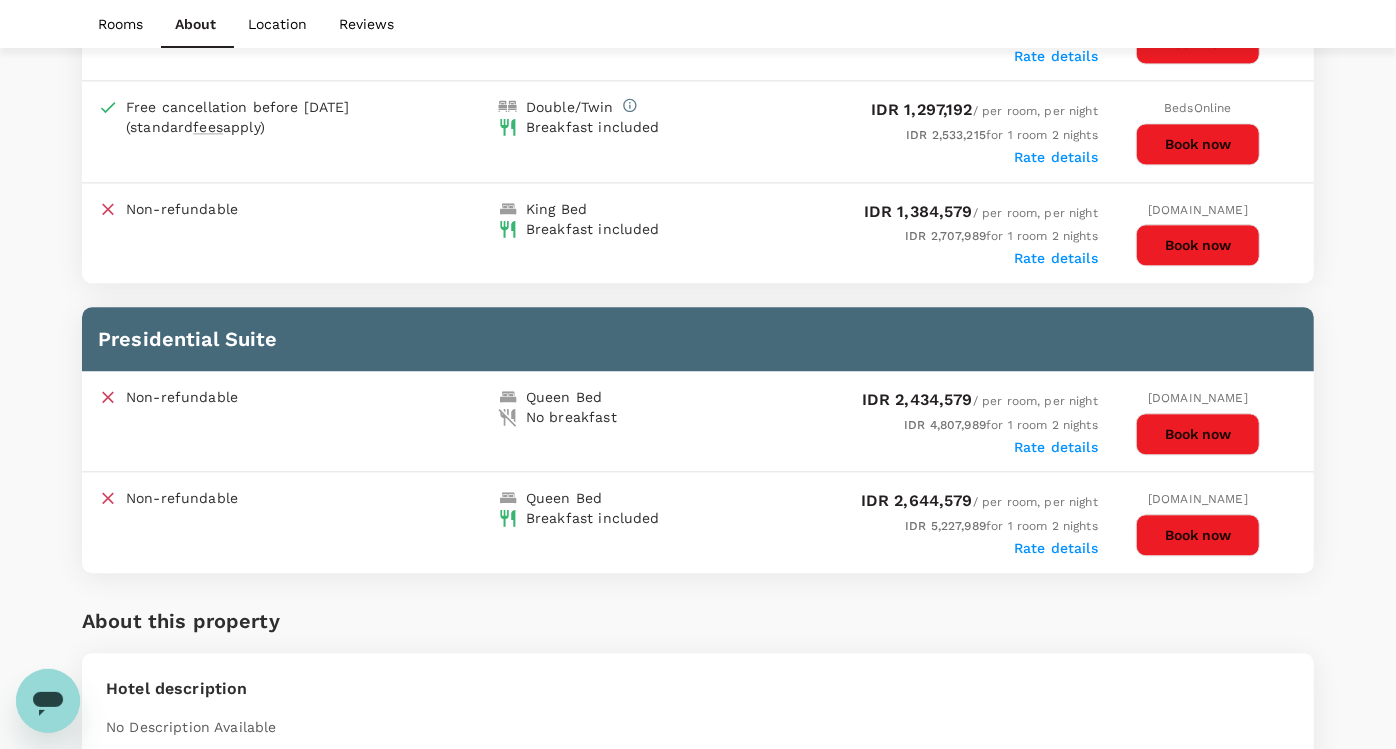 scroll, scrollTop: 2777, scrollLeft: 0, axis: vertical 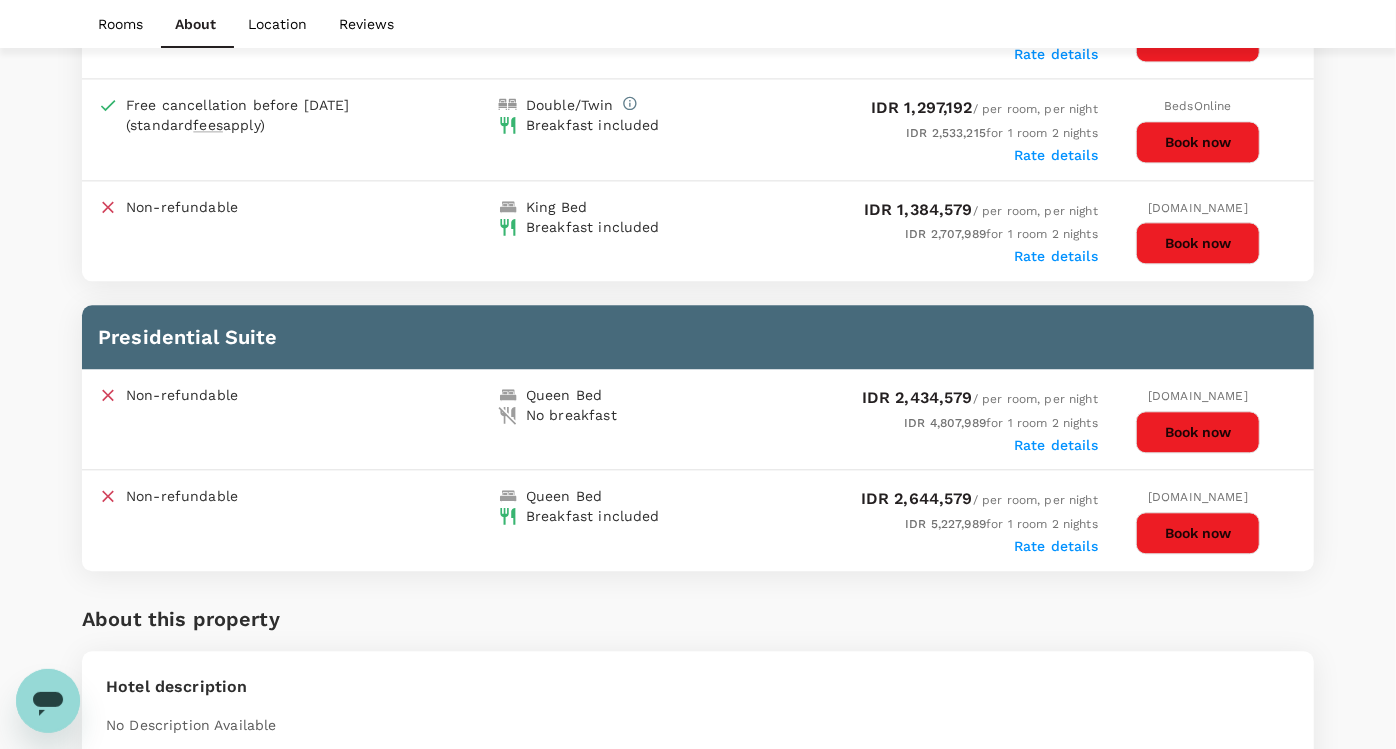 click on "[GEOGRAPHIC_DATA]   1 Star 2 Stars 3 Stars 4 Stars 5 Stars Share View on map Preferred Hotel Jl. Gatot [PERSON_NAME] [GEOGRAPHIC_DATA] ,   [GEOGRAPHIC_DATA] 0.0km from search location 3 Medium risk   View 19+ more Hotel facilities 24 Hour Front Desk Wifi Swimming Pool Laundry Business Center View details 8.6 Very good Read all reviews Rooms About Location Reviews Available room (20) Copy to clipboard All Refundable (4) Breakfast Included (12) Double or Full Bed (4) Queen Bed (8) King Bed (2) Superior Room Non-refundable Double or Full Bed No breakfast City view IDR 568,409  / per room, per night IDR 1,075,649  for   1 room   2 nights Rate details Nuitee Book now   Free cancellation before [DATE] (standard  fees  apply) Double/Twin Breakfast included IDR 678,466  / per room, per night IDR 1,295,764  for   1 room   2 nights Rate details BedsOnline Book now Non-refundable Double or Full Bed Breakfast included City view IDR 702,431  / per room, per night IDR 1,343,695  for   1 room   2 nights Rate details" at bounding box center [698, -46] 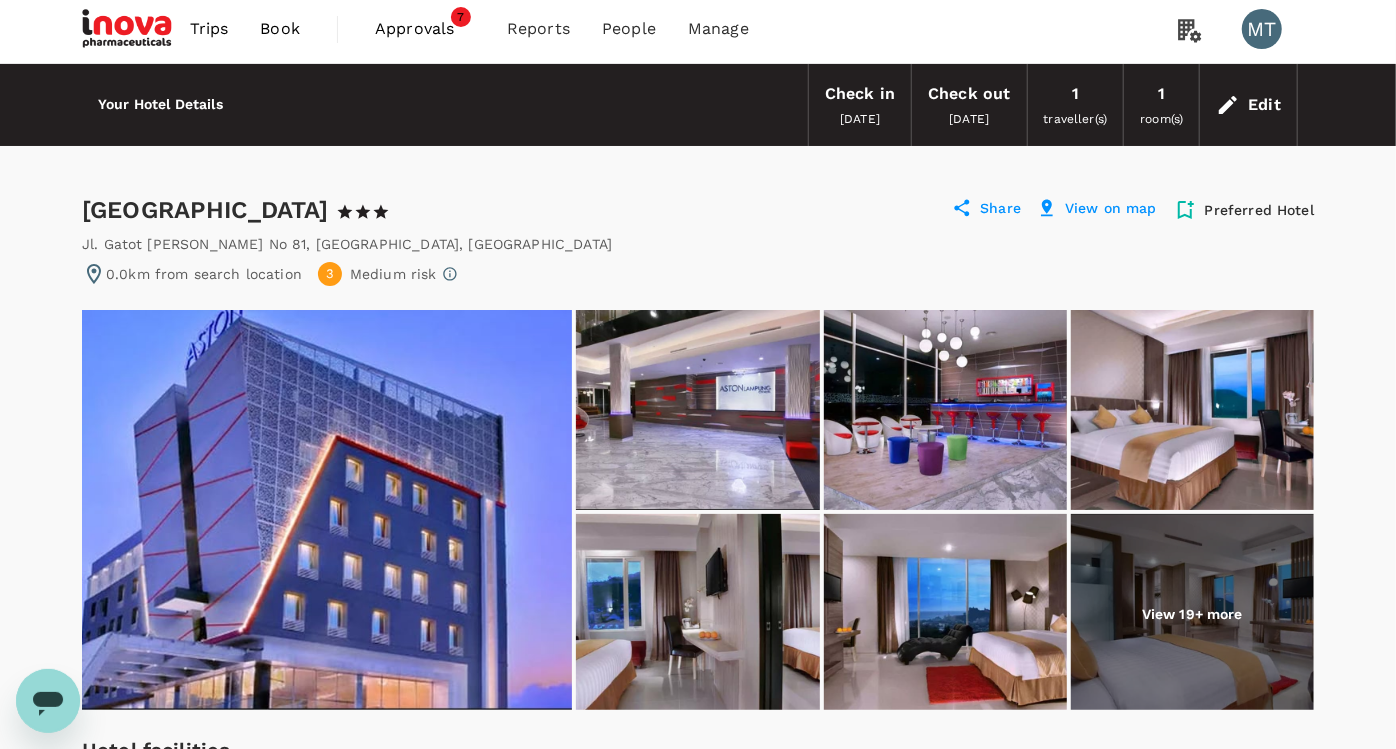 scroll, scrollTop: 0, scrollLeft: 0, axis: both 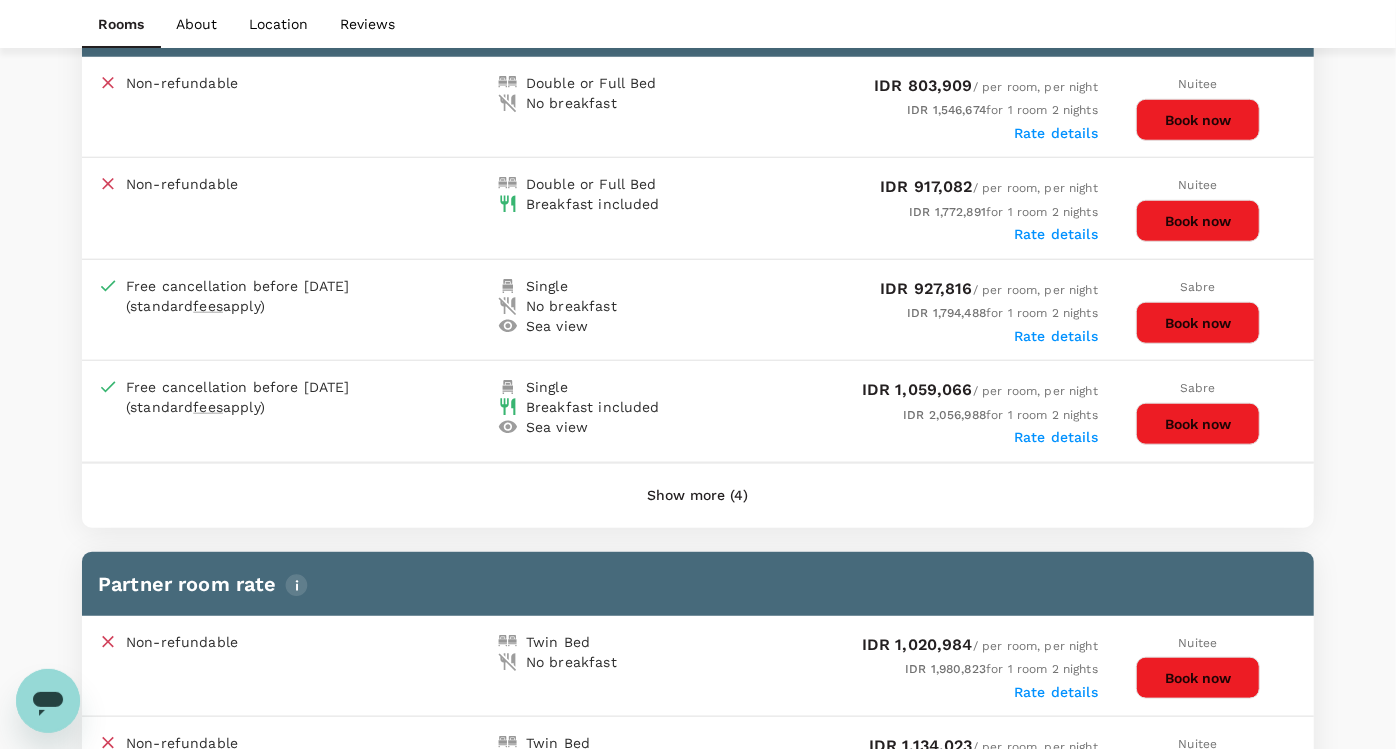 click on "Show more (4)" at bounding box center (698, 496) 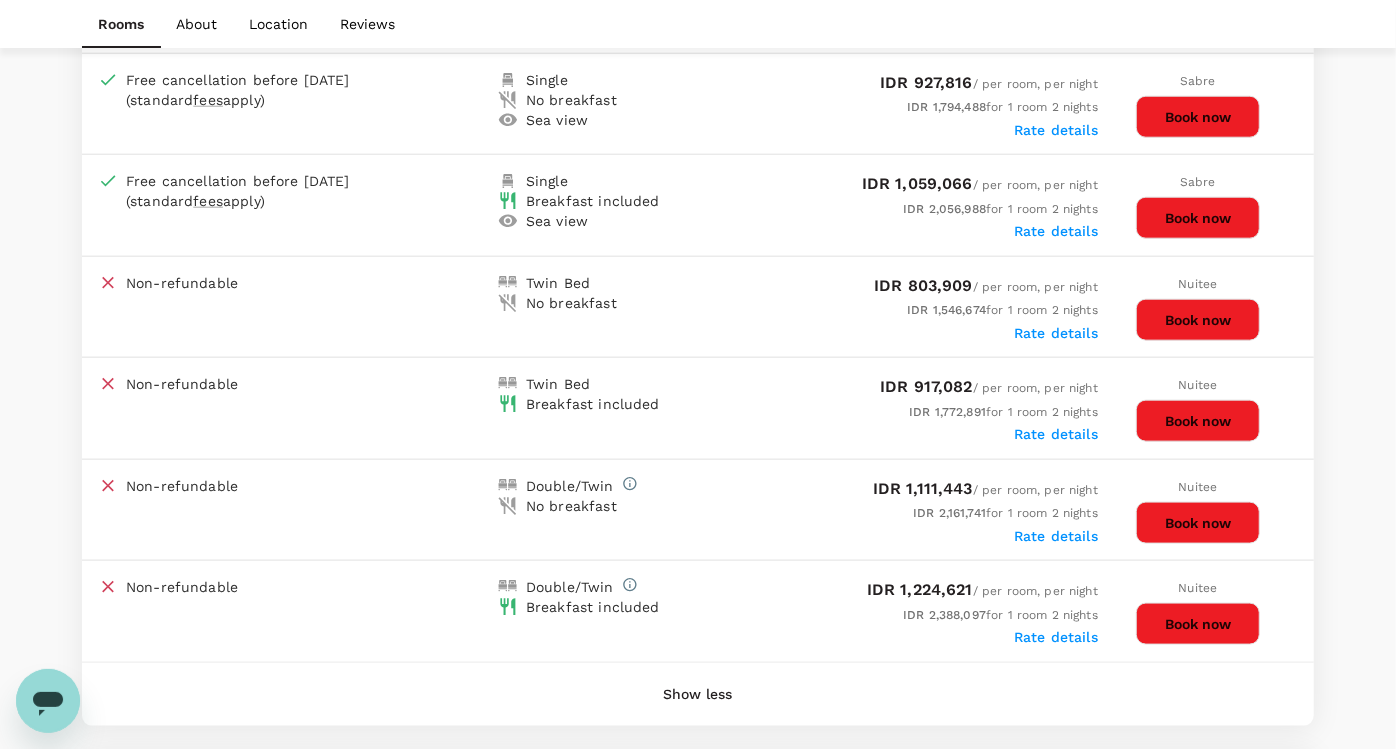 scroll, scrollTop: 1102, scrollLeft: 0, axis: vertical 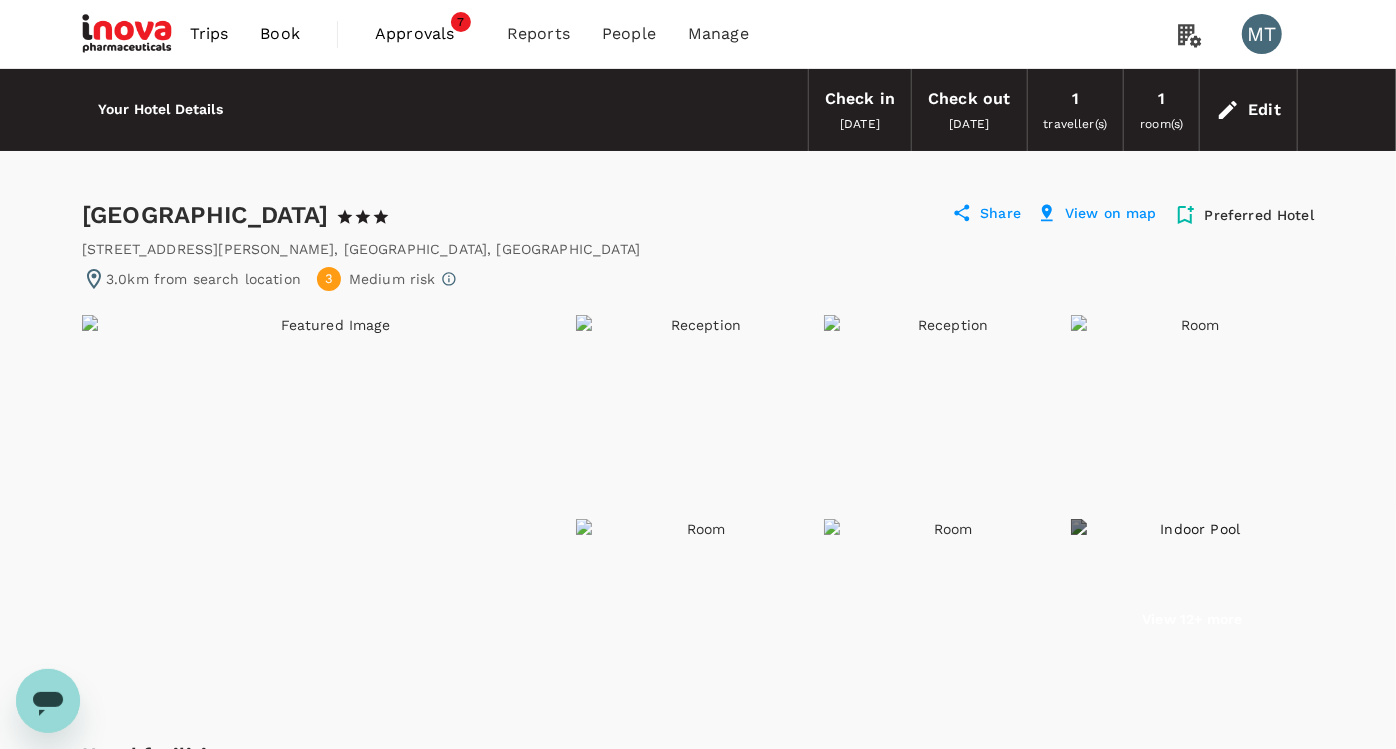 click on "Book" at bounding box center [280, 34] 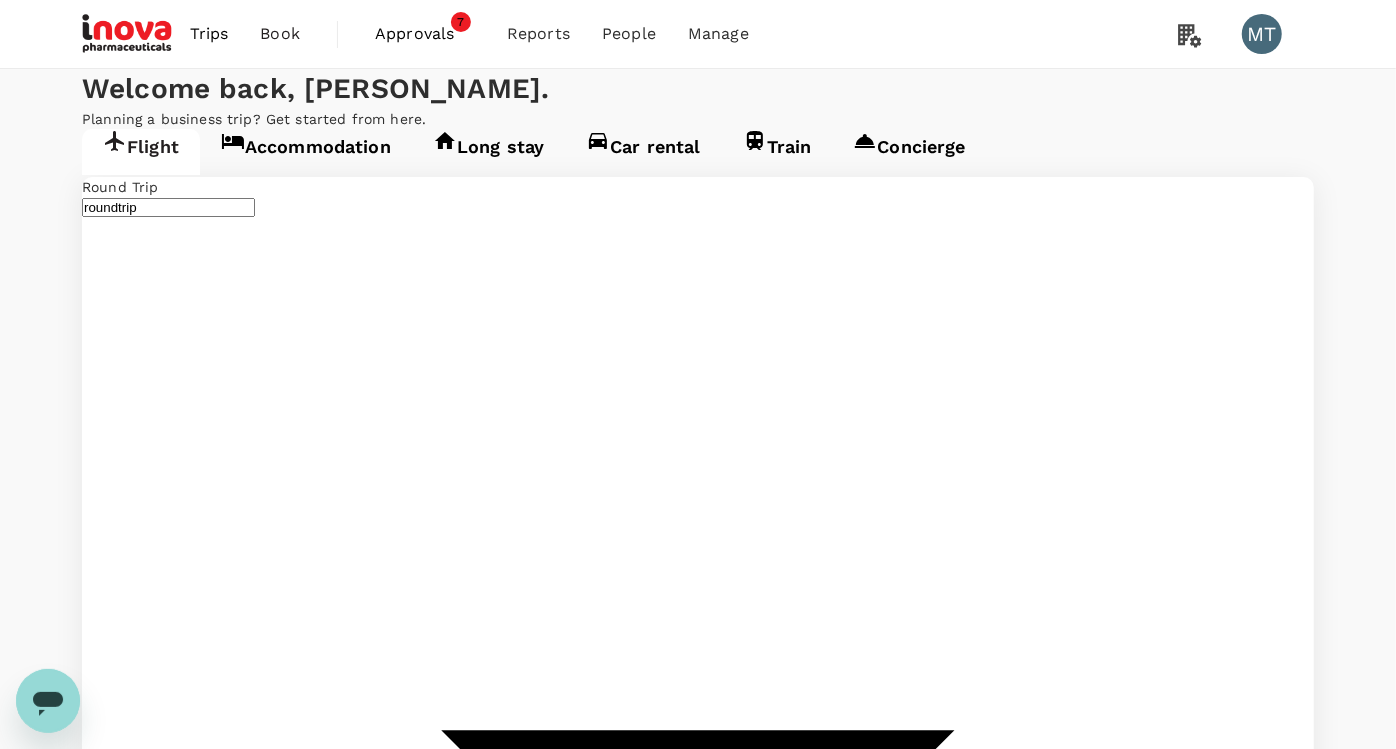 click on "Approvals" at bounding box center [425, 34] 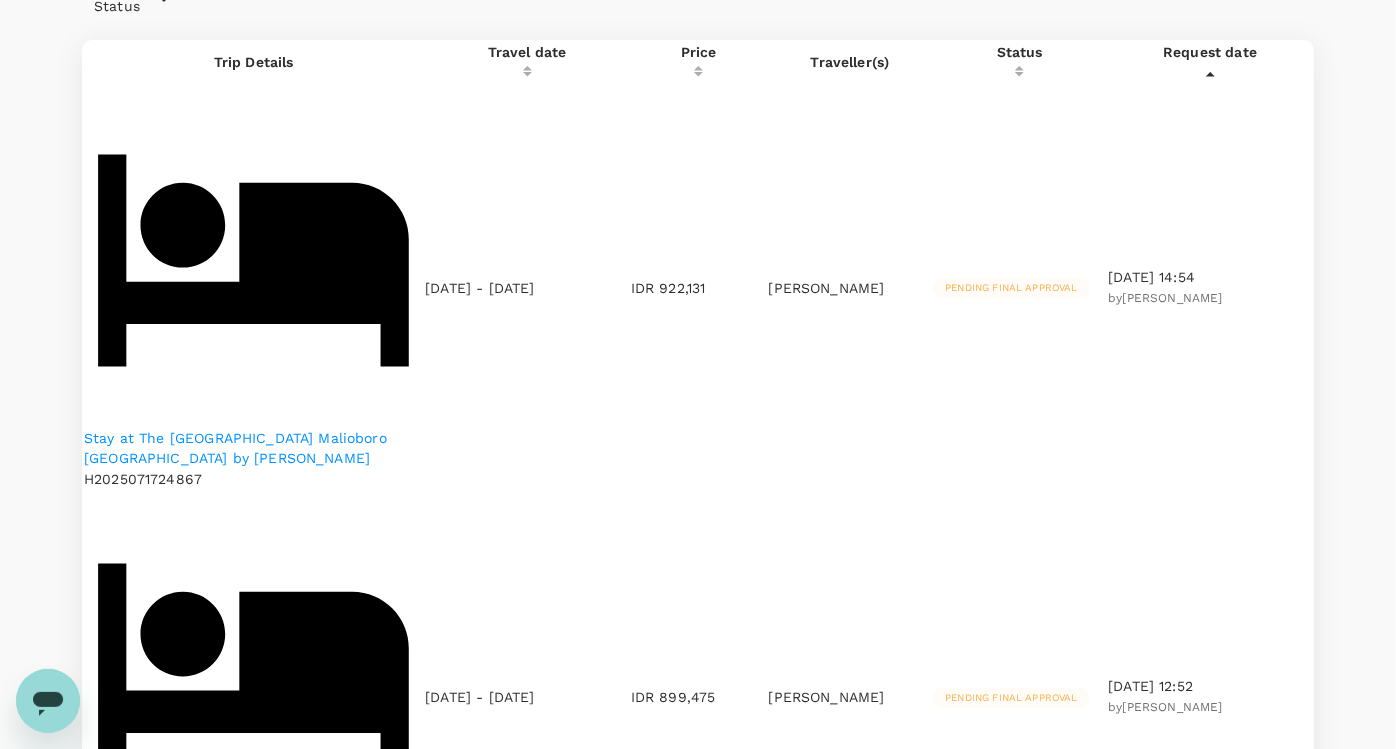 scroll, scrollTop: 0, scrollLeft: 0, axis: both 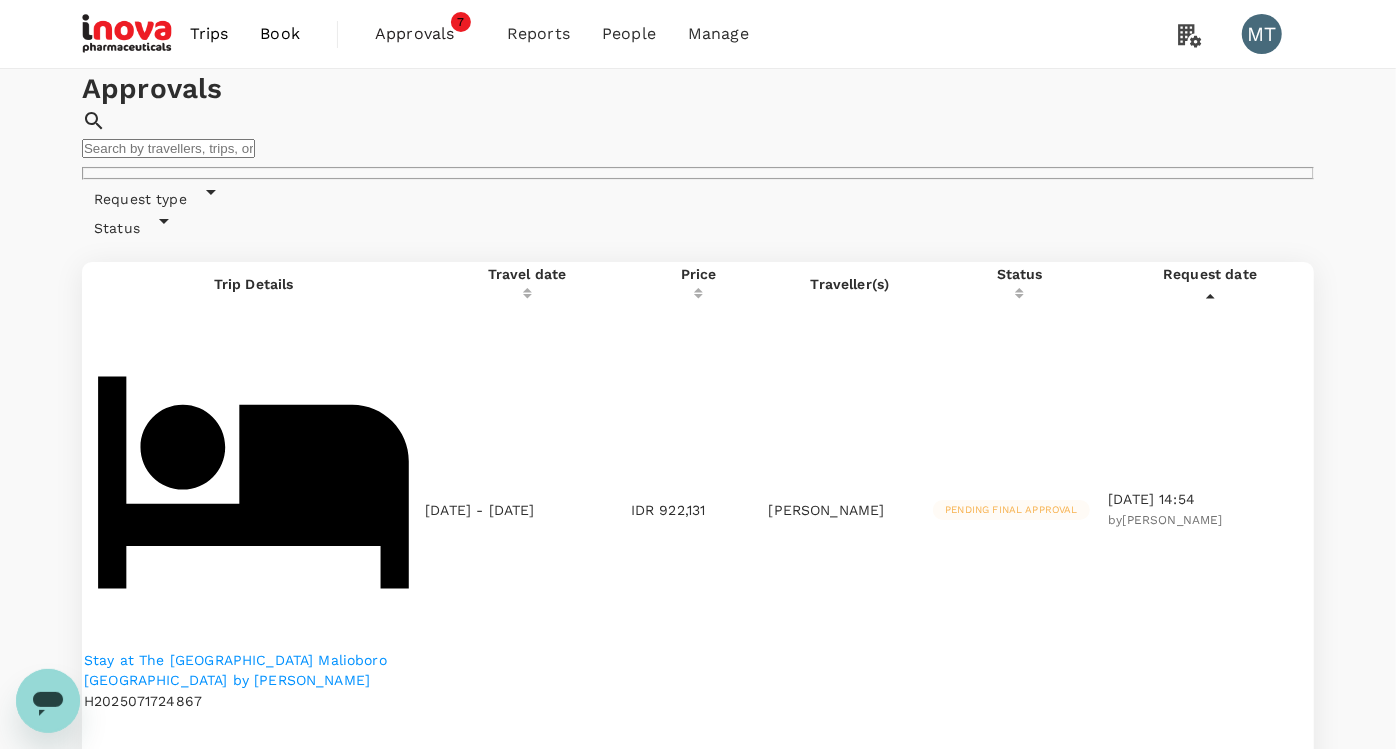 click on "Book" at bounding box center (280, 34) 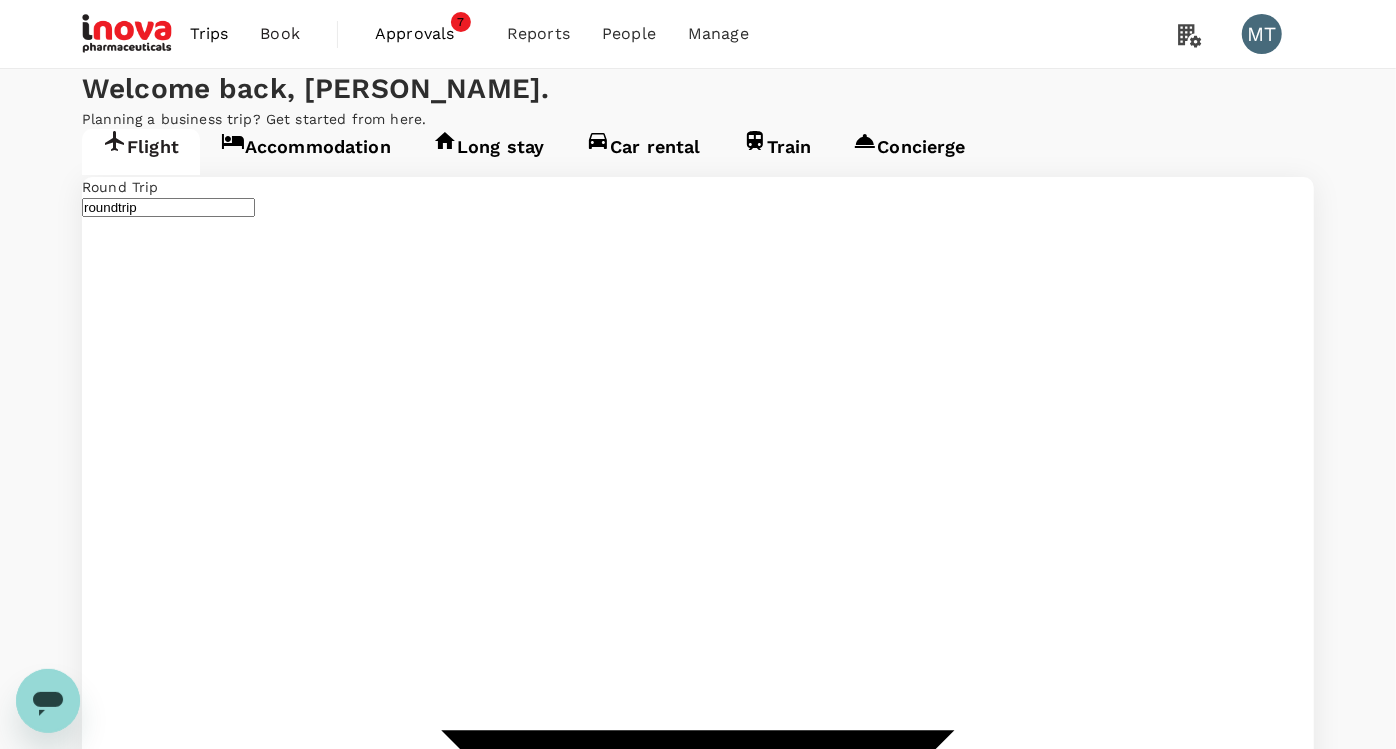type on "[PERSON_NAME] (SUB)" 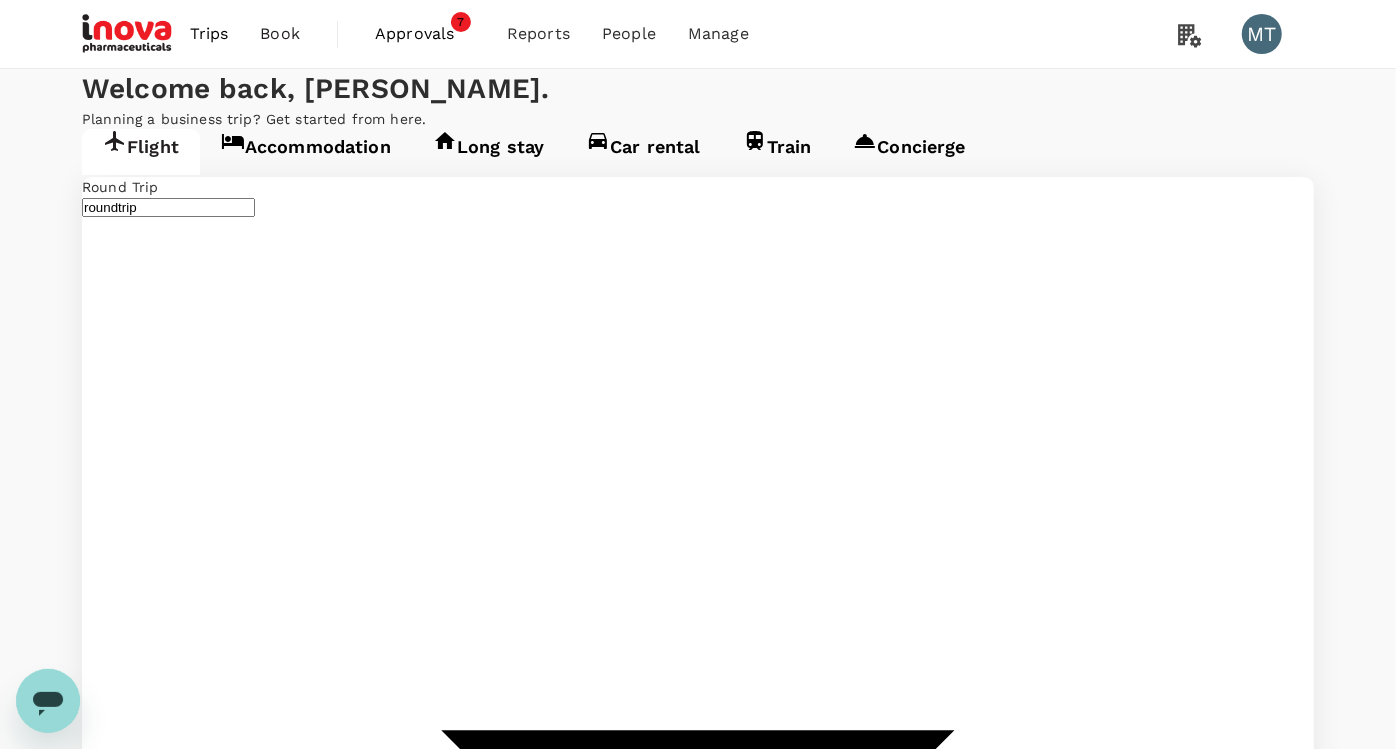 type 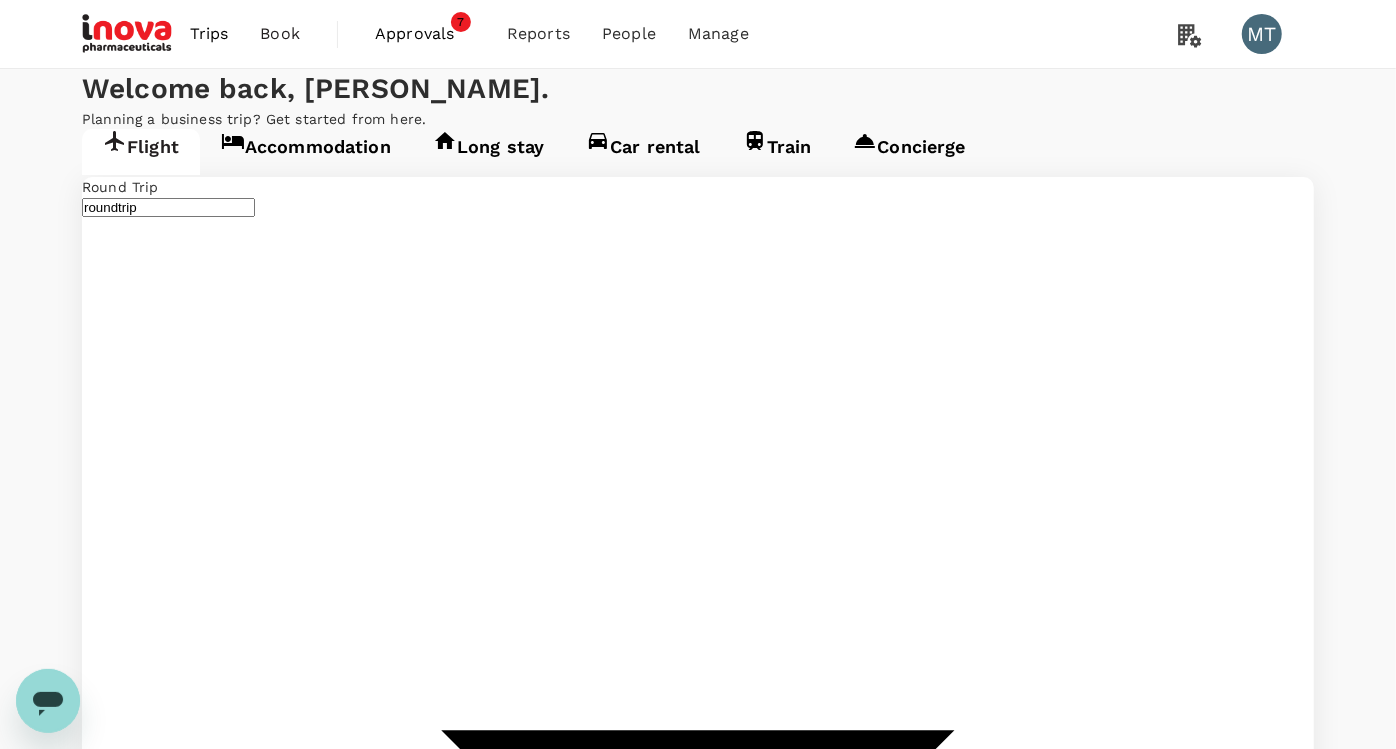 type on "[PERSON_NAME] (SUB)" 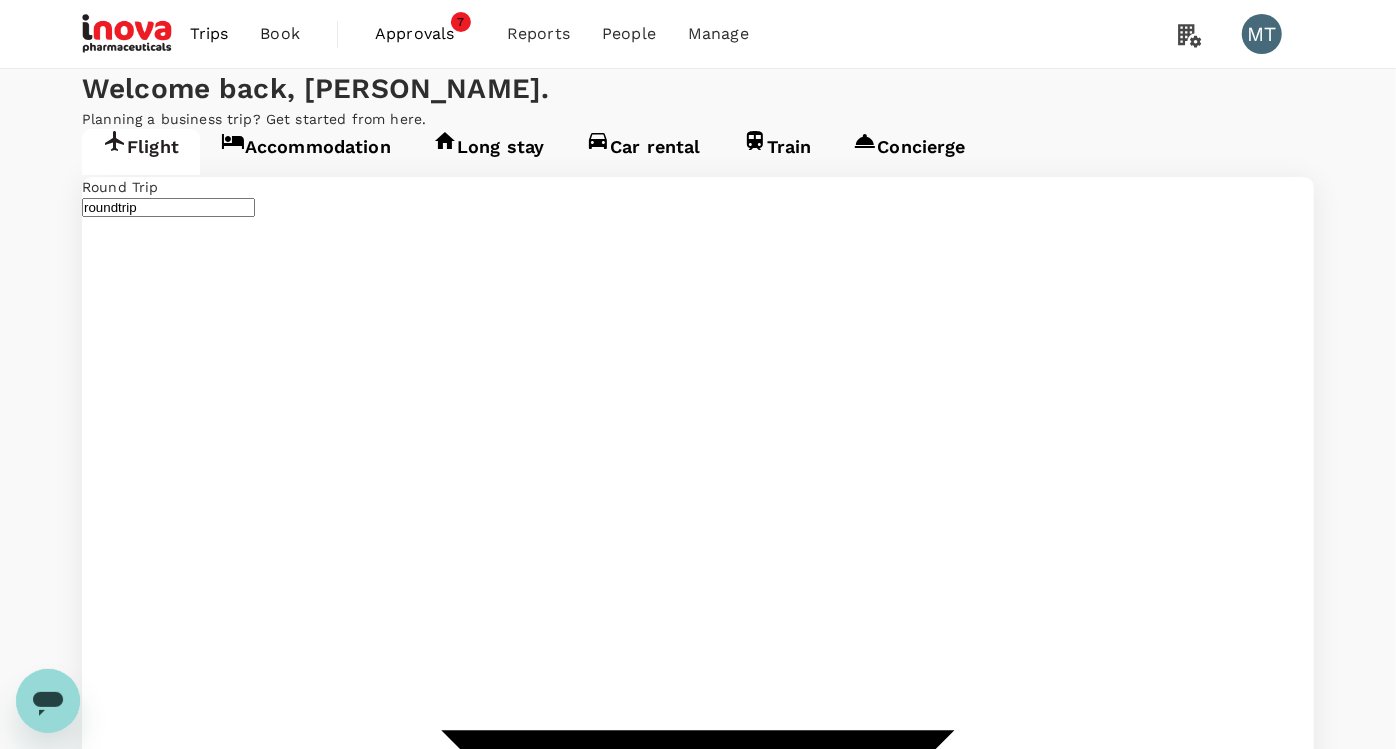 click on "Accommodation" at bounding box center [306, 152] 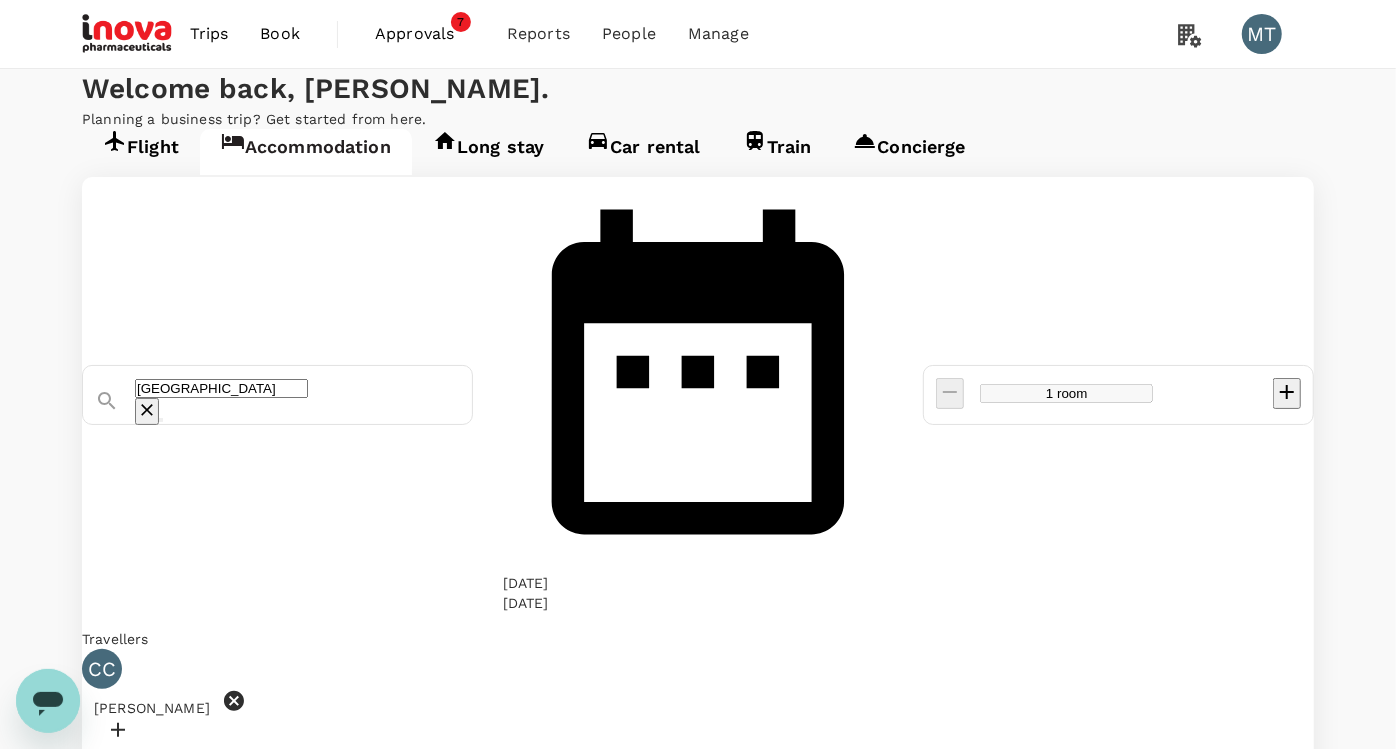 click on "Find hotels" at bounding box center [116, 773] 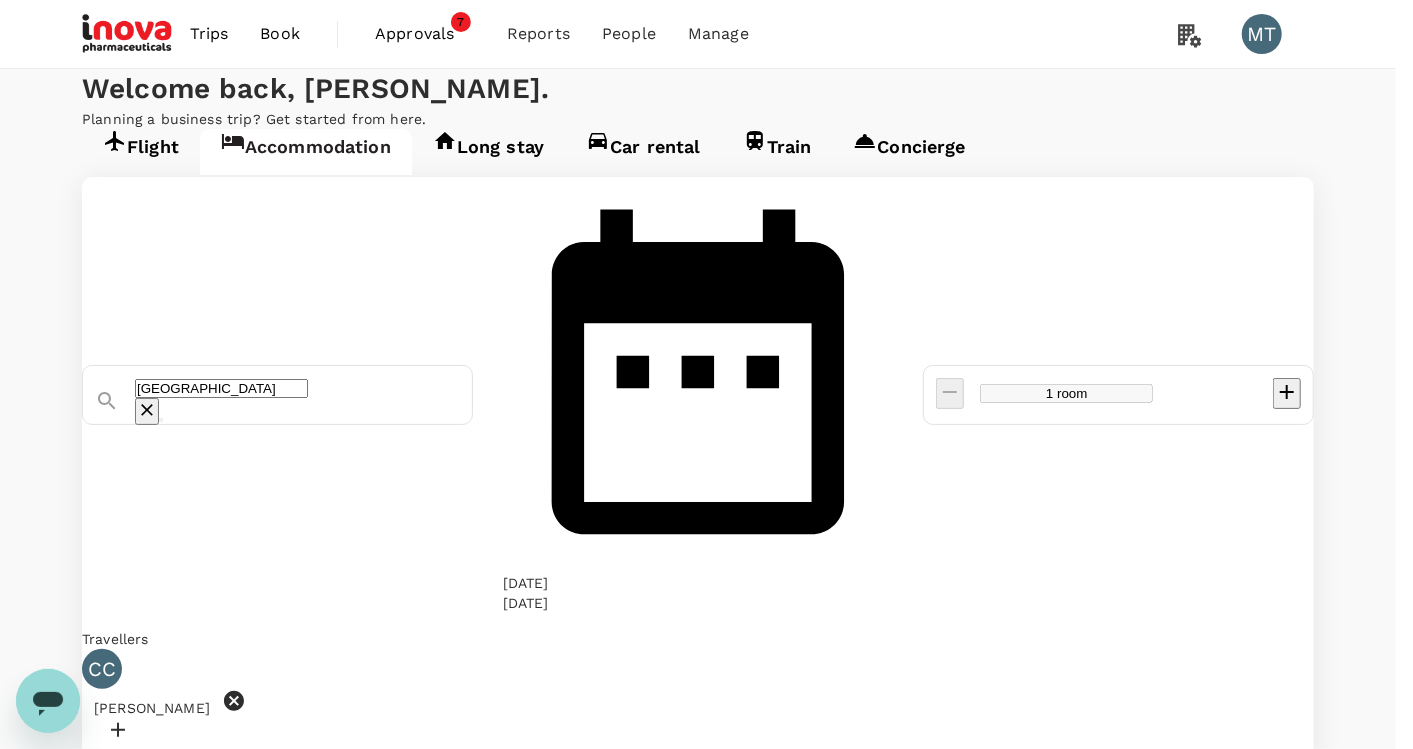 click on "iNova Travel Policy" at bounding box center (698, 3997) 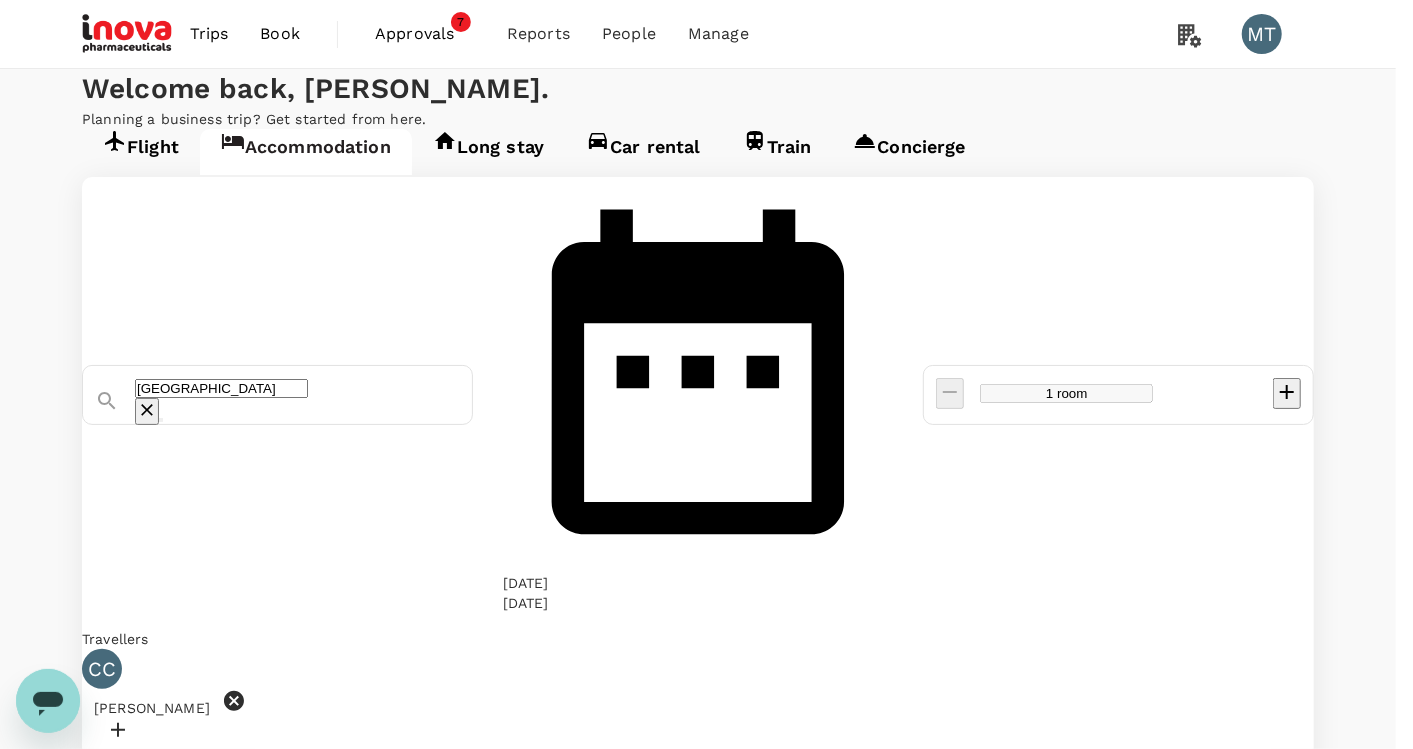 click on "Booking for other travellers Review the policy, approval group, and invoice profile applied to this booking. Policy   iNova Travel Policy ( [PERSON_NAME], You ) No policy Group approval rules   [PERSON_NAME] Approval - Indonesia AMENA ( You, [PERSON_NAME] ) Invoice profile   PT iNova Pharmaceuticals Indonesia (IDR) Back Confirm" at bounding box center (698, 6761) 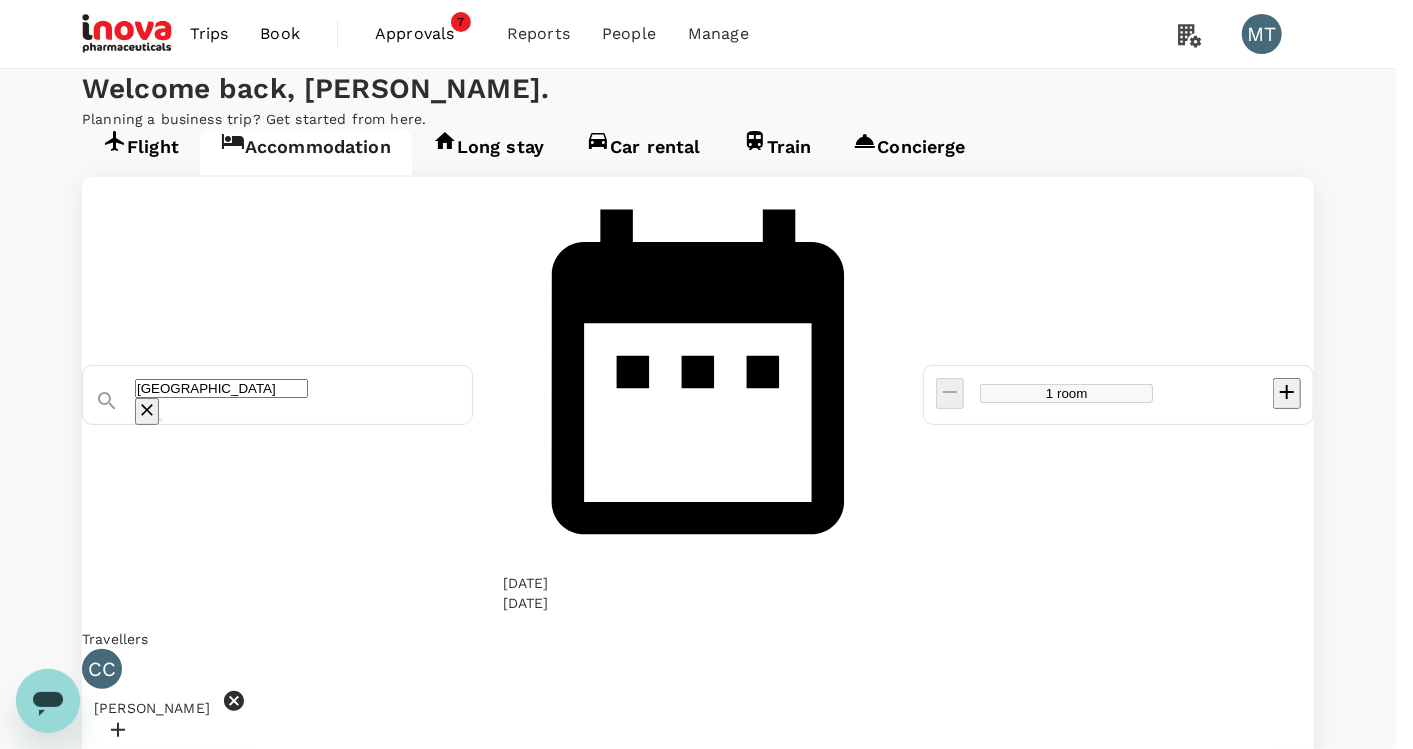 click 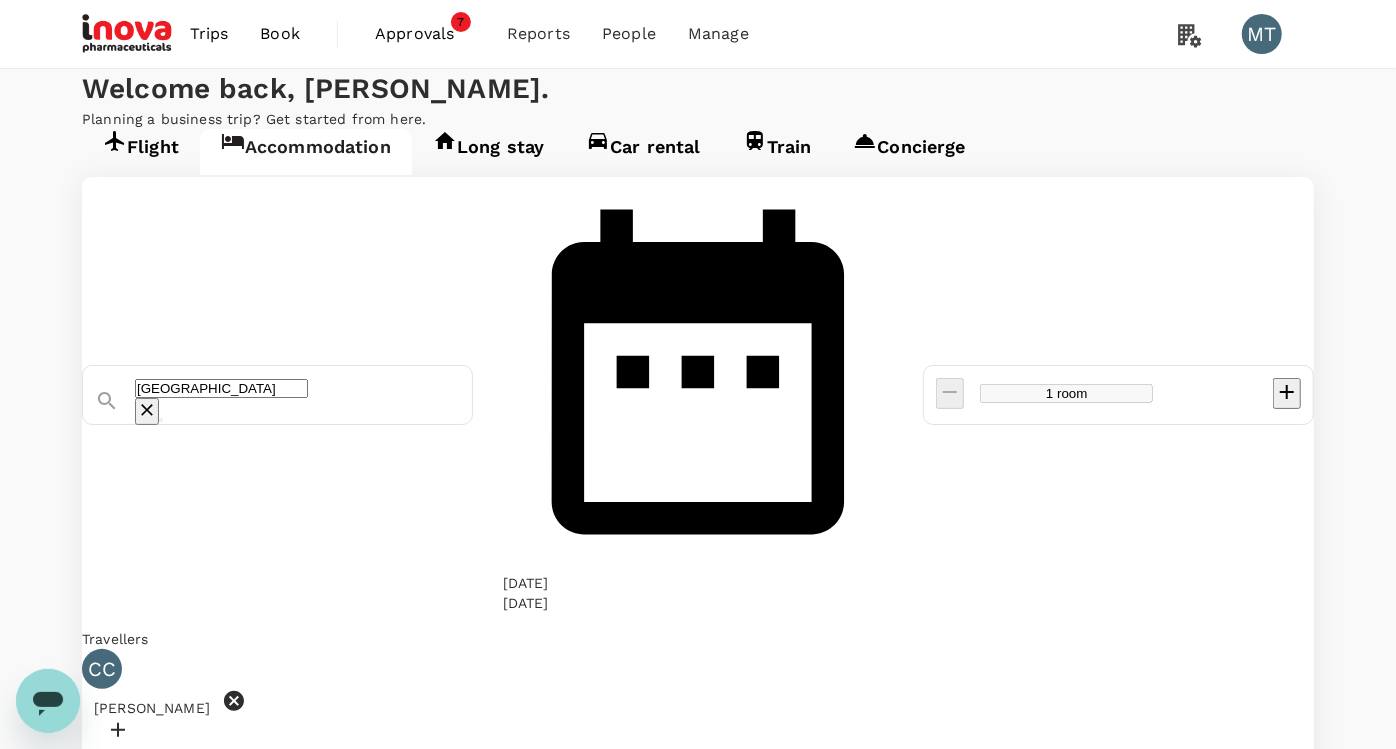 click on "Approvals" at bounding box center [425, 34] 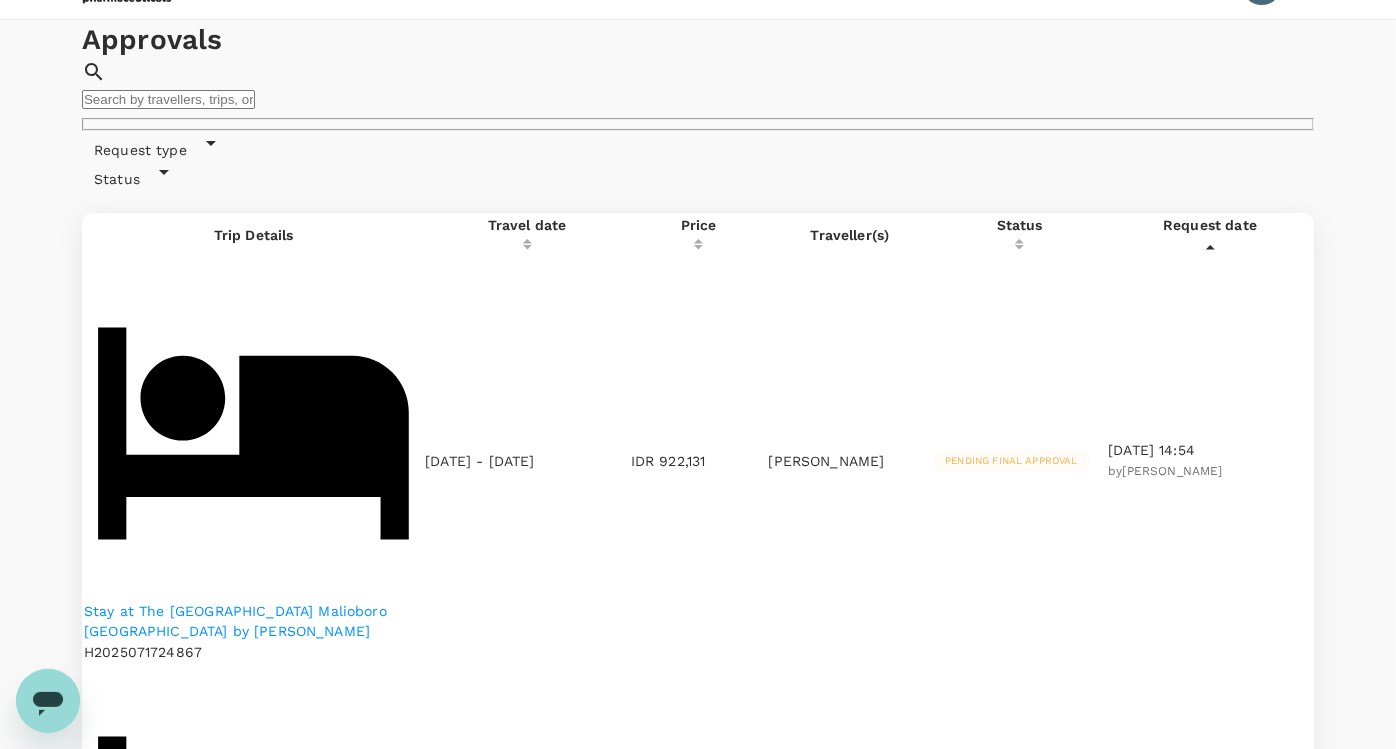 scroll, scrollTop: 0, scrollLeft: 0, axis: both 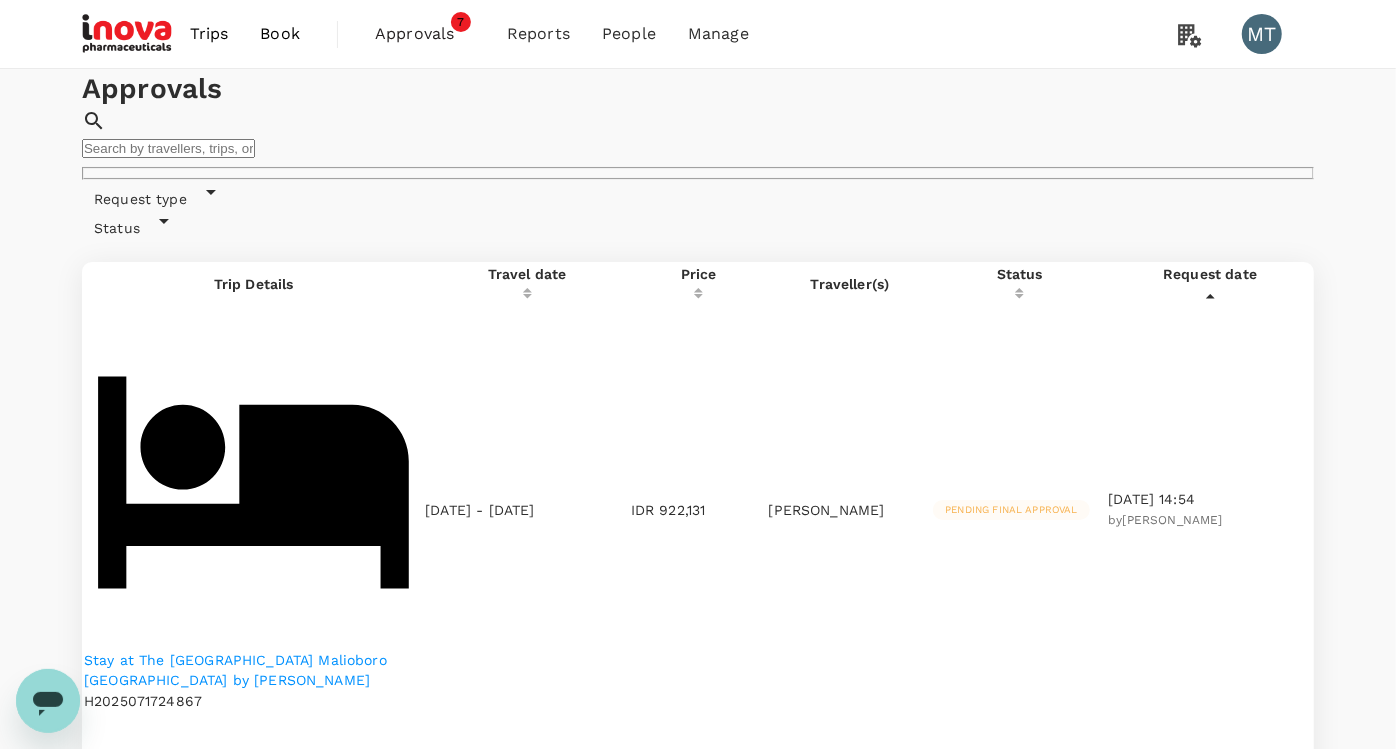 click on "Book" at bounding box center (280, 34) 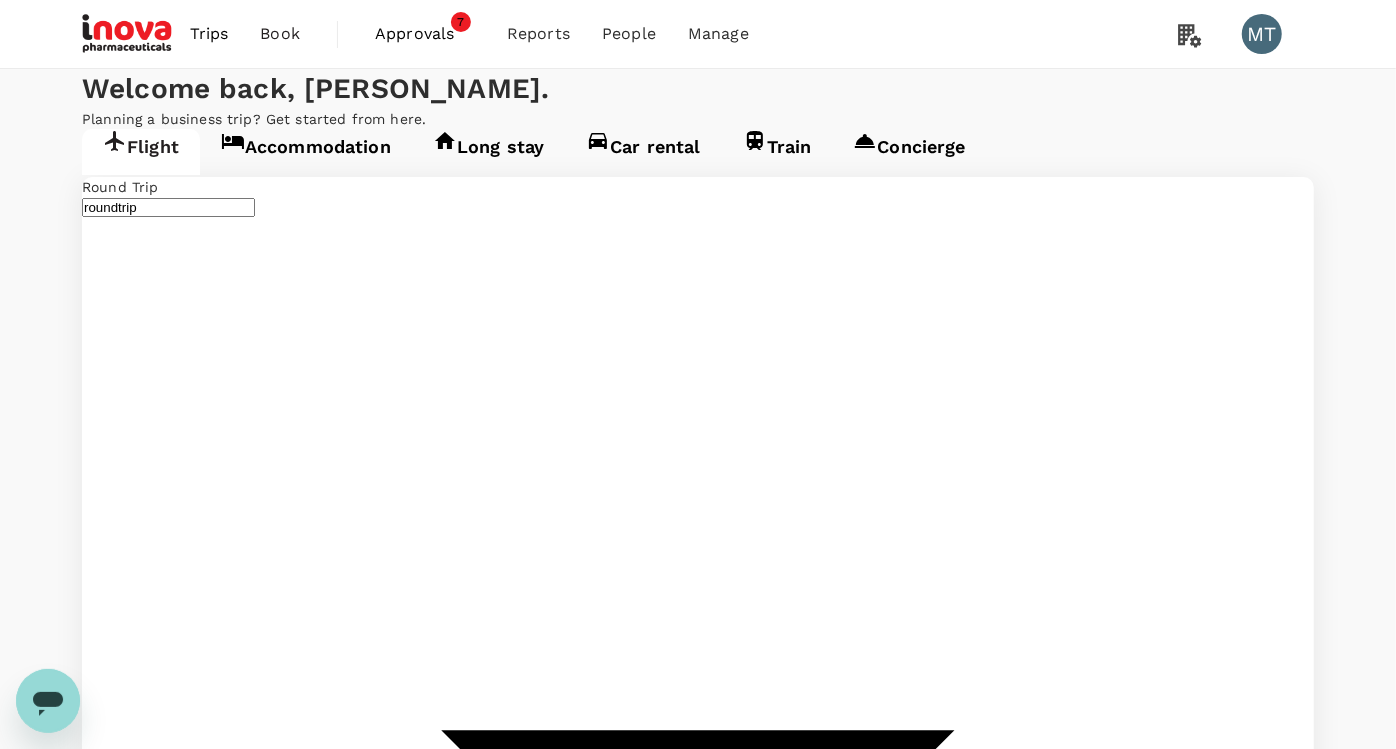type on "[PERSON_NAME] (SUB)" 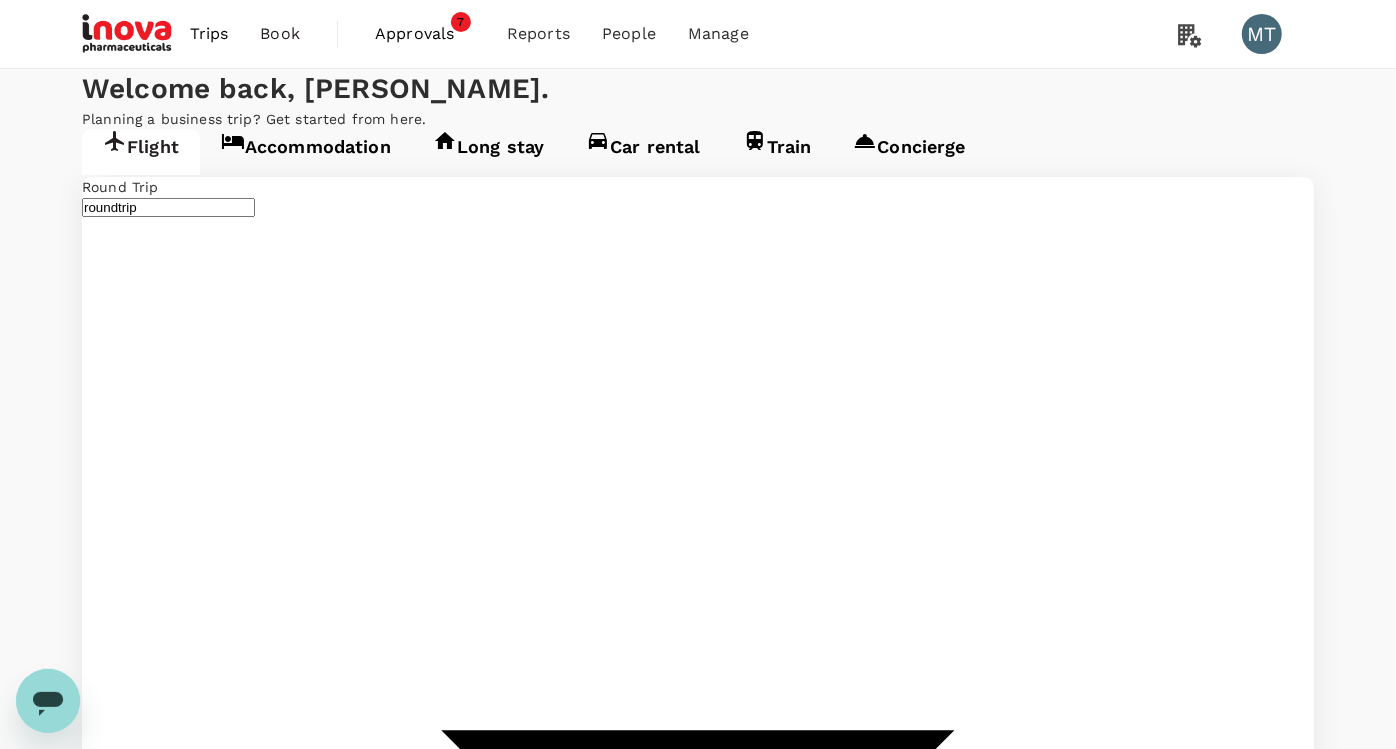 type 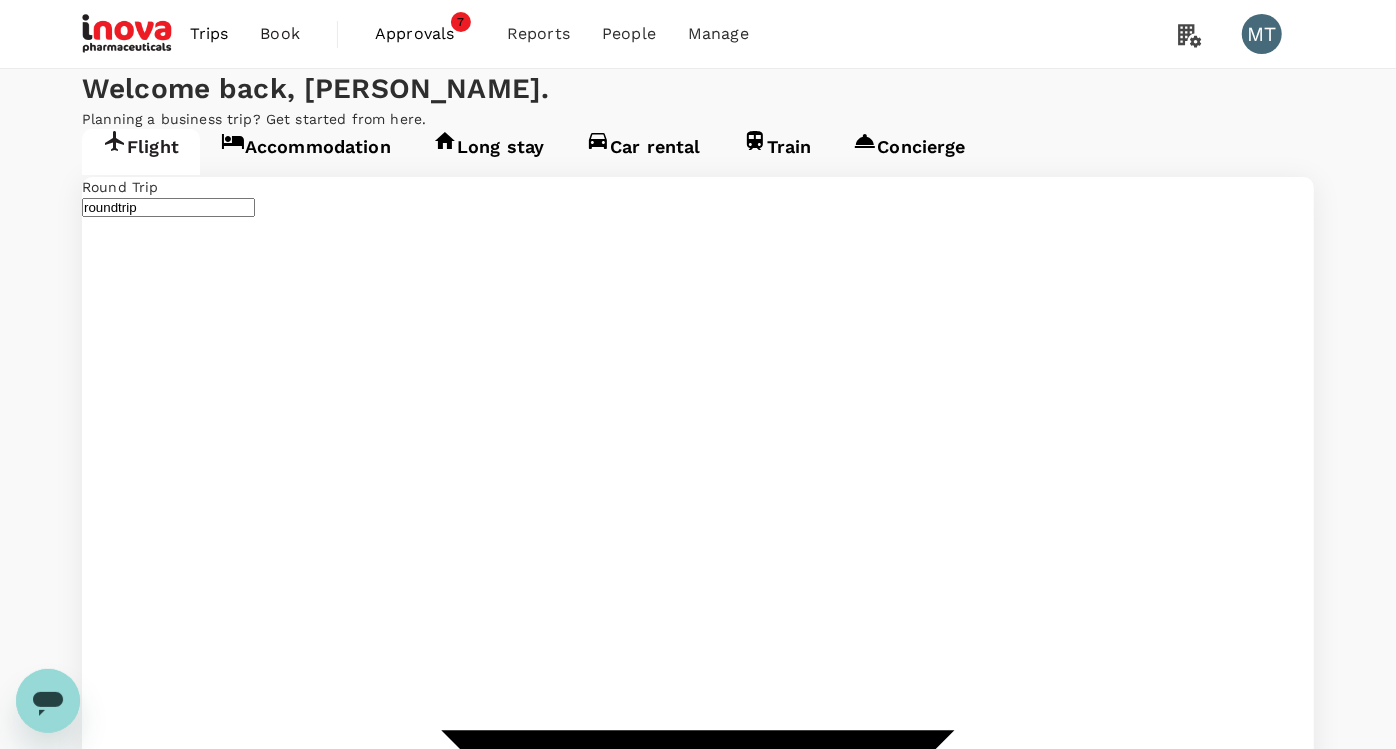 click on "Accommodation" at bounding box center (306, 152) 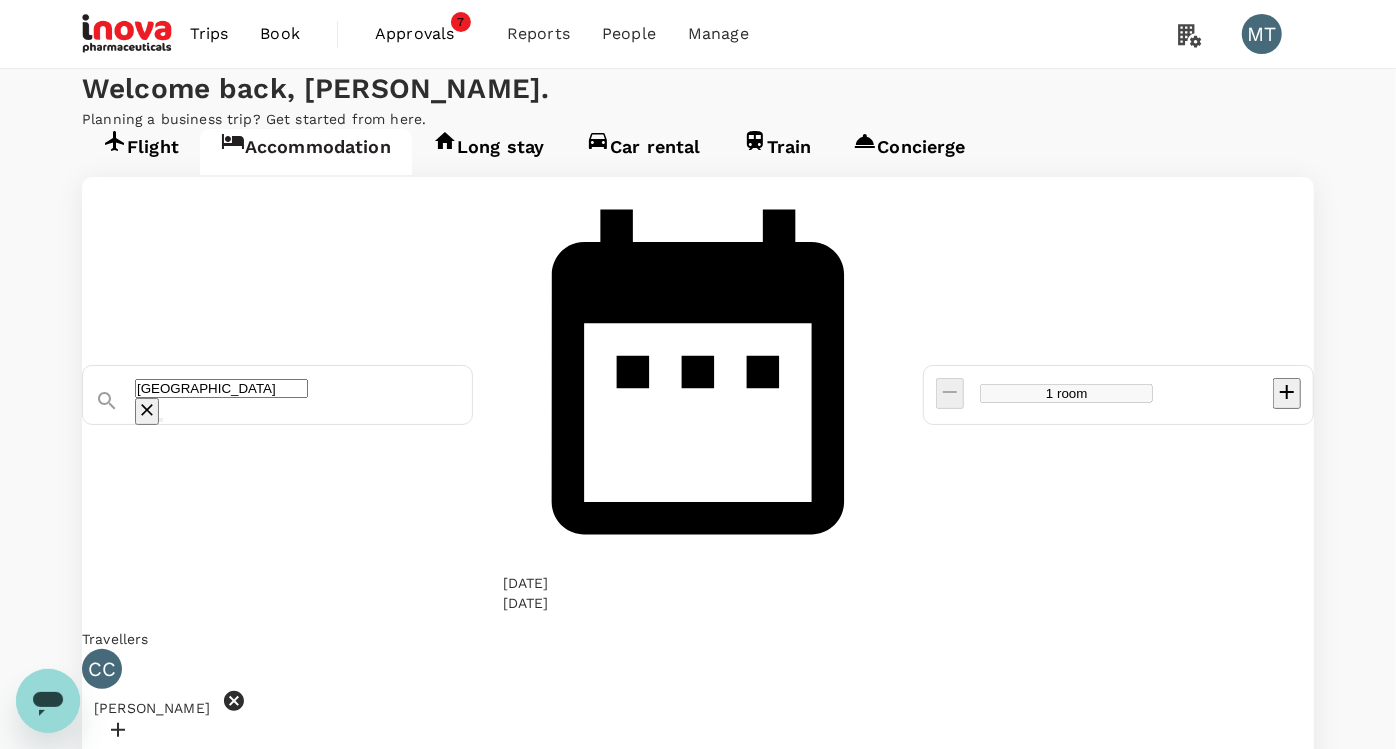 click on "Find hotels" at bounding box center [116, 773] 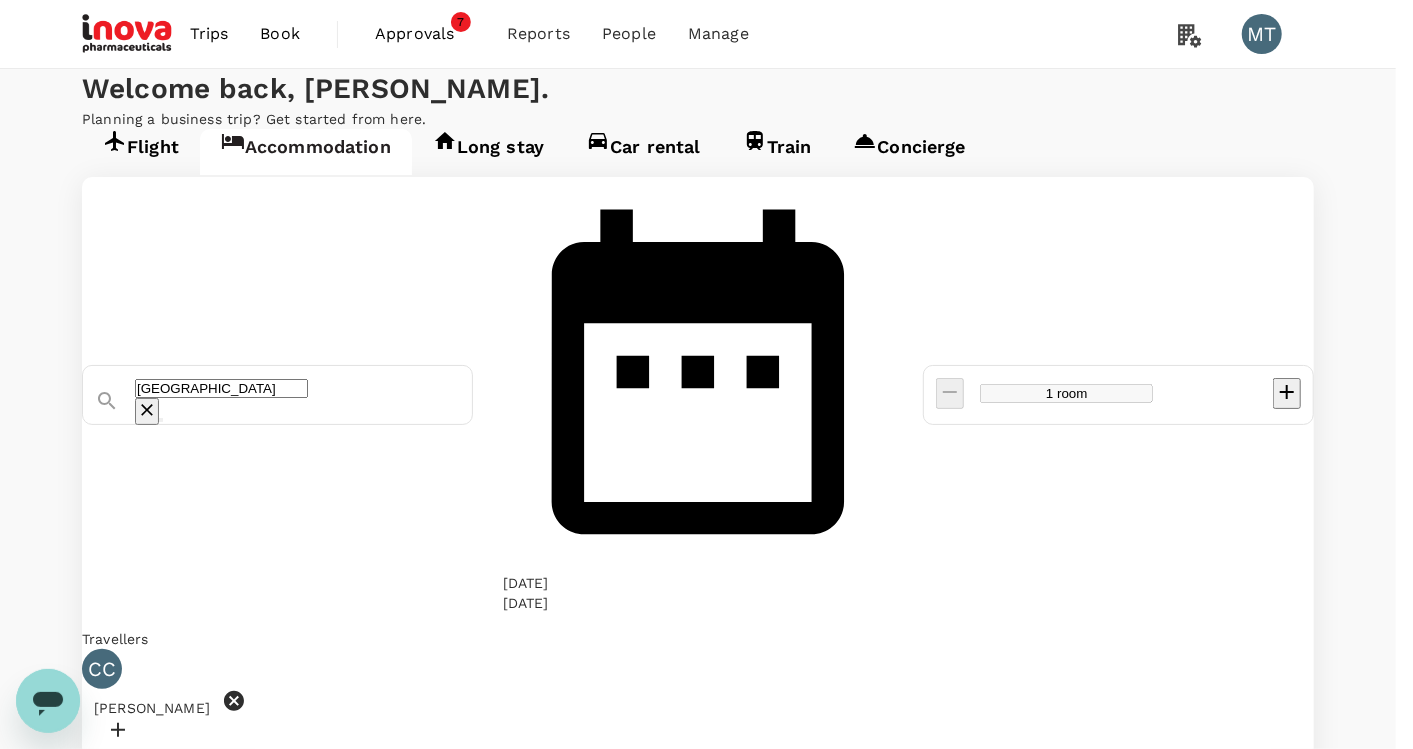 click on "iNova Travel Policy" at bounding box center (698, 3997) 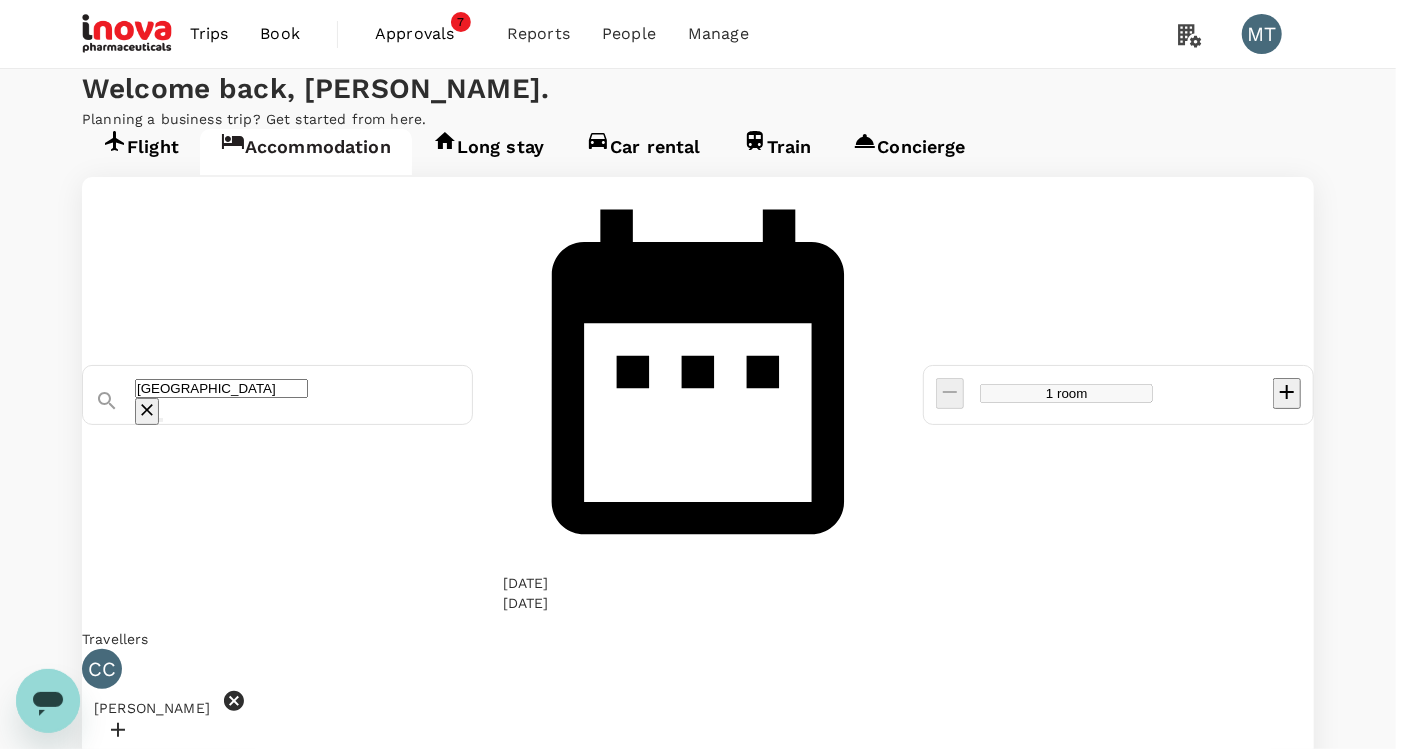 click on "Confirm" at bounding box center [73, 12381] 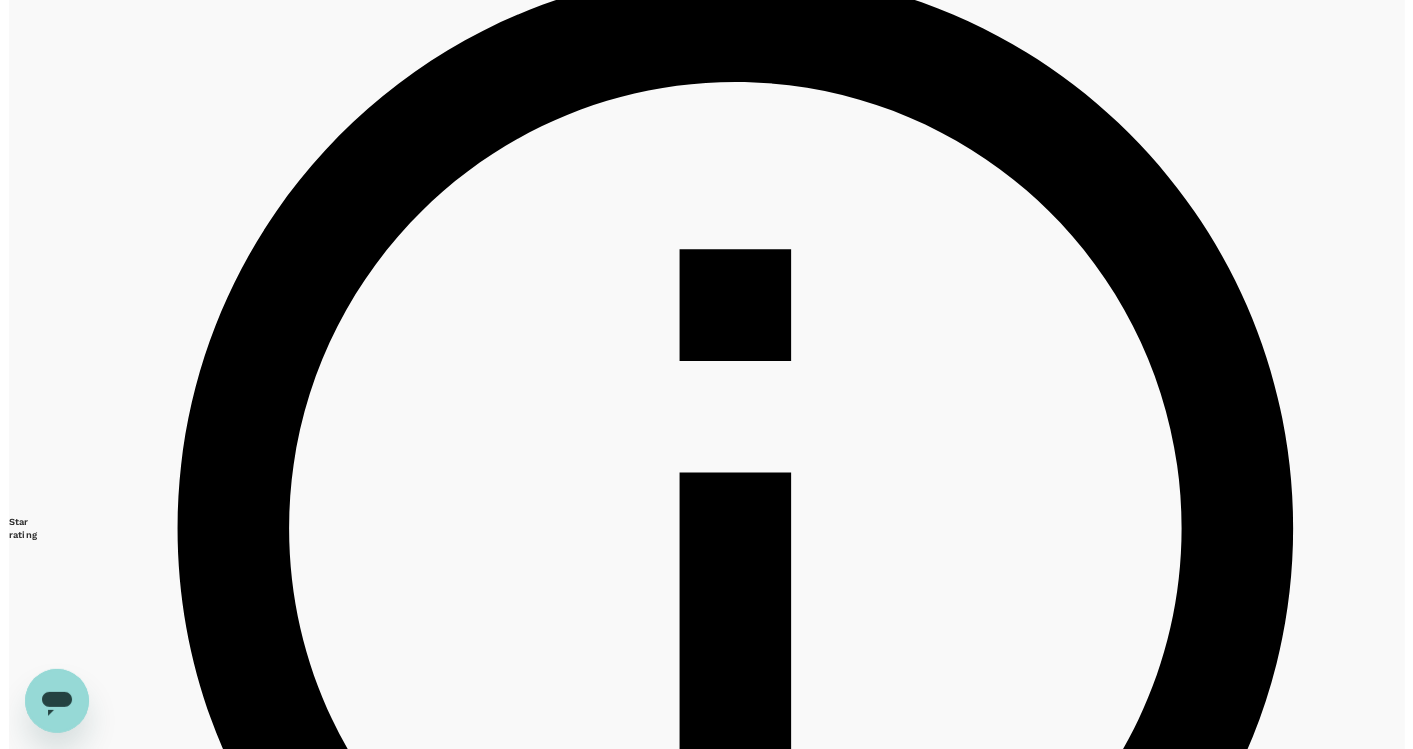 scroll, scrollTop: 555, scrollLeft: 0, axis: vertical 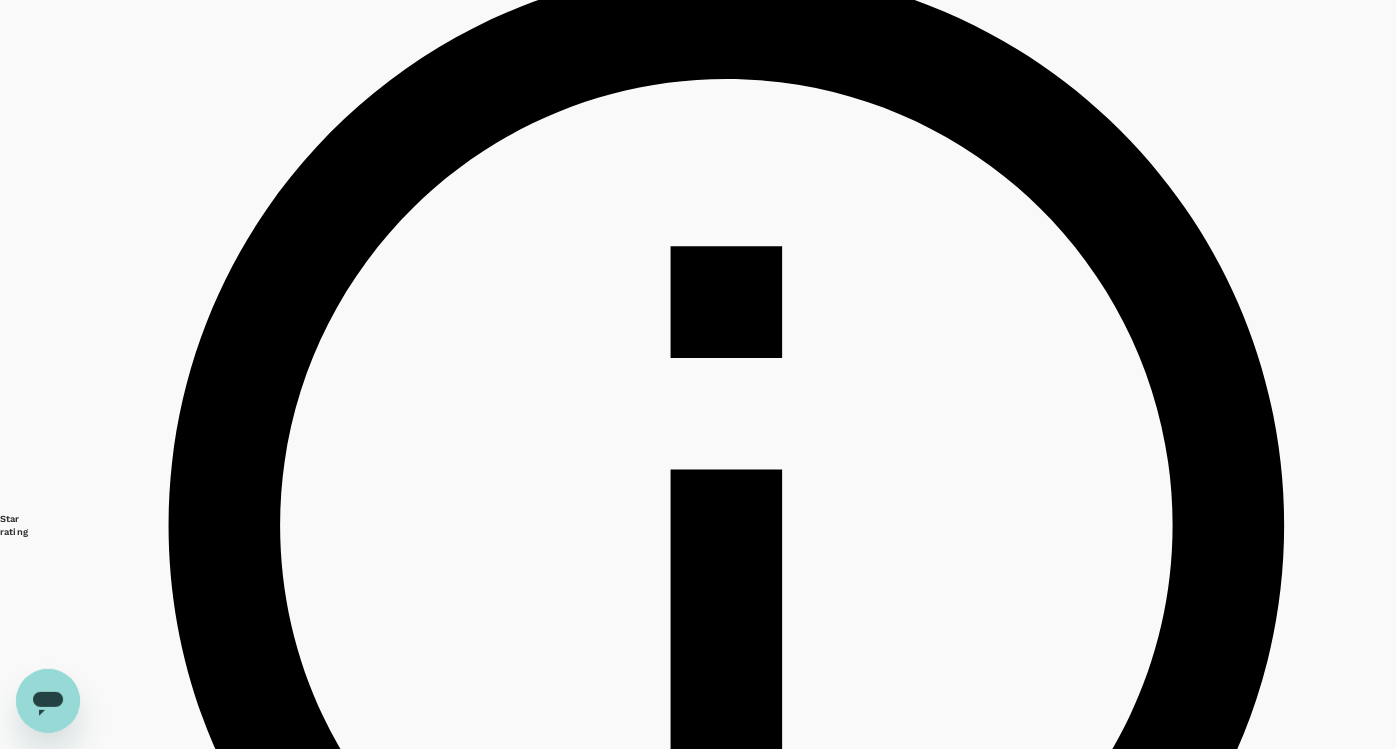 click on "View rooms" at bounding box center (36, 3200) 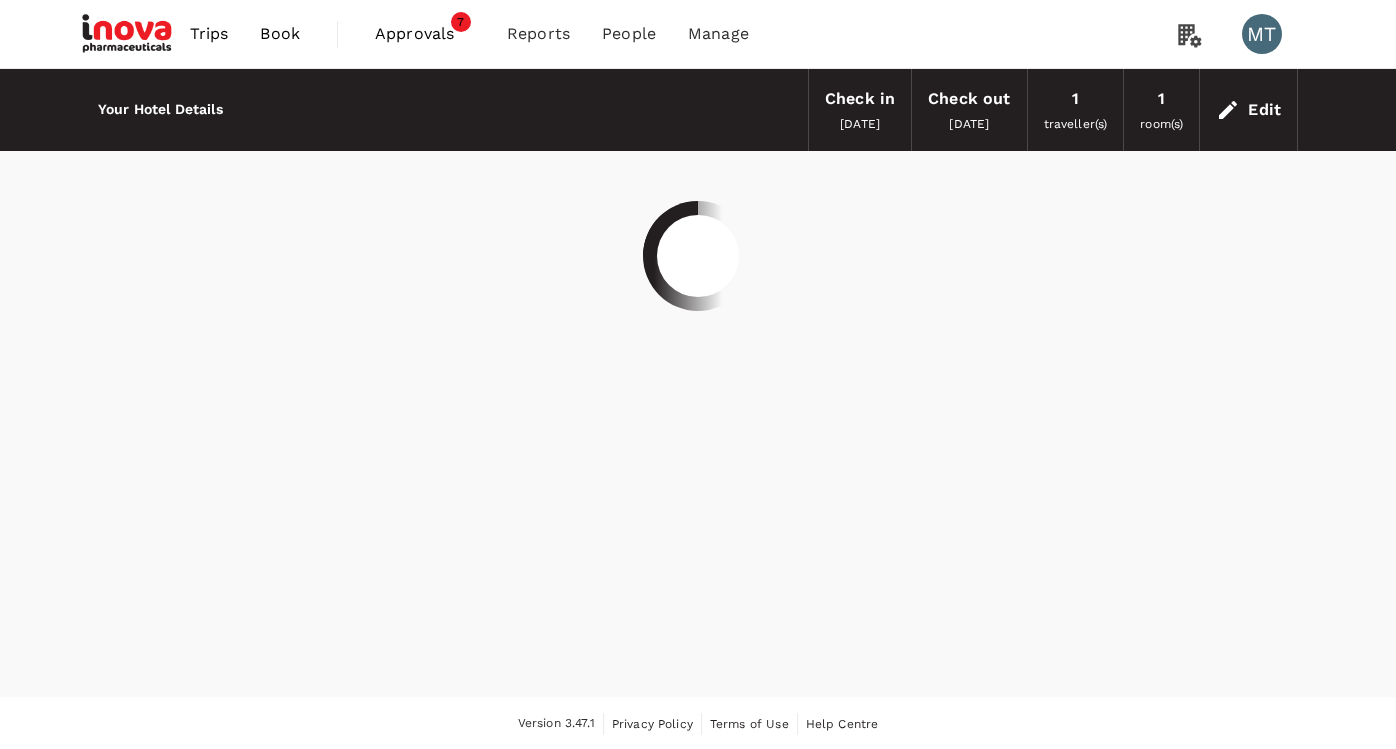 scroll, scrollTop: 0, scrollLeft: 0, axis: both 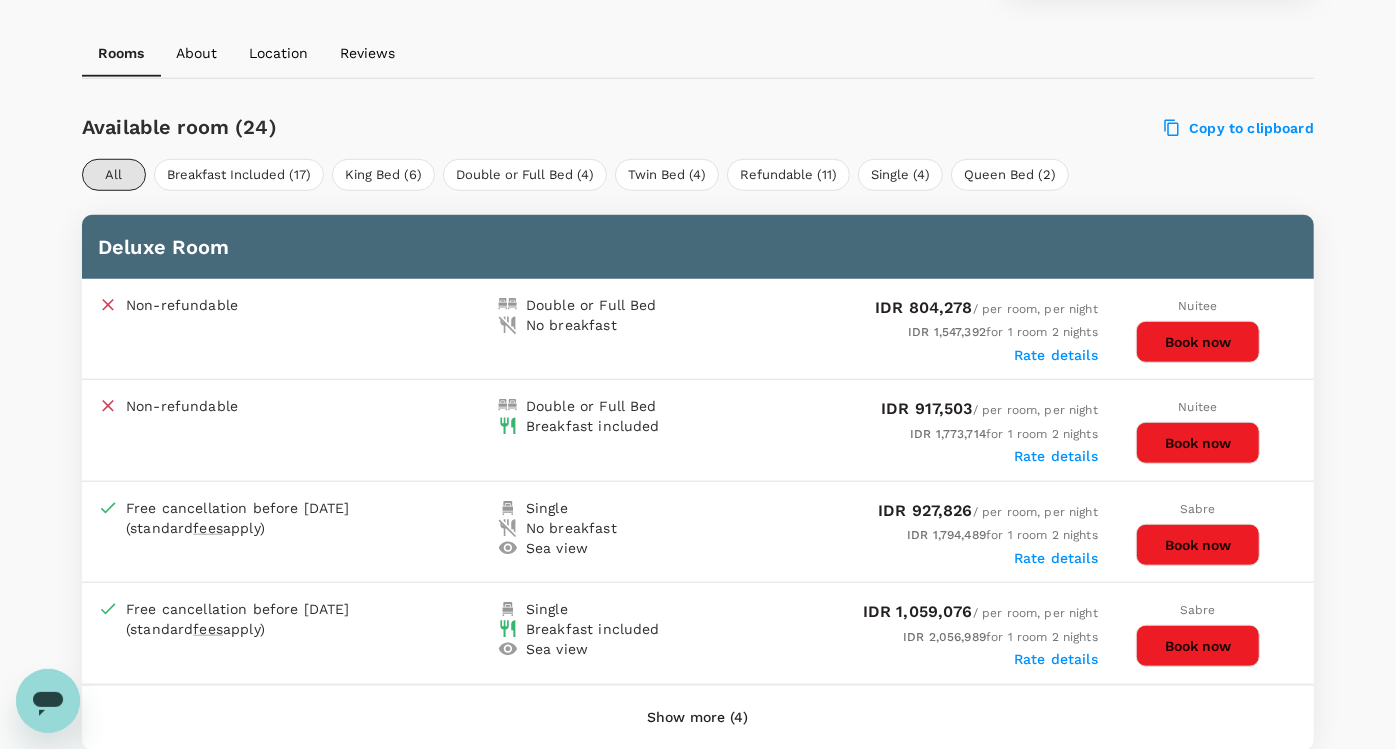 click on "Book now" at bounding box center [1198, 443] 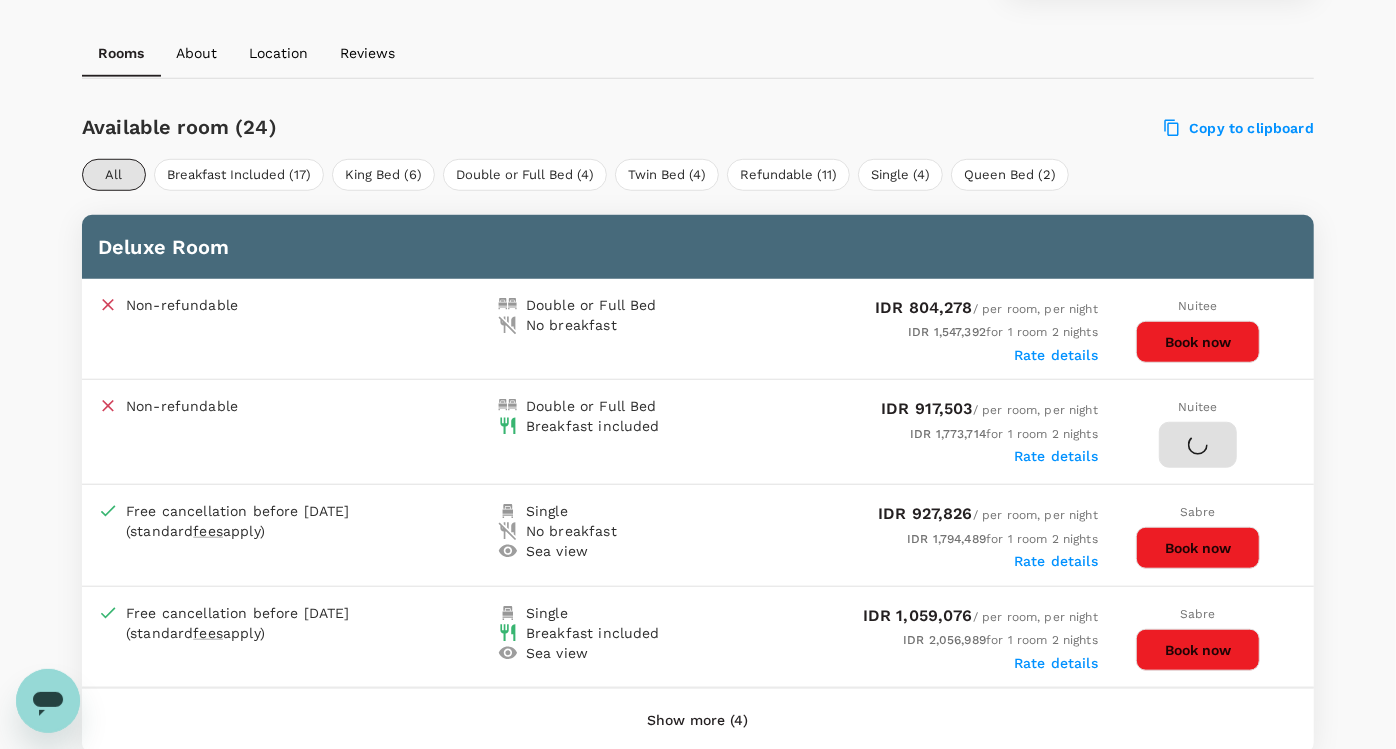 scroll, scrollTop: 0, scrollLeft: 0, axis: both 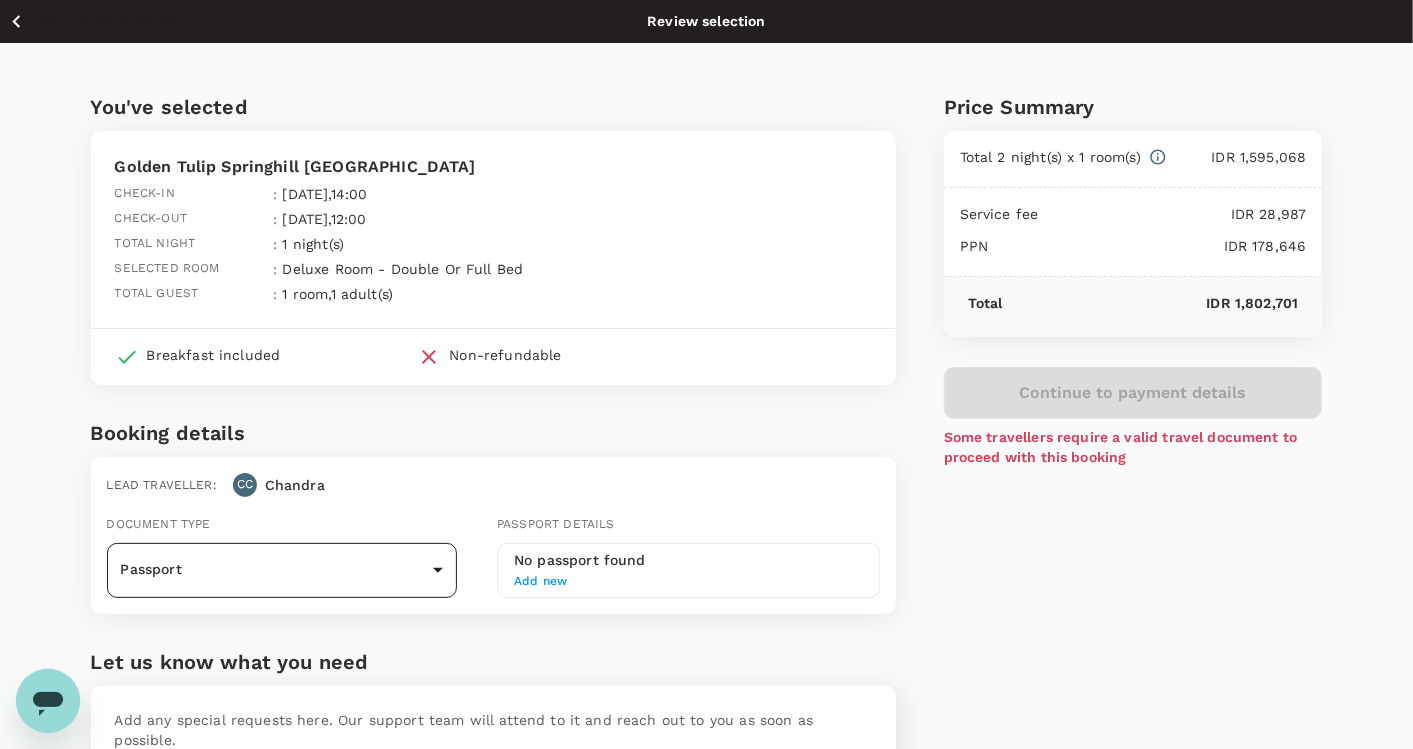 click on "Back to hotel details Review selection You've selected Golden Tulip Springhill Lampung Check-in : 22 Jul 2025 ,  14:00 Check-out : 24 Jul 2025 ,  12:00 Total night : 1   night(s) Selected room : Deluxe Room - Double Or Full Bed Total guest : 1   room ,  1   adult(s) Breakfast included Non-refundable Booking details Lead traveller : CC Chandra Document type Passport Passport ​ Passport details No passport found Add new Let us know what you need Add any special requests here. Our support team will attend to it and reach out to you as soon as possible. x ​ Price Summary Total 2 night(s) x 1 room(s) IDR 1,595,068 Service fee IDR 28,987 PPN IDR 178,646 Total IDR 1,802,701 Continue to payment details Some travellers require a valid travel document to proceed with this booking Version 3.47.1 Privacy Policy Terms of Use Help Centre Edit View details" at bounding box center [706, 474] 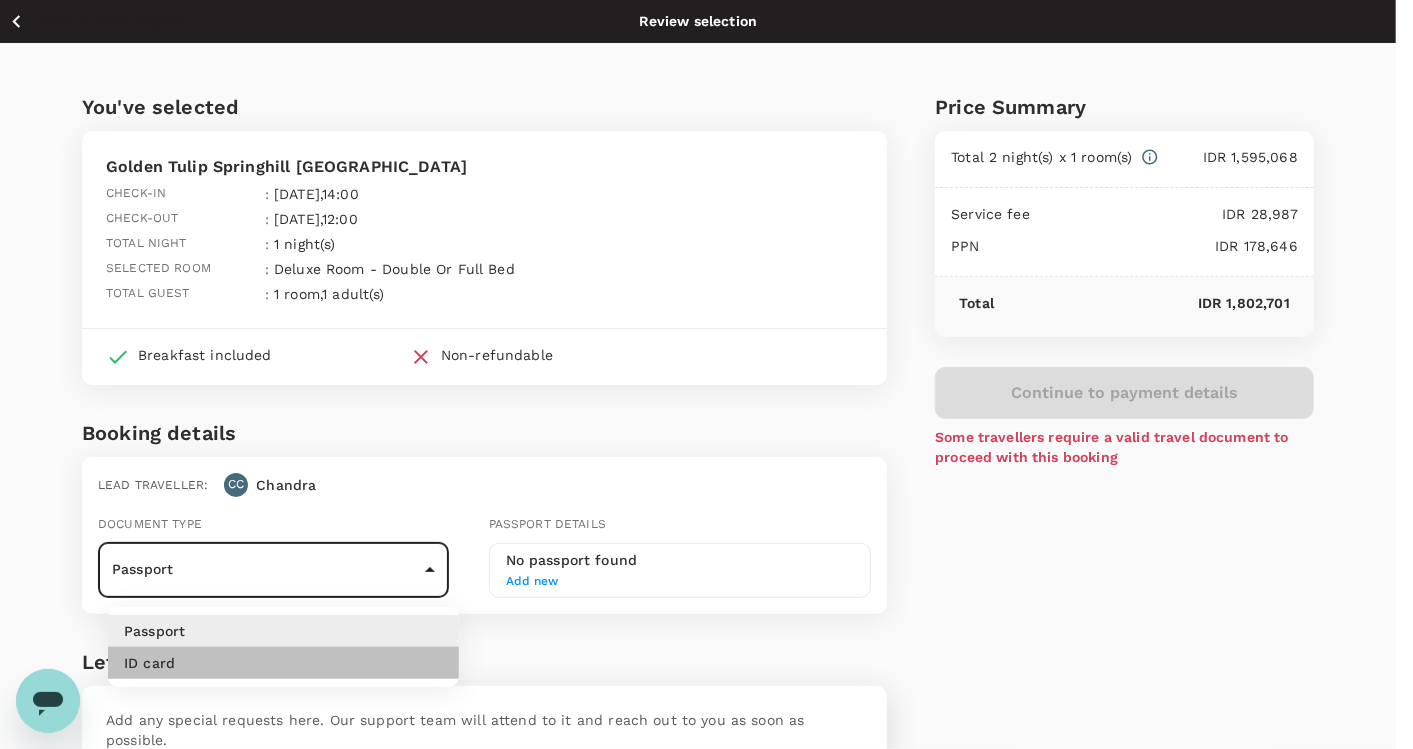 click on "ID card" at bounding box center (283, 663) 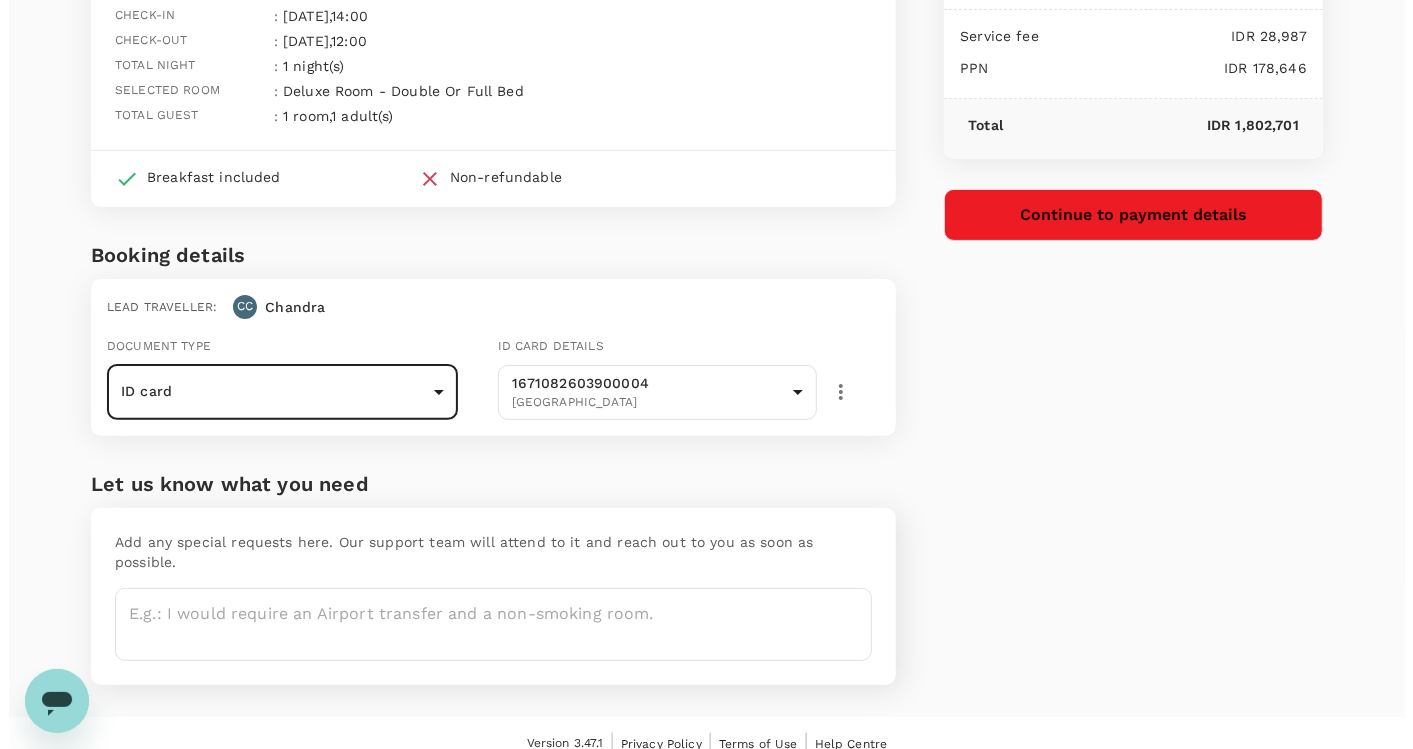 scroll, scrollTop: 0, scrollLeft: 0, axis: both 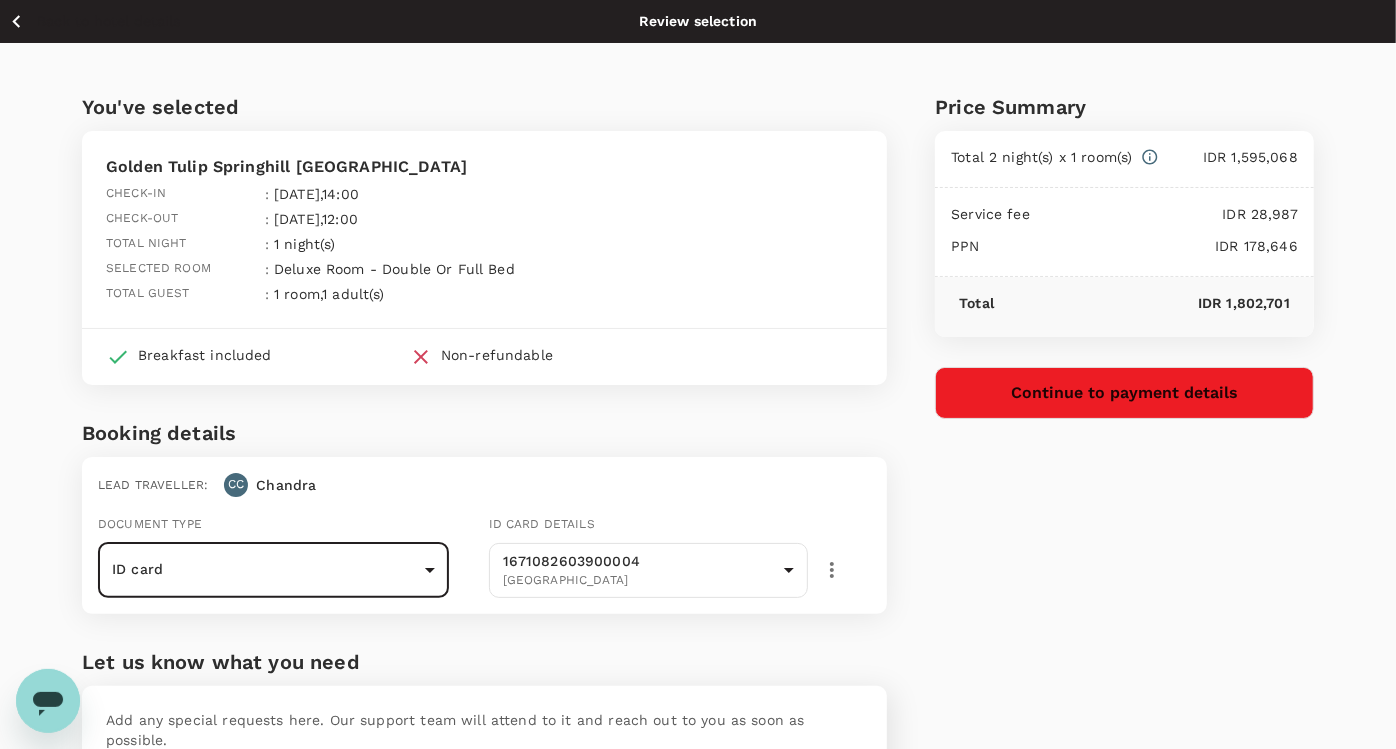 click on "Continue to payment details" at bounding box center (1124, 393) 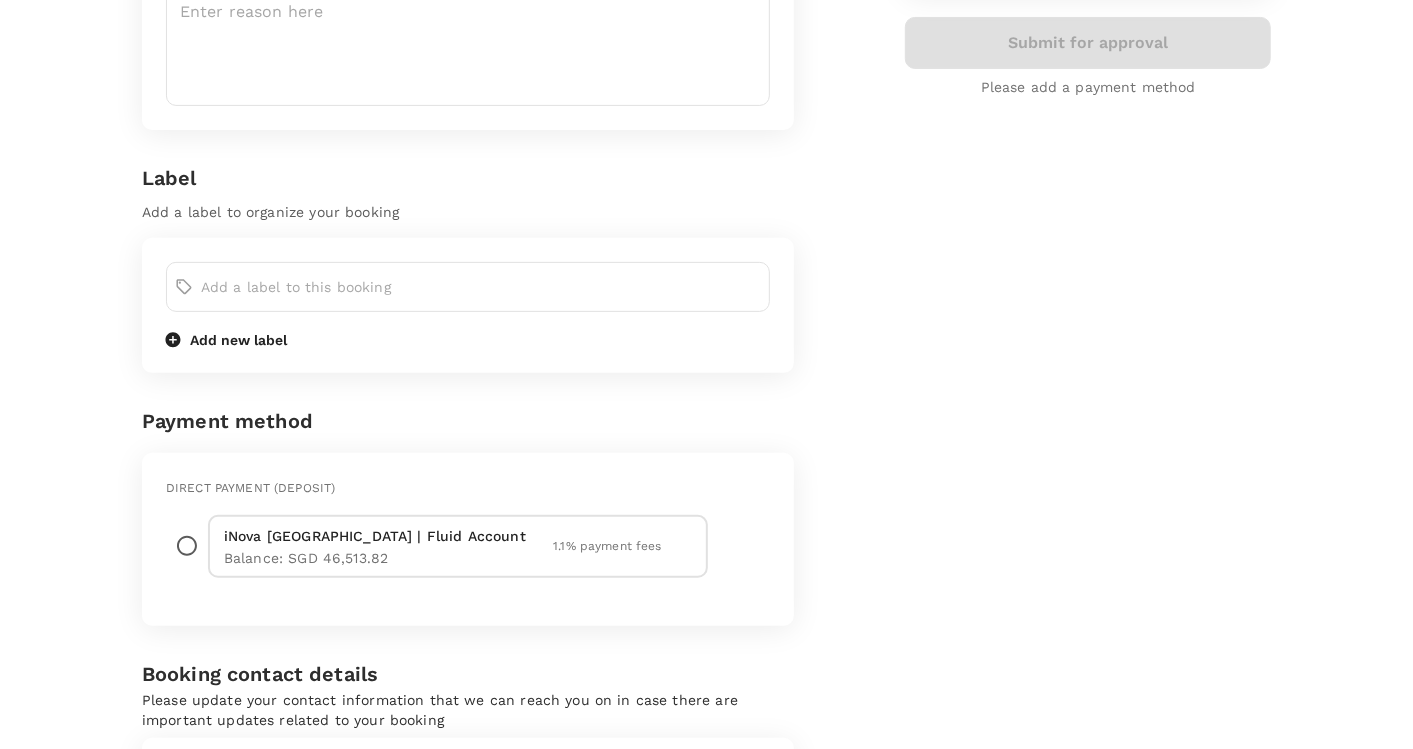 scroll, scrollTop: 555, scrollLeft: 0, axis: vertical 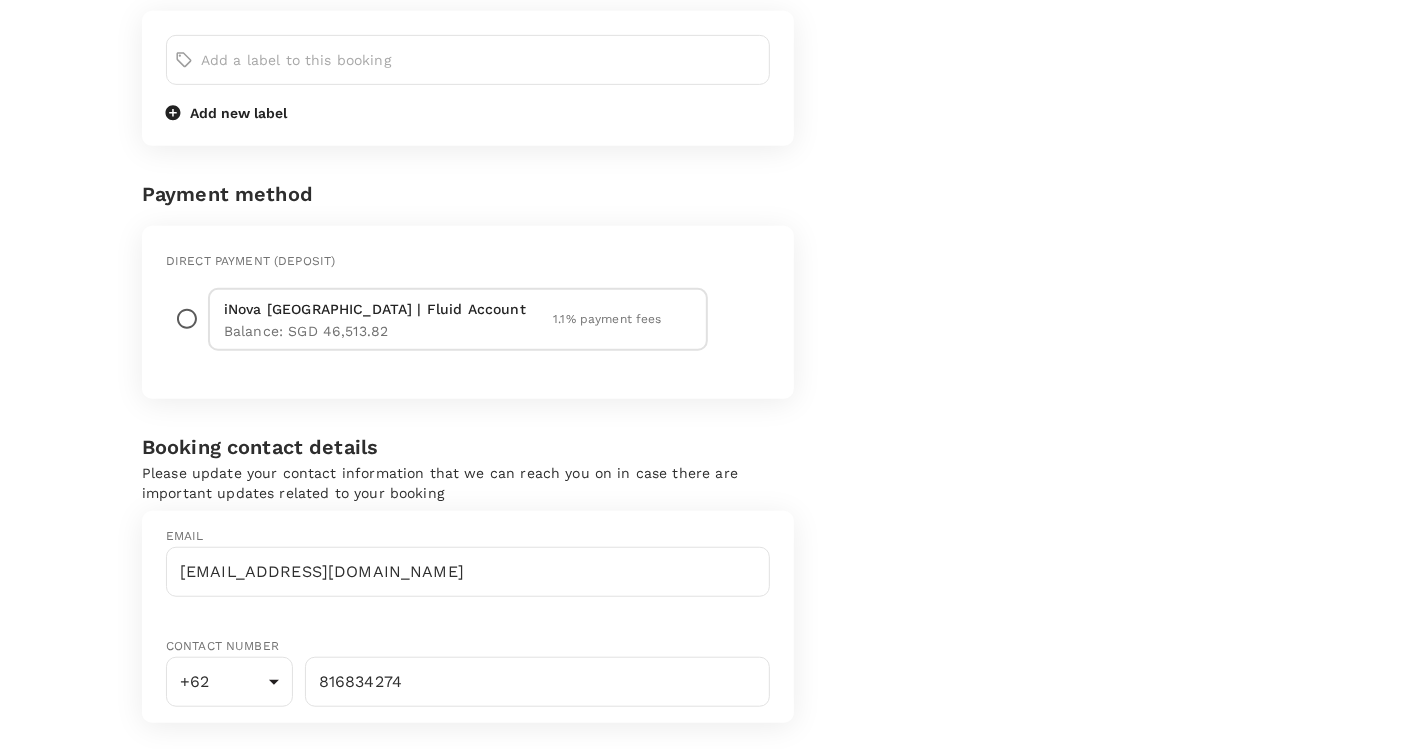 click on "iNova Indonesia | Fluid Account Balance :   SGD 46,513.82 1.1 %   payment fees" at bounding box center (458, 319) 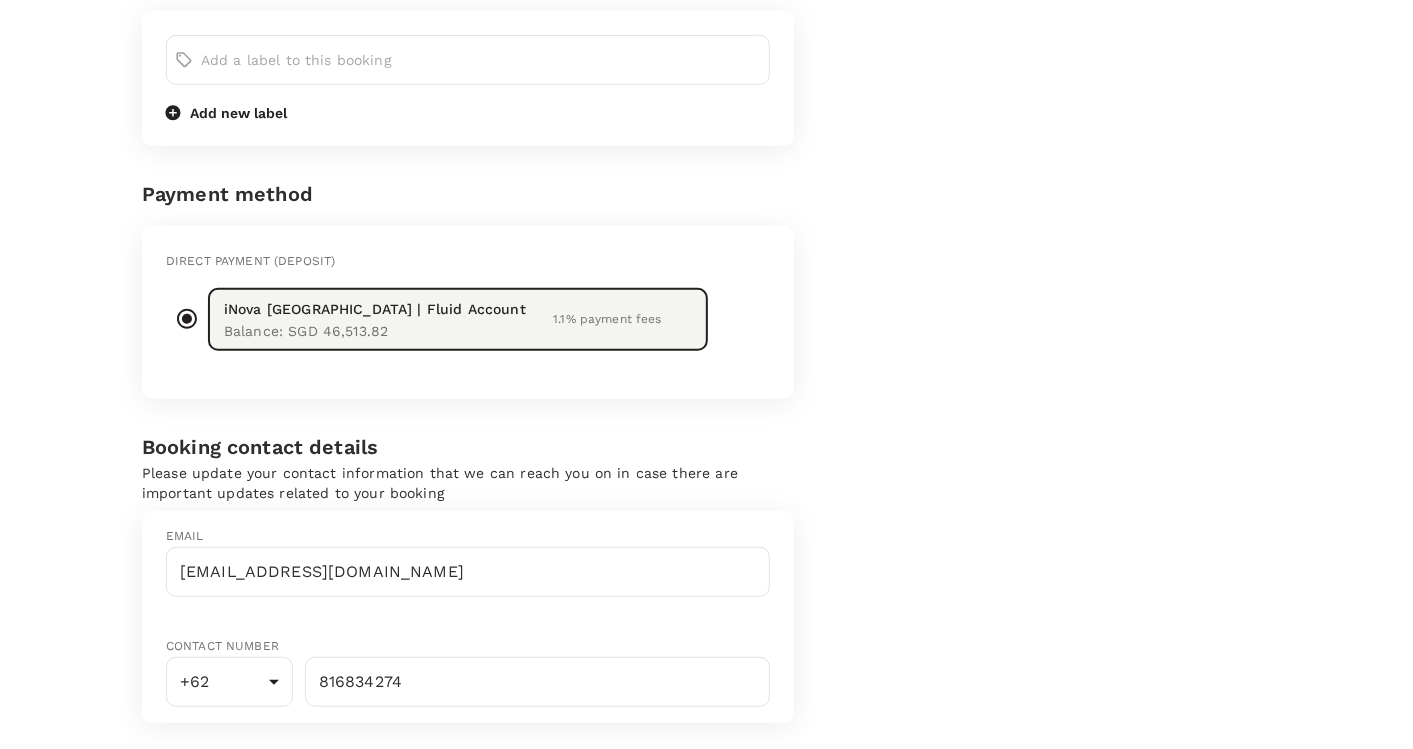 scroll, scrollTop: 222, scrollLeft: 0, axis: vertical 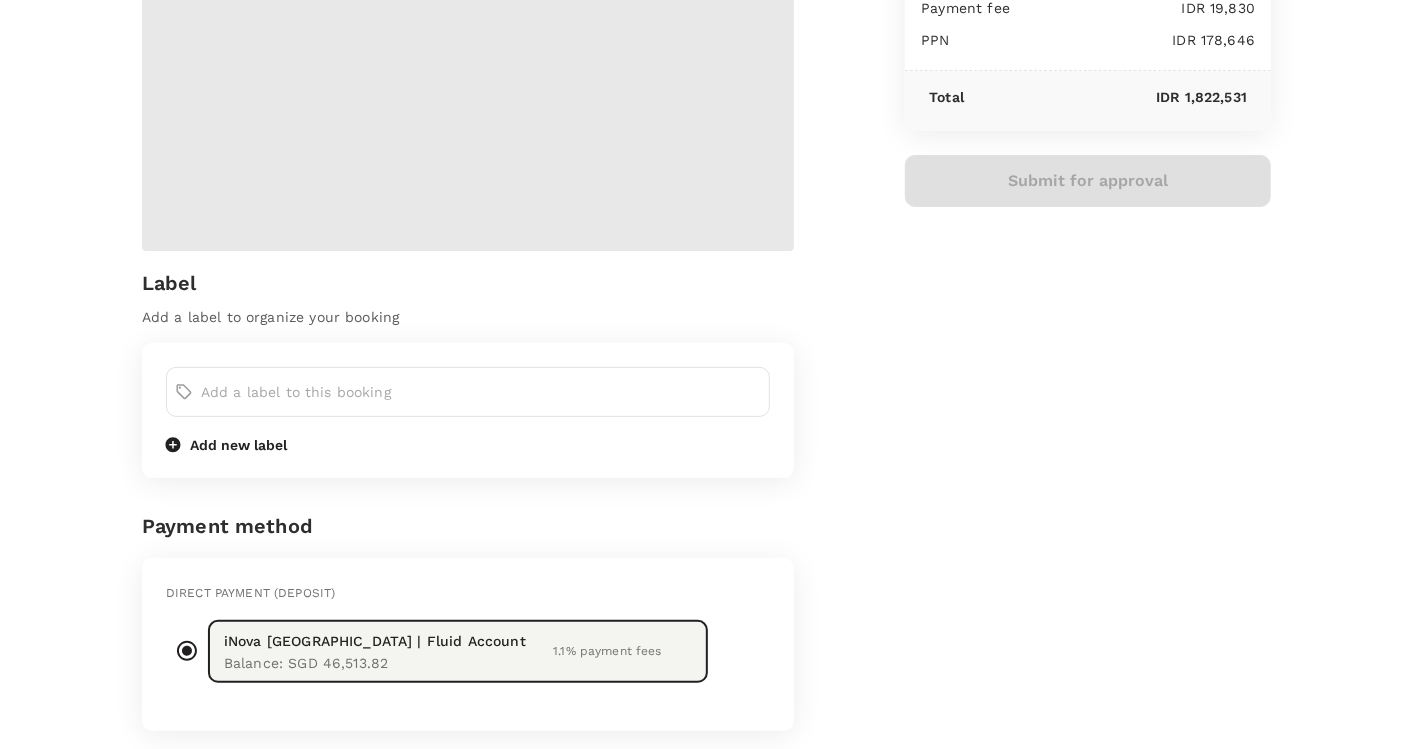 click at bounding box center (481, 392) 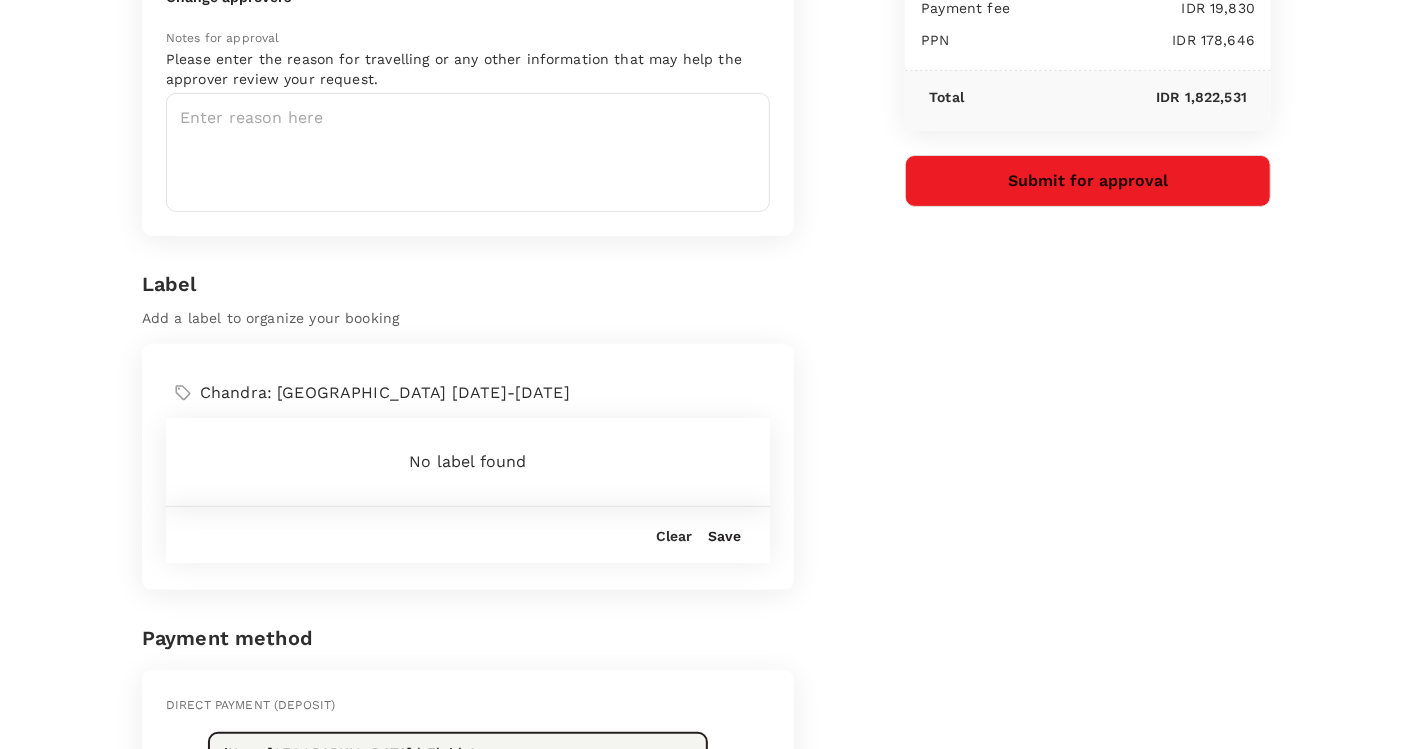 type on "Chandra: Hotel Lampung 22-24 Jul 2925" 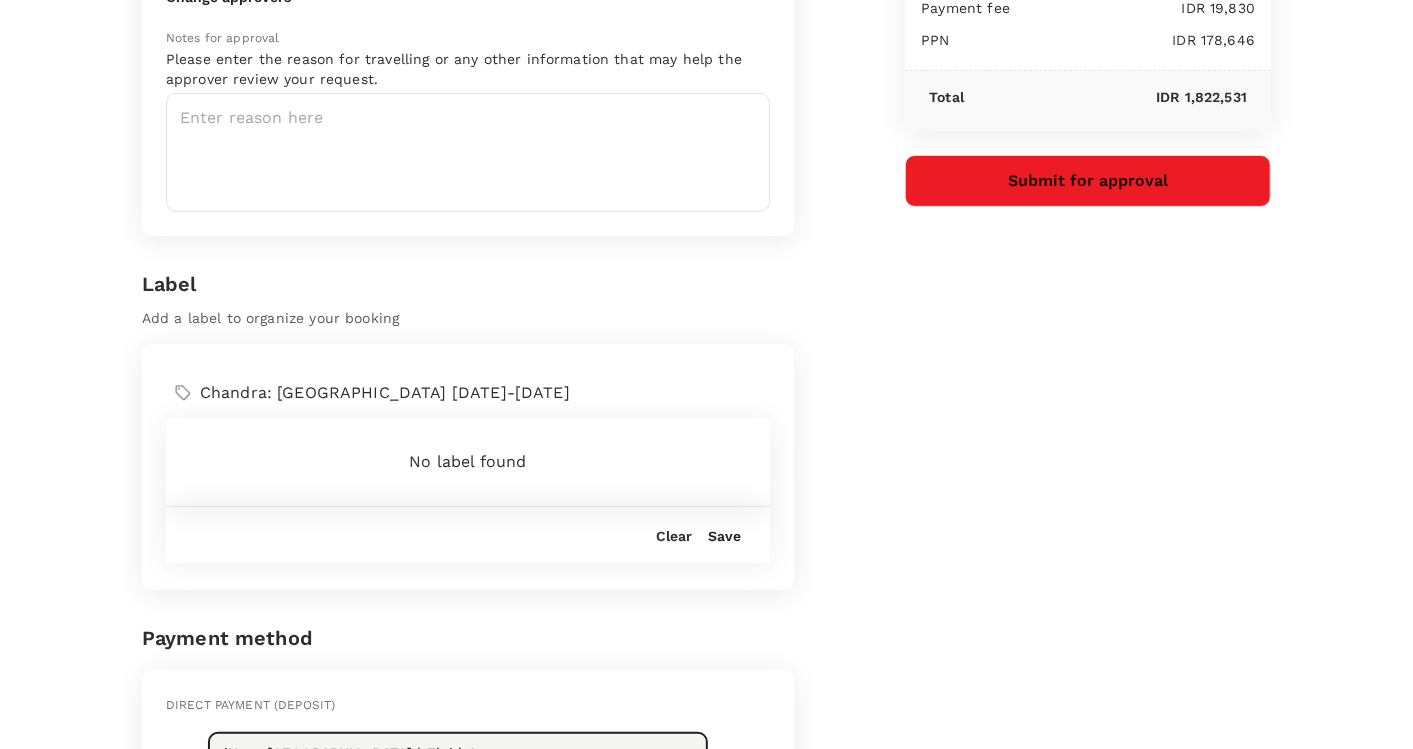 scroll, scrollTop: 0, scrollLeft: 0, axis: both 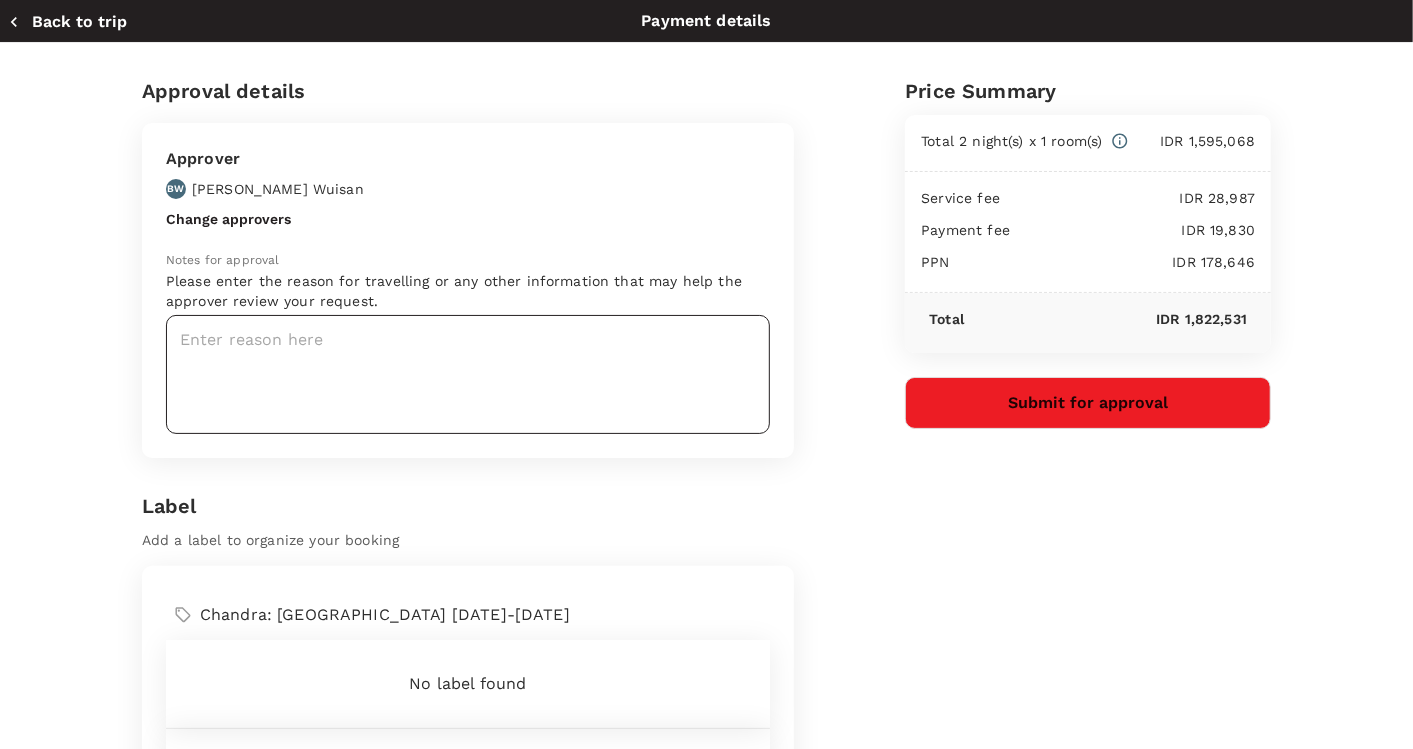 click at bounding box center (468, 374) 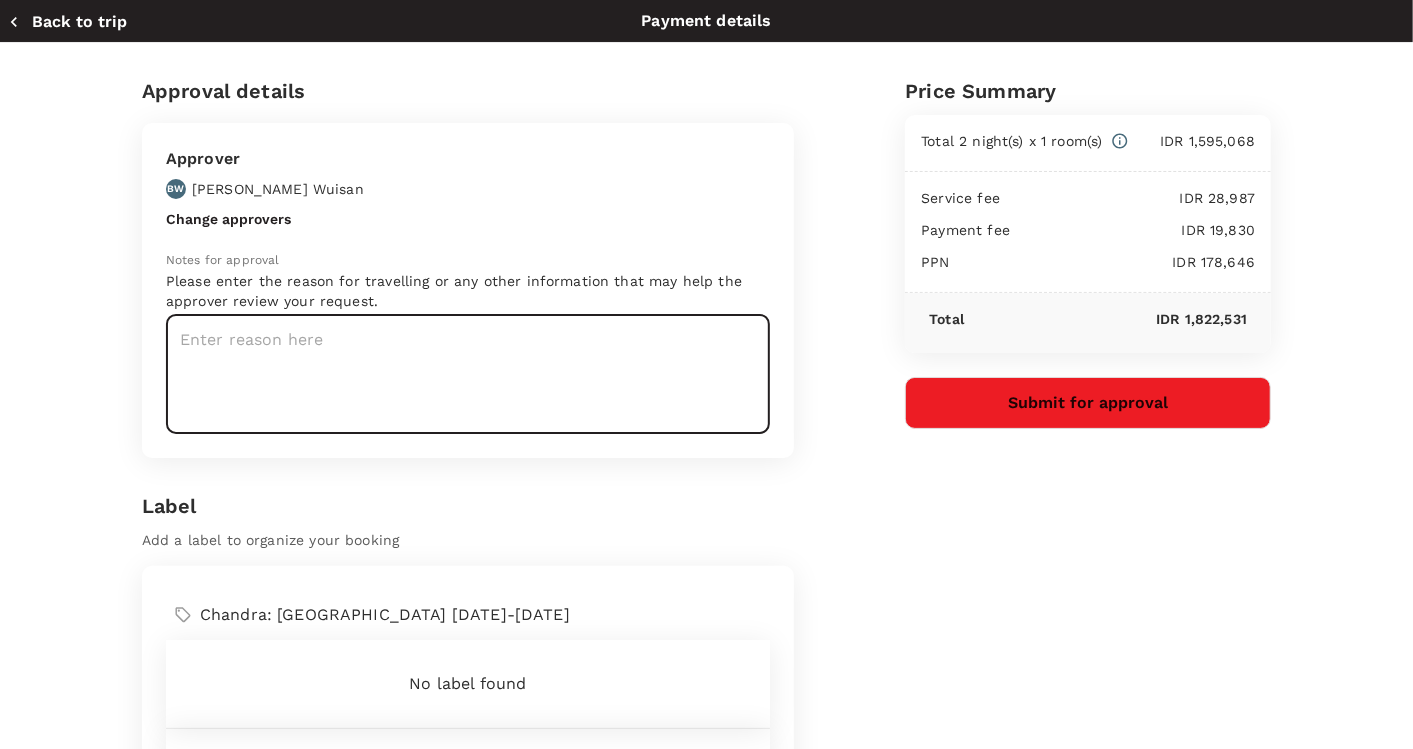 type on "C" 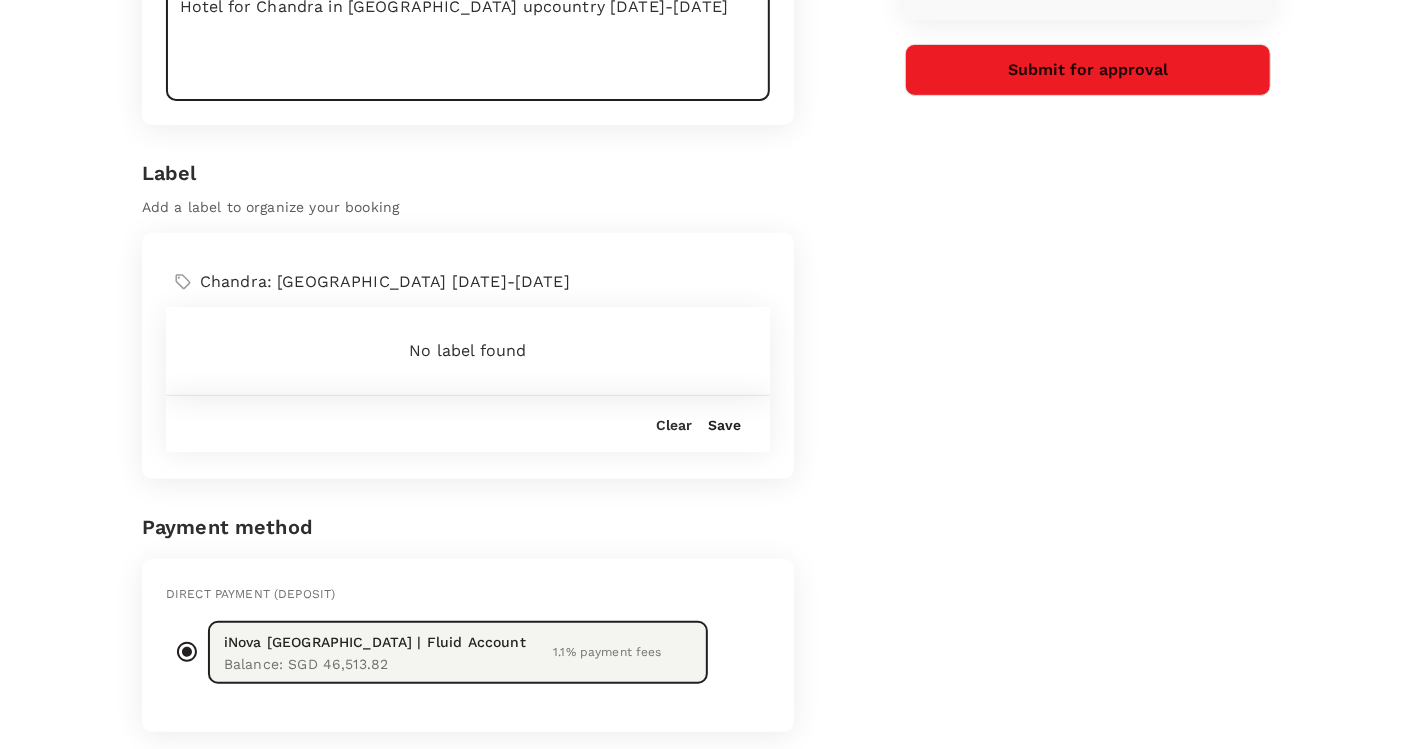 scroll, scrollTop: 0, scrollLeft: 0, axis: both 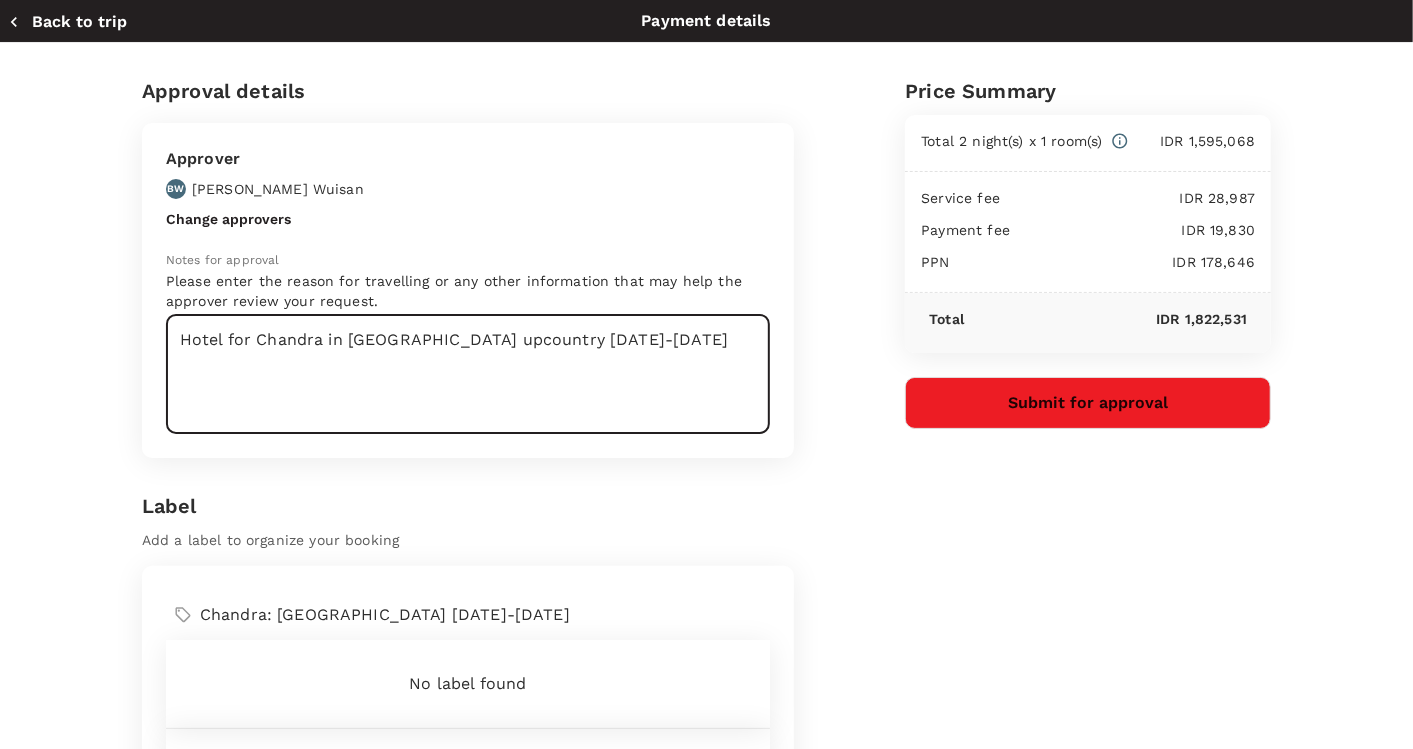 type on "Hotel for Chandra in Lampung upcountry 22-24 Jul 2025" 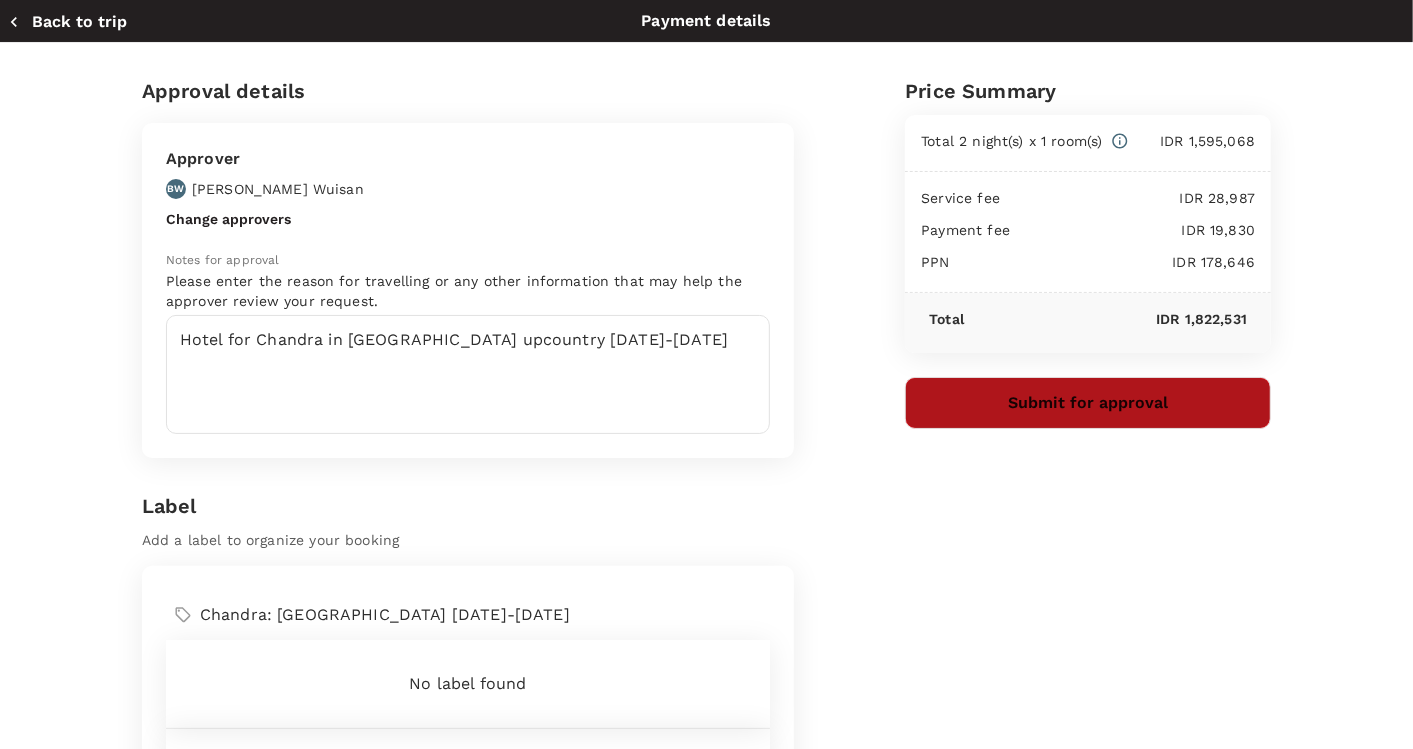 click on "Submit for approval" at bounding box center (1088, 403) 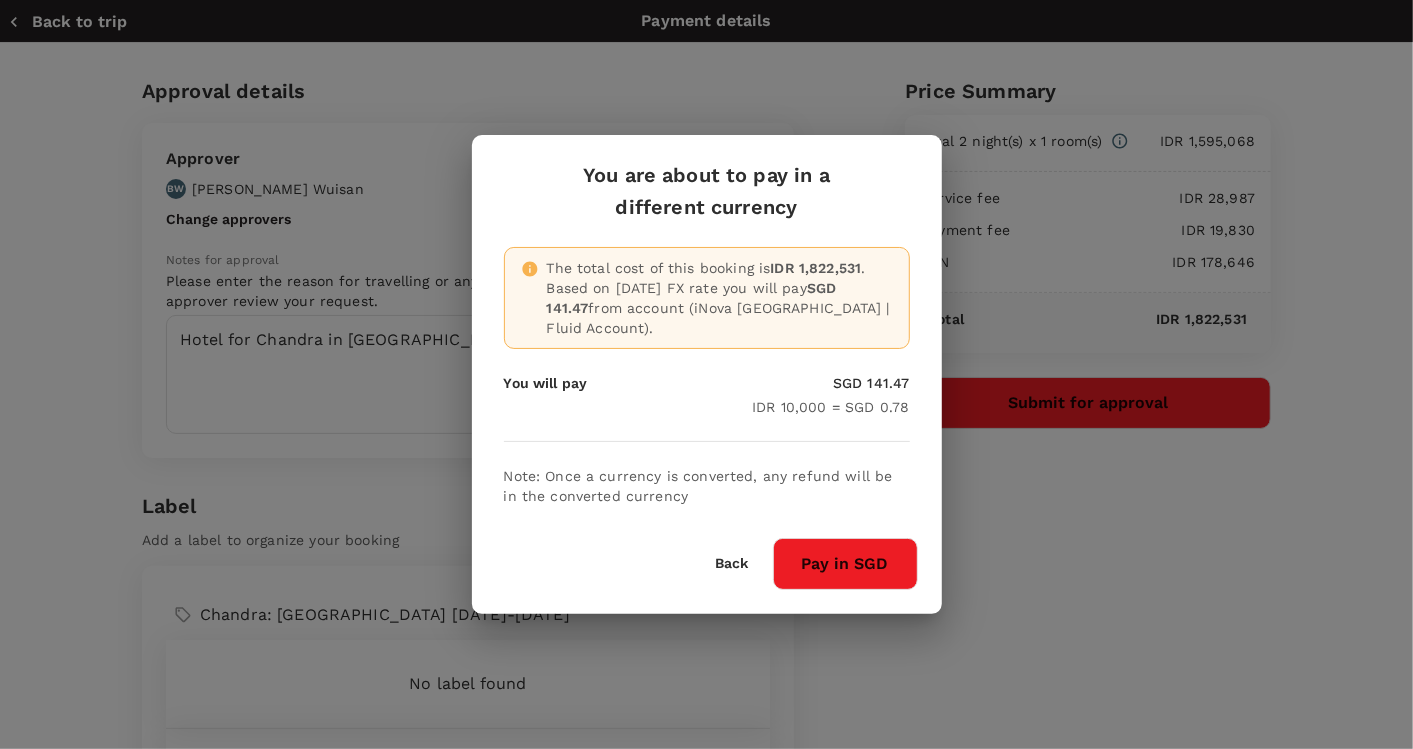 click on "Pay in SGD" at bounding box center [845, 564] 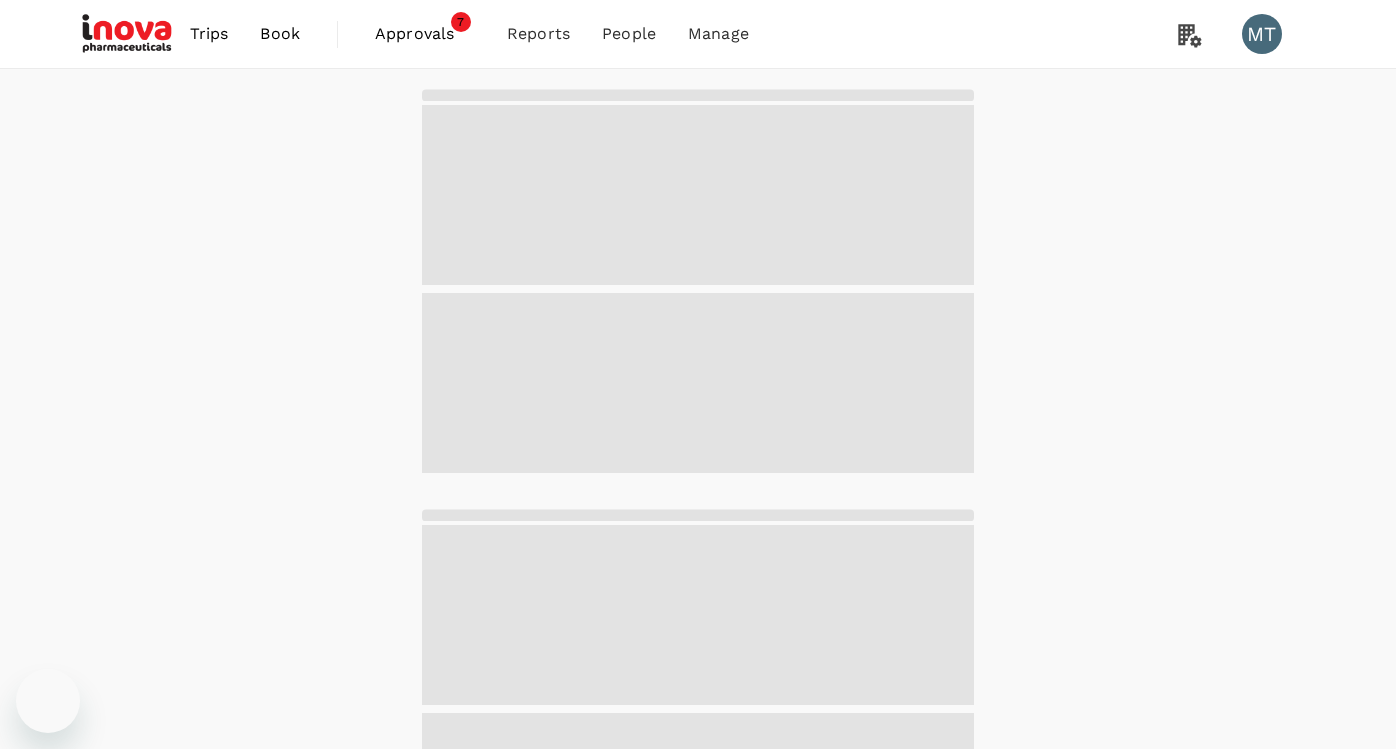 scroll, scrollTop: 0, scrollLeft: 0, axis: both 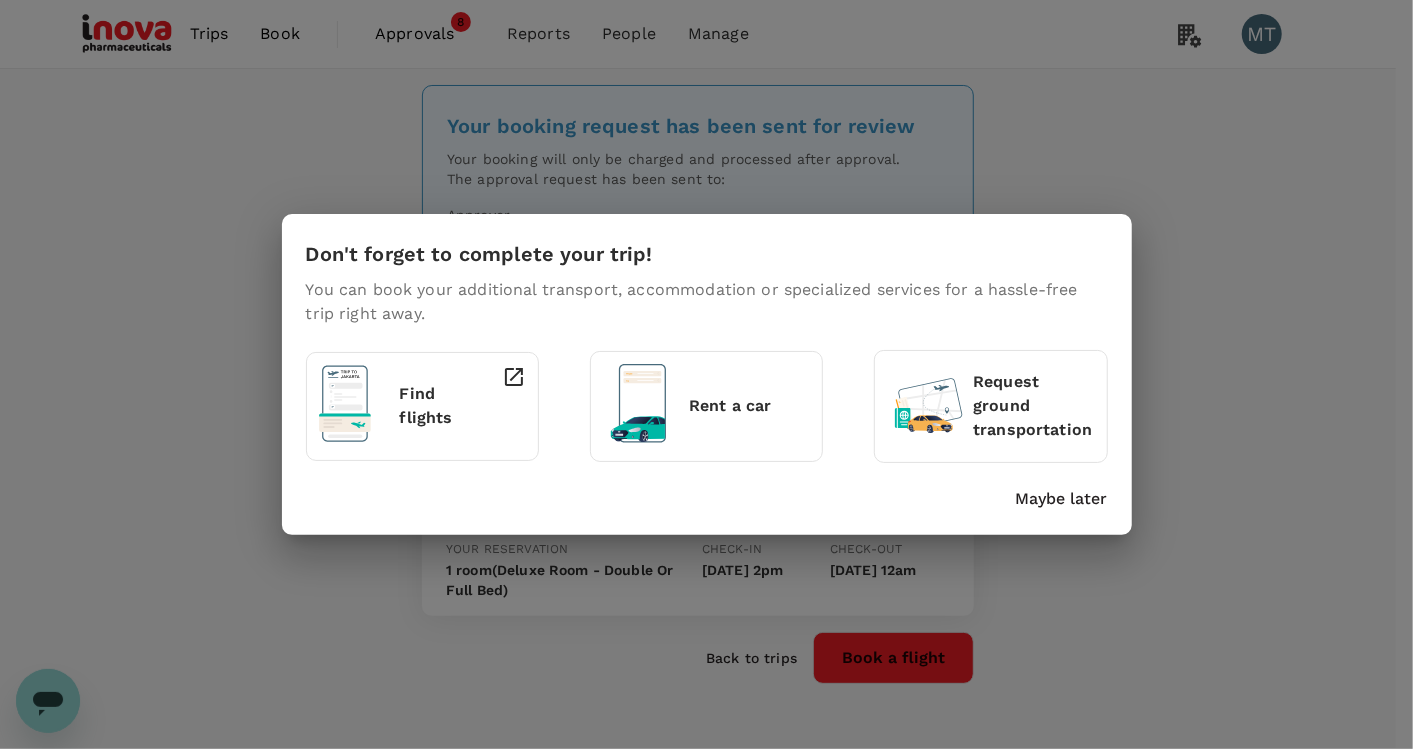 click on "Maybe later" at bounding box center [1062, 499] 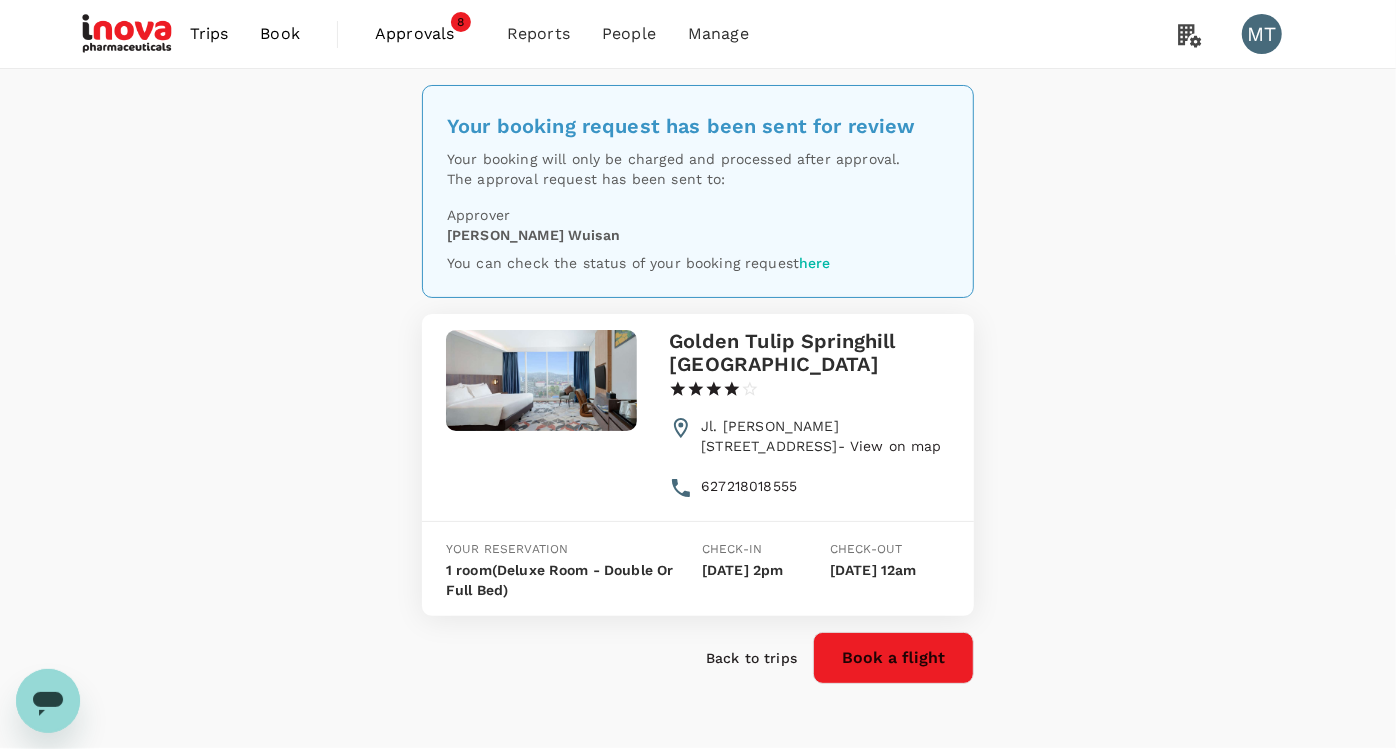 click on "Book" at bounding box center (280, 34) 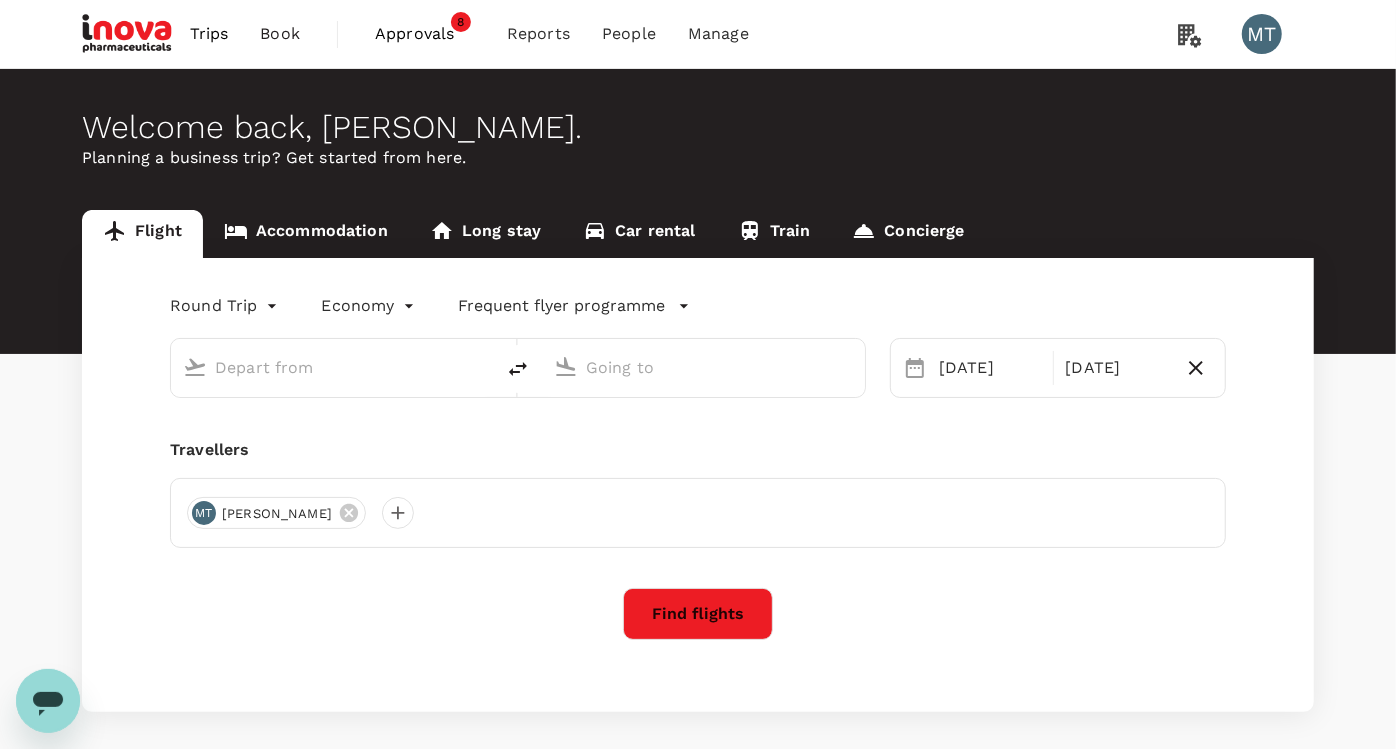 type on "[PERSON_NAME] (SUB)" 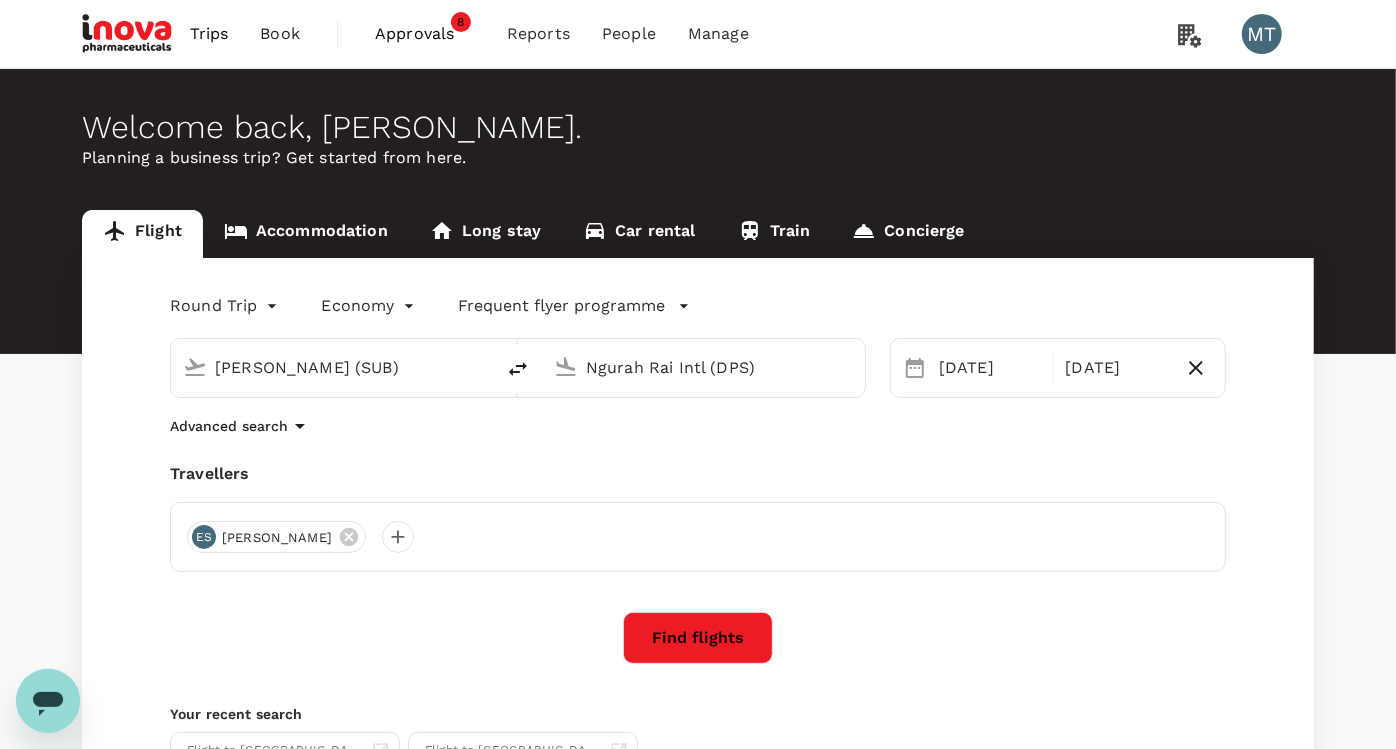 type 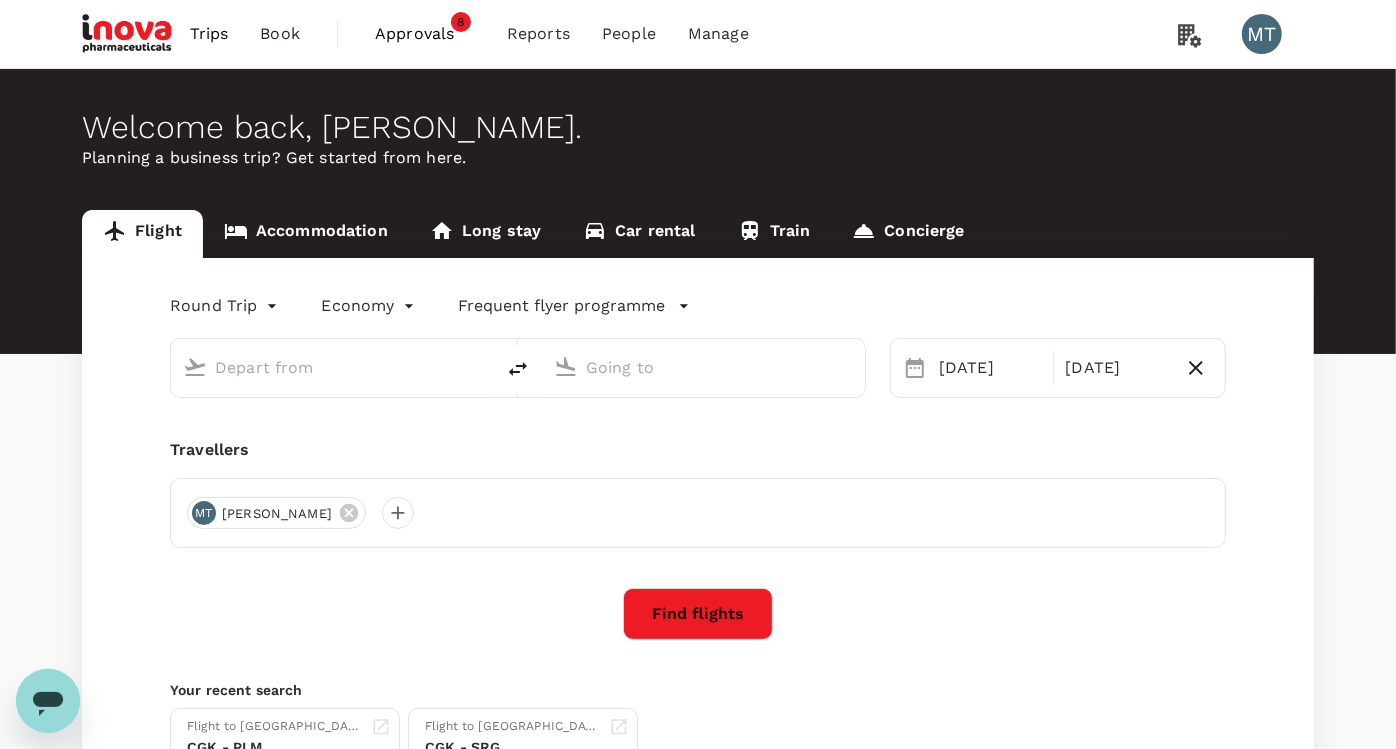 type on "[PERSON_NAME] (SUB)" 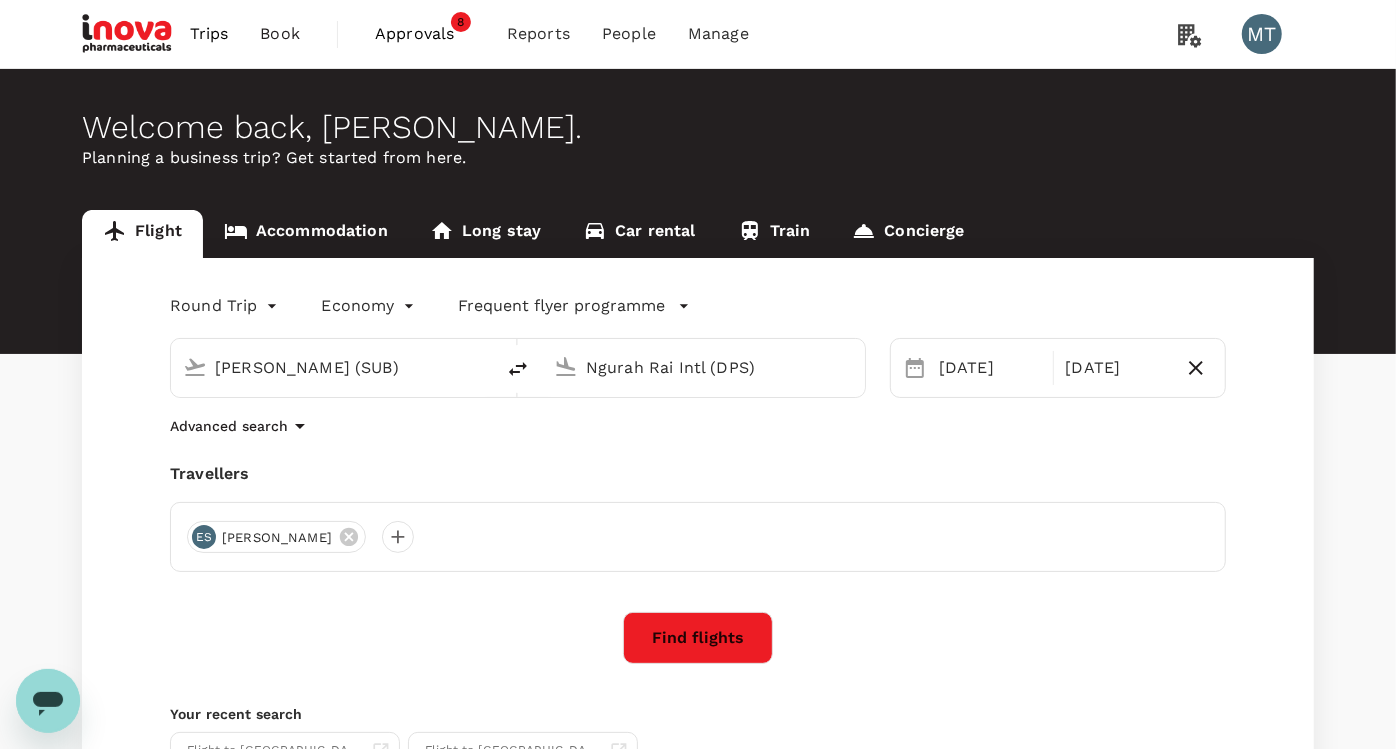 click on "Approvals" at bounding box center (425, 34) 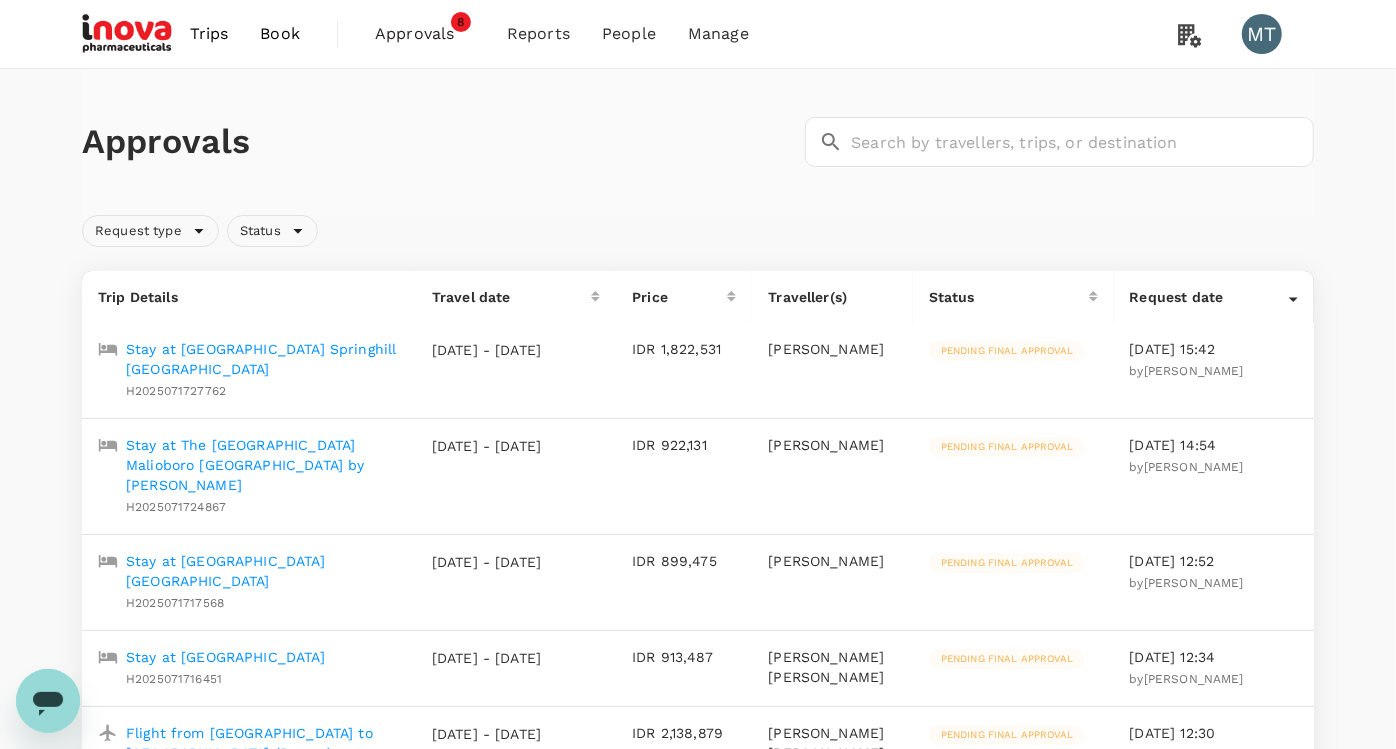scroll, scrollTop: 111, scrollLeft: 0, axis: vertical 